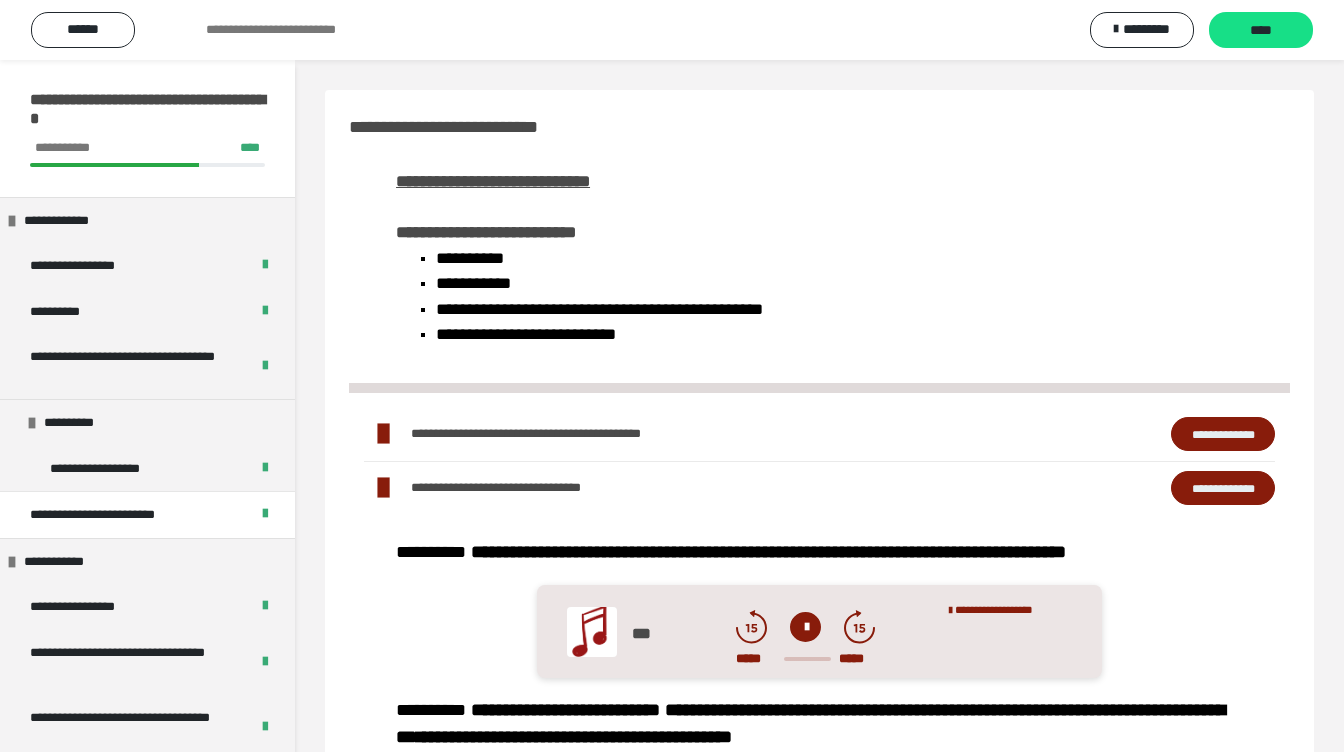scroll, scrollTop: 0, scrollLeft: 0, axis: both 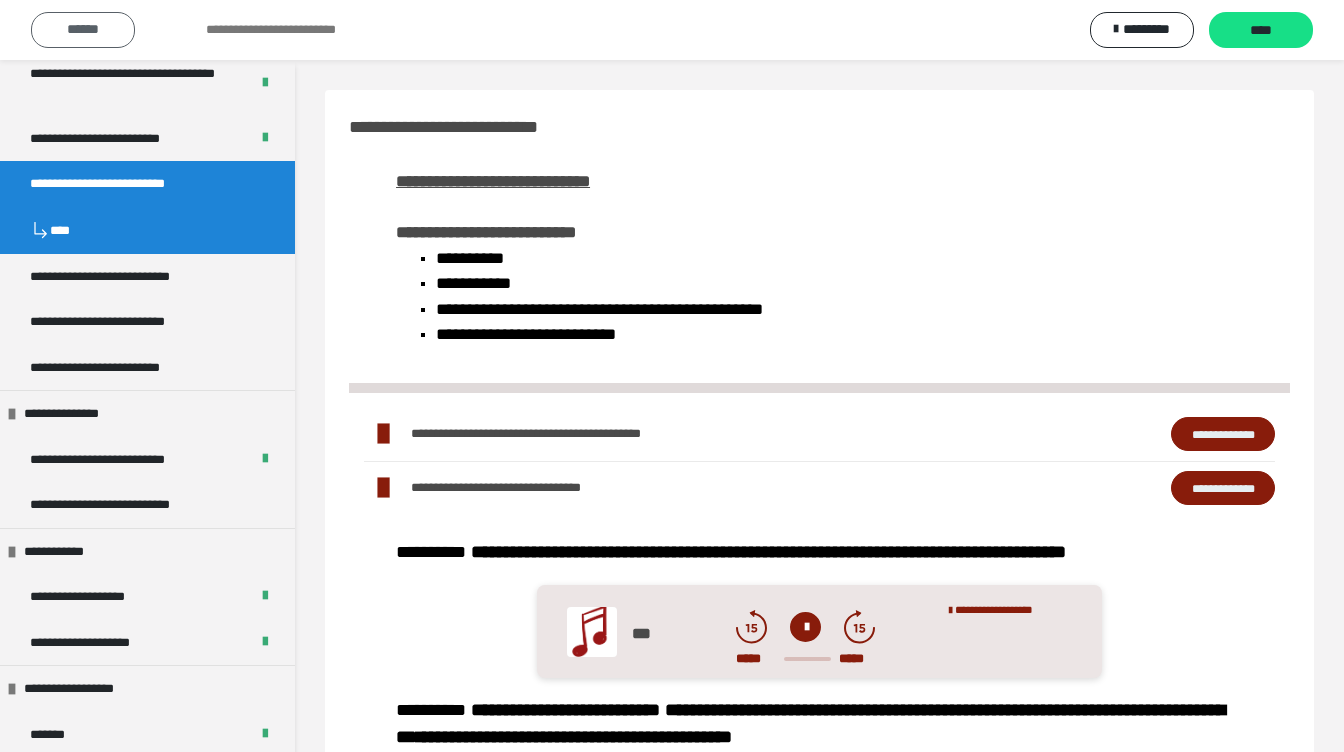 click on "******" at bounding box center (83, 30) 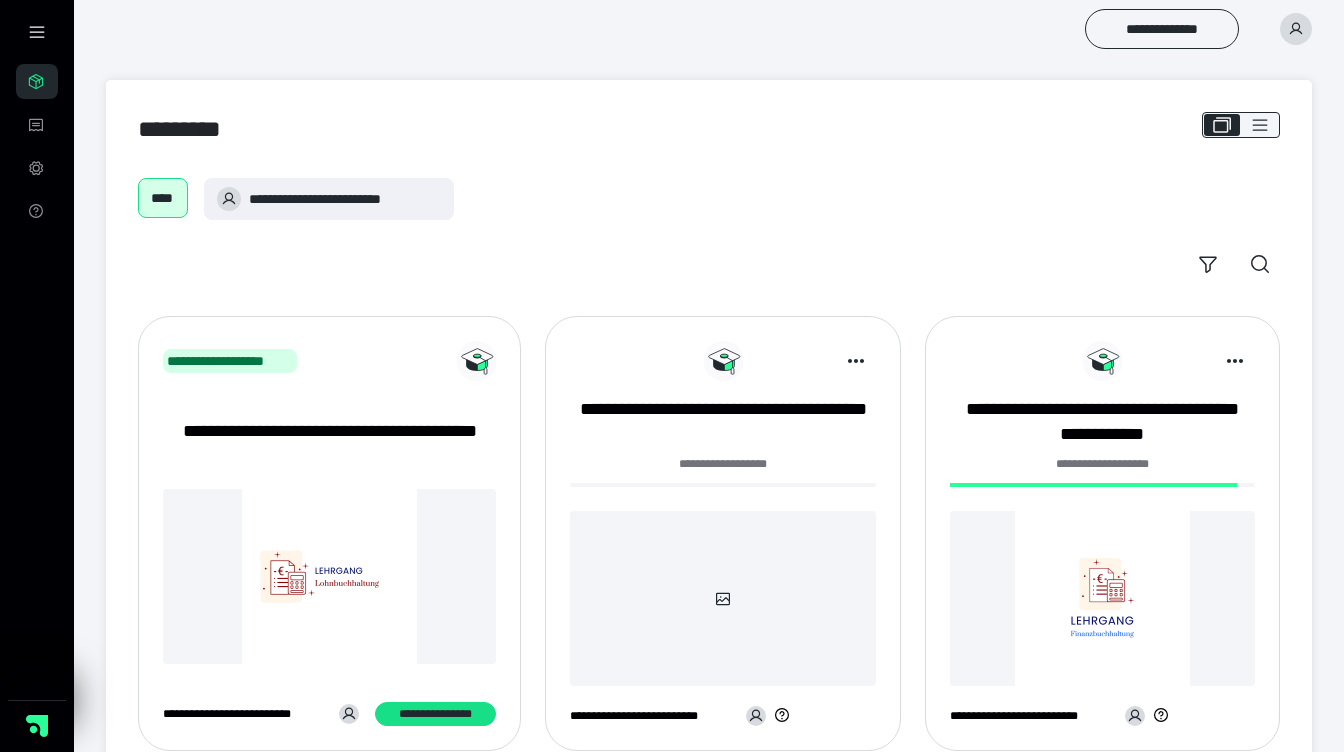scroll, scrollTop: 301, scrollLeft: 0, axis: vertical 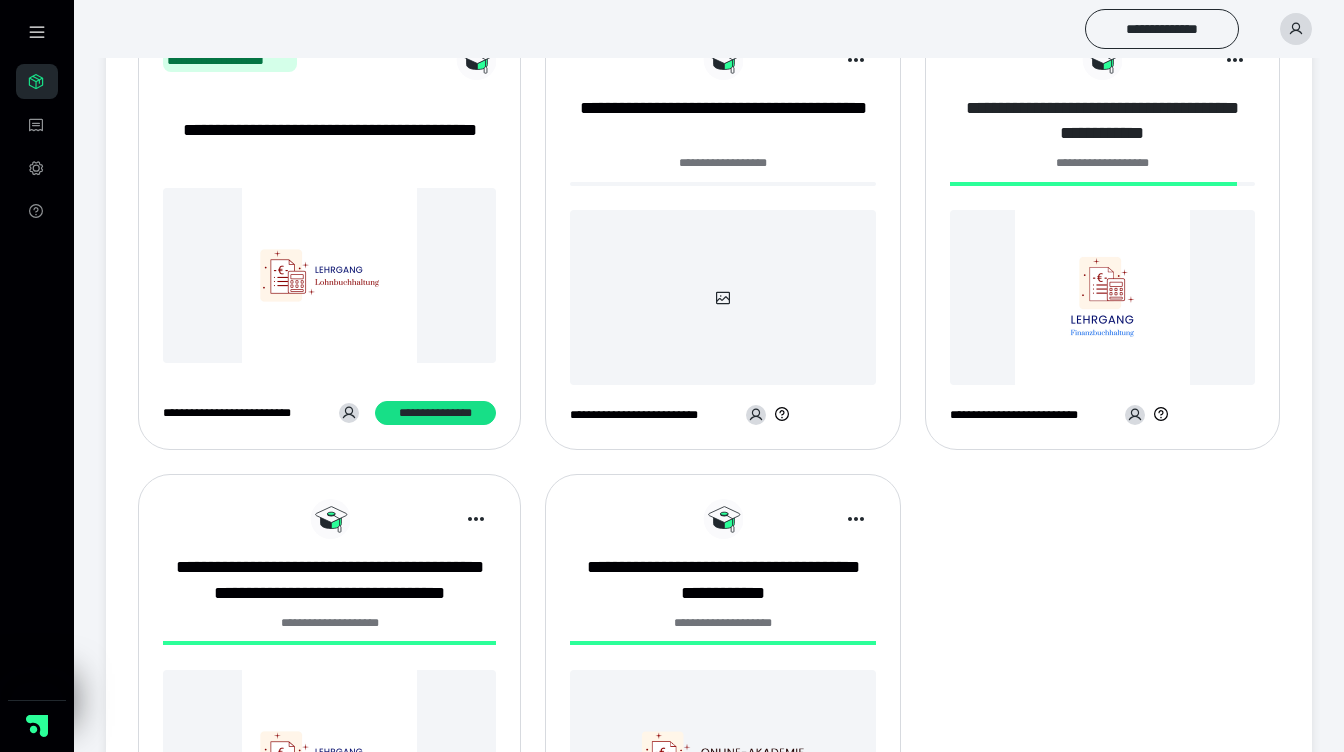 click on "**********" at bounding box center [1102, 121] 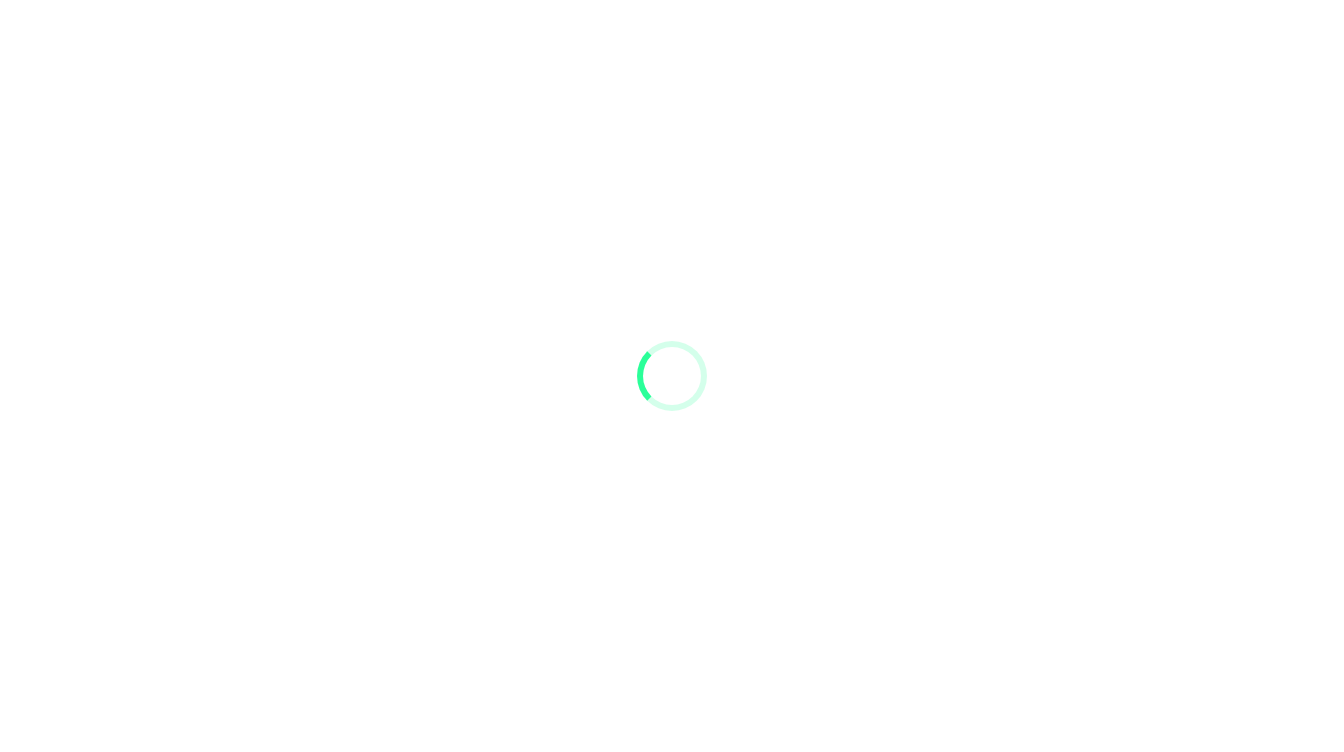 scroll, scrollTop: 0, scrollLeft: 0, axis: both 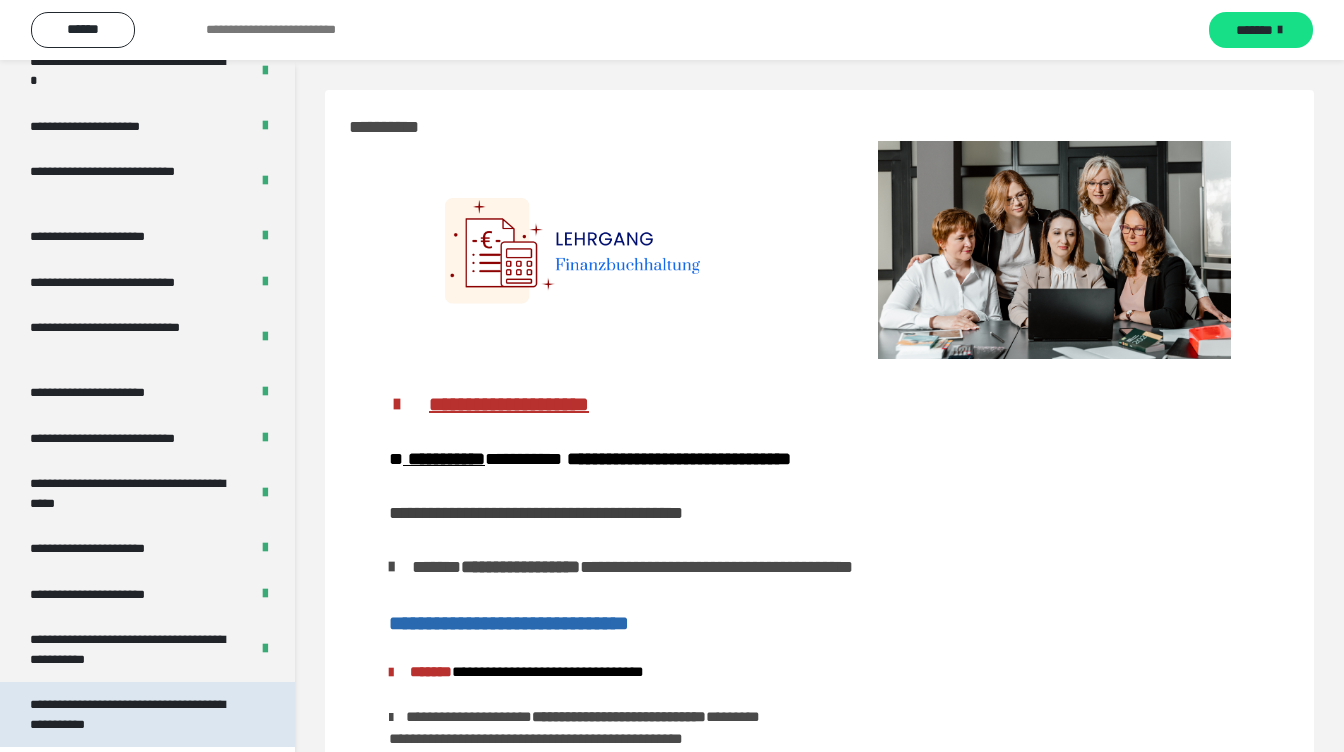 click on "**********" at bounding box center (139, 714) 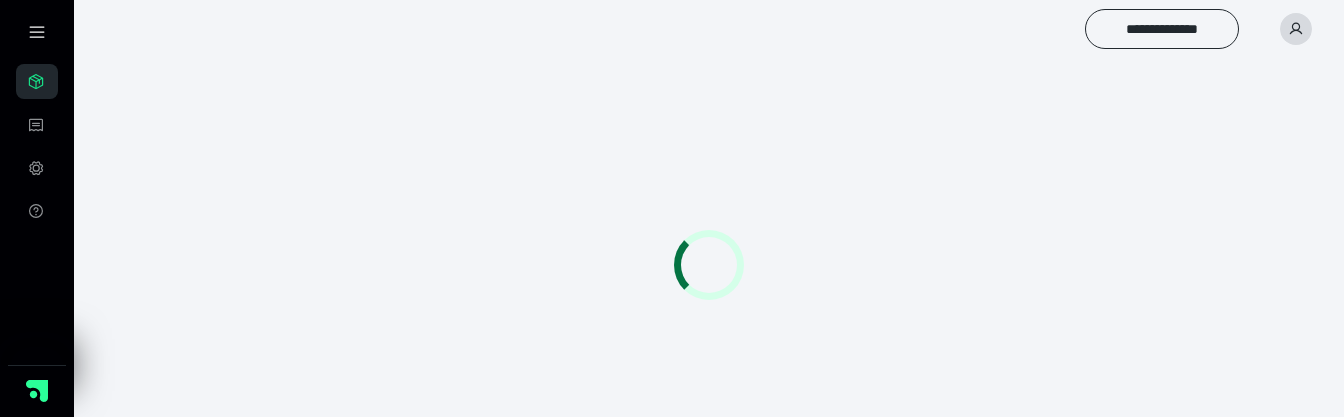 scroll, scrollTop: 0, scrollLeft: 0, axis: both 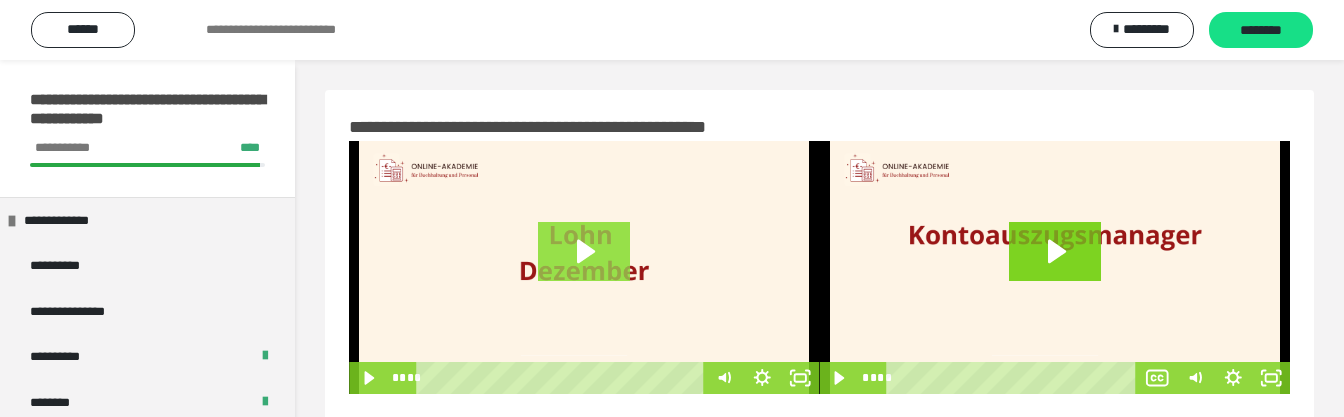 click 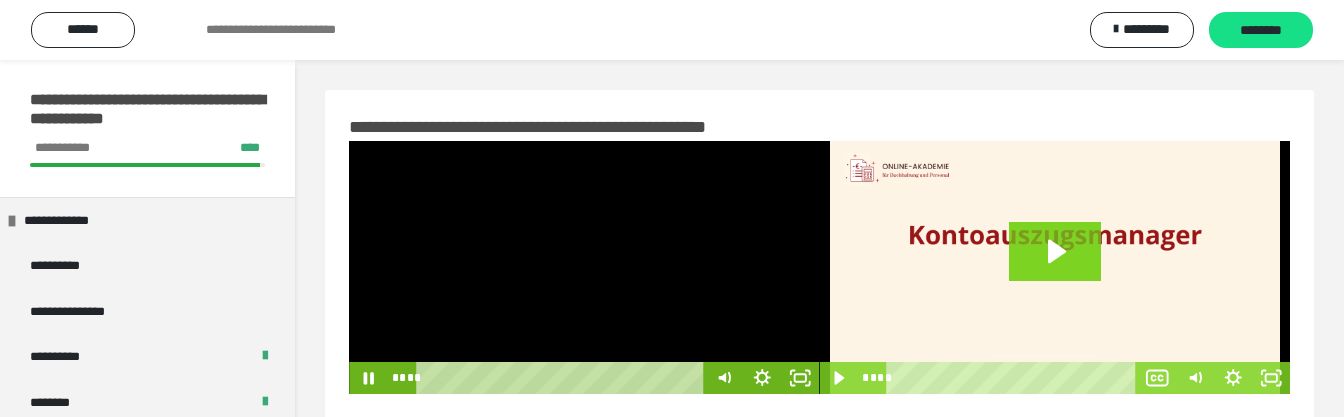 click at bounding box center (584, 267) 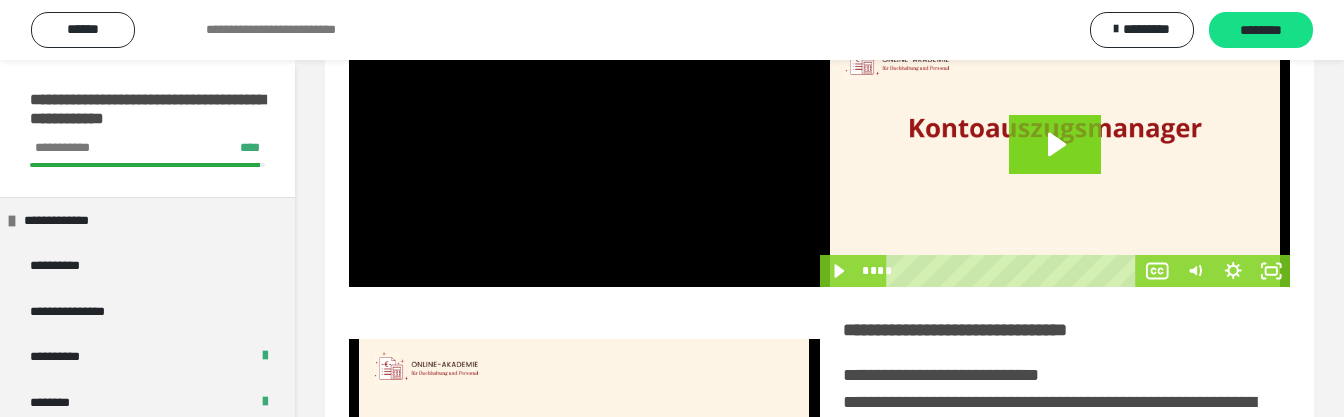 scroll, scrollTop: 106, scrollLeft: 0, axis: vertical 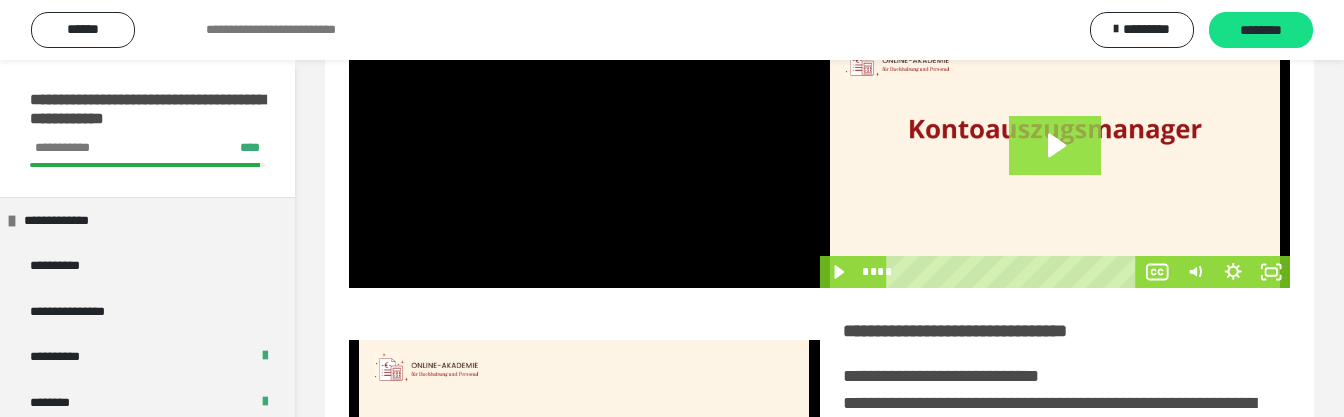click 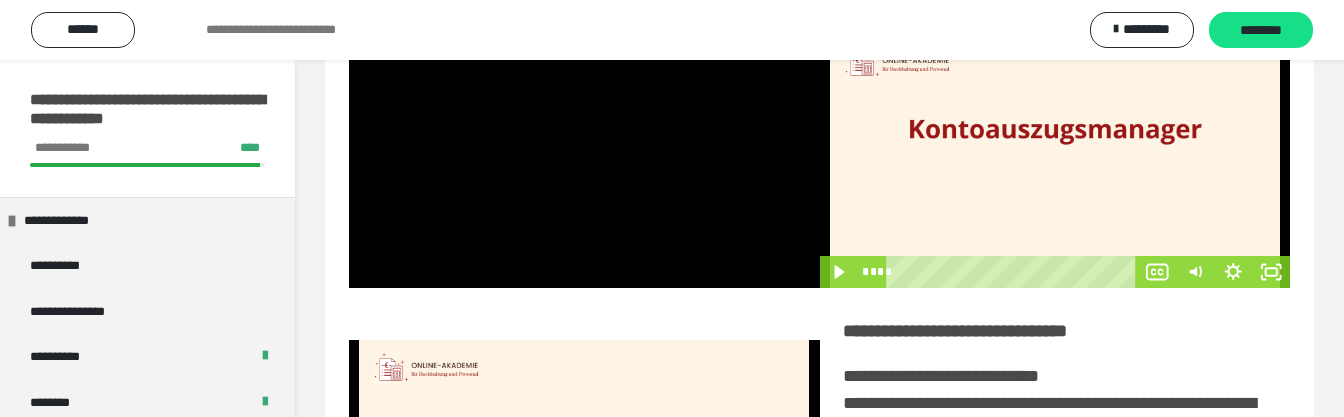 click at bounding box center [1055, 161] 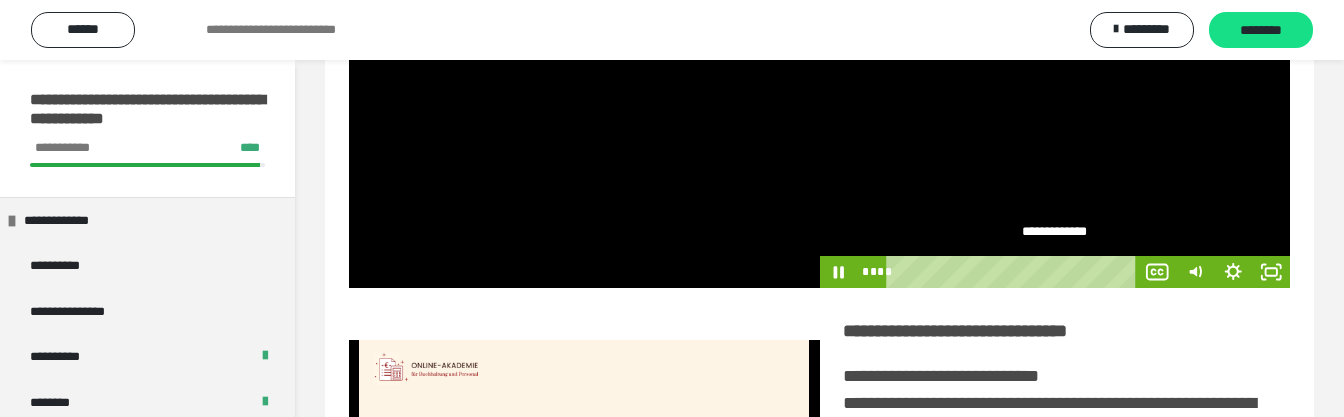 click at bounding box center [1055, 161] 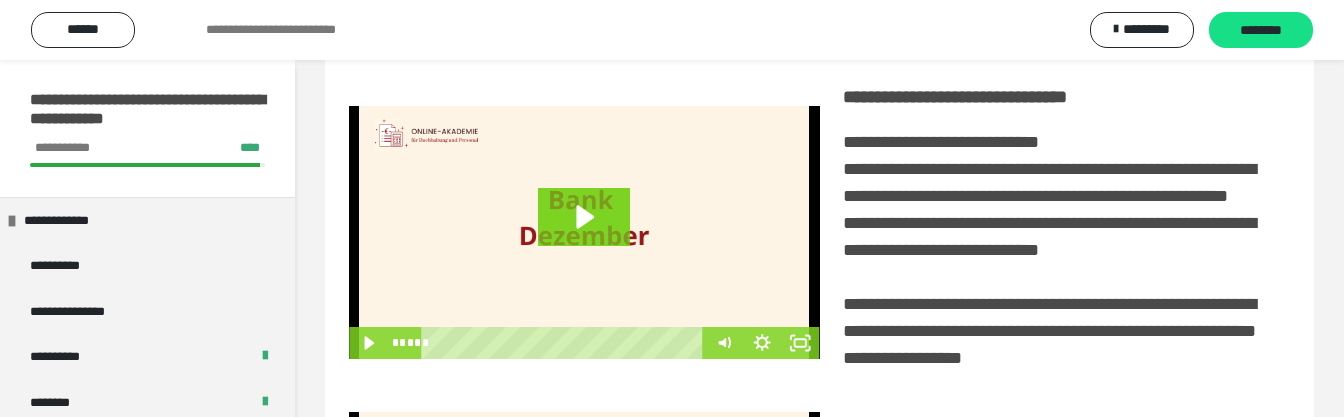 scroll, scrollTop: 357, scrollLeft: 0, axis: vertical 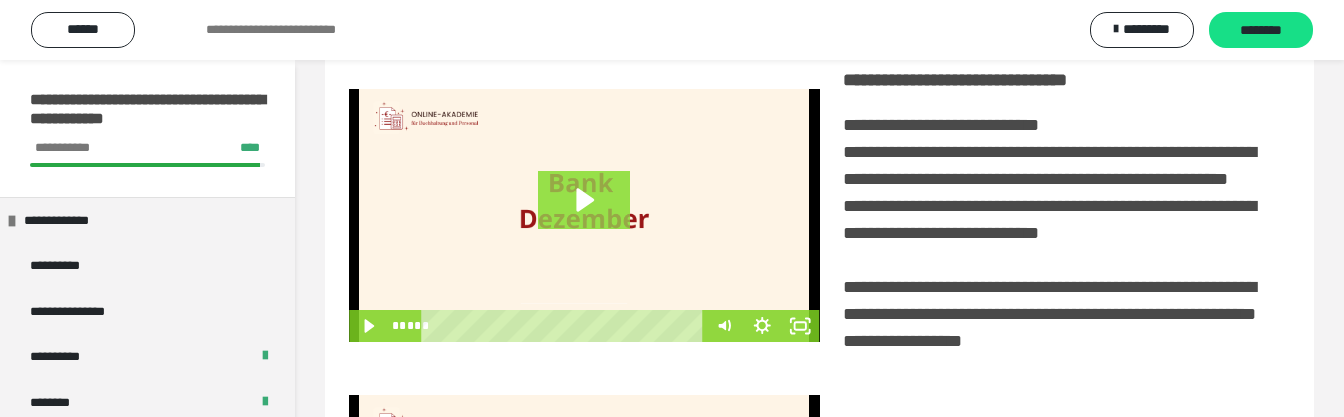 click 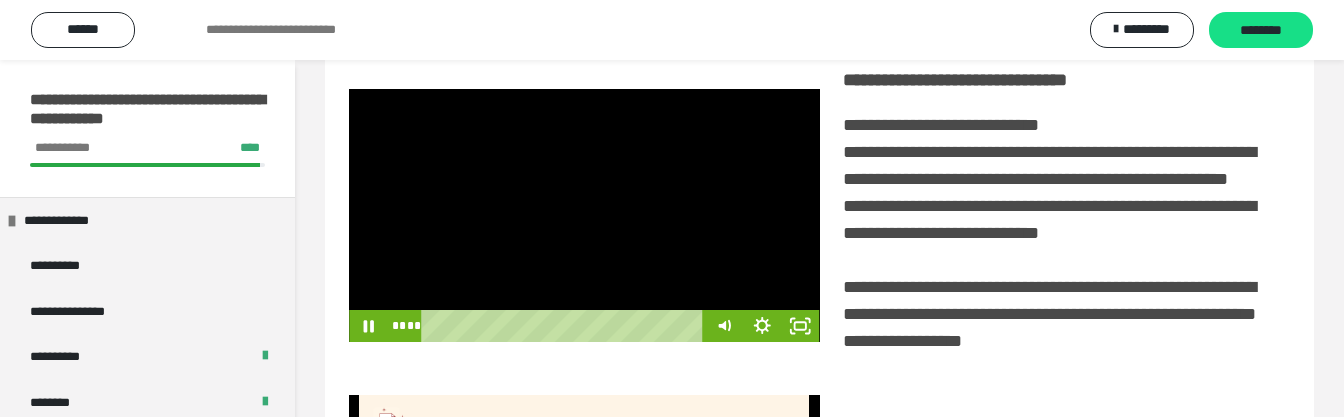 click at bounding box center (584, 215) 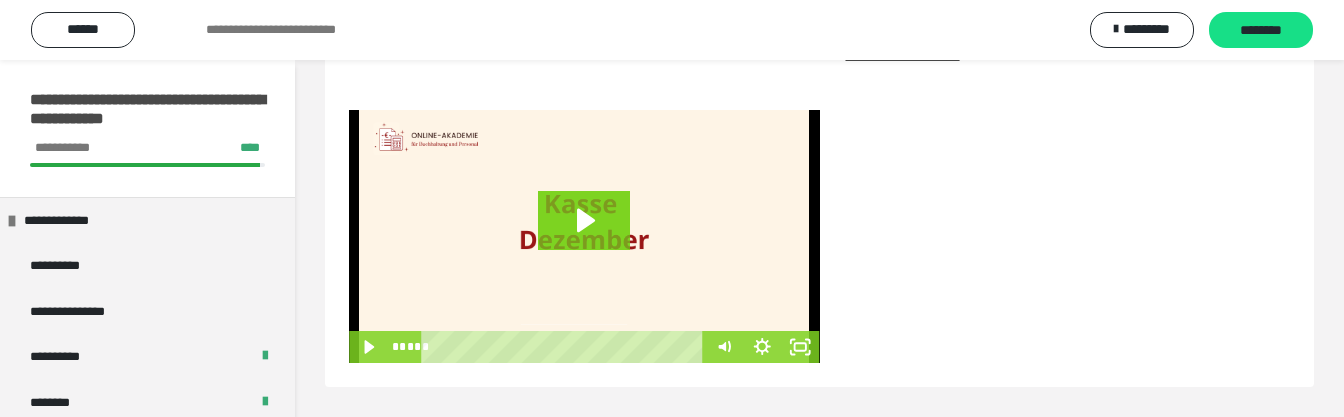 scroll, scrollTop: 723, scrollLeft: 0, axis: vertical 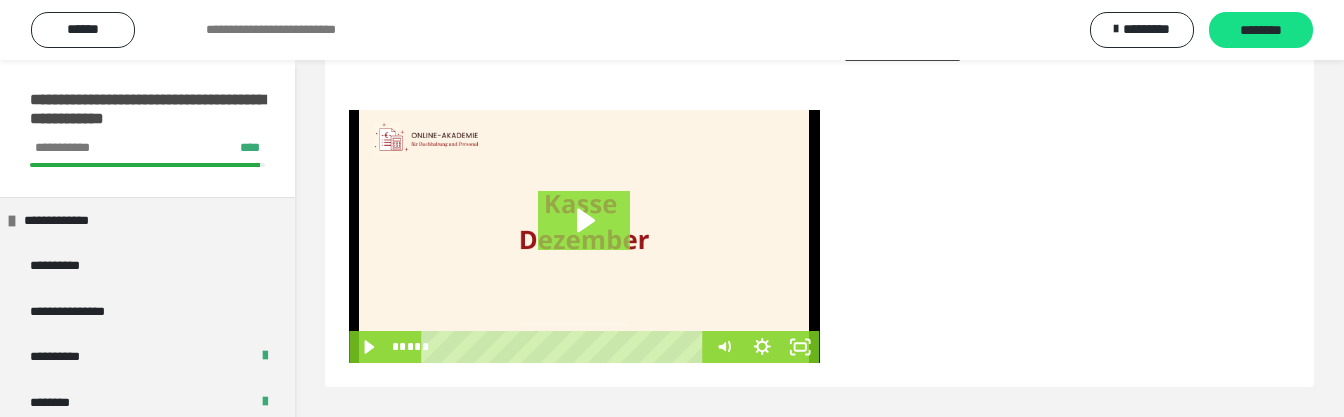 click 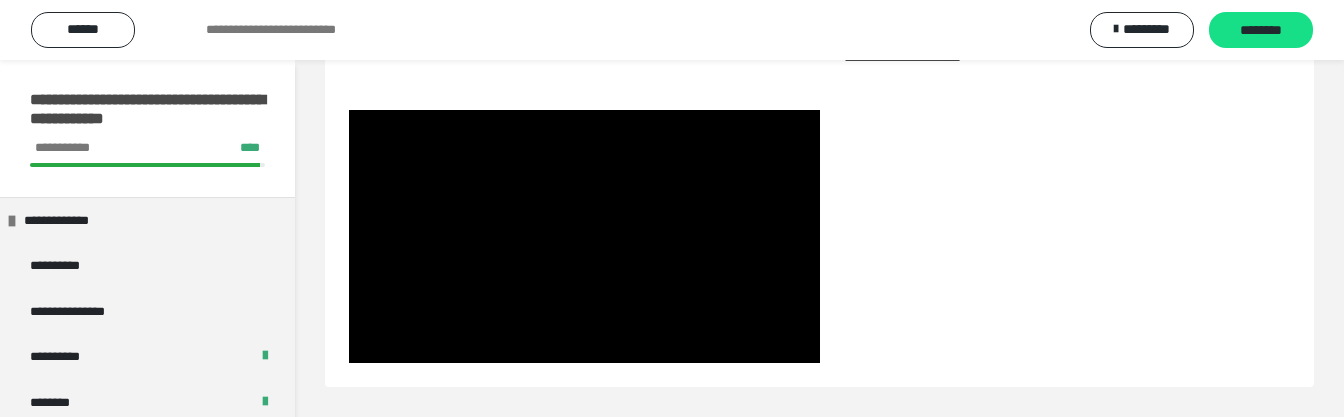 click at bounding box center (584, 236) 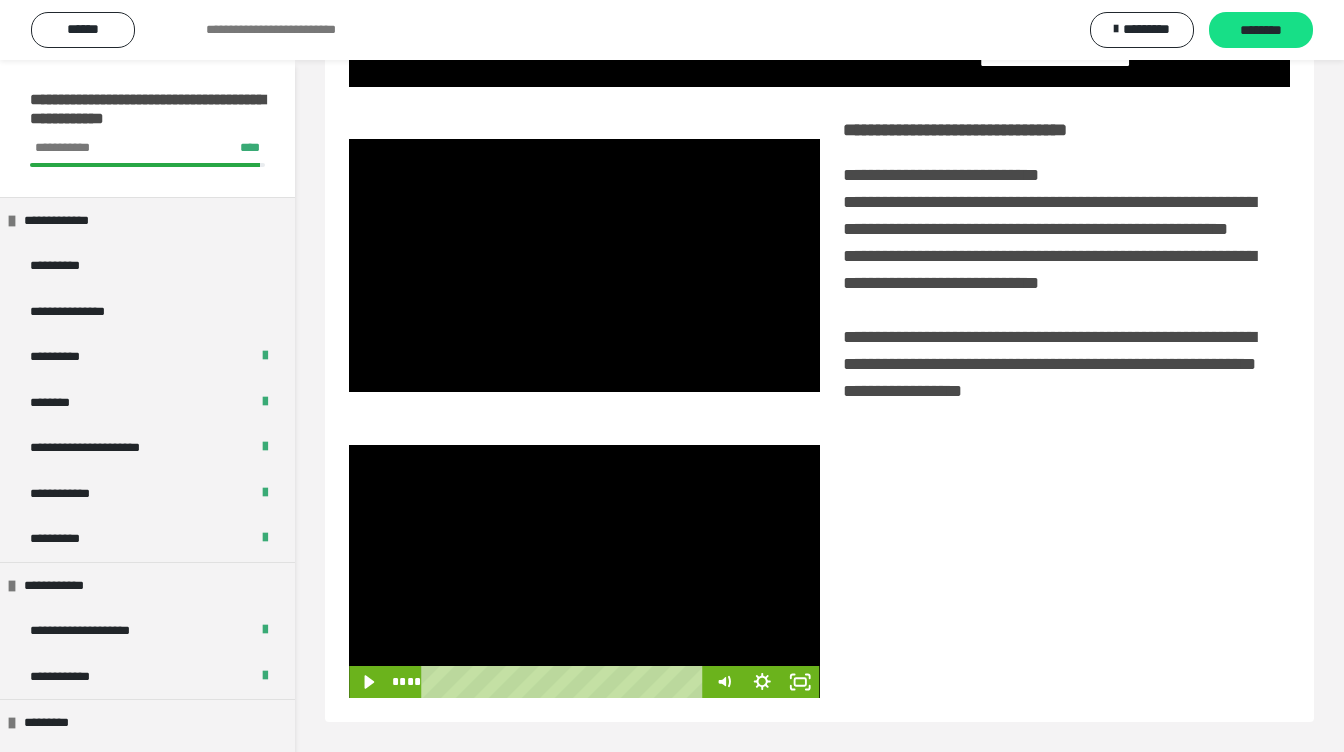 scroll, scrollTop: 0, scrollLeft: 0, axis: both 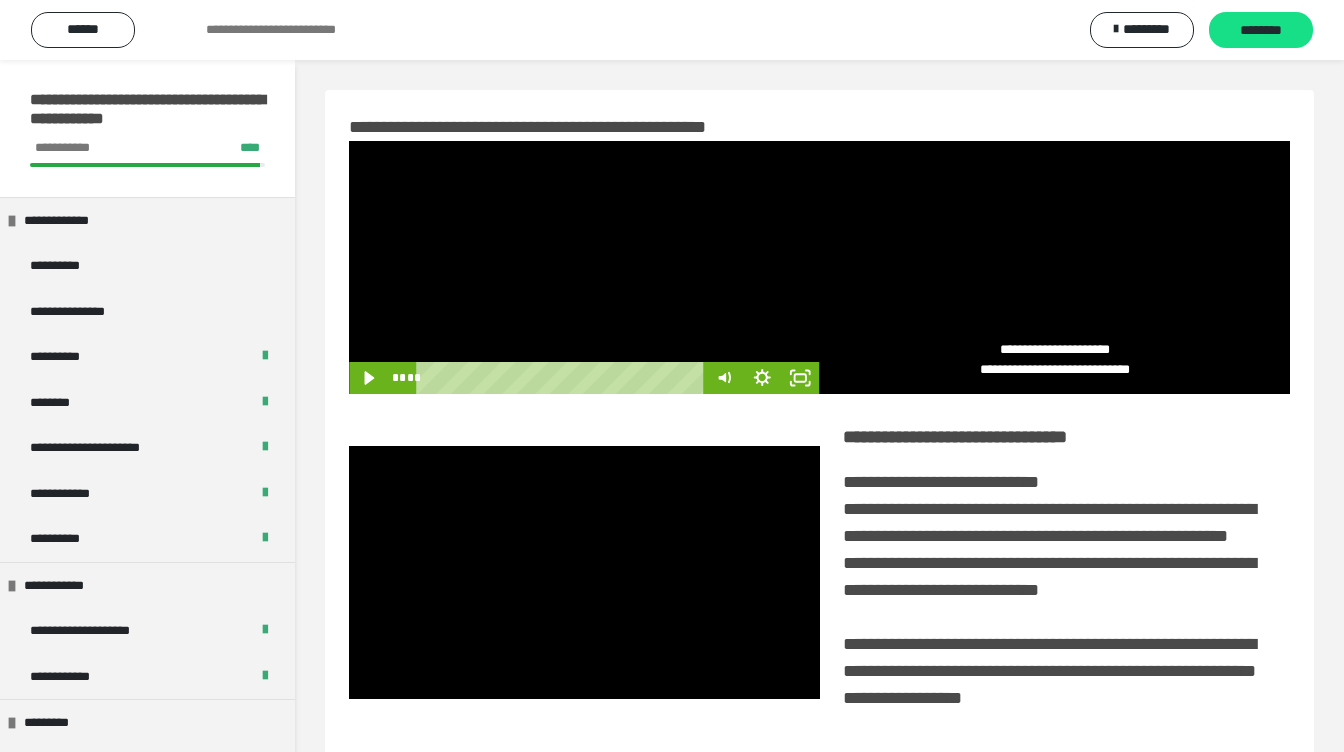 click at bounding box center [584, 267] 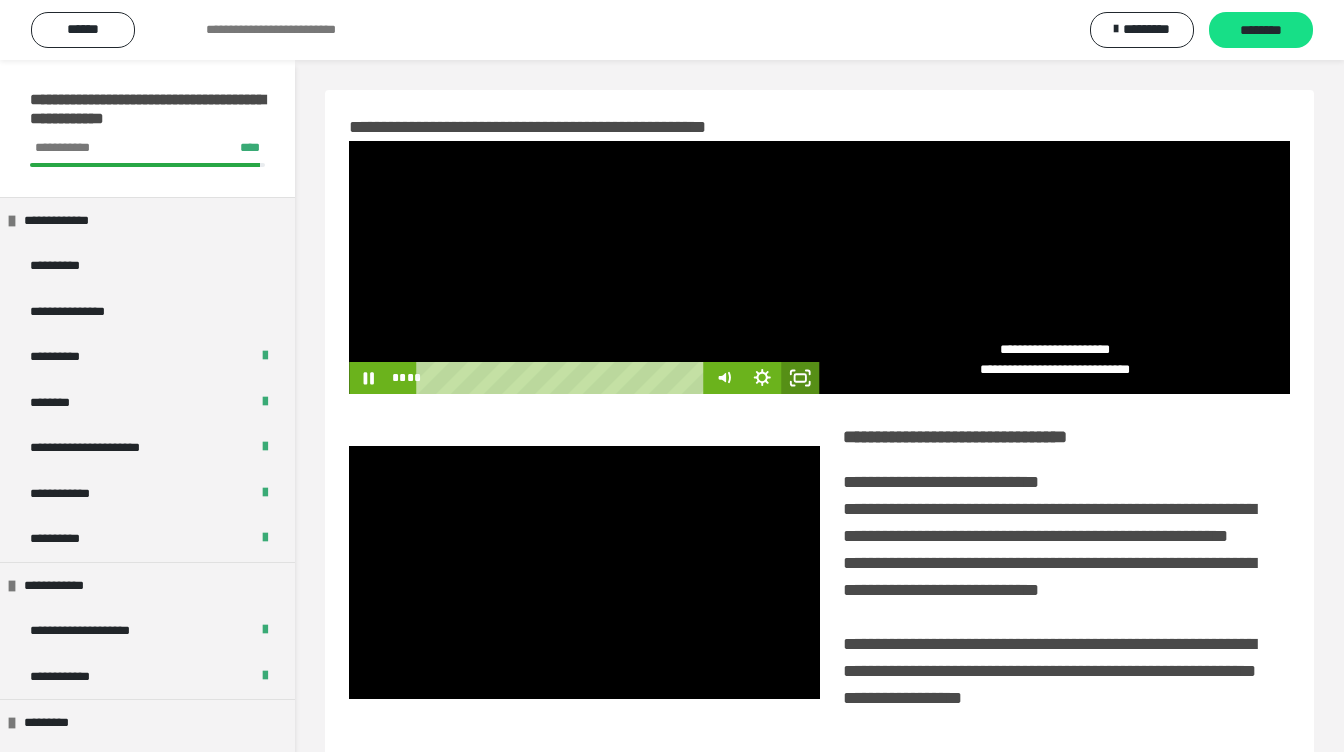 click 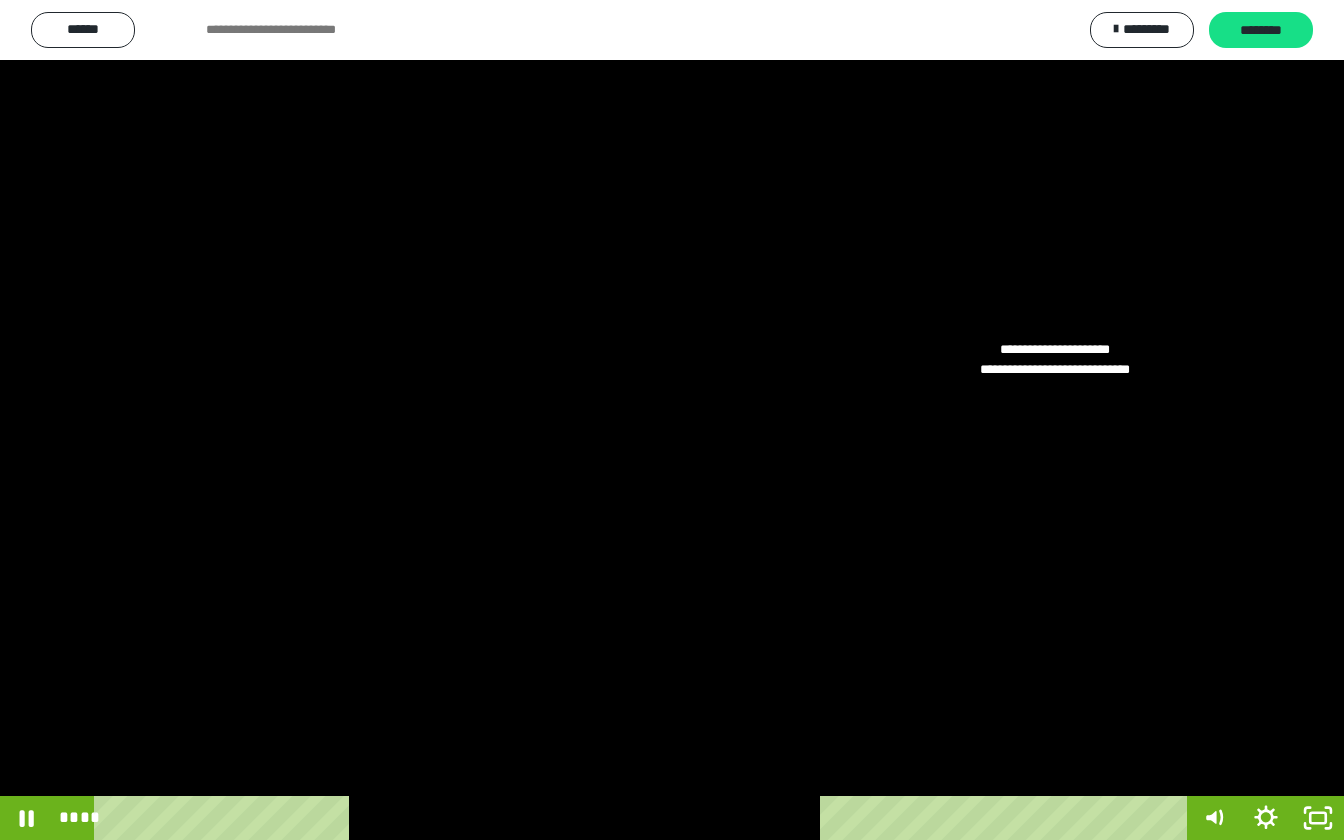 click at bounding box center [672, 420] 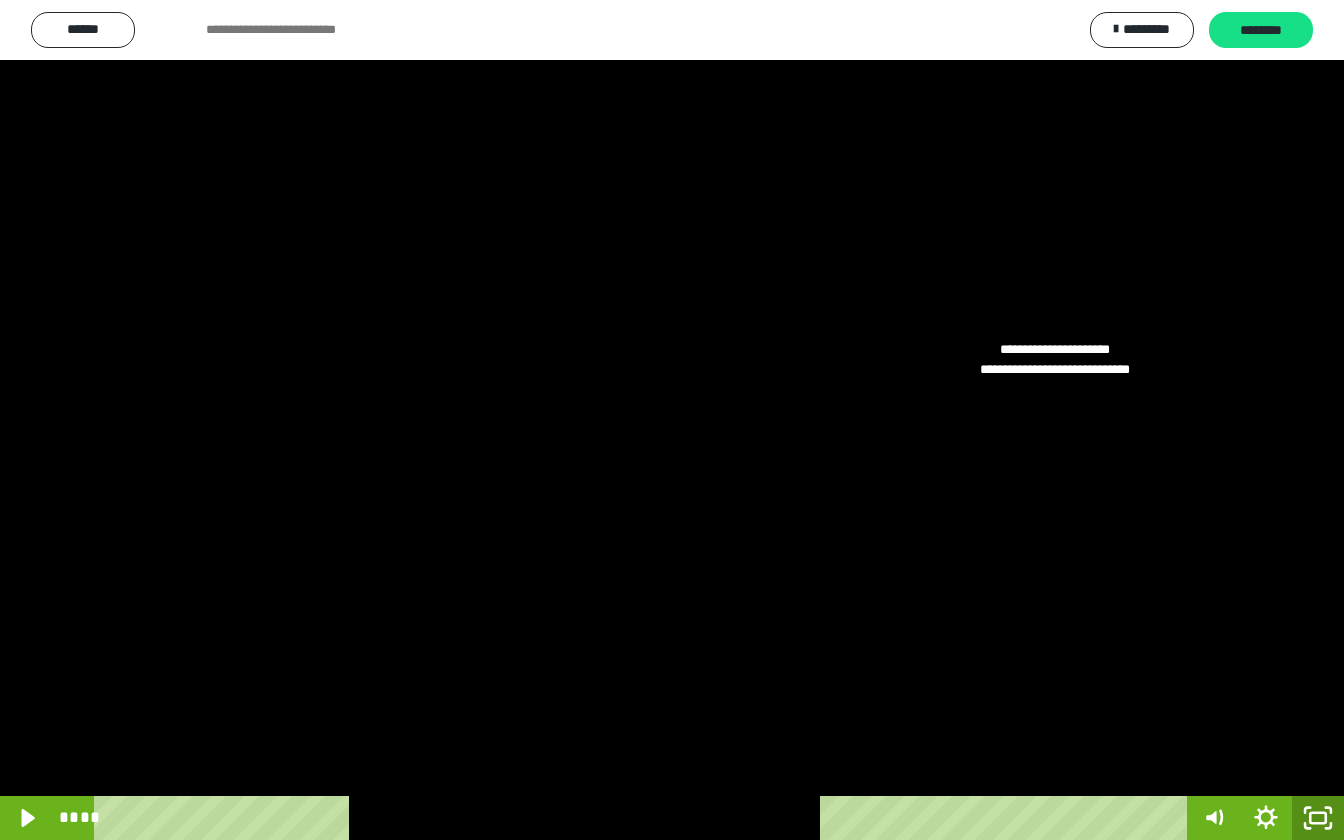 click 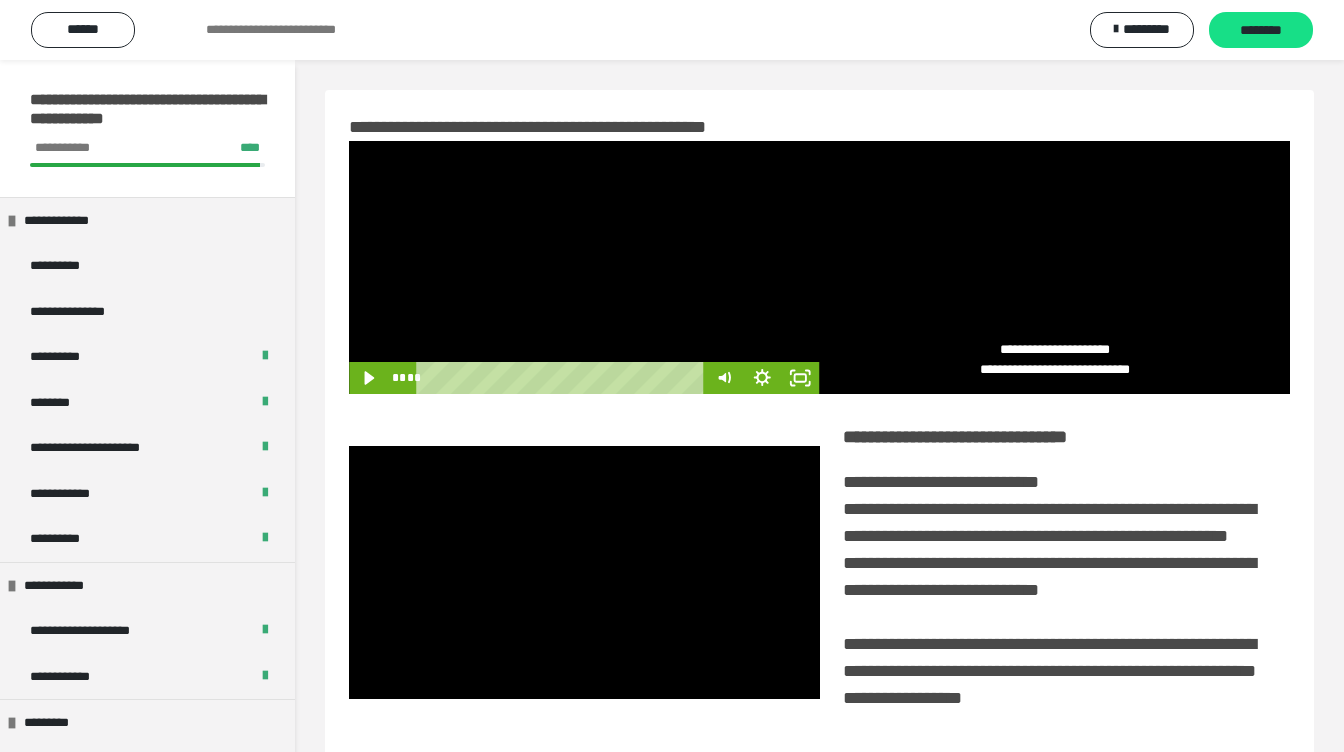 click at bounding box center [584, 267] 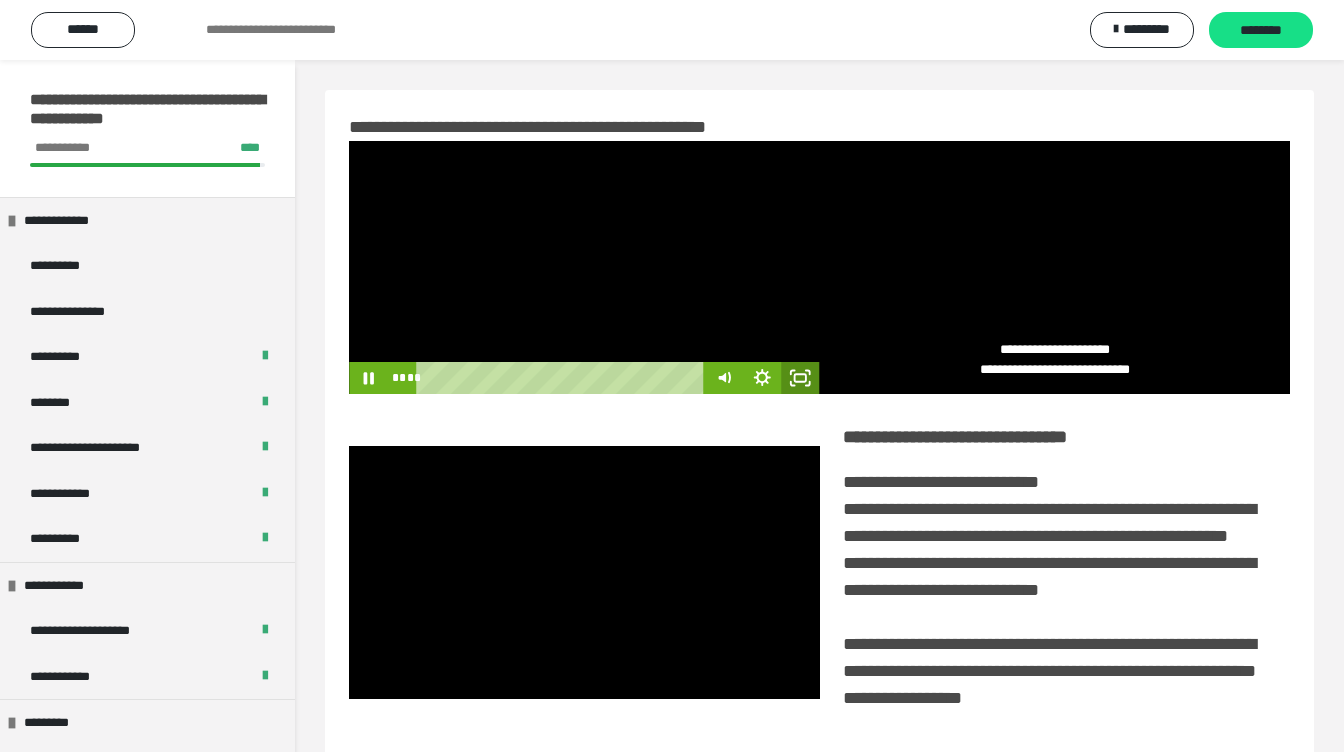 click 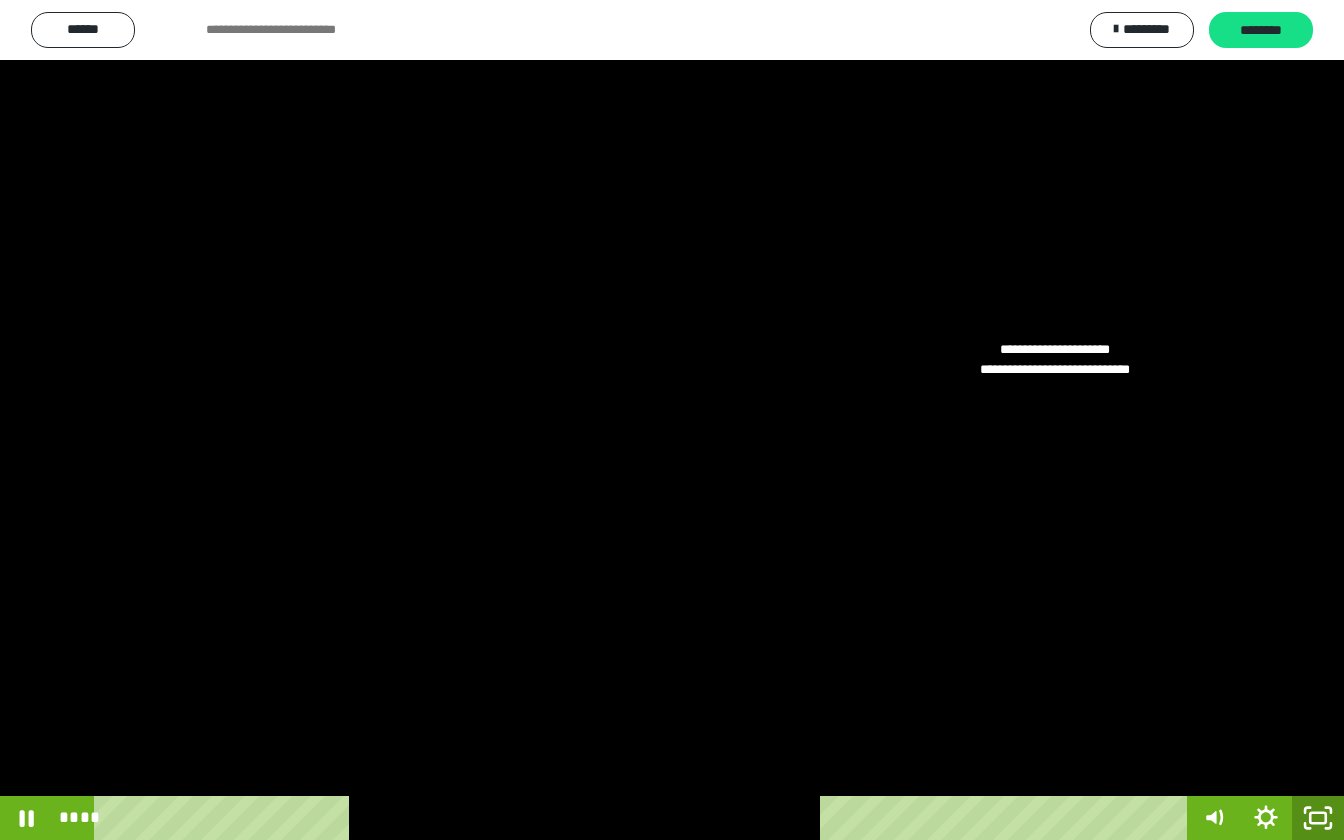 click 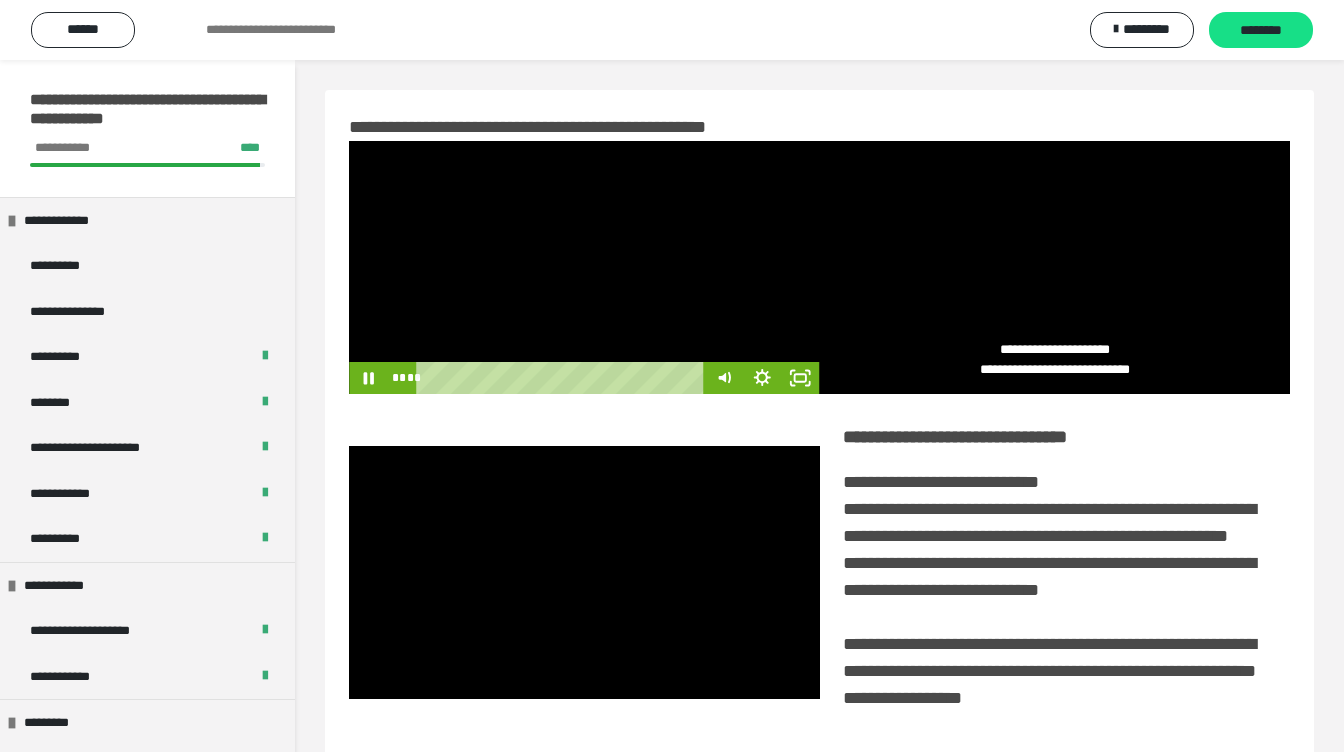 click at bounding box center [584, 267] 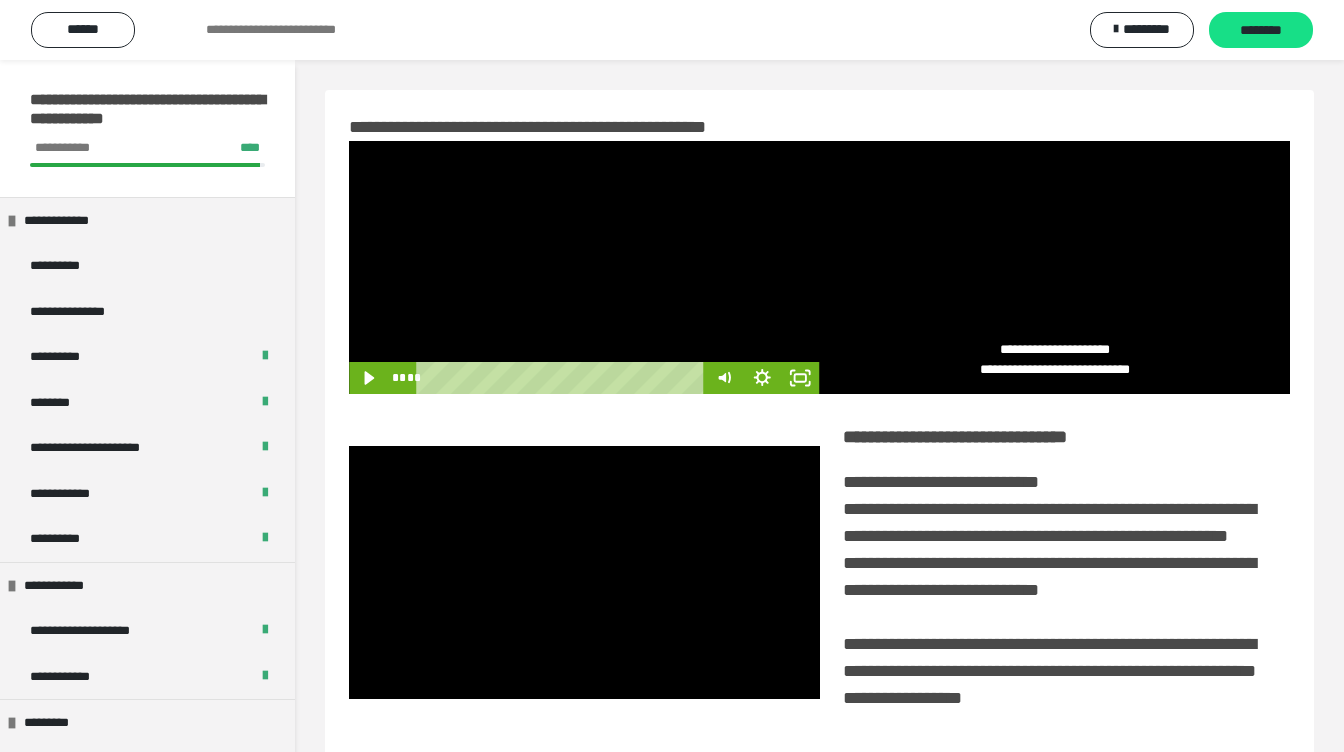 click at bounding box center [584, 267] 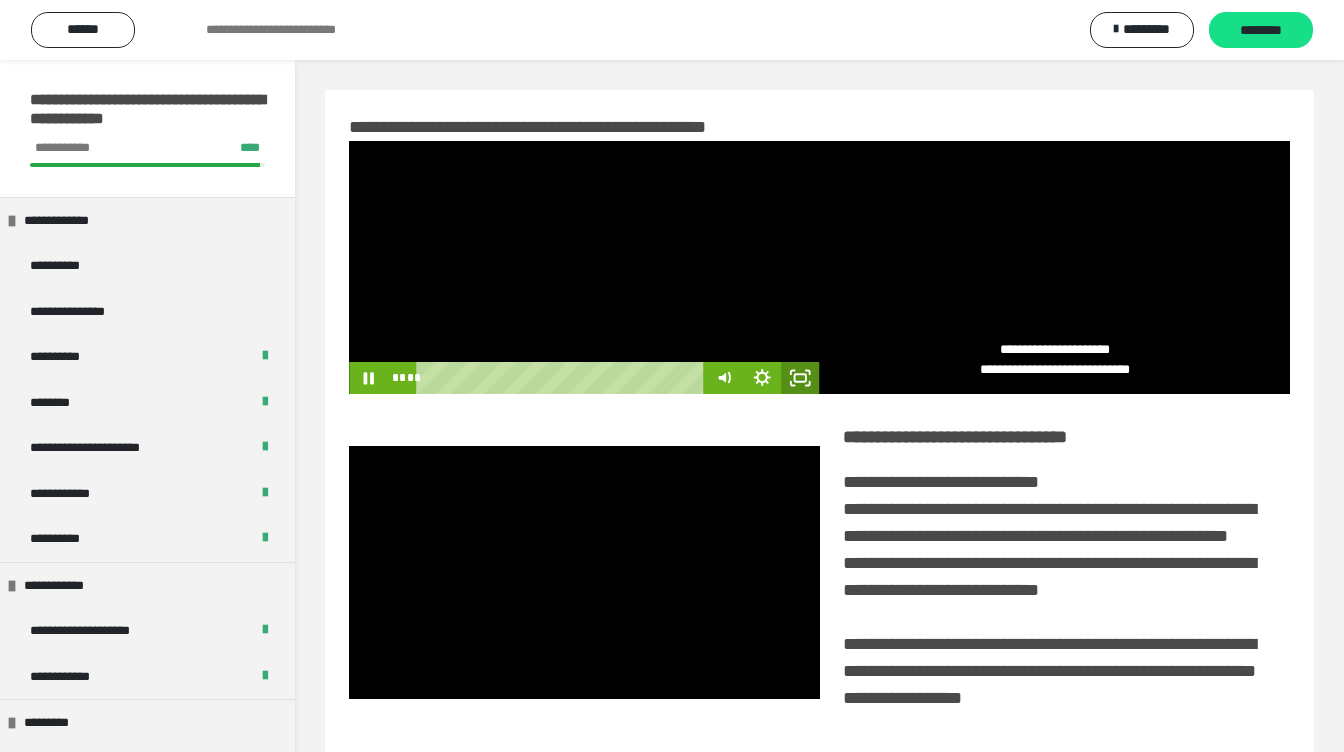 click 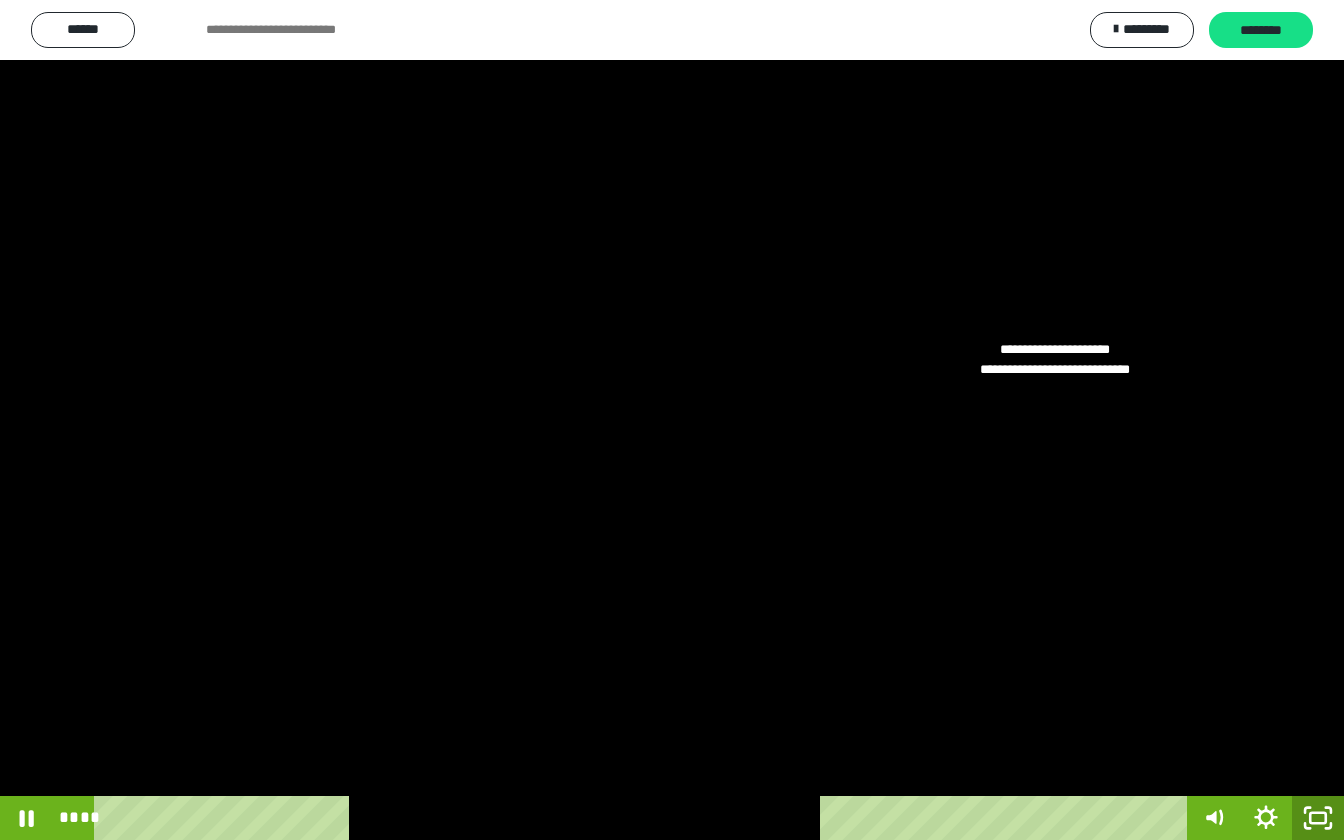 click 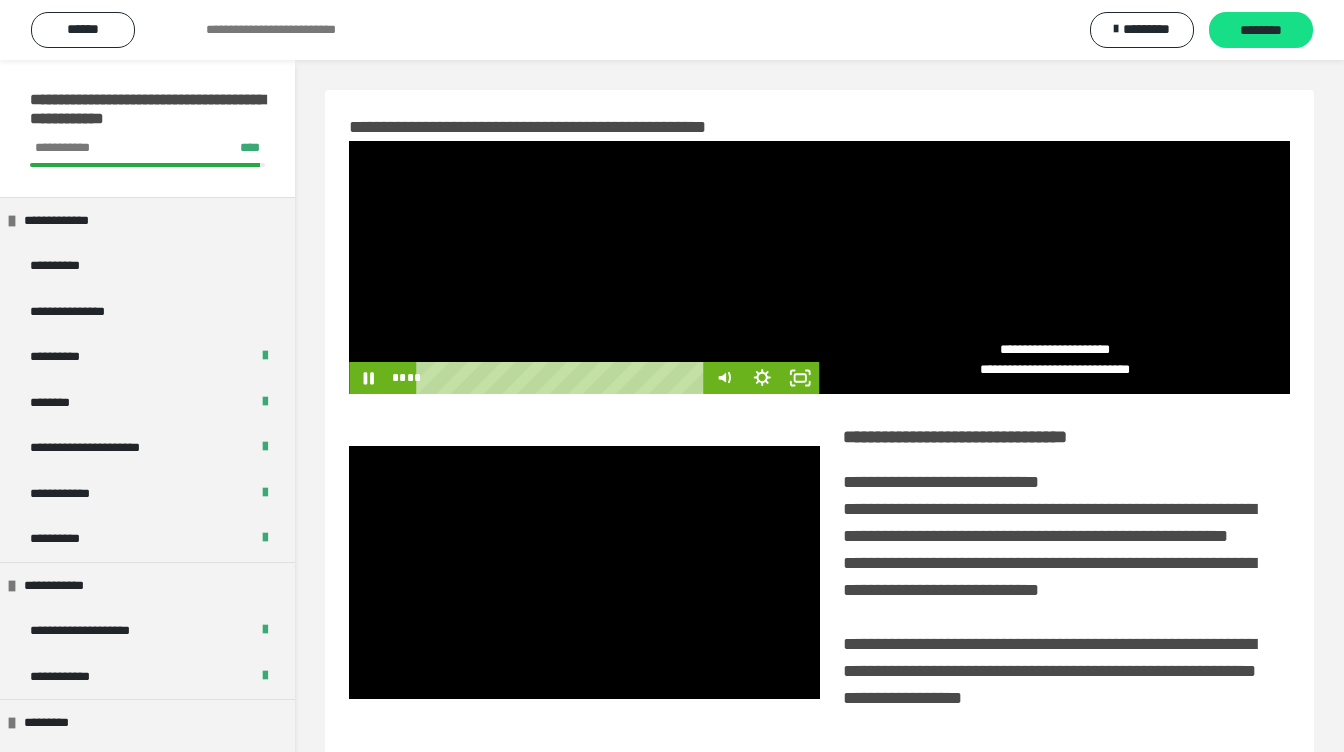 click at bounding box center (584, 267) 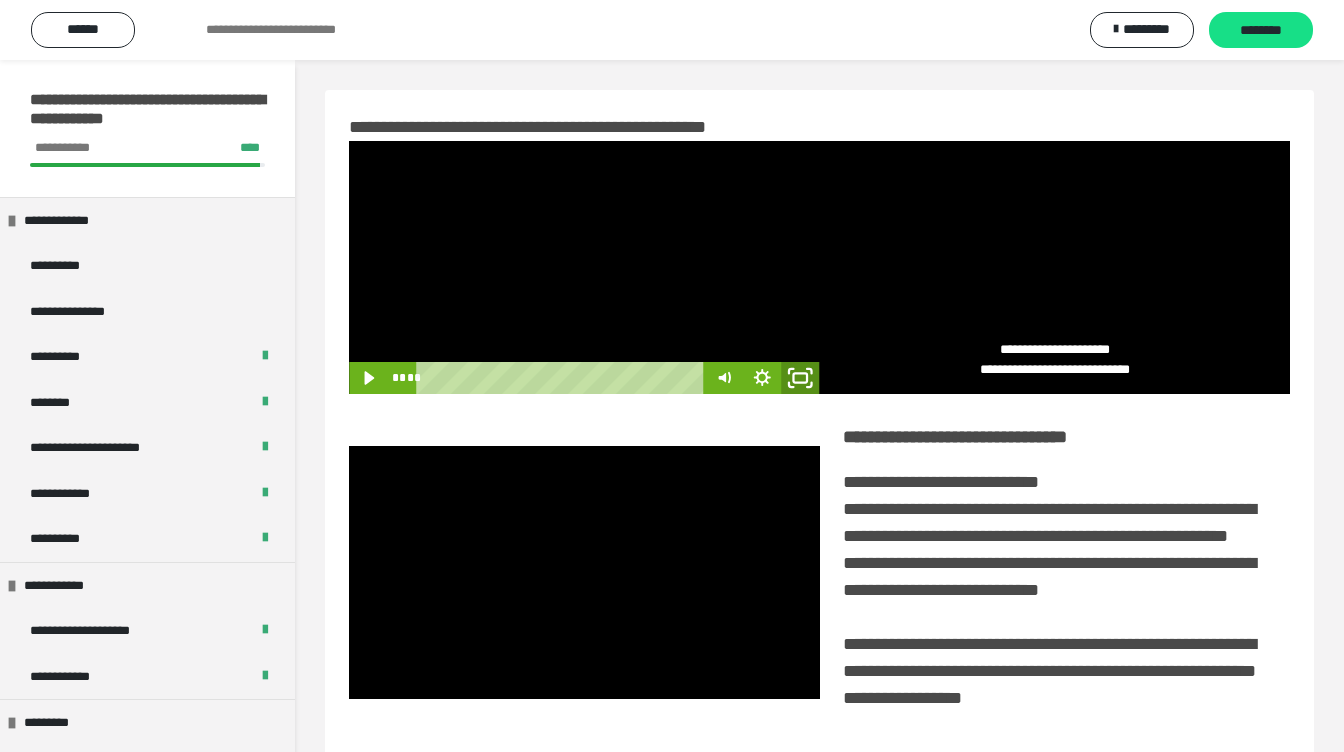 click 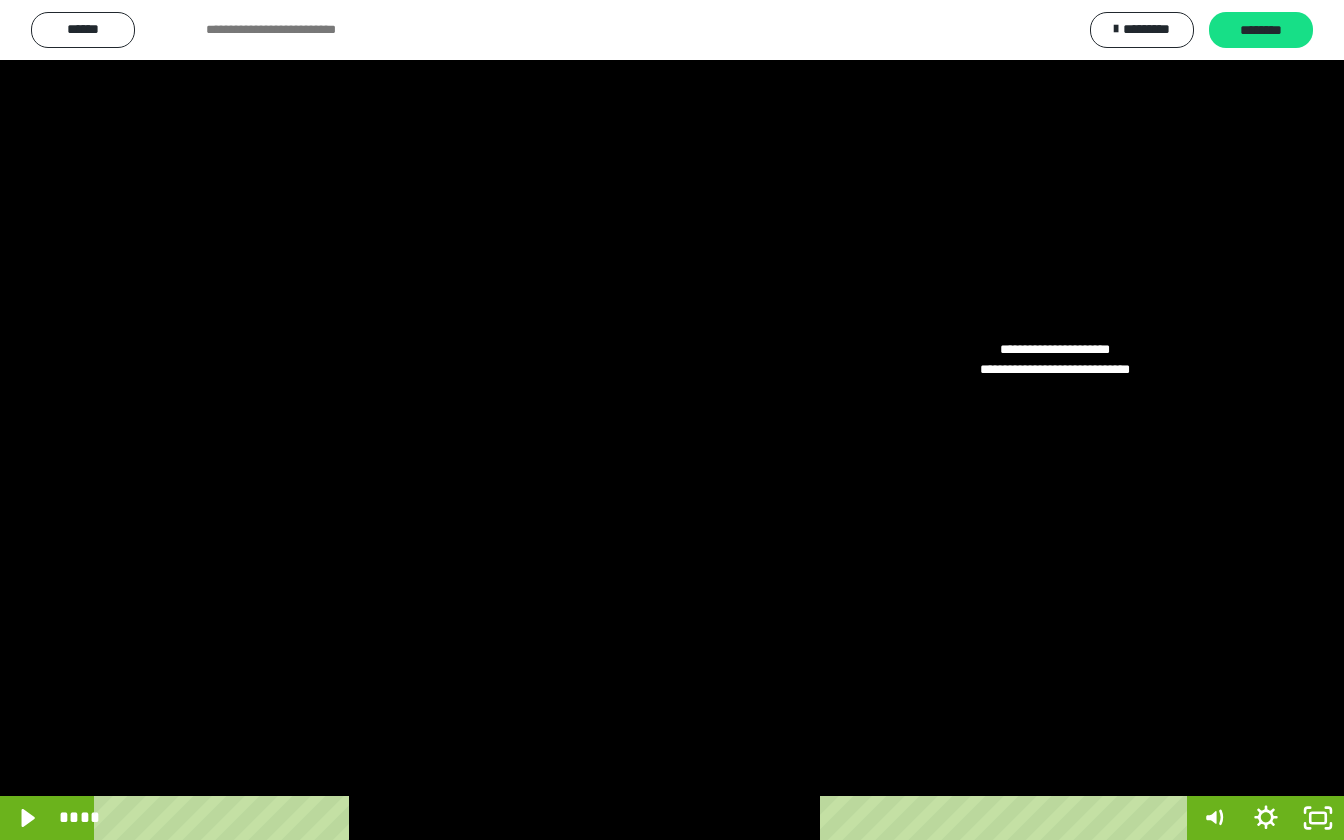 click at bounding box center (672, 420) 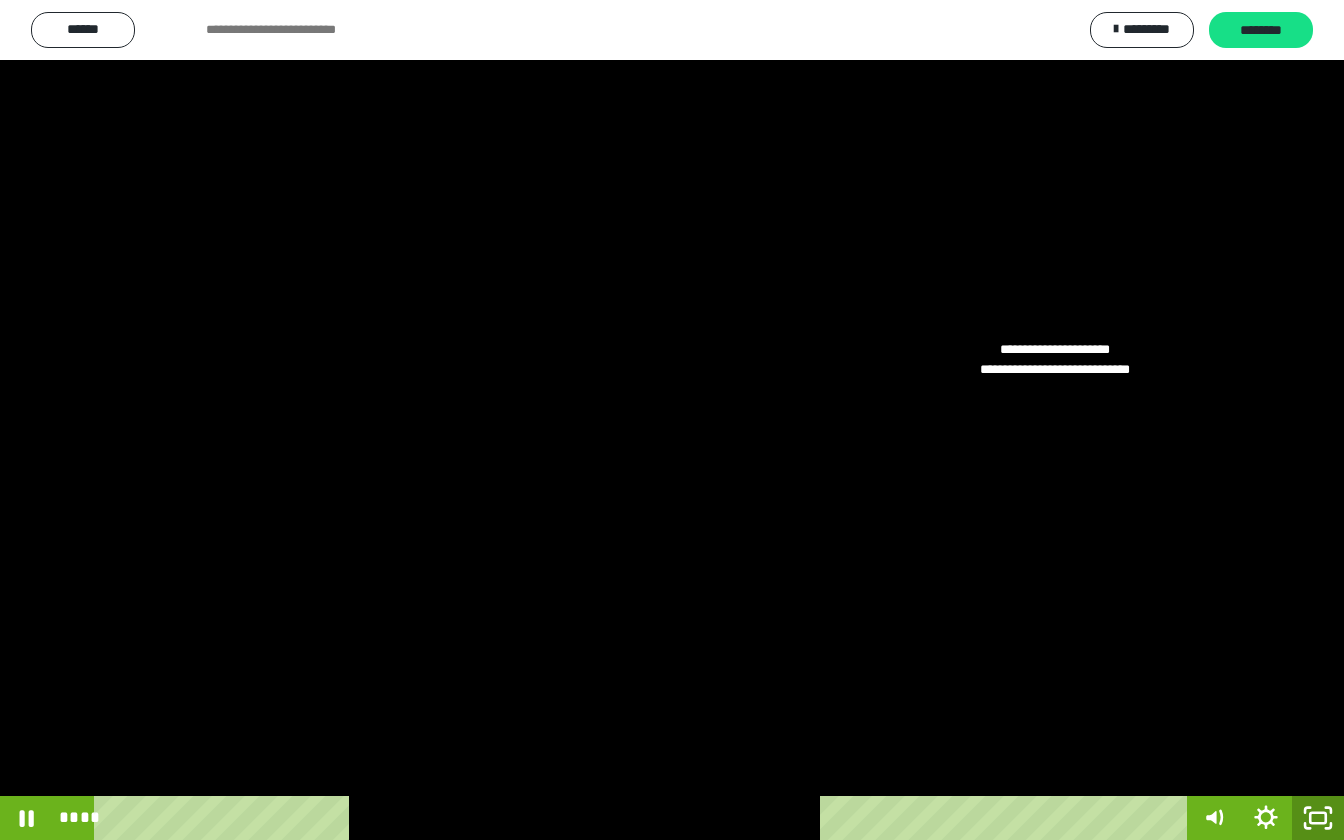 click 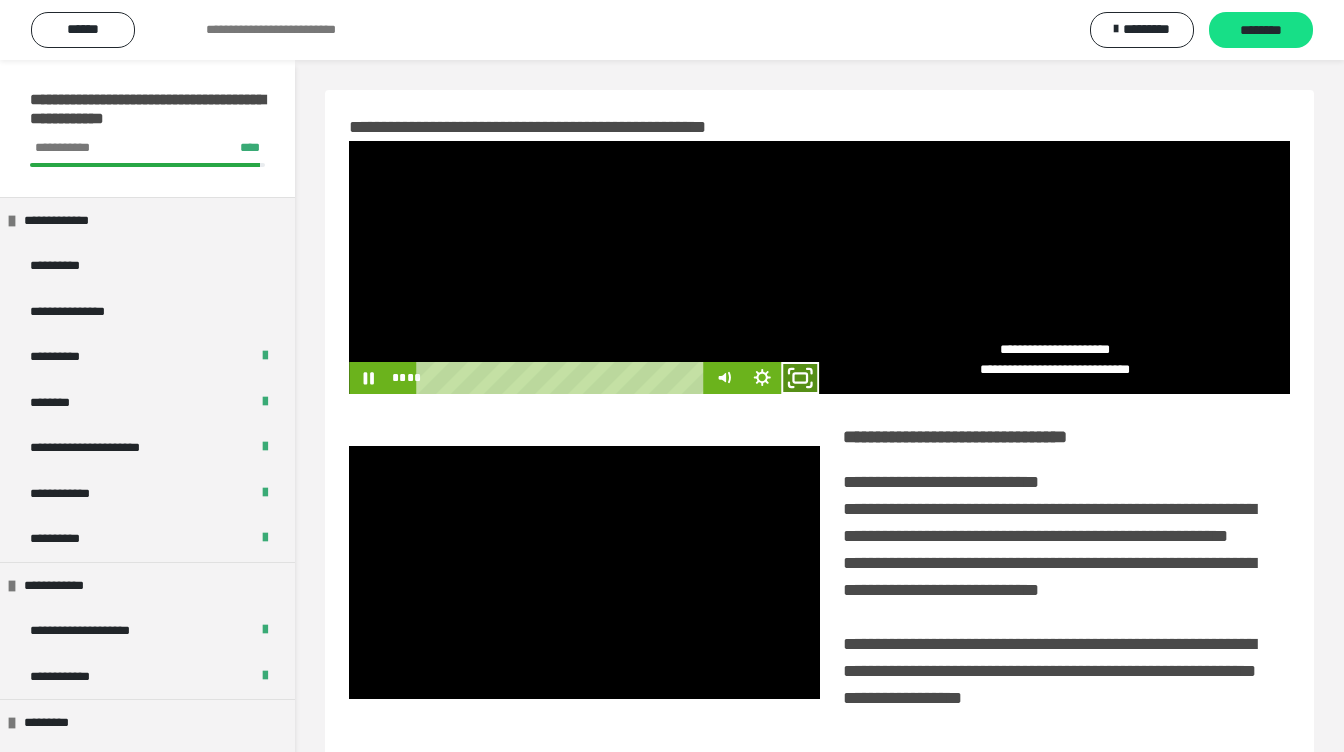 click 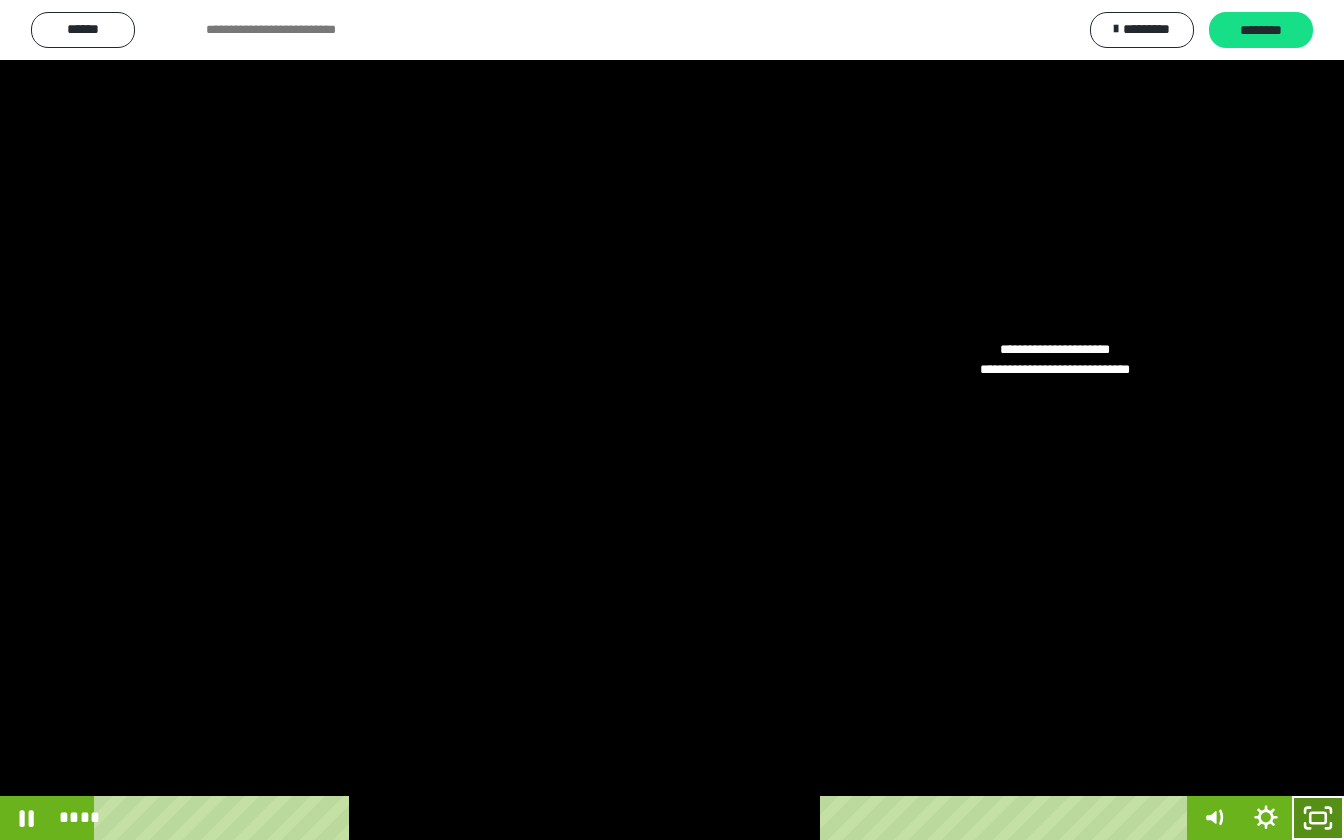 click 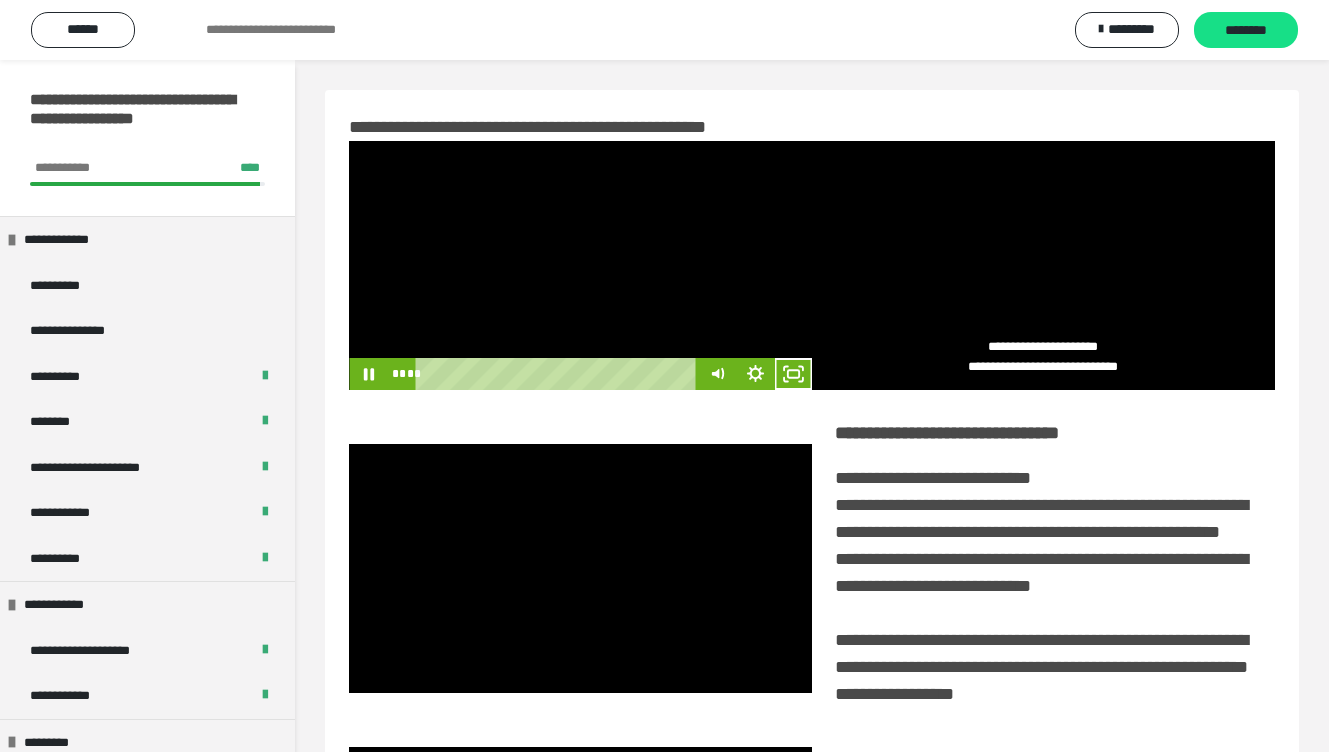 click at bounding box center [580, 265] 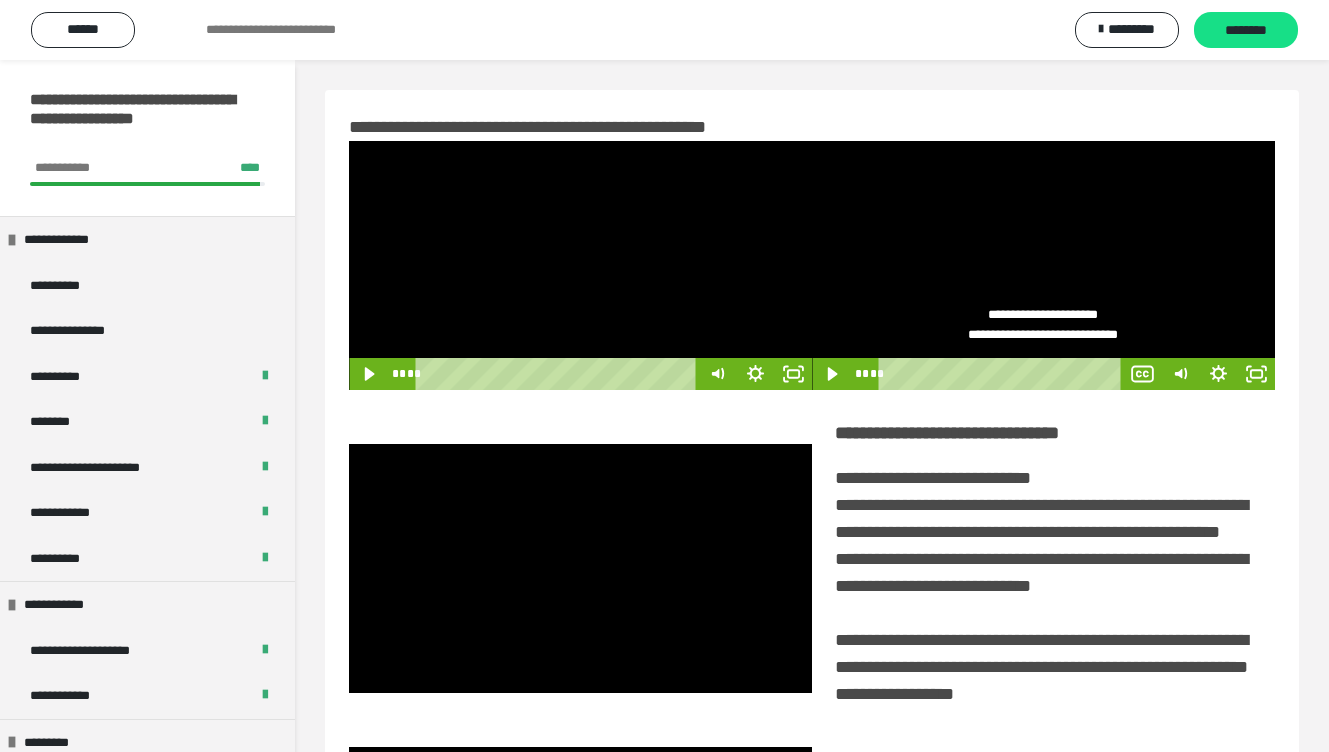 click at bounding box center (1043, 265) 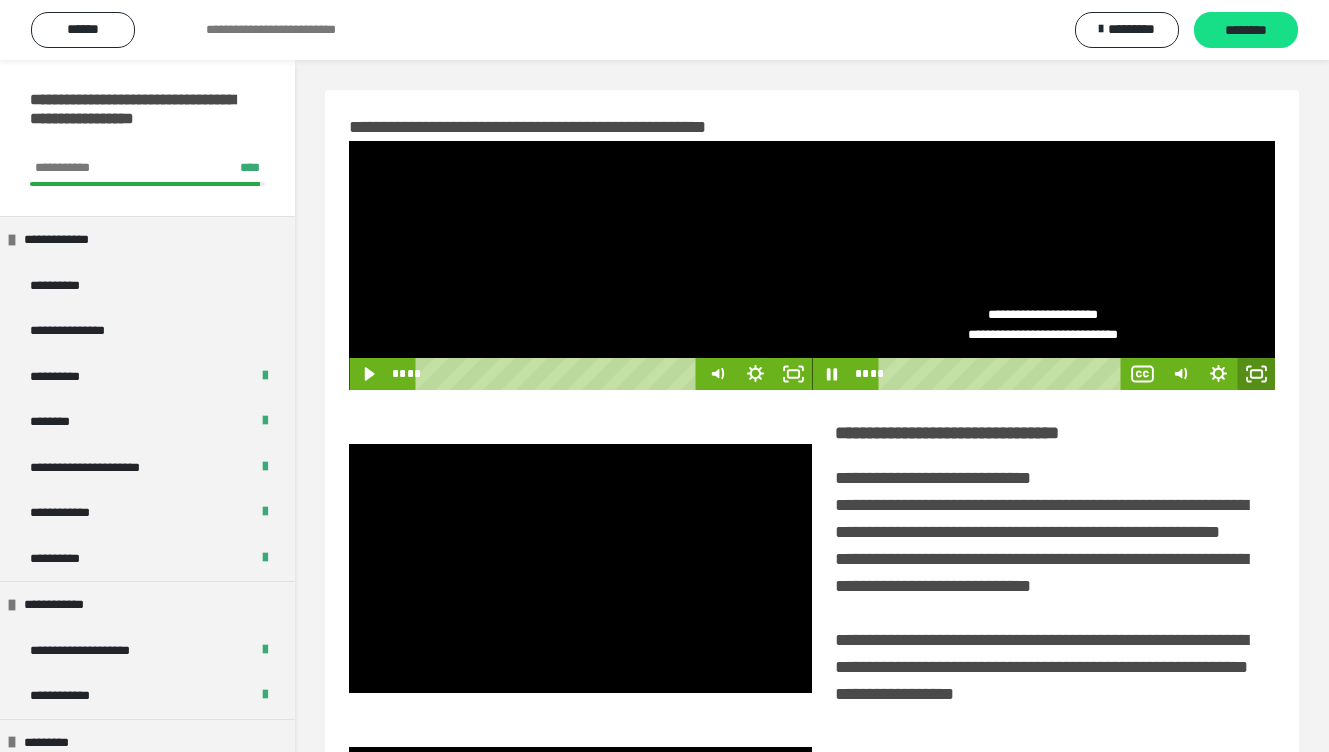 click 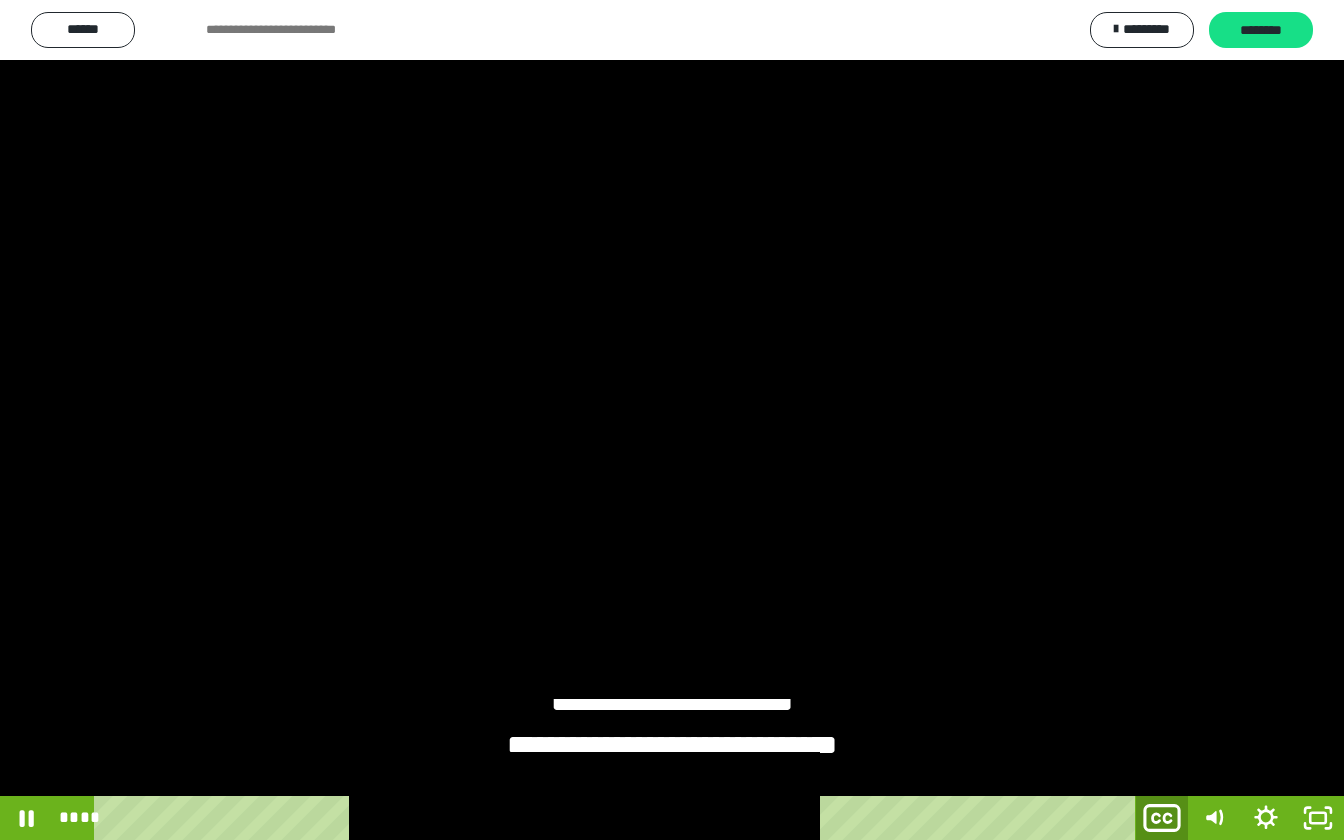 click 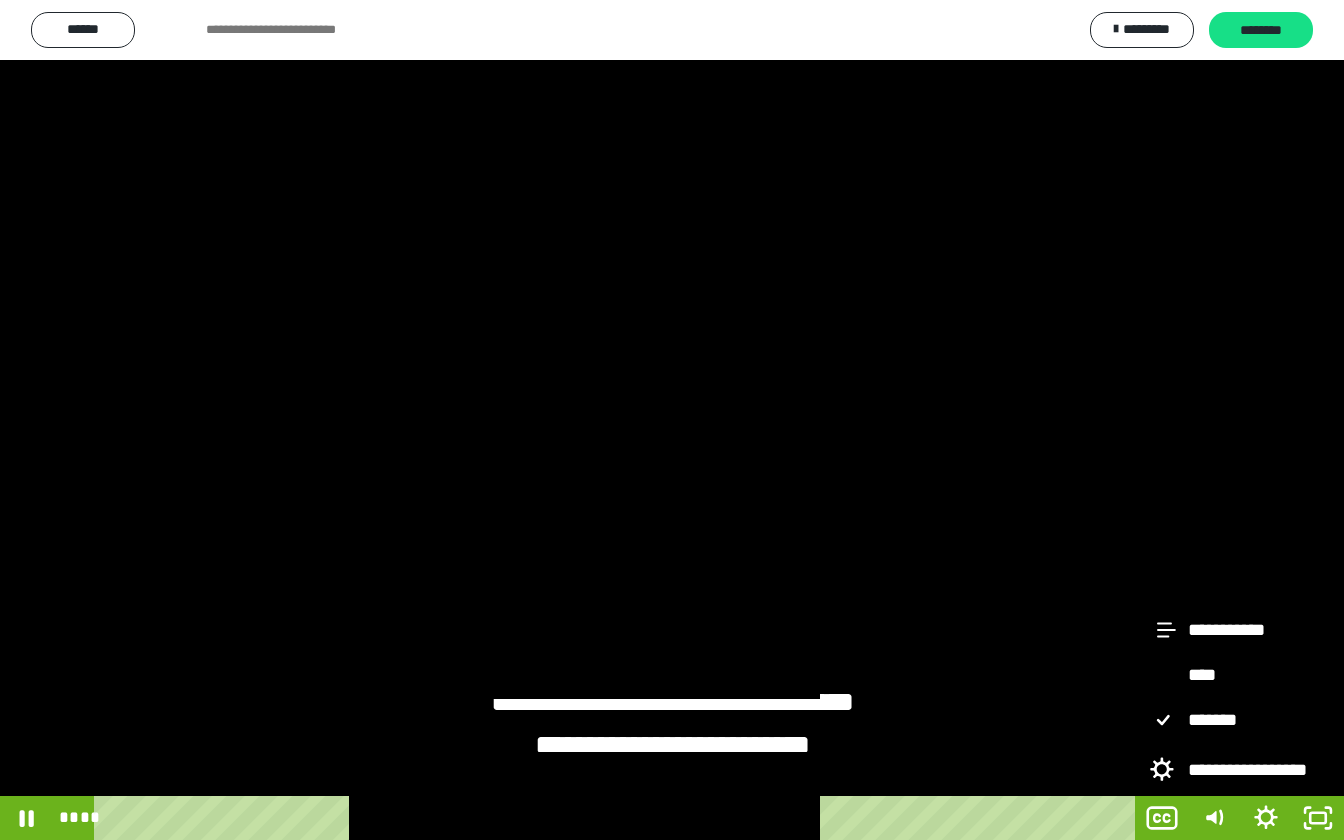 click on "*******" at bounding box center (1240, 721) 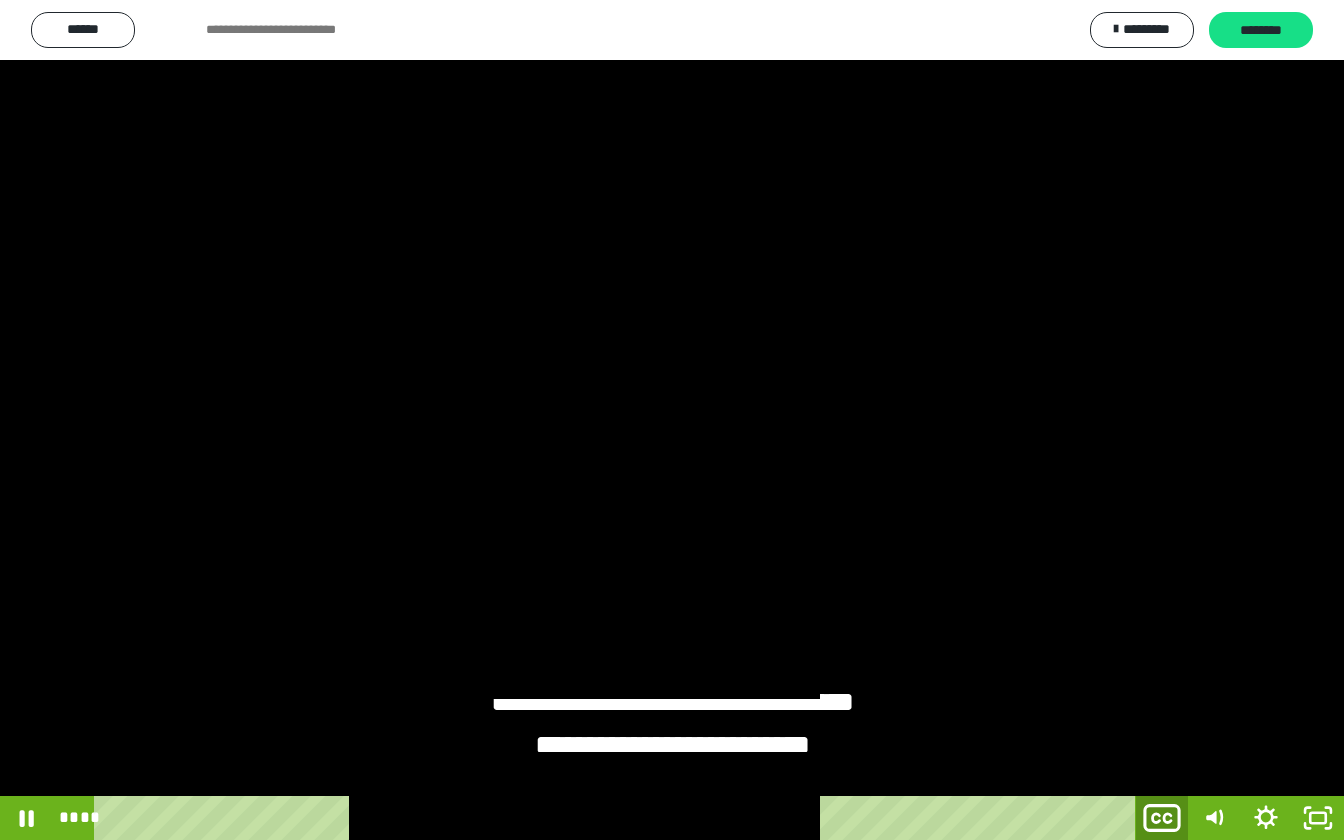 click 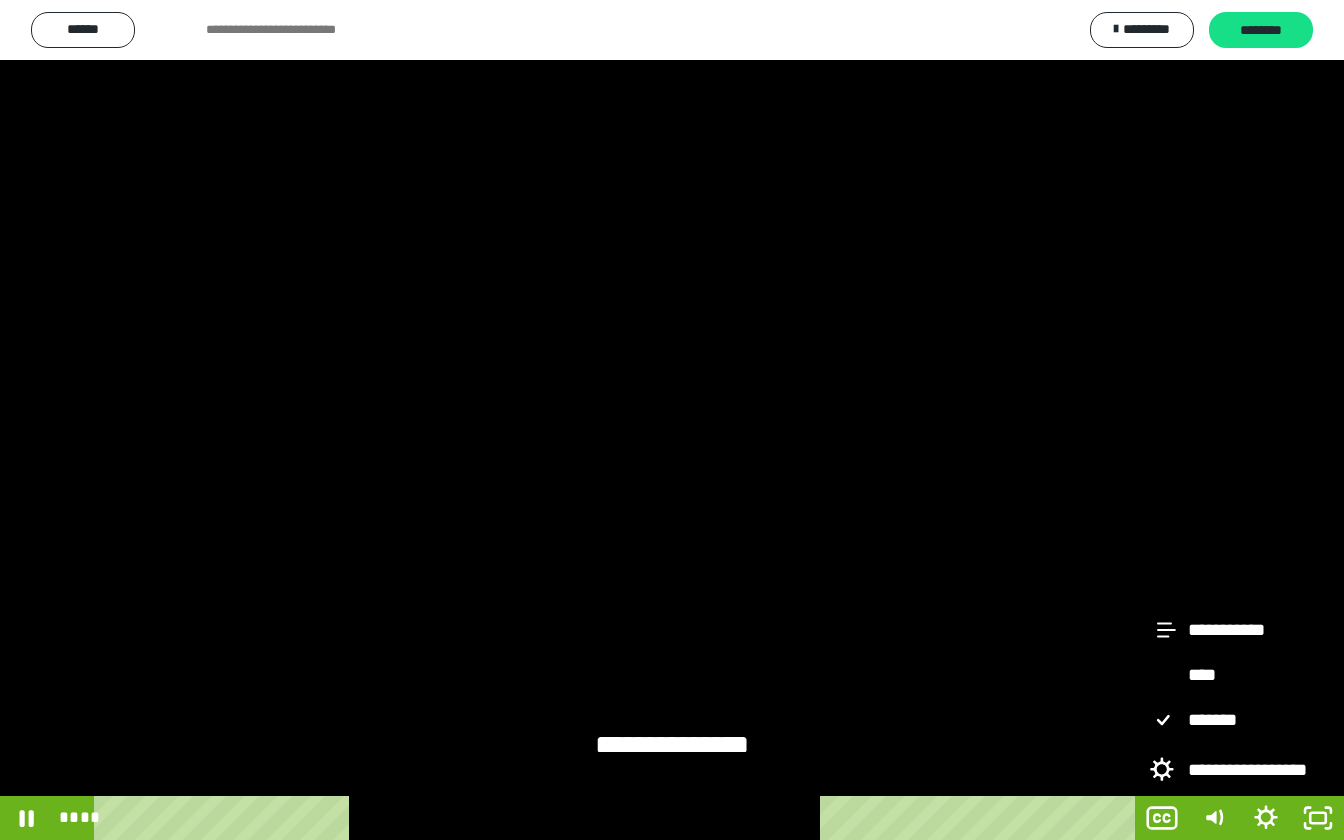 click on "****" at bounding box center (1240, 676) 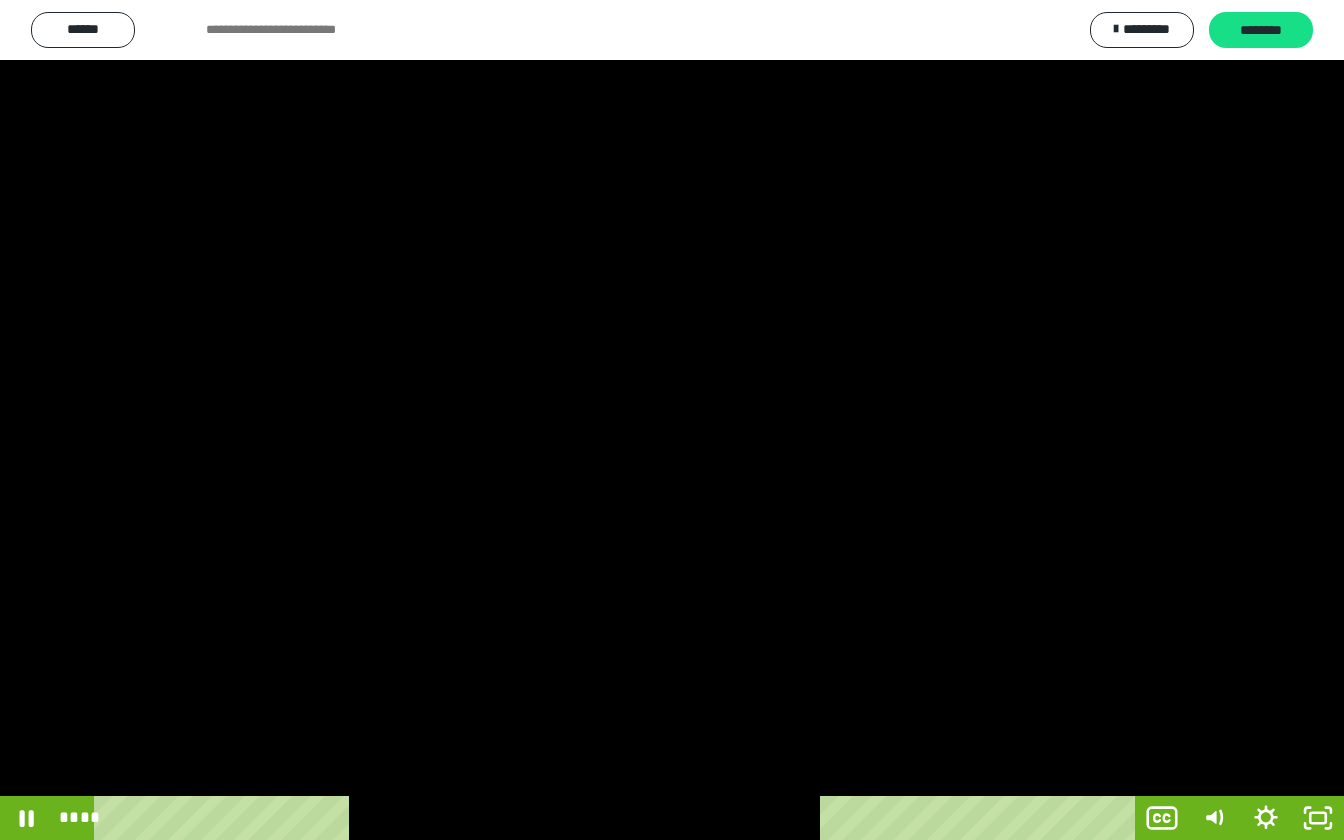 click at bounding box center (672, 420) 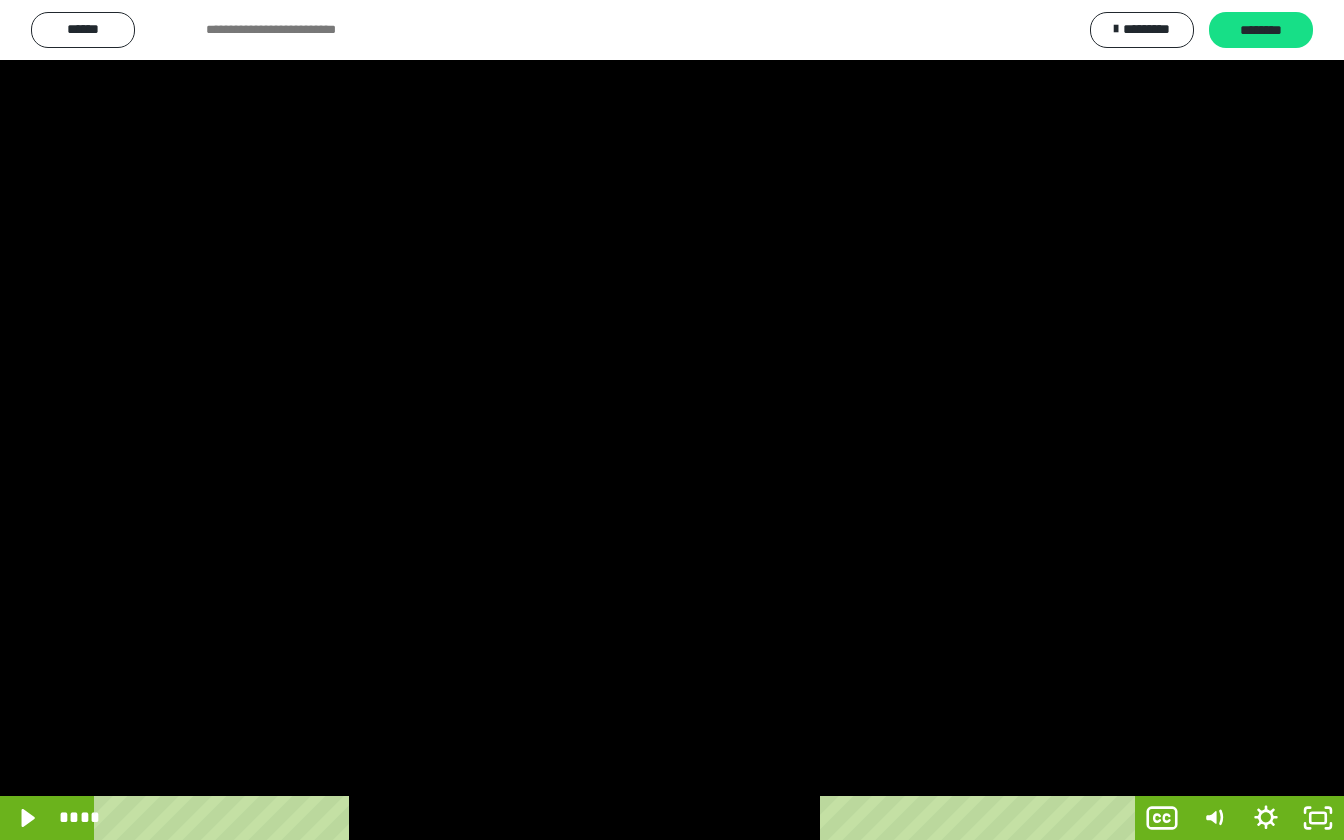 click at bounding box center (672, 420) 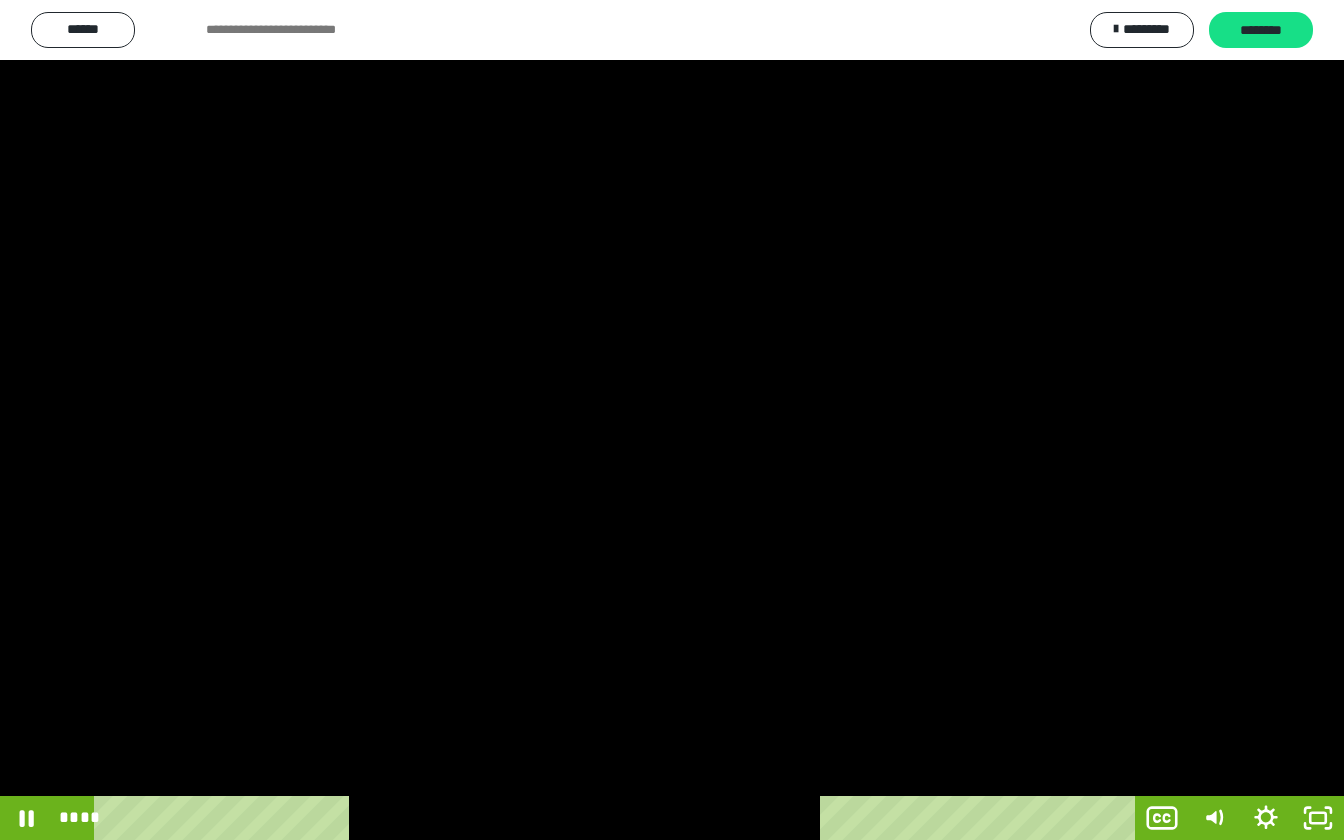 click at bounding box center [672, 420] 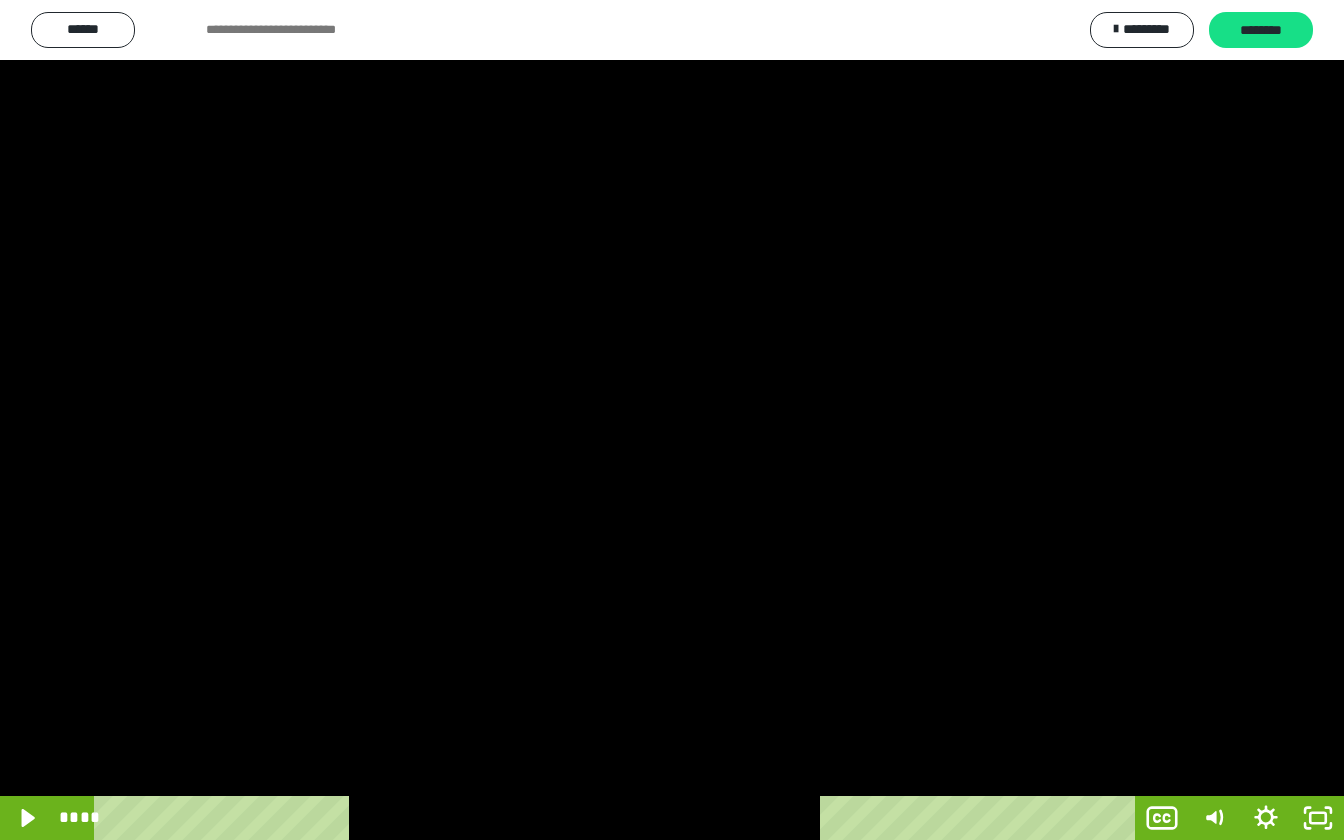 click at bounding box center [672, 420] 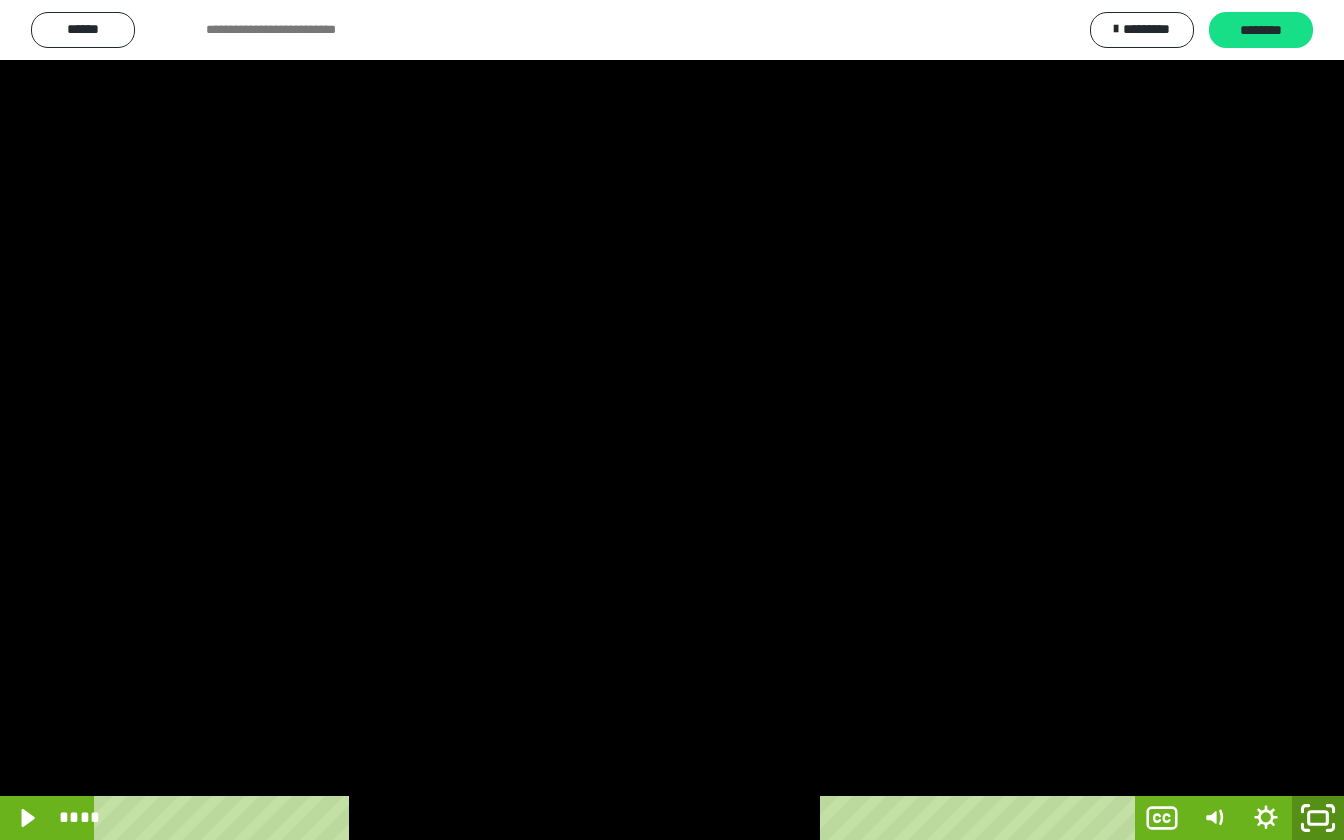 click 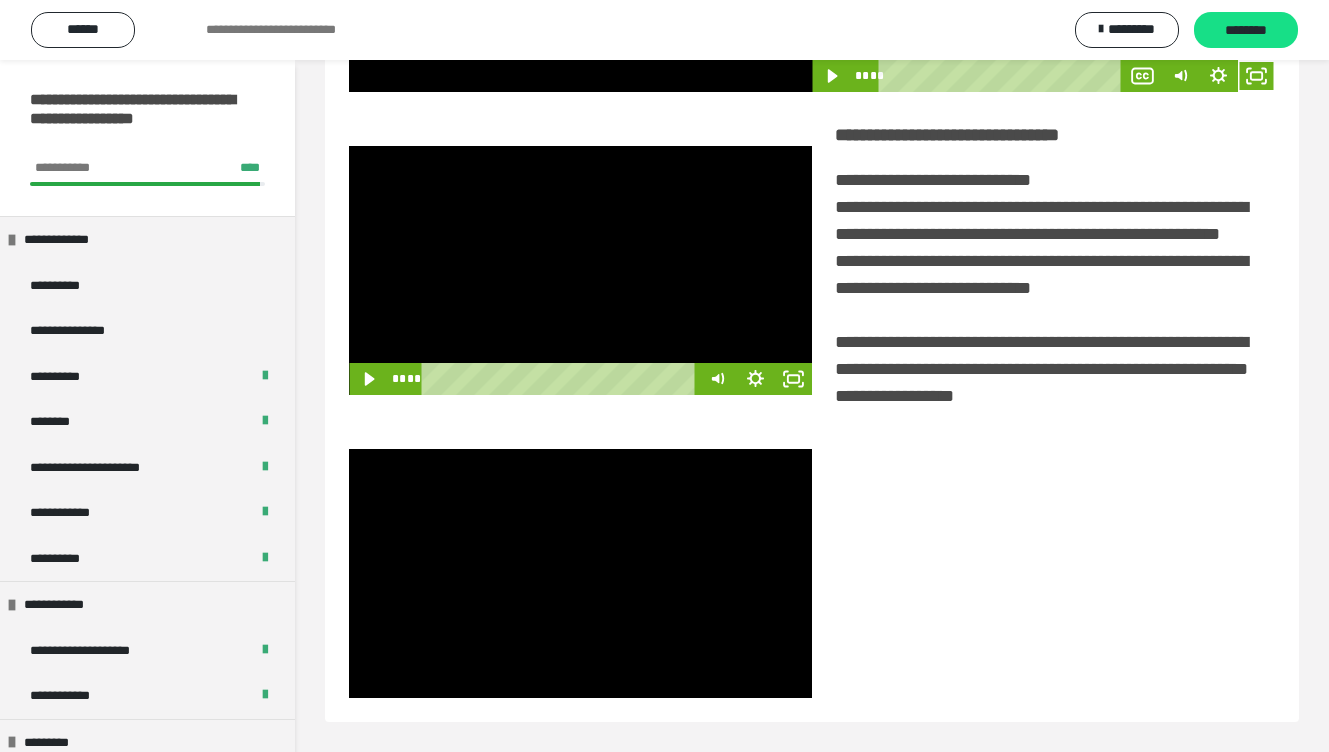 scroll, scrollTop: 346, scrollLeft: 0, axis: vertical 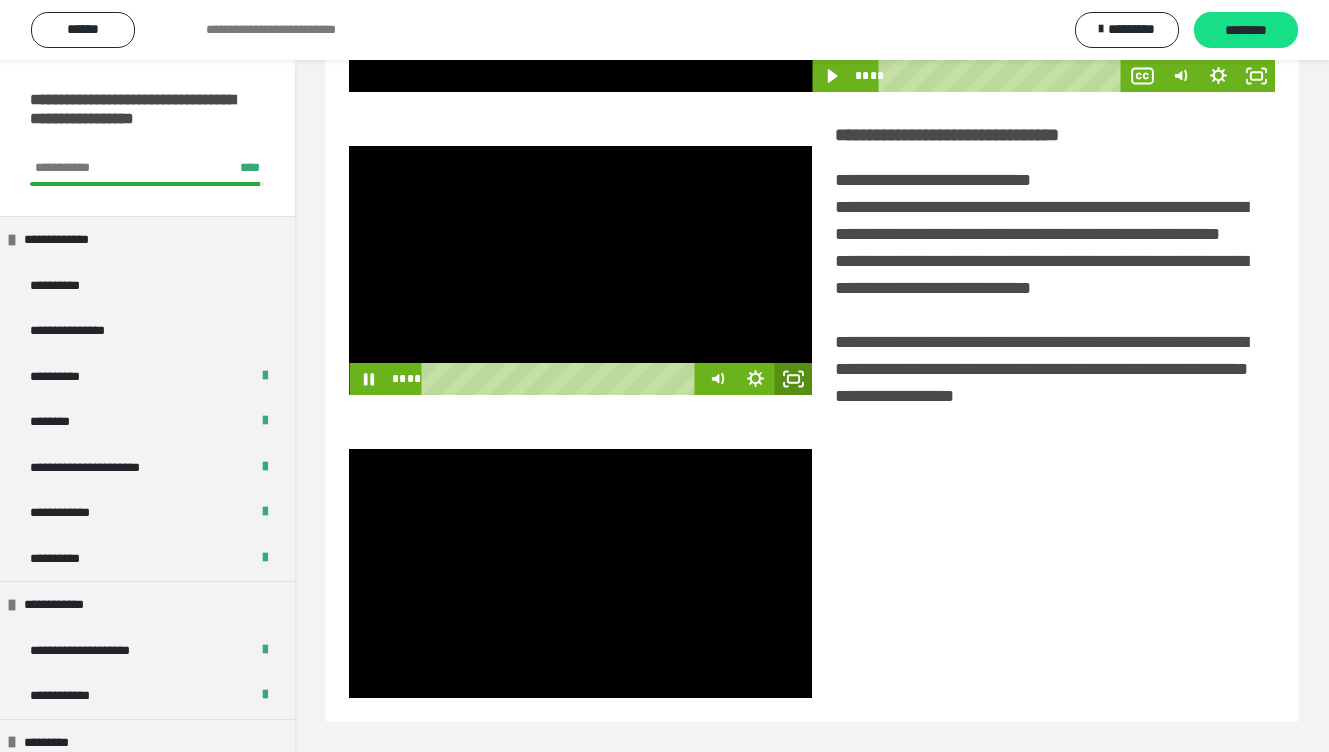 click 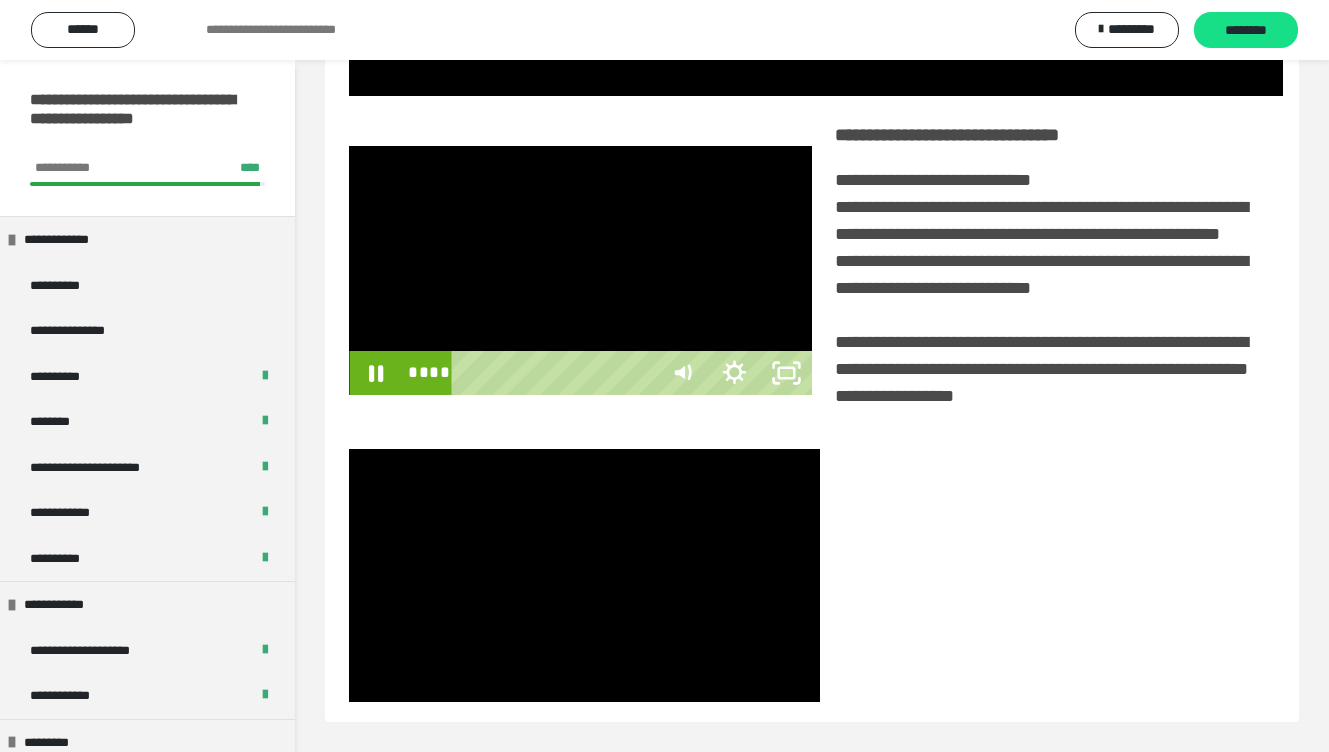 scroll, scrollTop: 291, scrollLeft: 0, axis: vertical 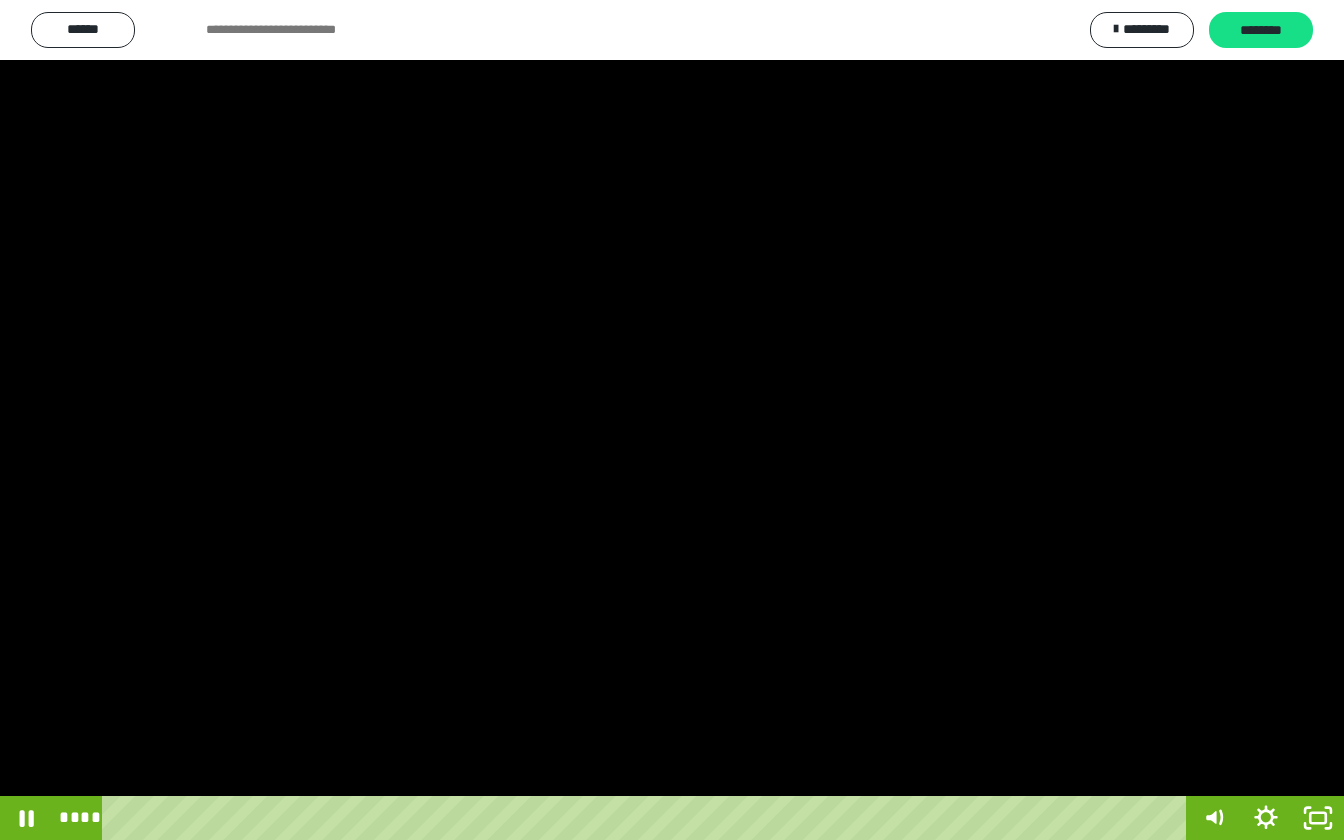 click at bounding box center (672, 420) 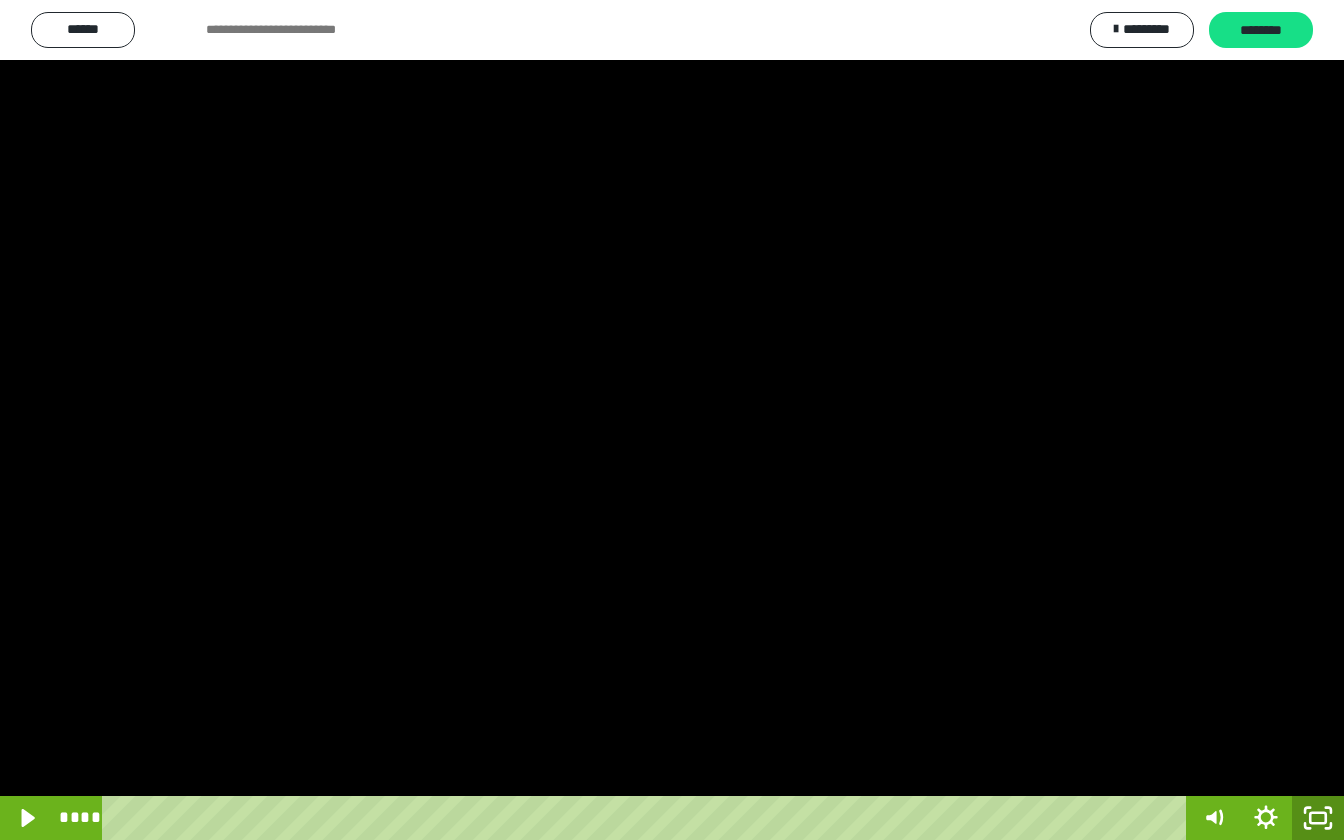 click 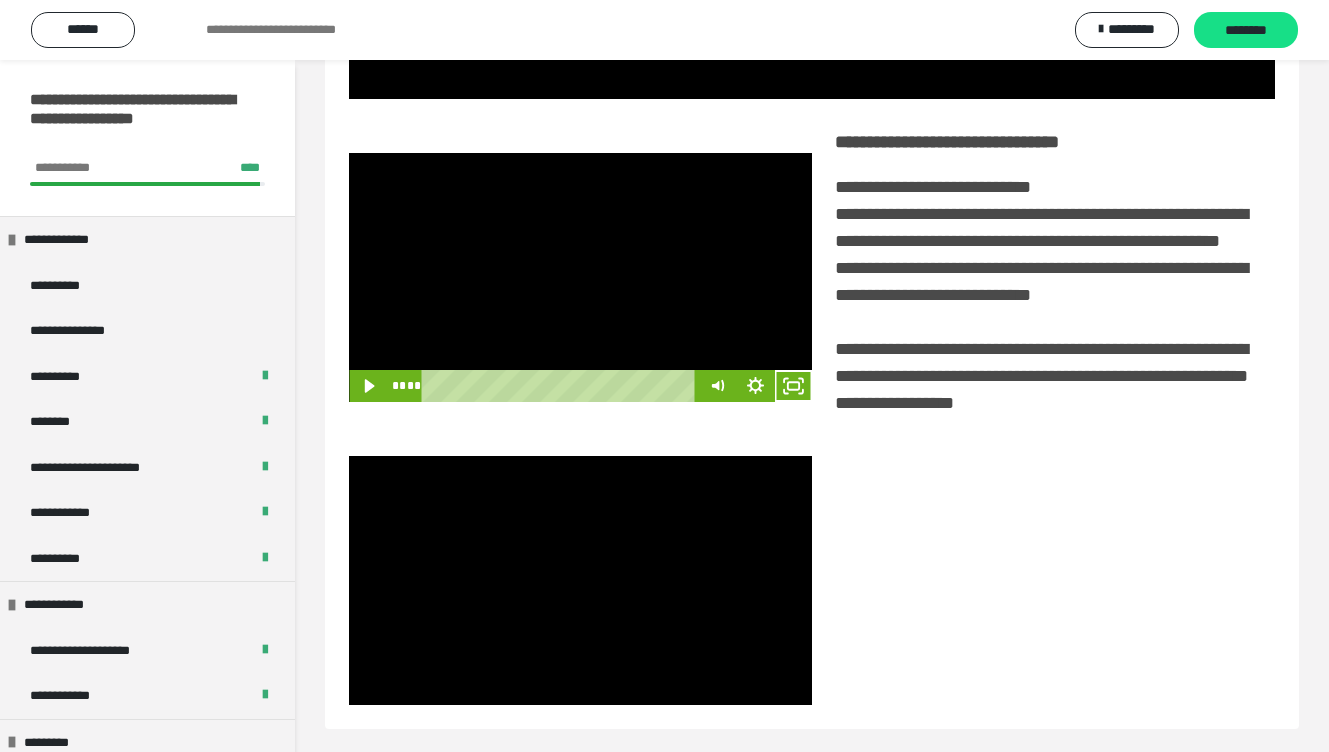 click at bounding box center (580, 277) 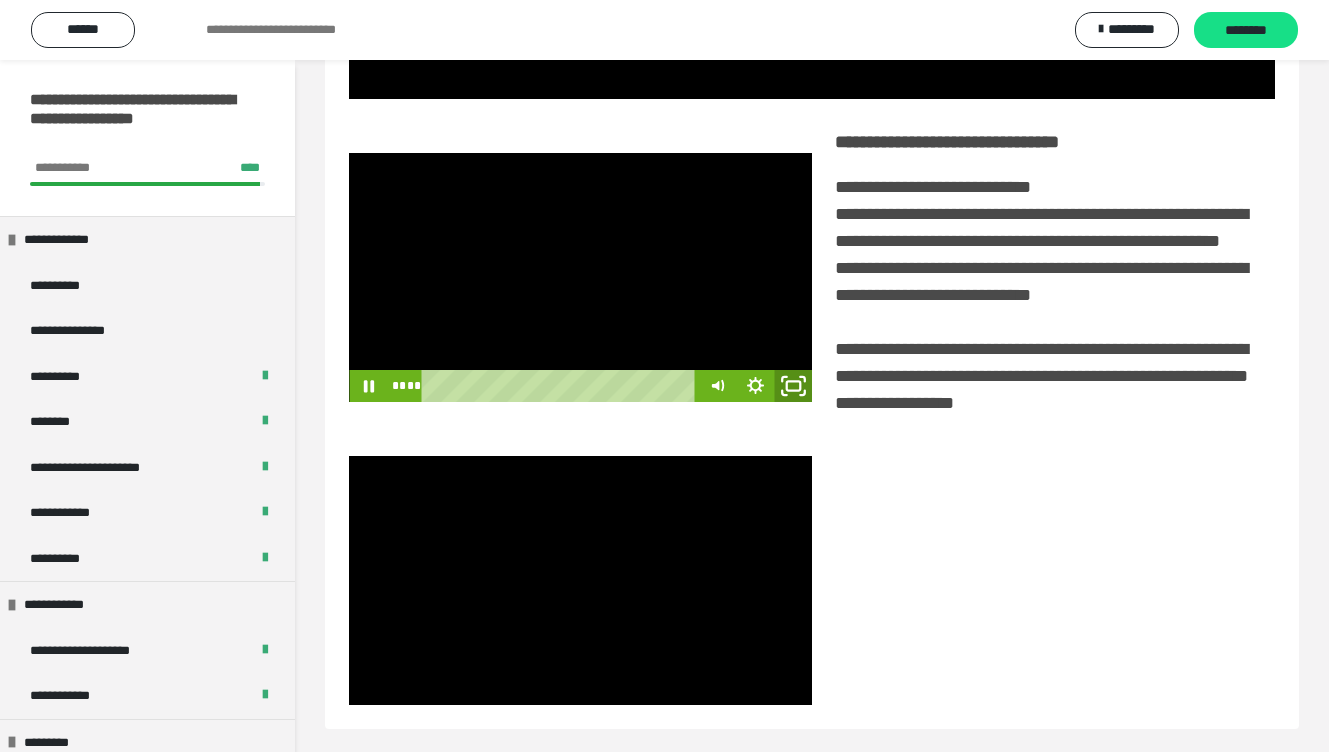 click 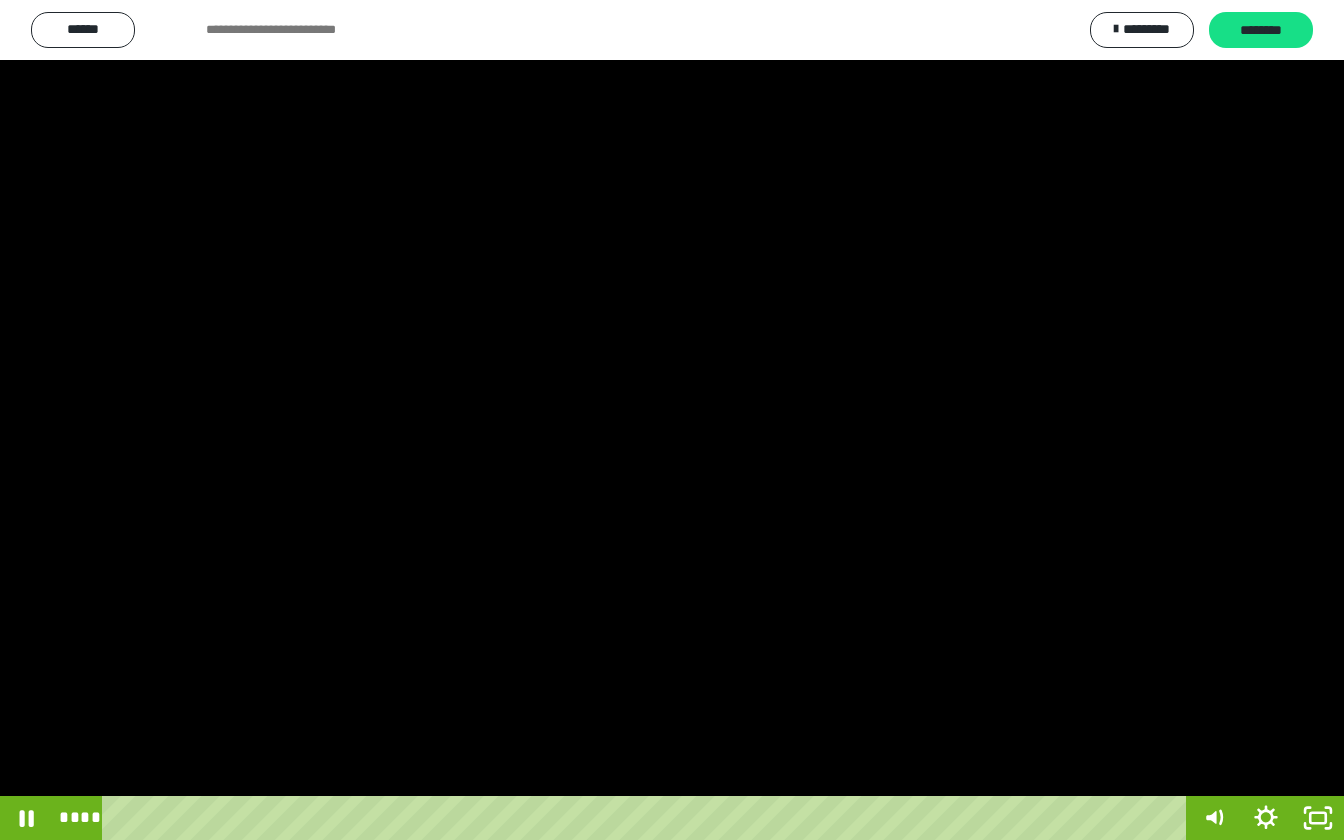 click at bounding box center (672, 420) 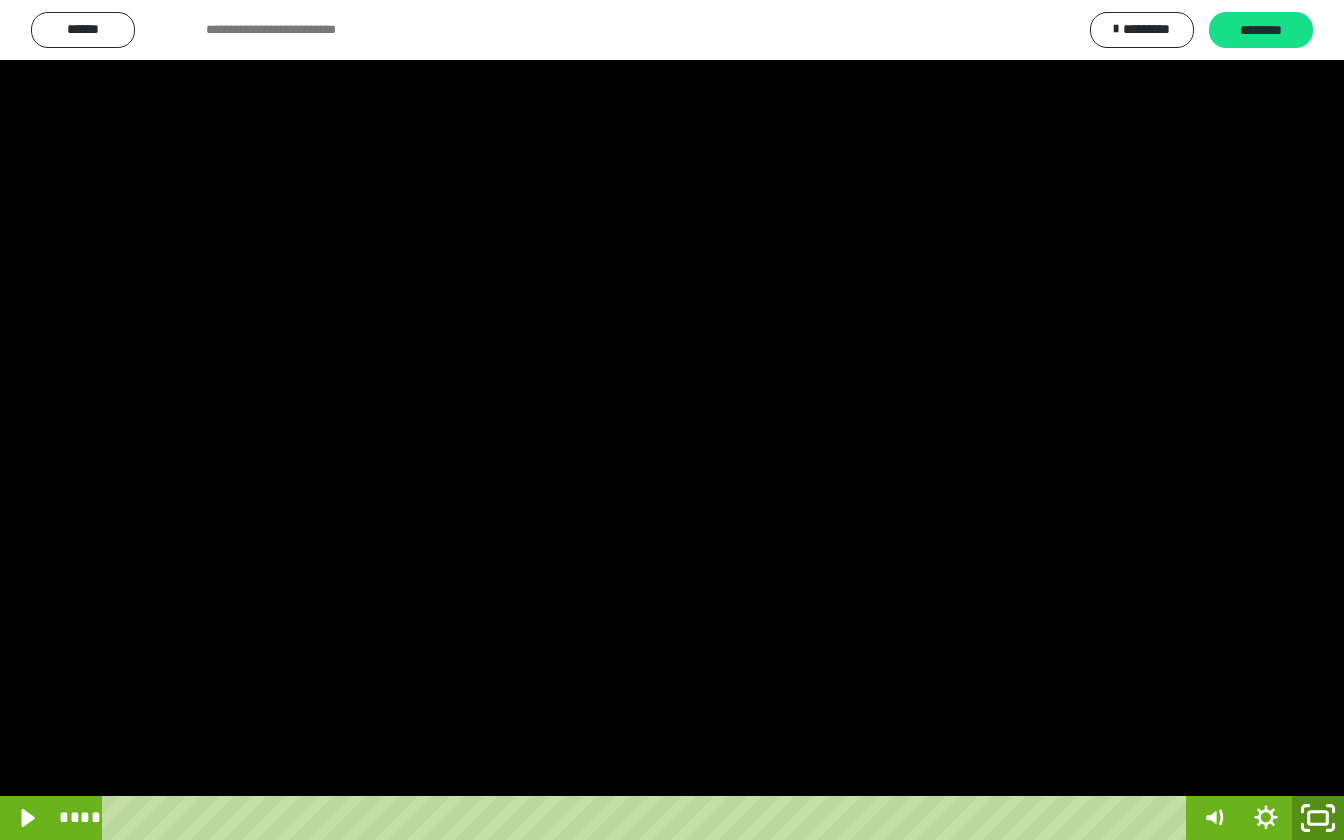 click 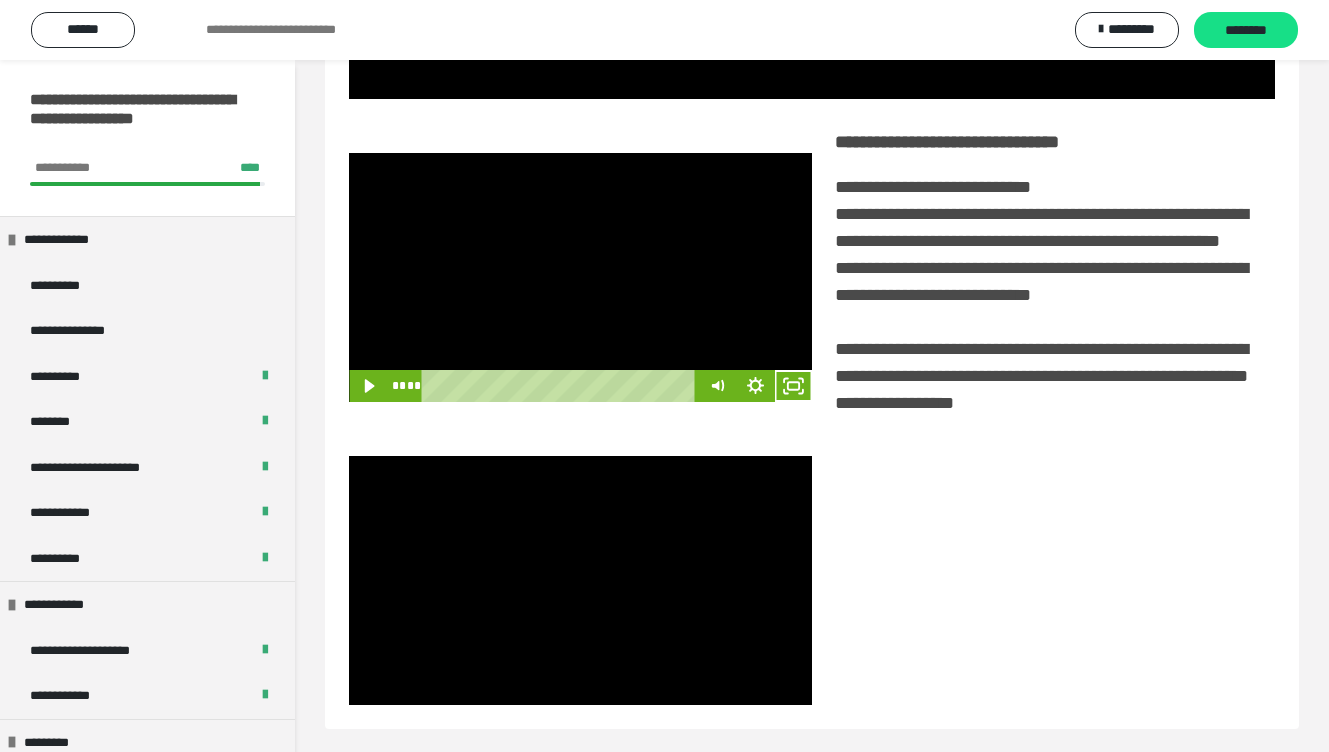click at bounding box center [580, 277] 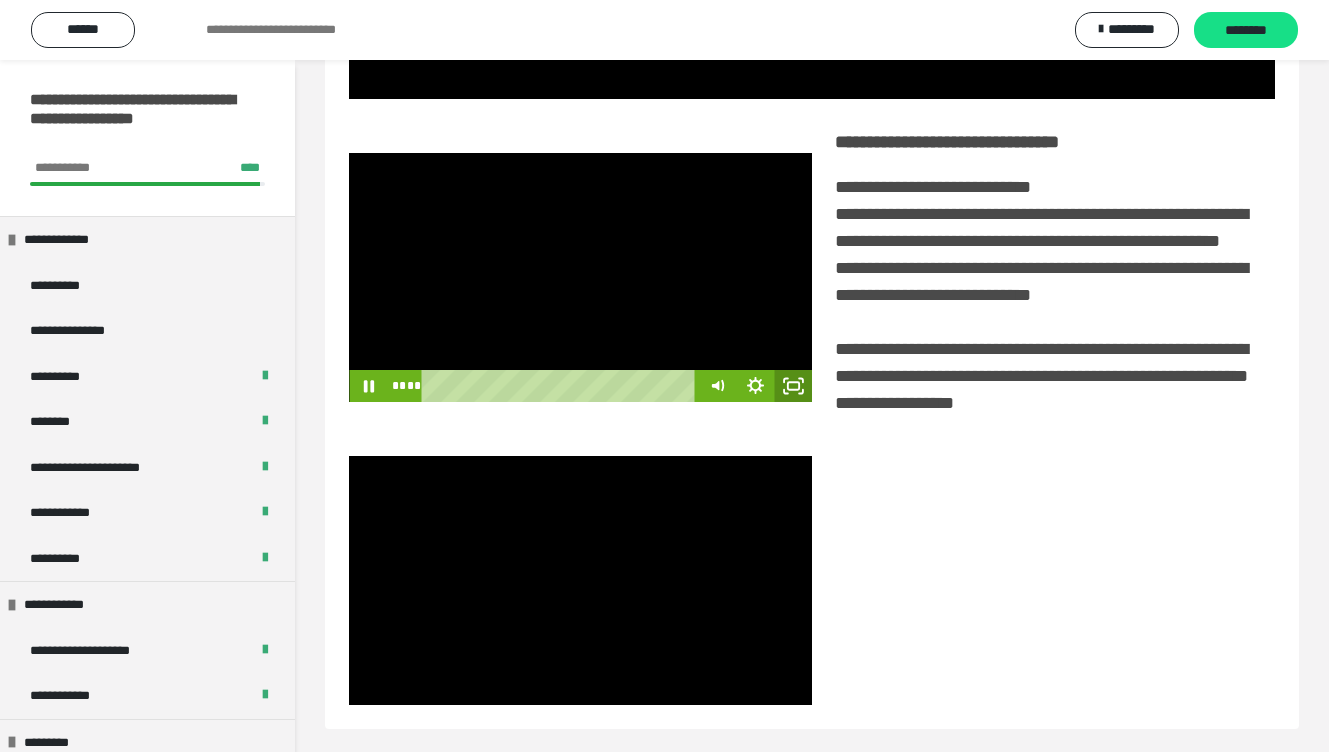 click 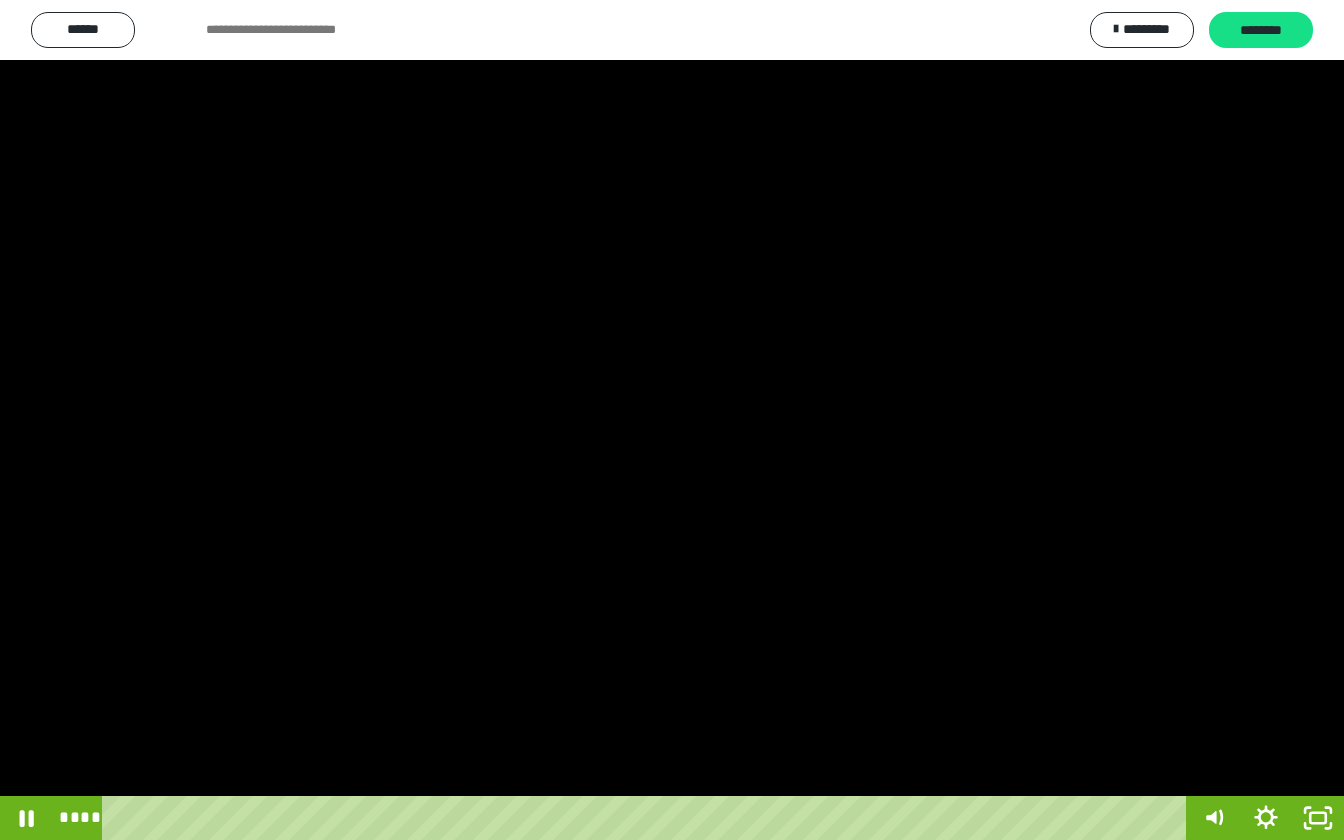 click at bounding box center [672, 420] 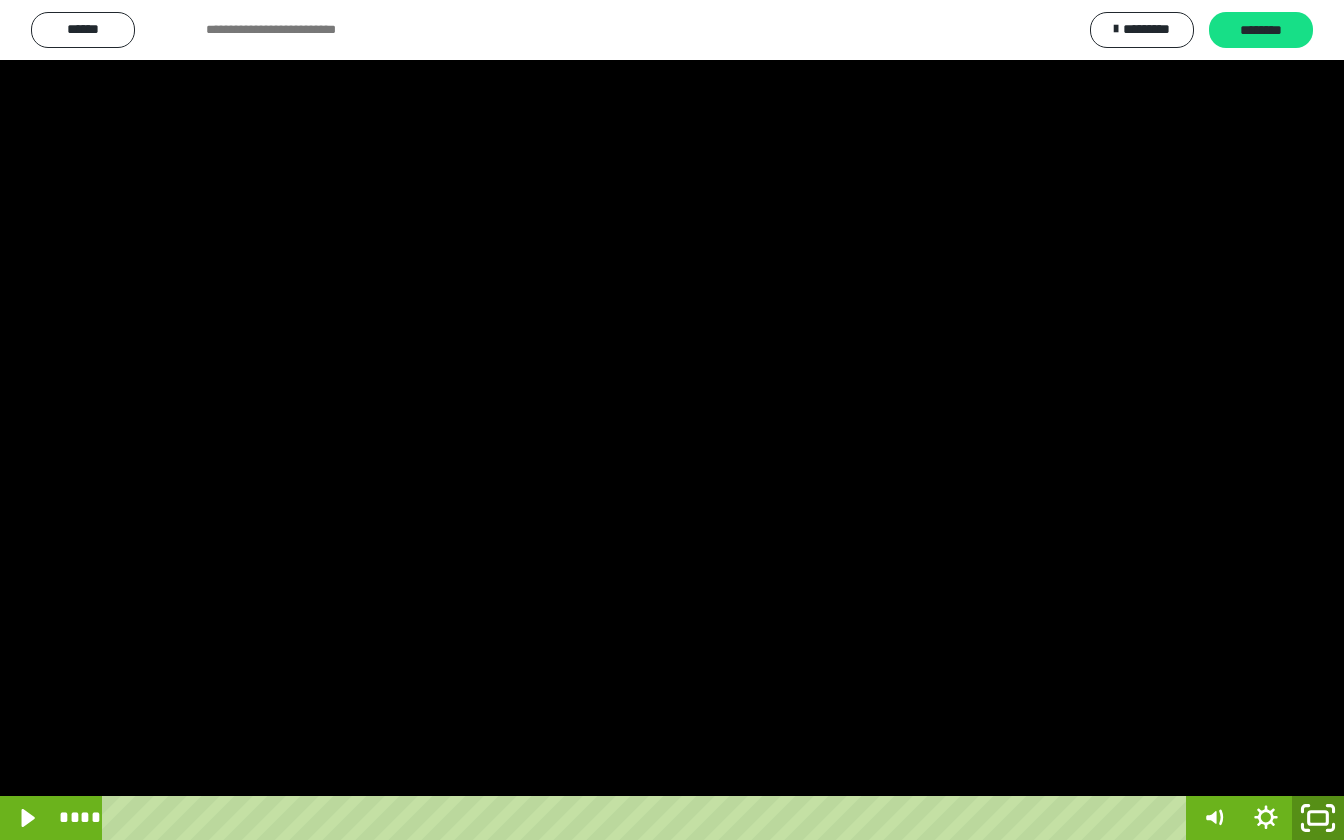 click 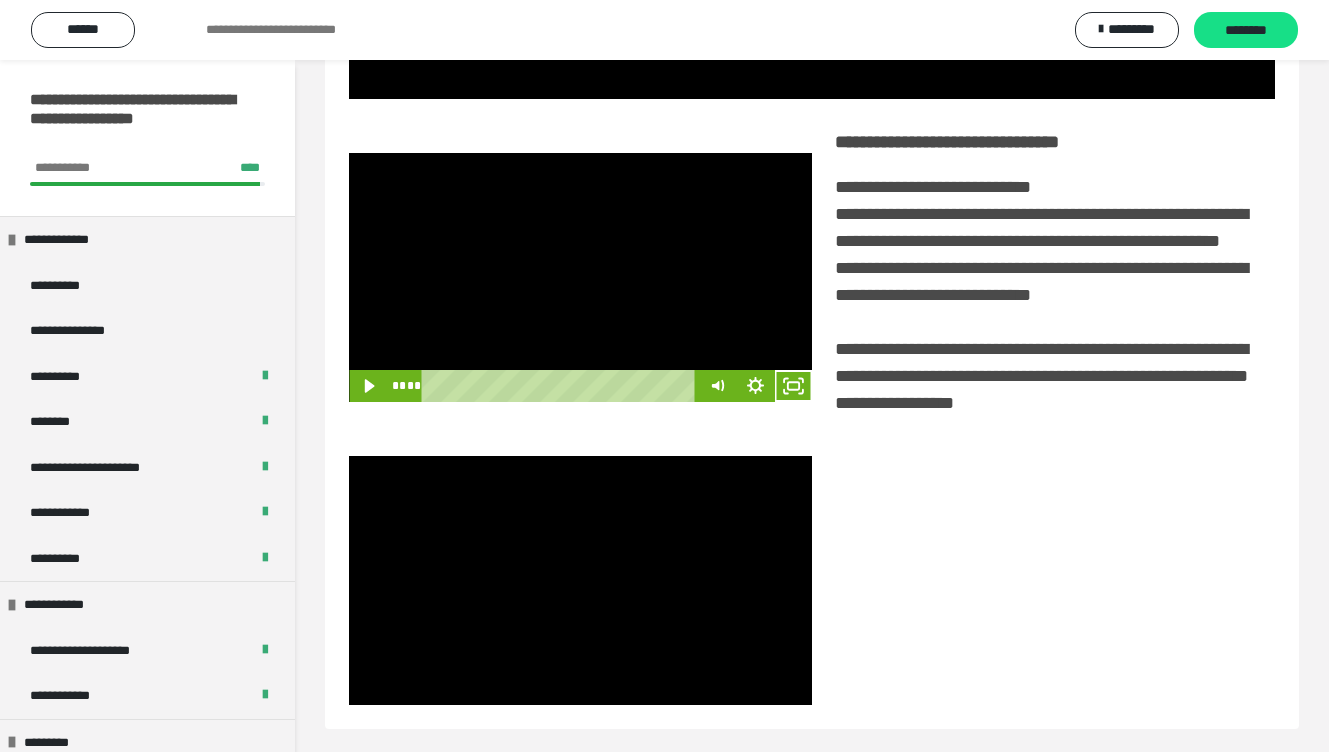 click at bounding box center (580, 277) 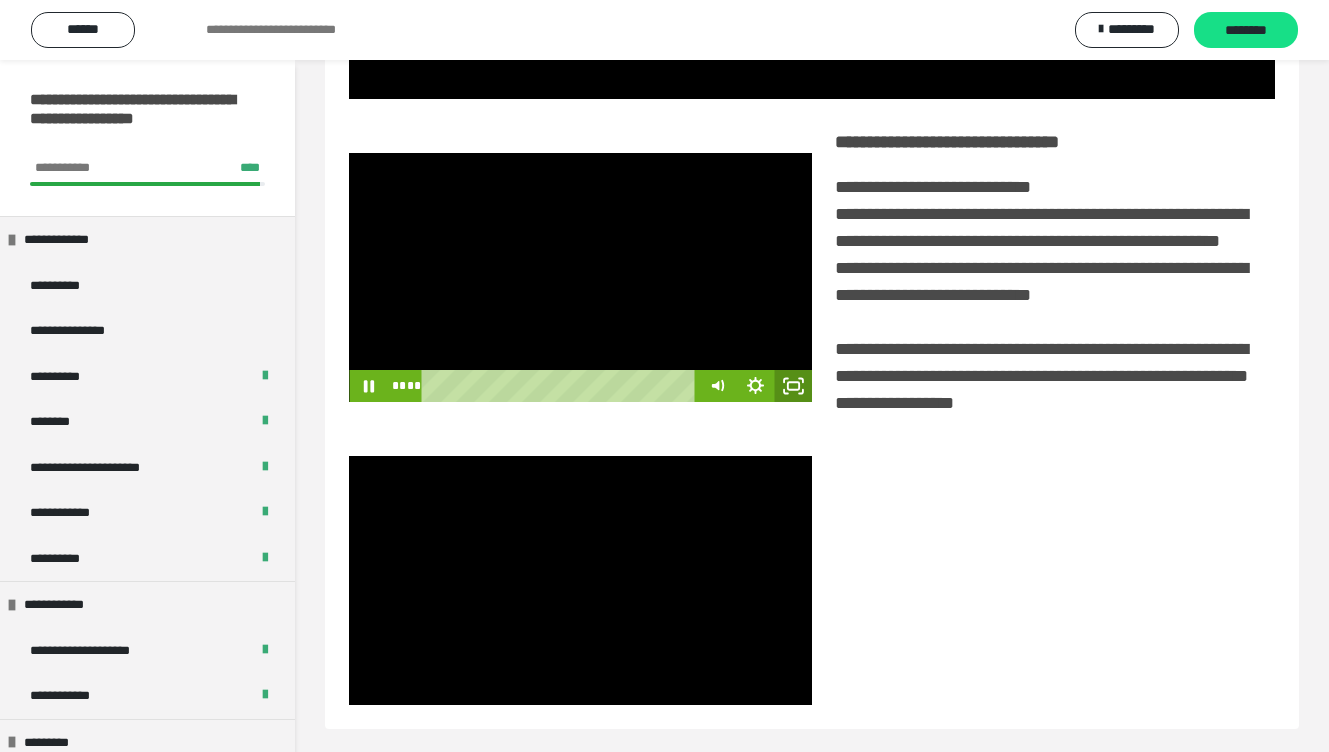click 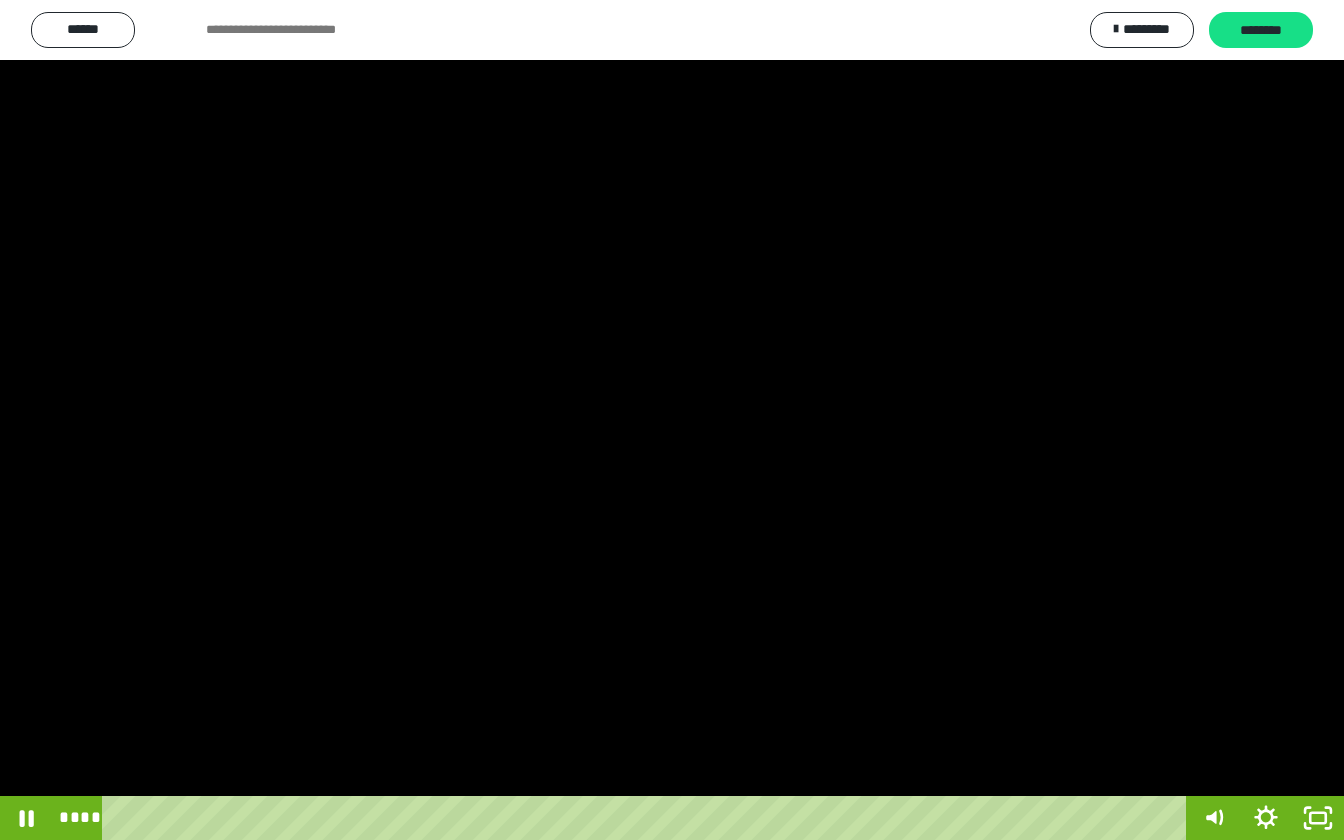 click at bounding box center (672, 420) 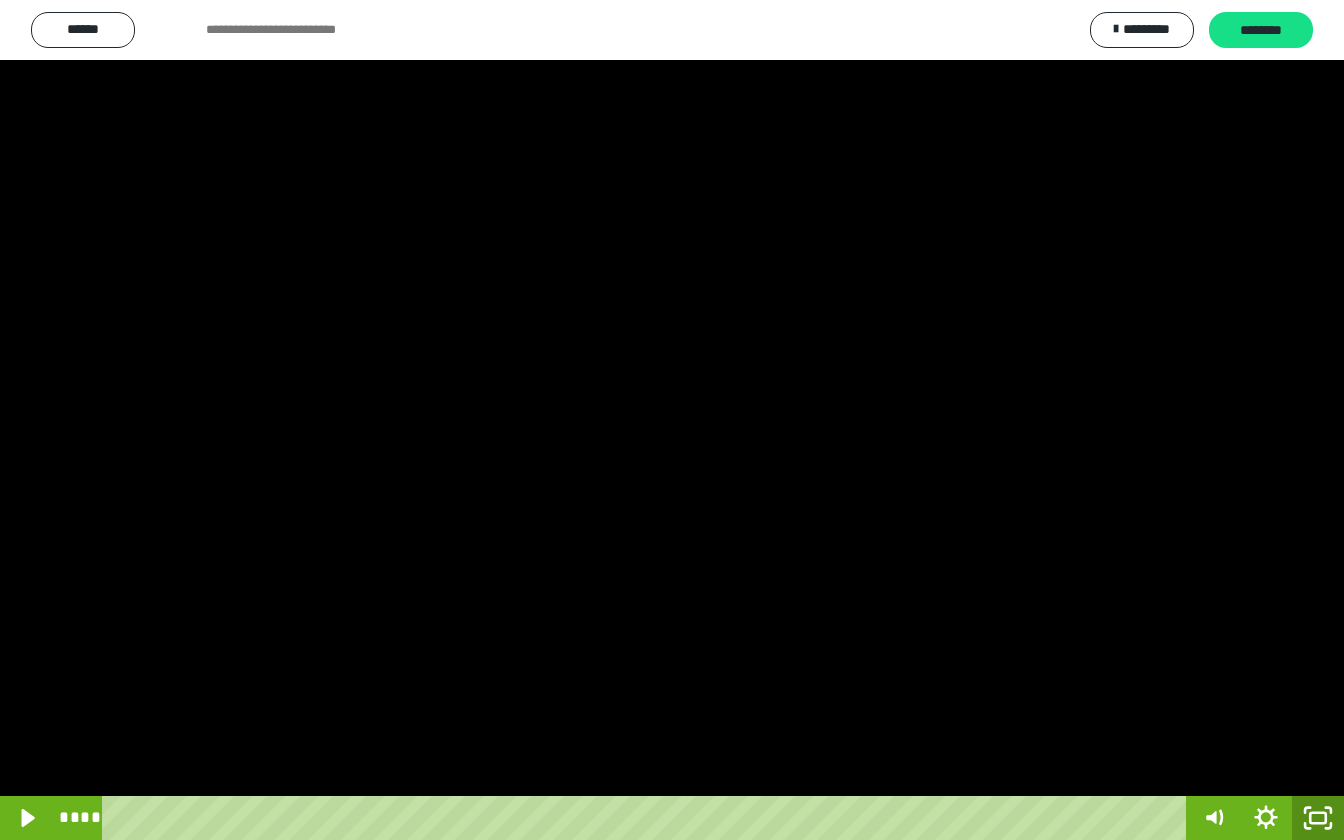 click 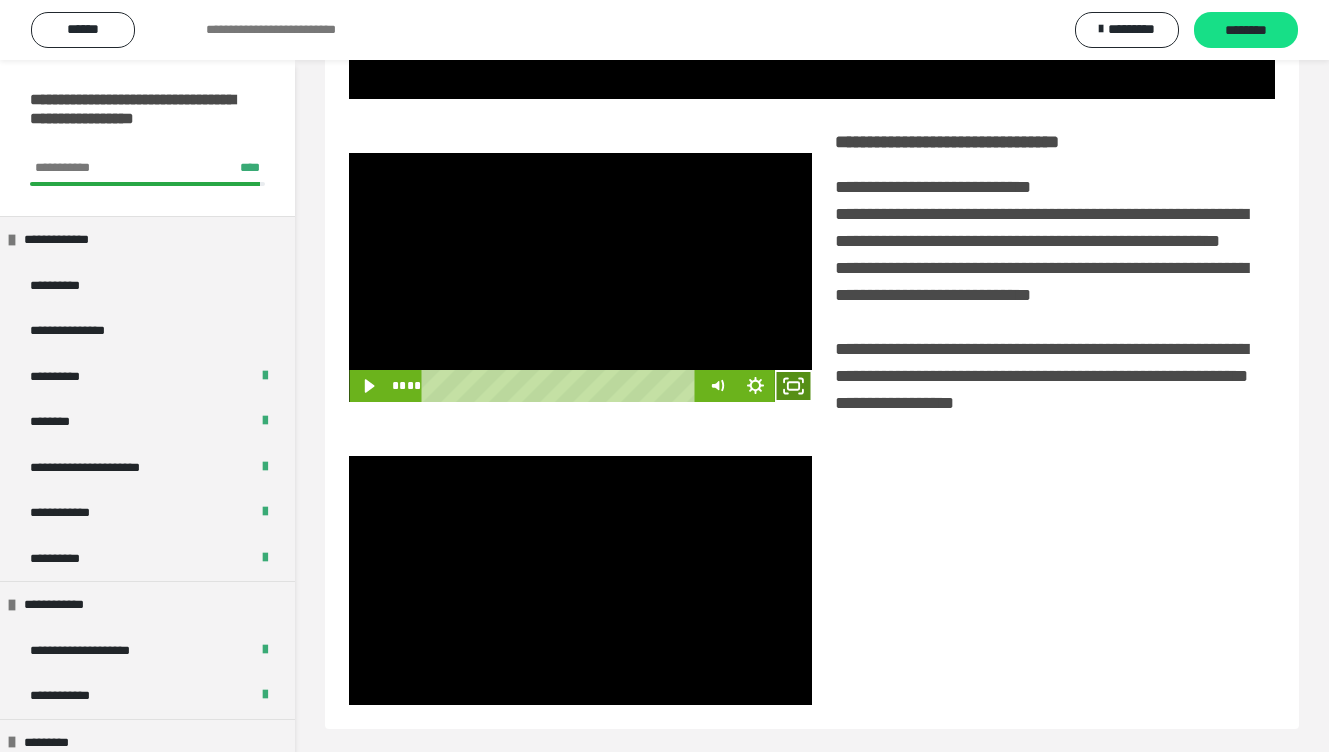 click 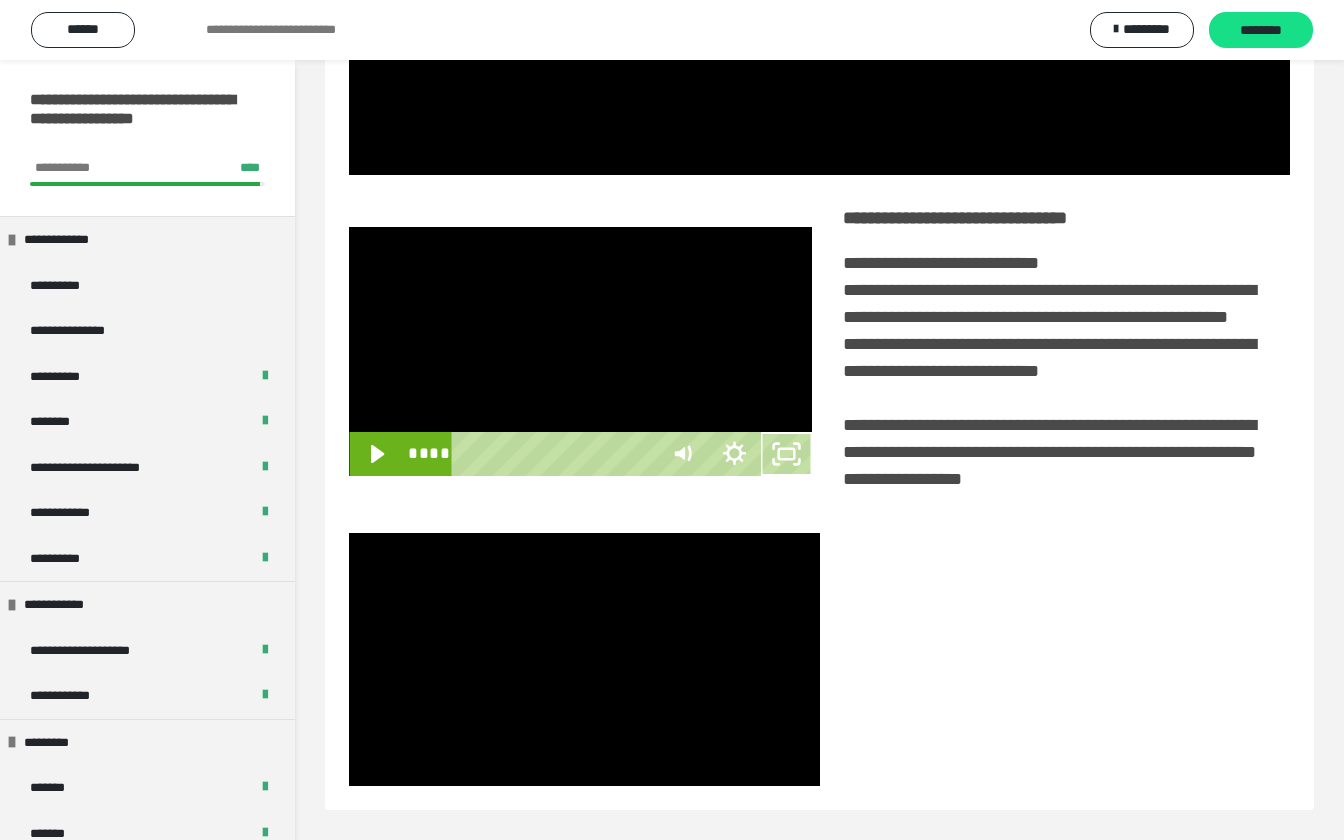 type 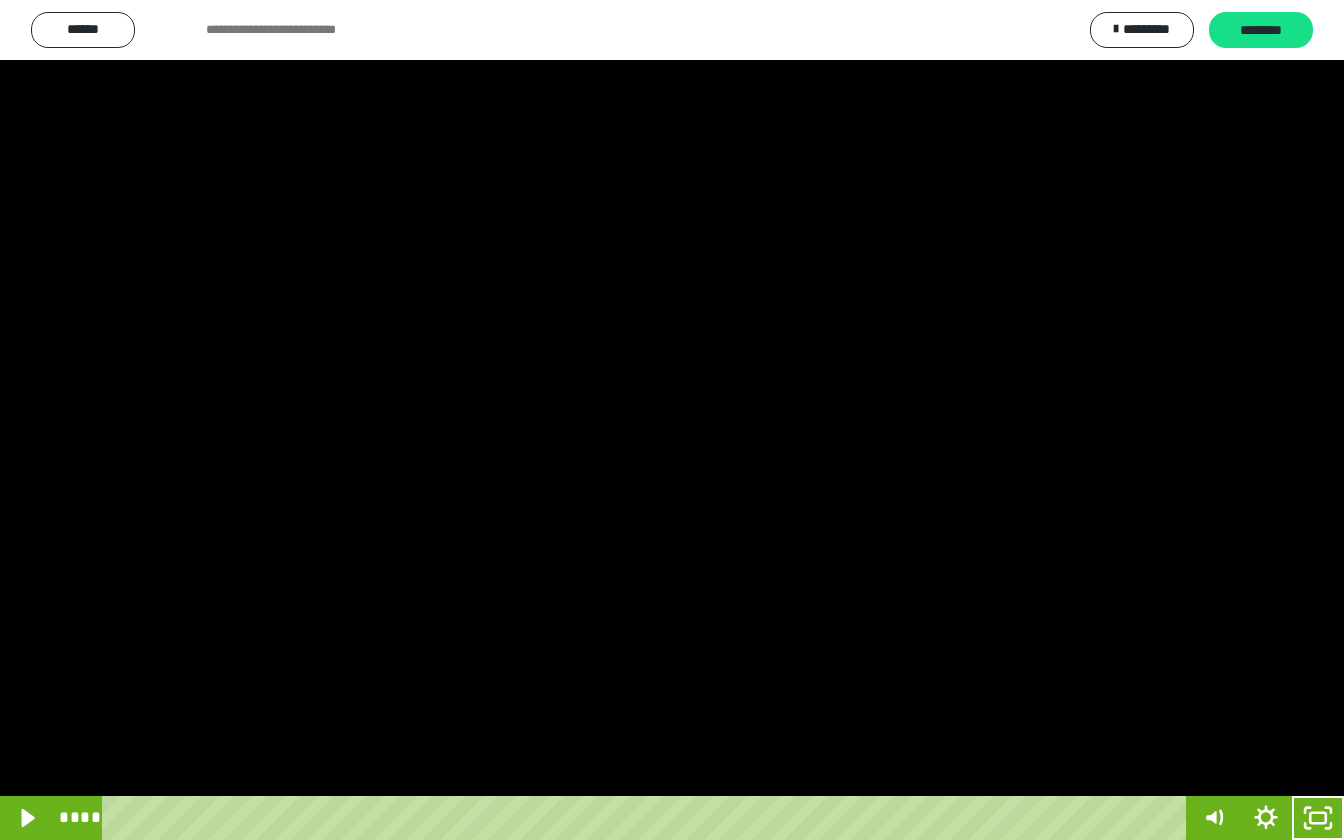 click at bounding box center (672, 420) 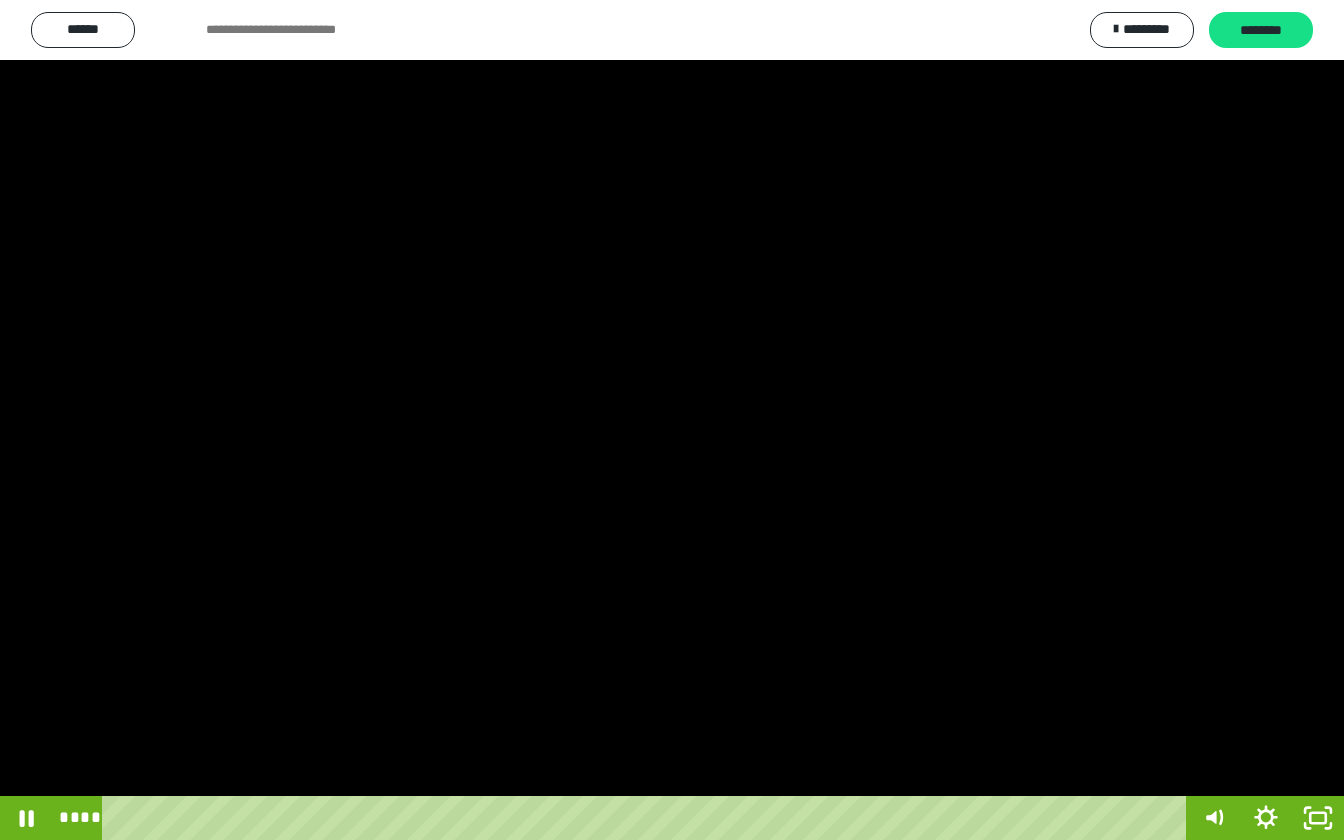 type 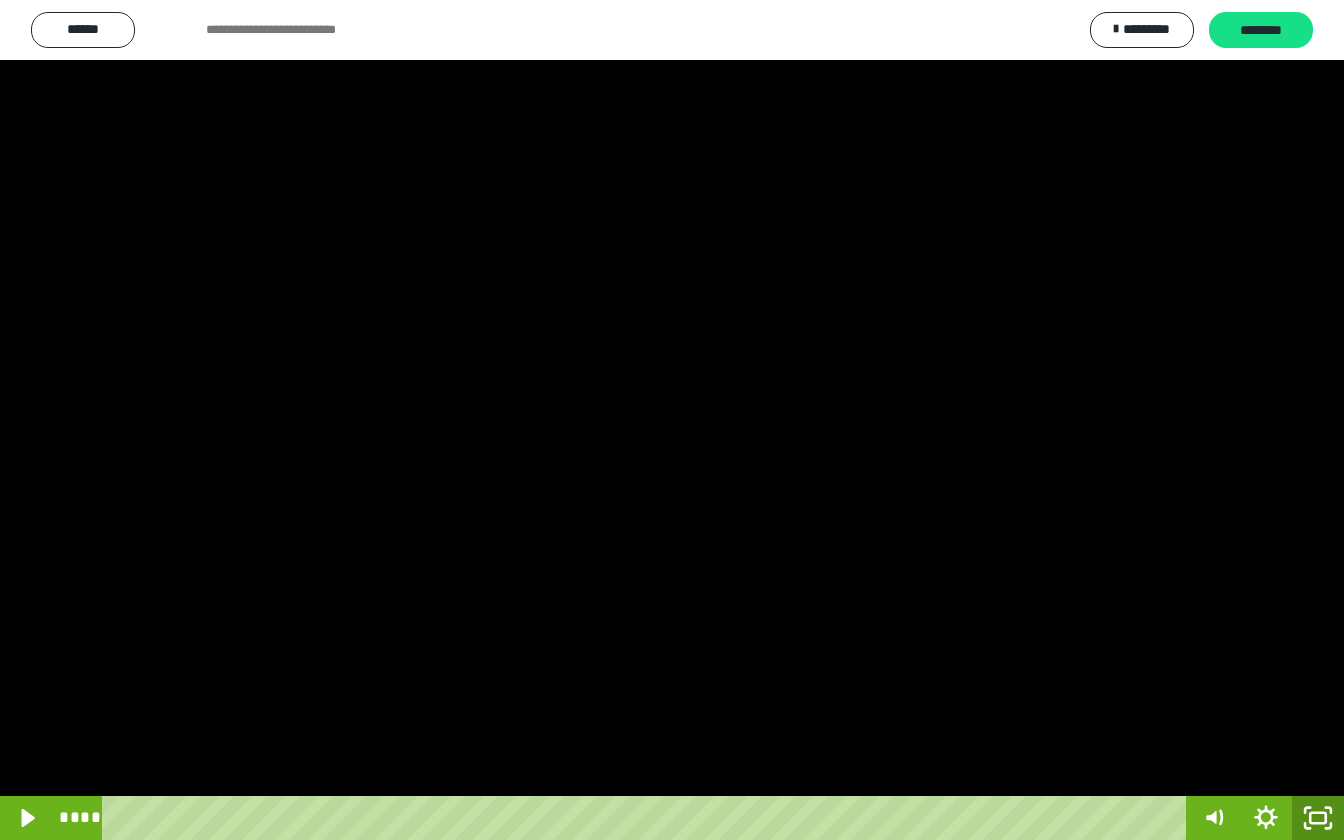 click 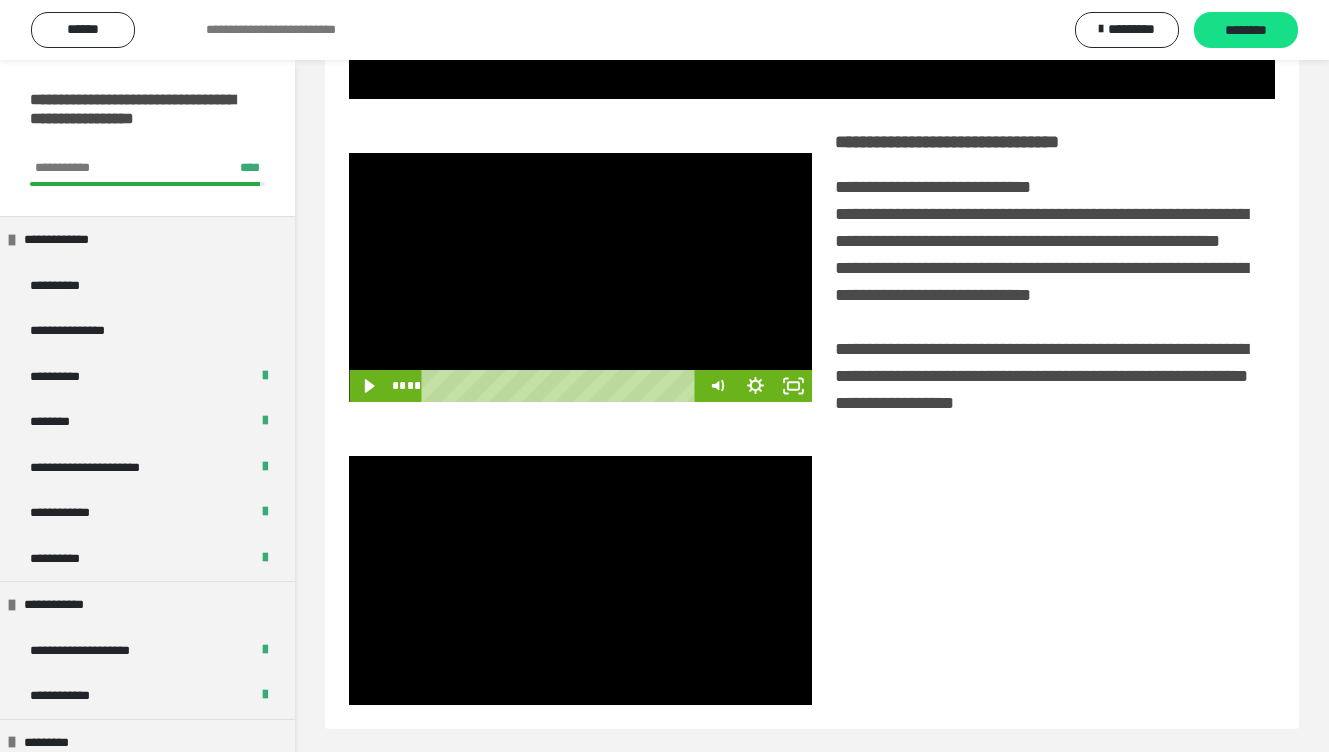 click at bounding box center (580, 277) 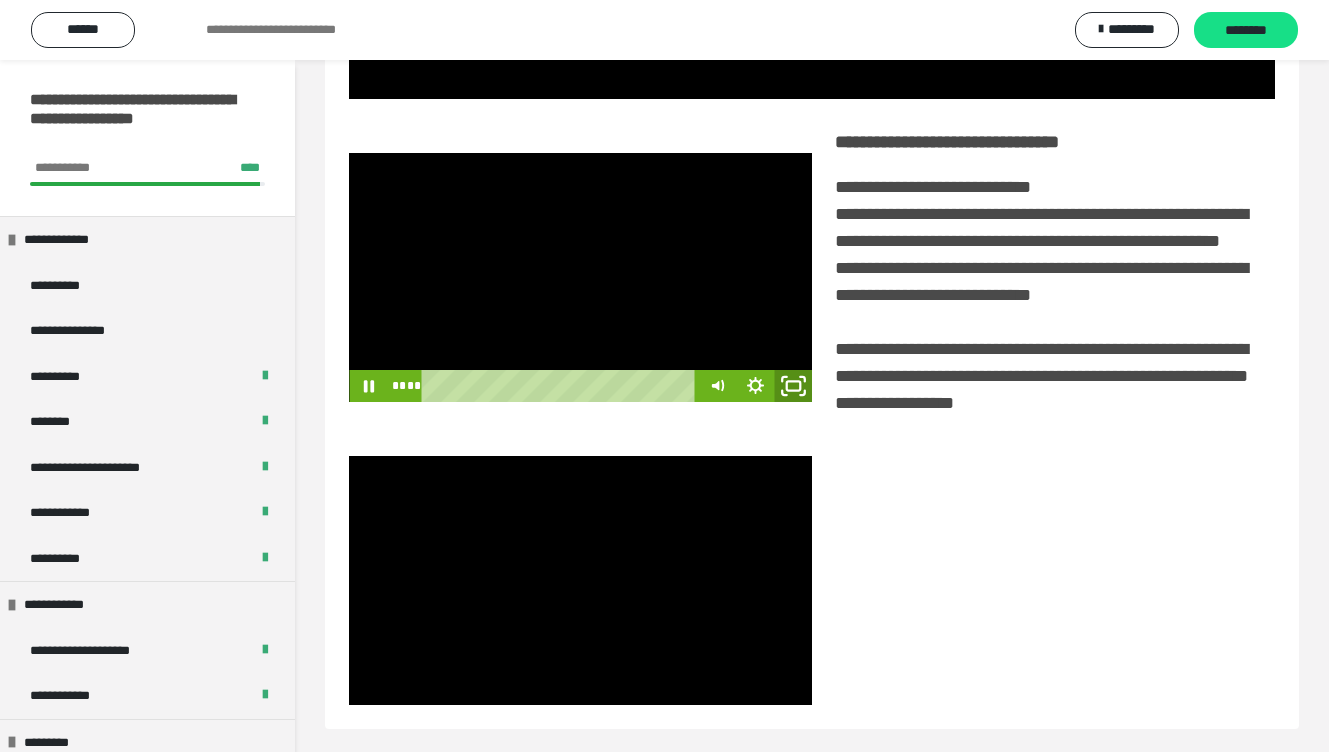 click 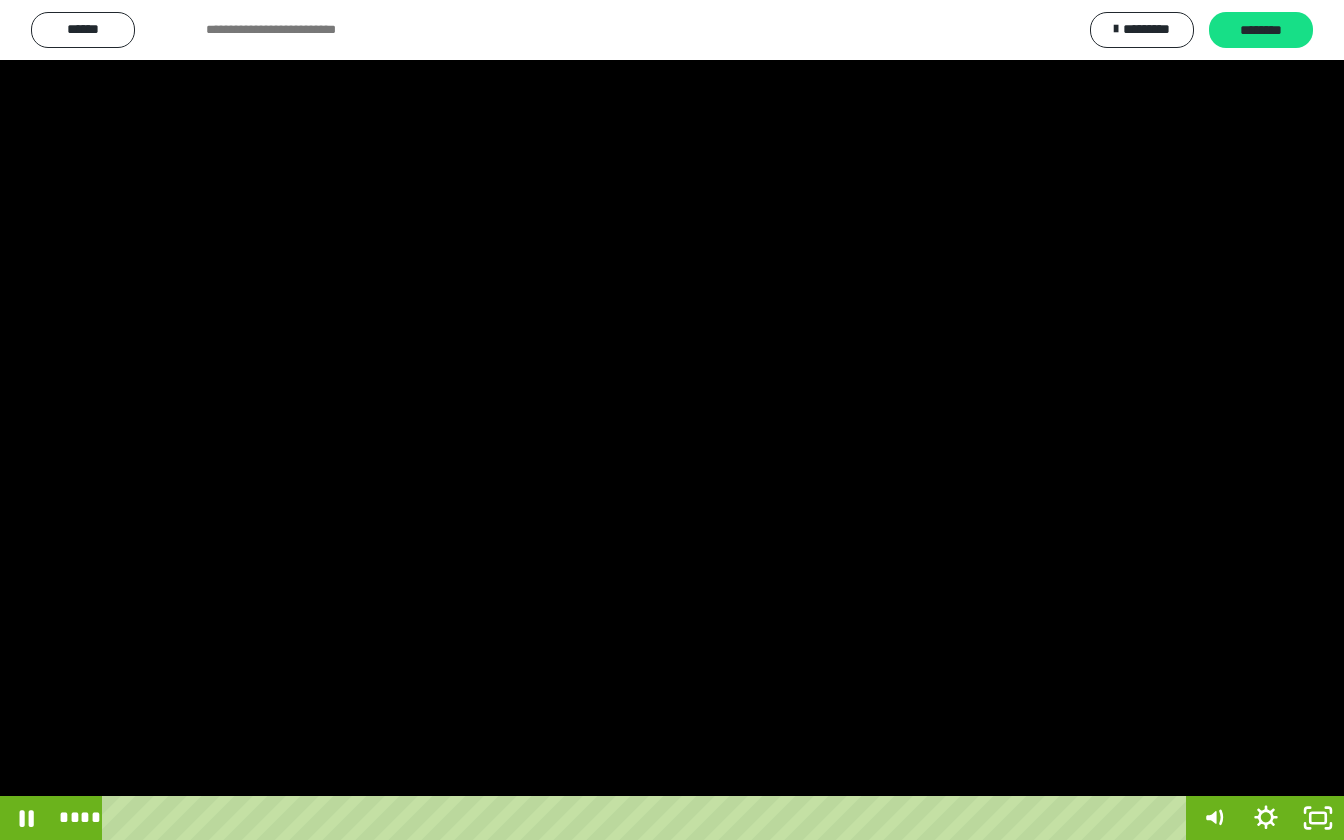 click at bounding box center [672, 420] 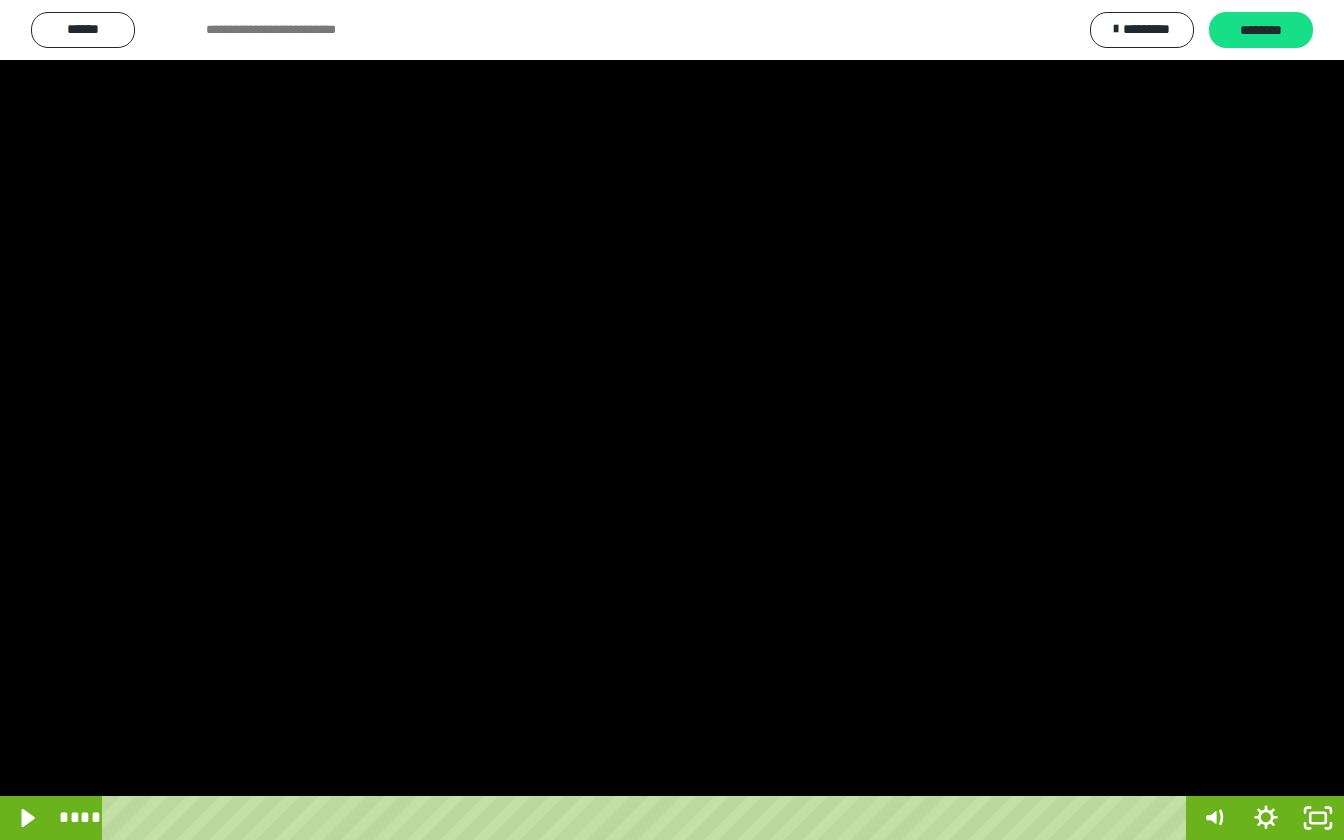 click at bounding box center (672, 420) 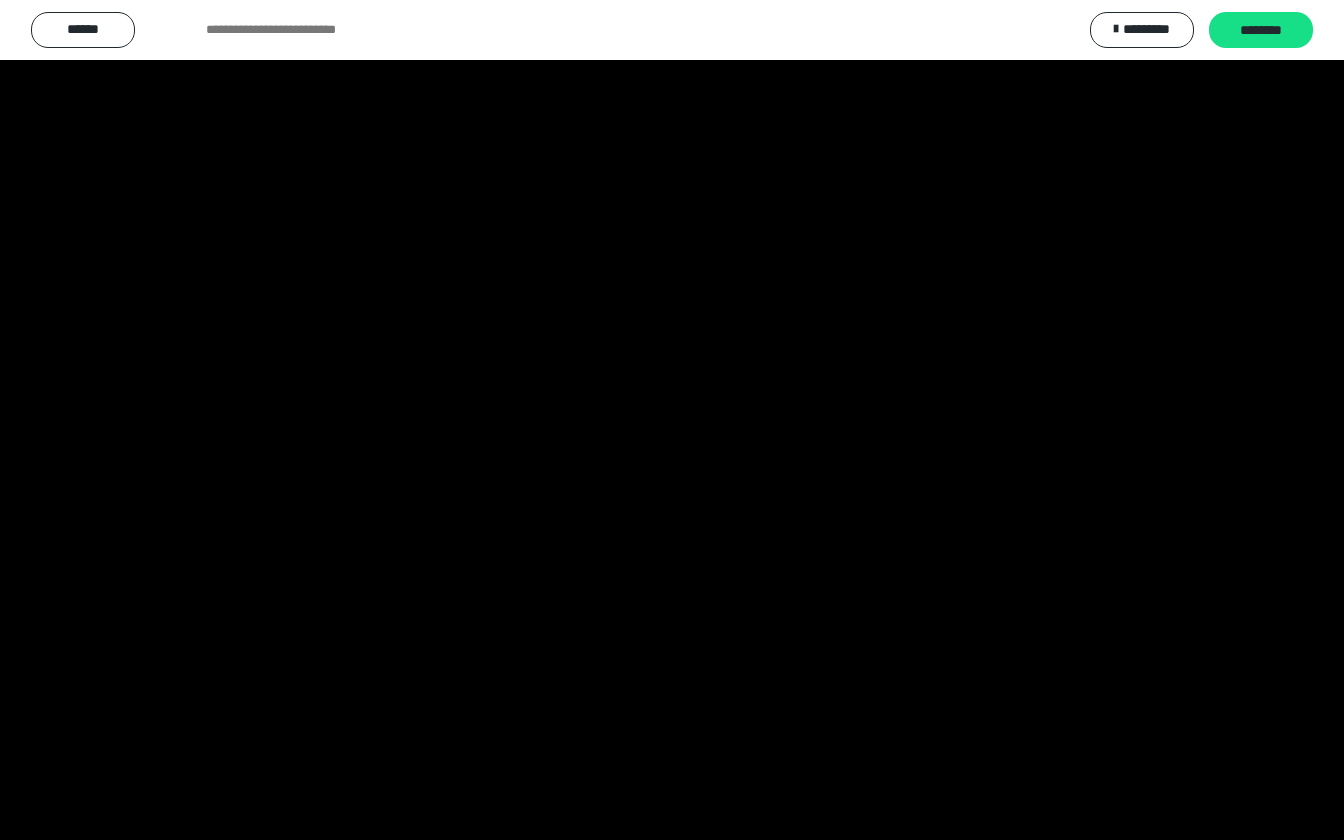 click at bounding box center [672, 420] 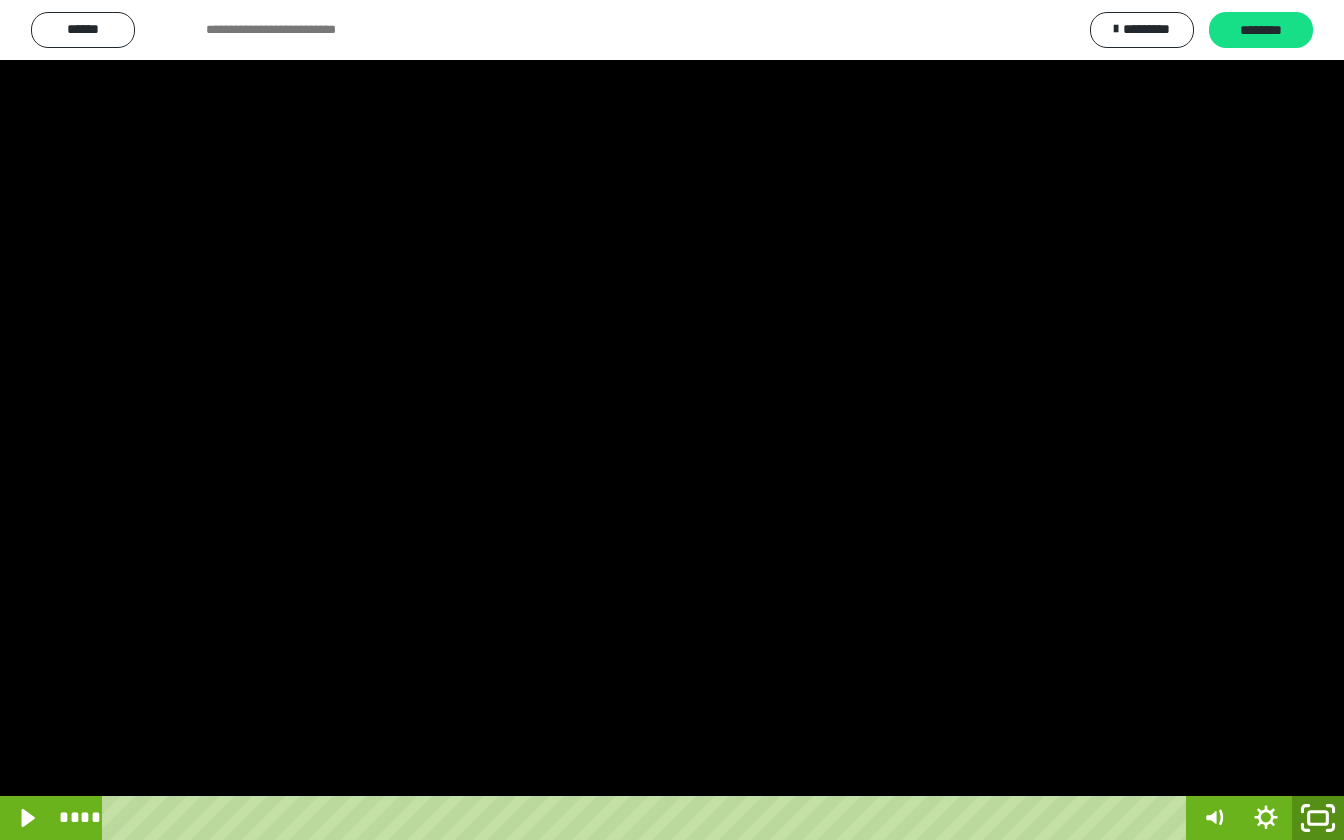 click 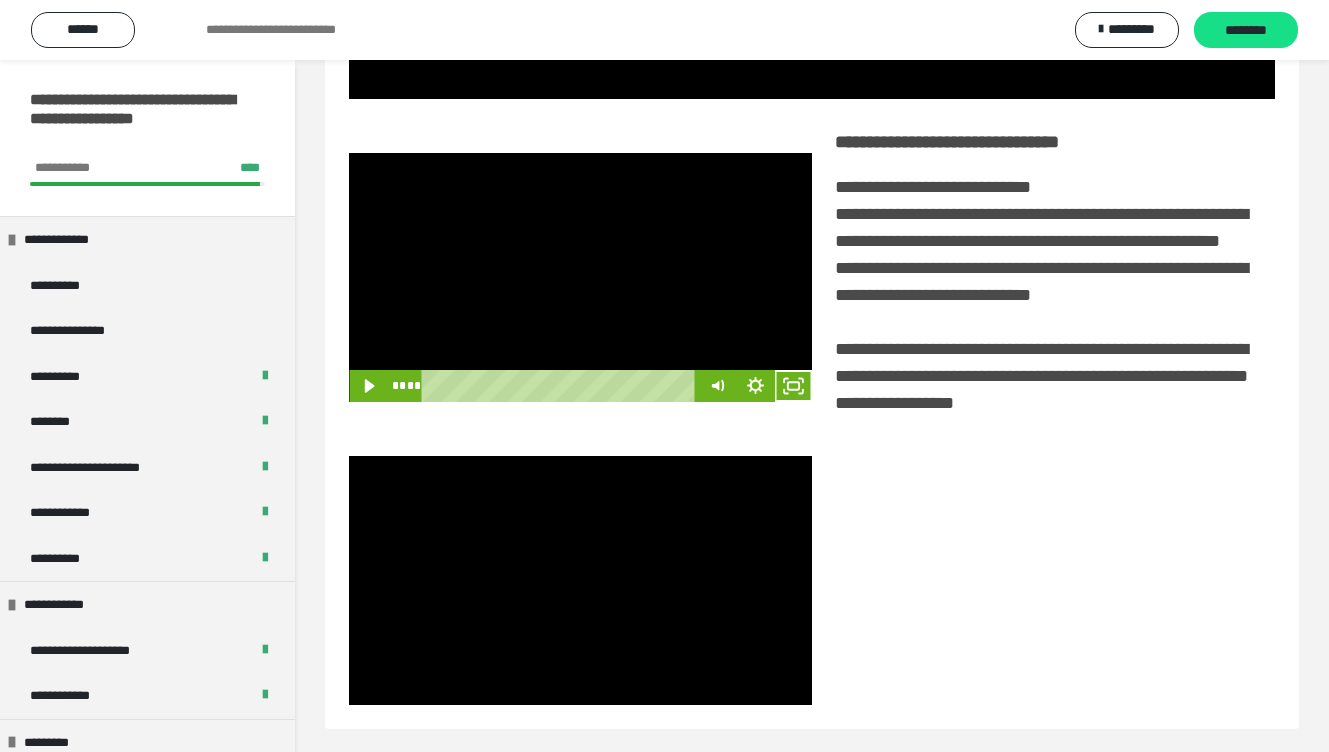 click at bounding box center (580, 277) 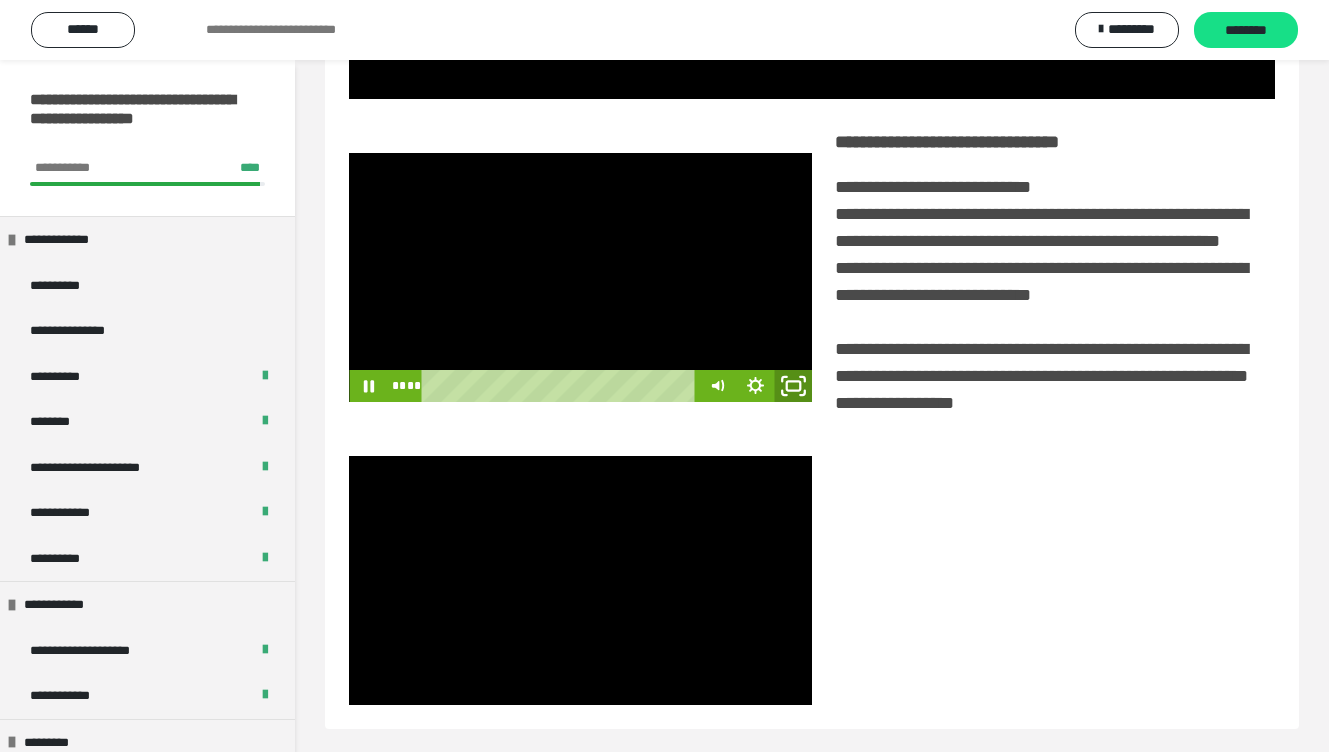 click 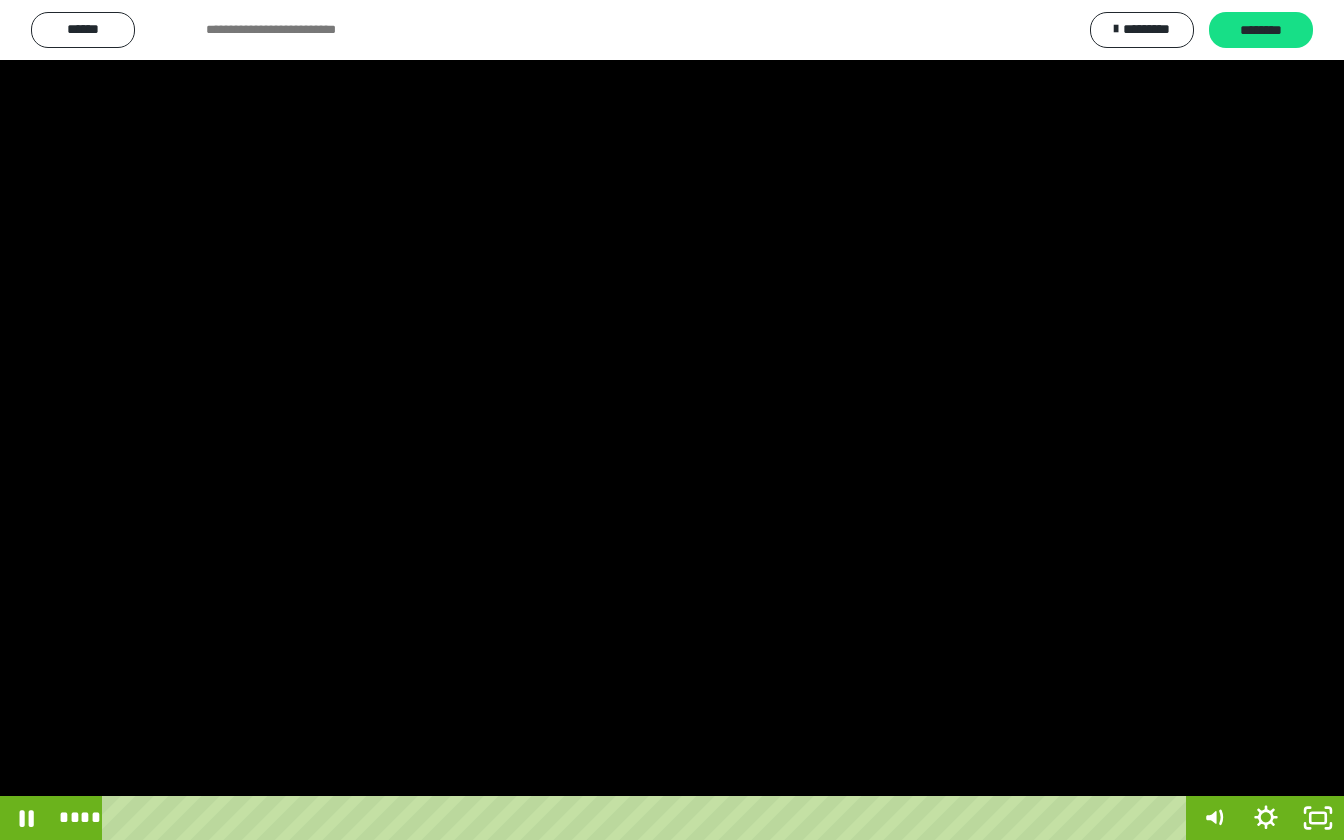 click at bounding box center (672, 420) 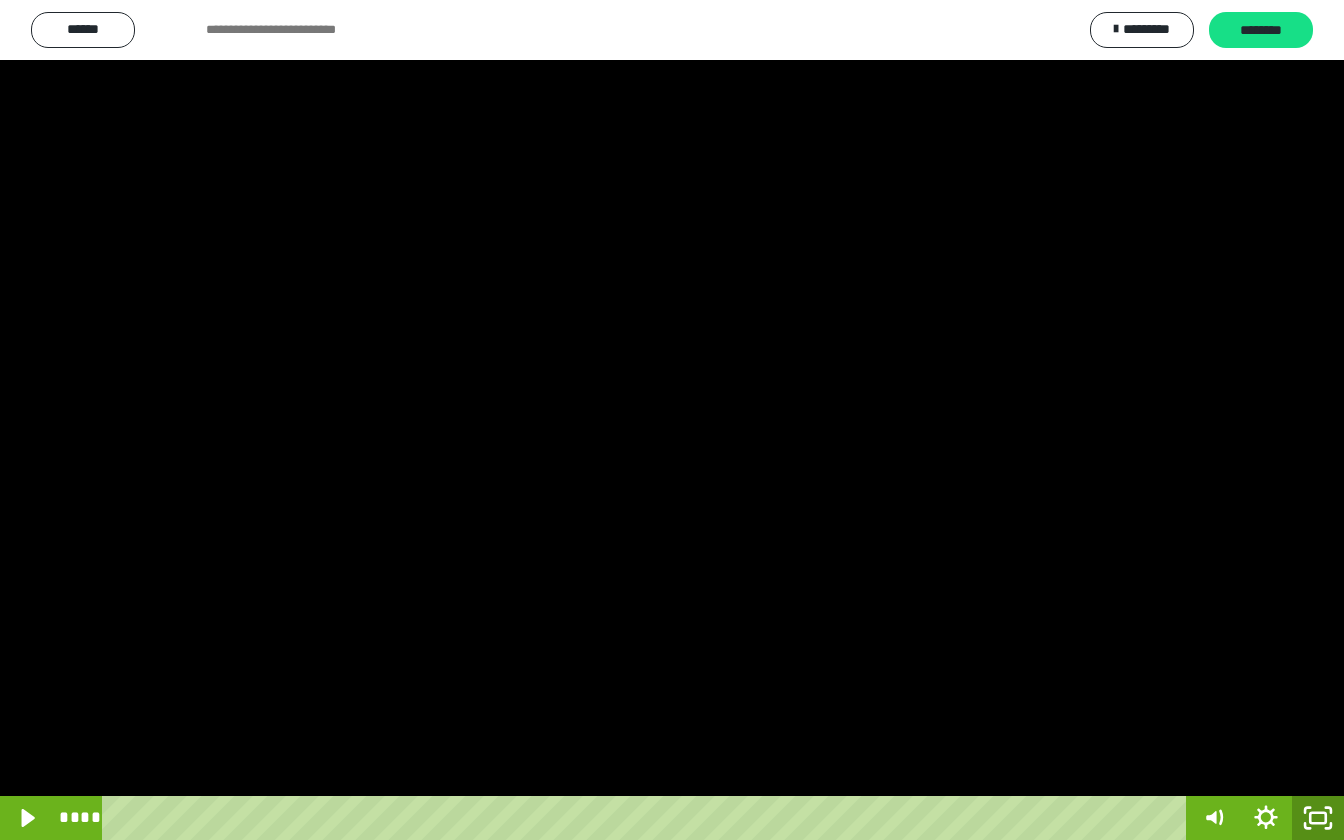click 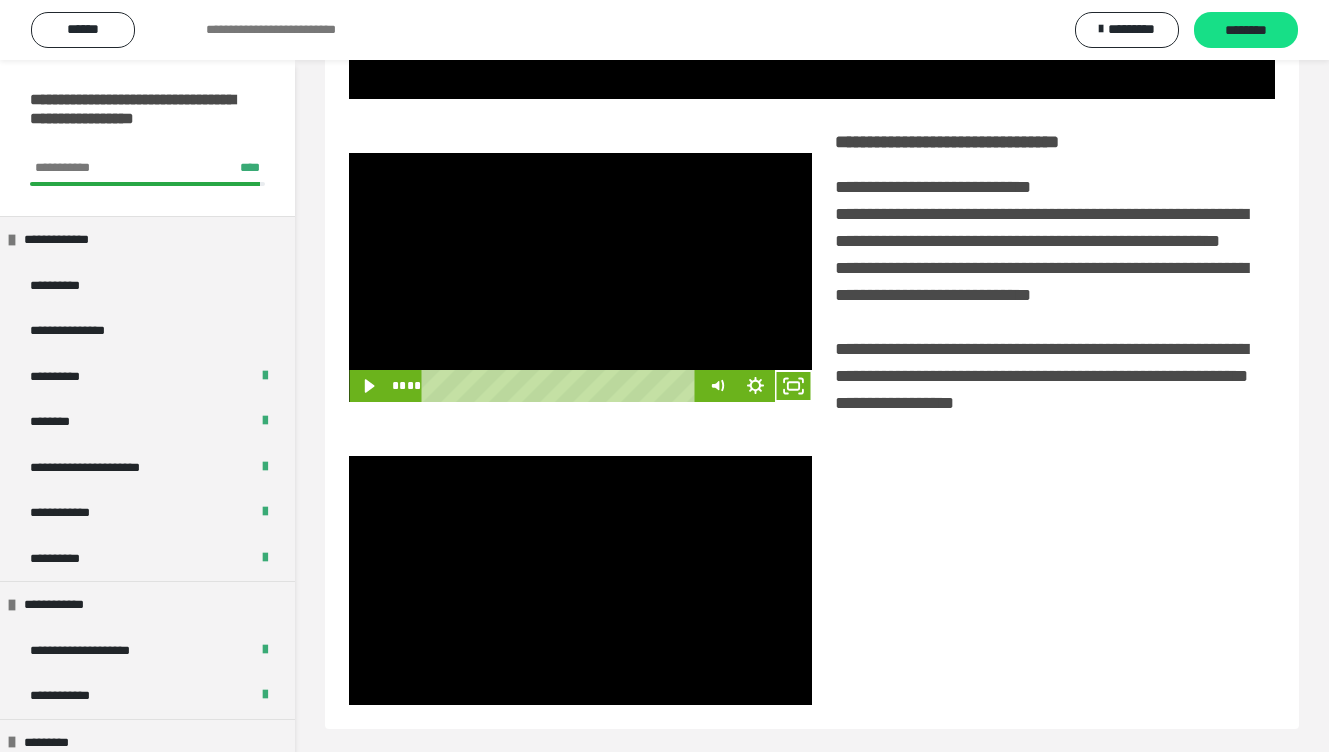 click at bounding box center [580, 277] 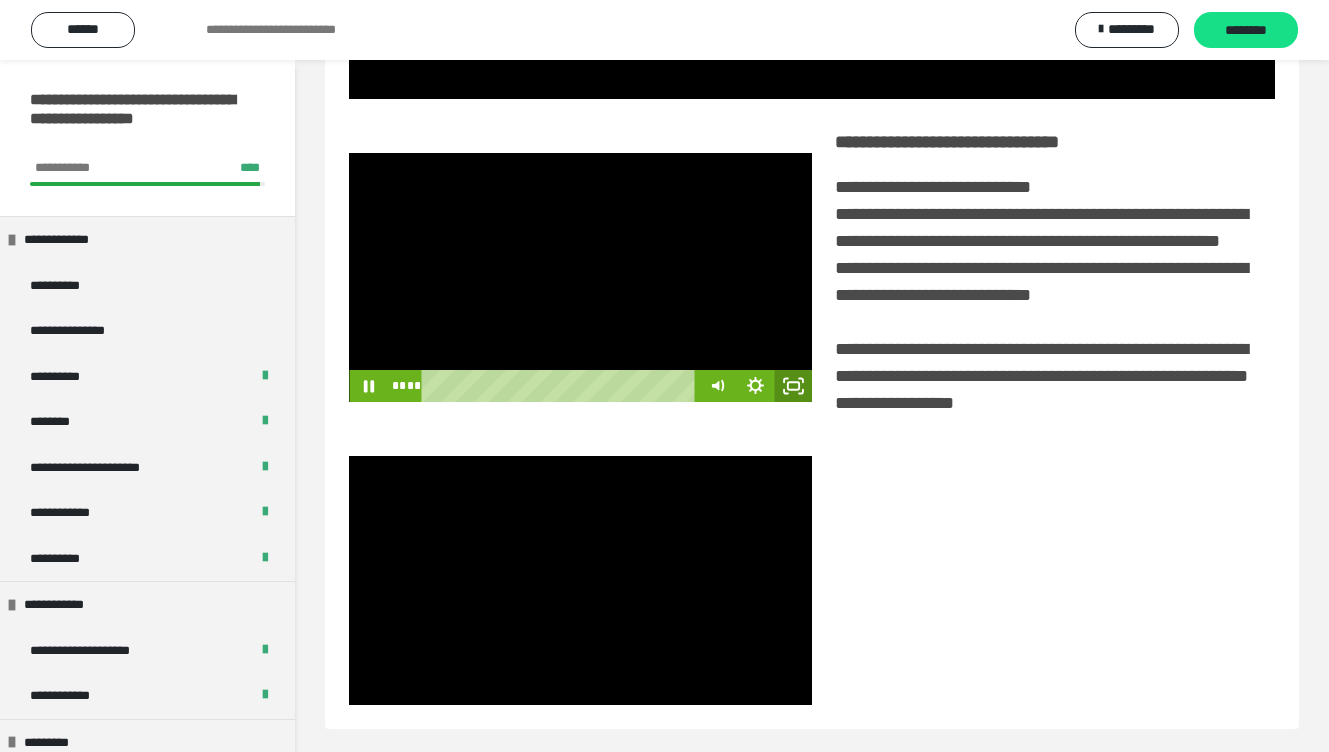 click 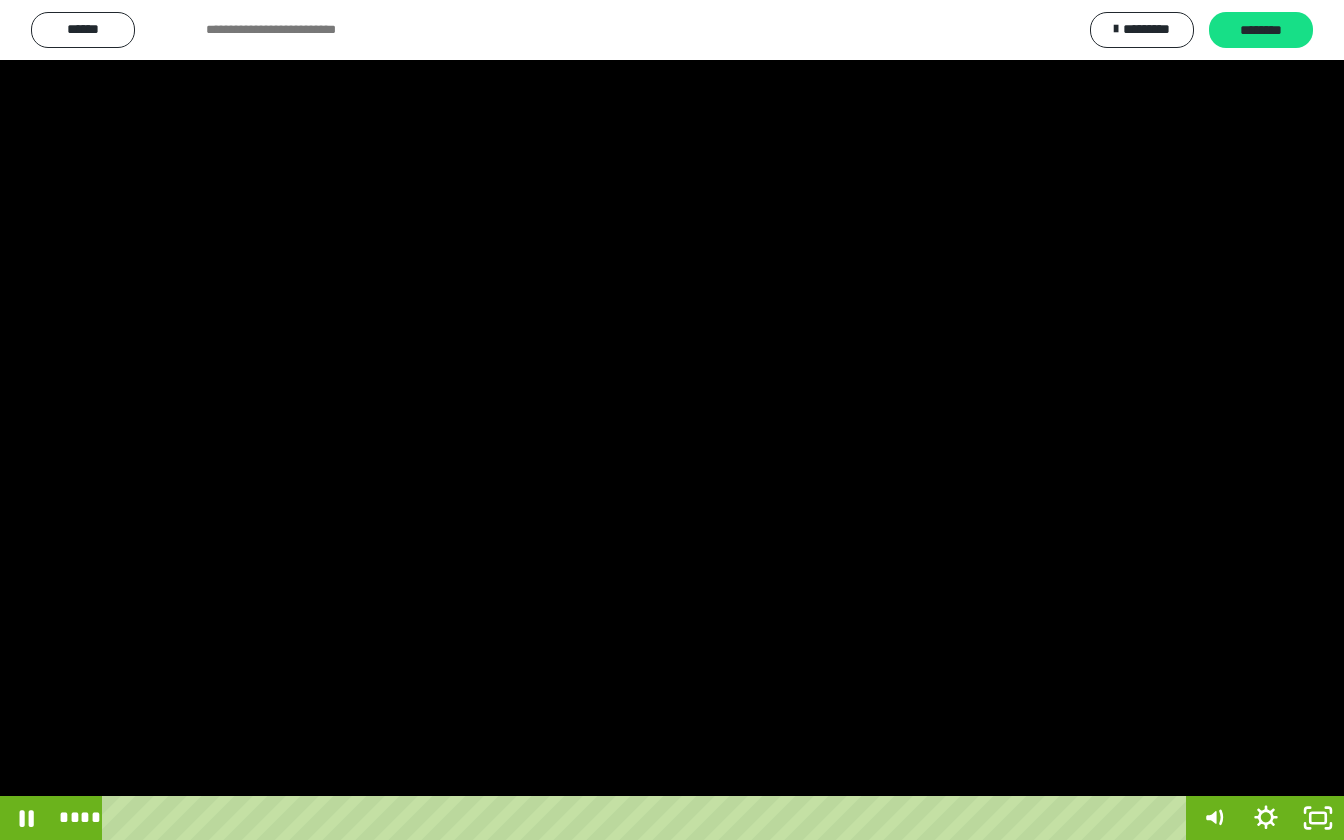 click at bounding box center [672, 420] 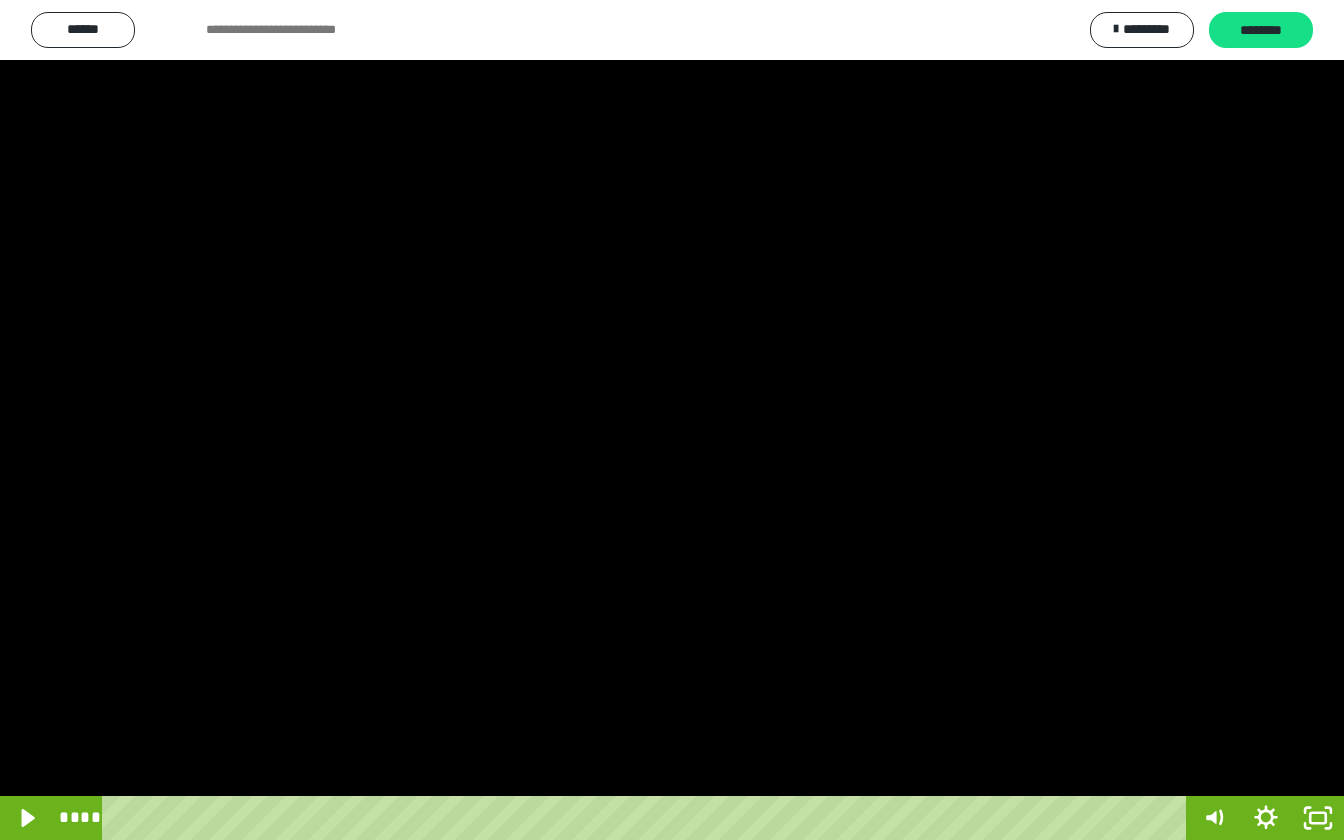 click at bounding box center [672, 420] 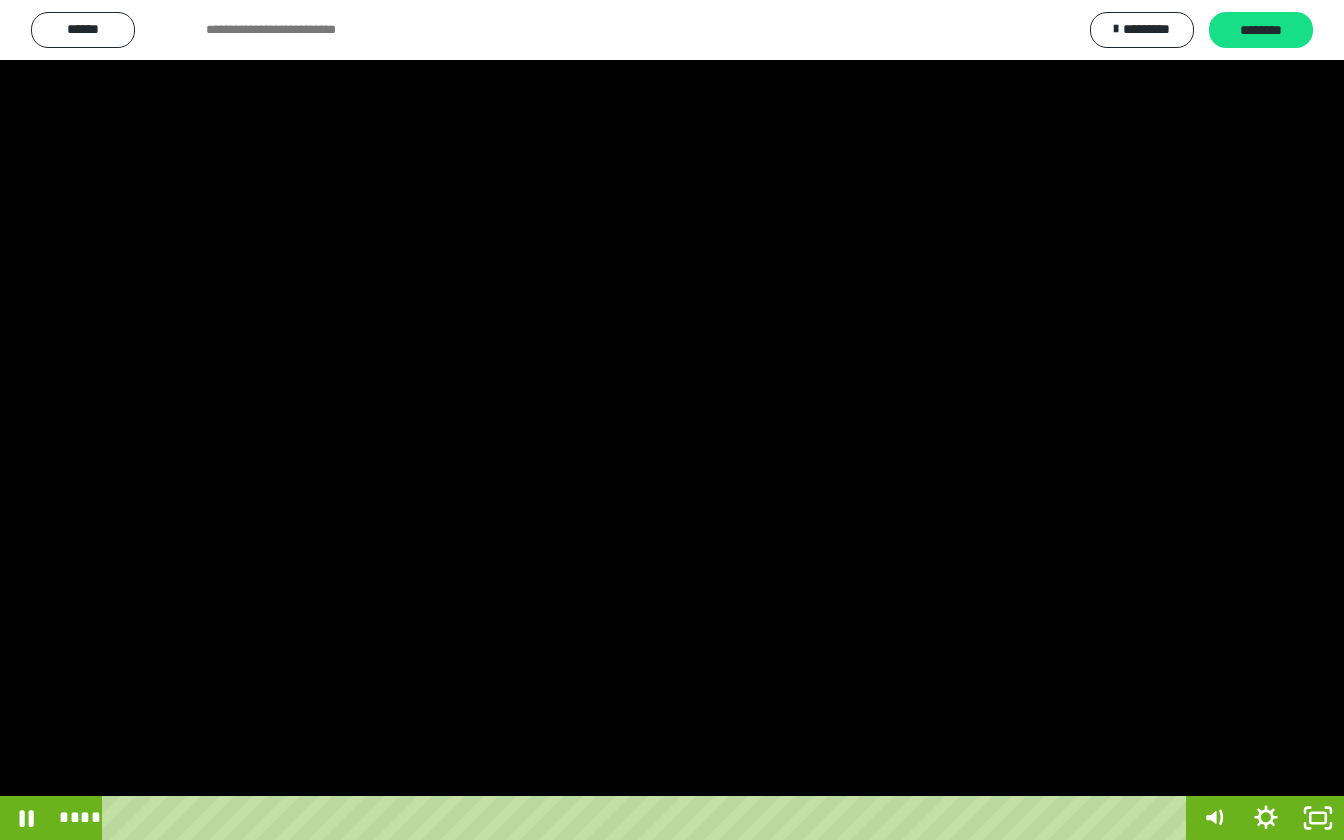 click at bounding box center (672, 420) 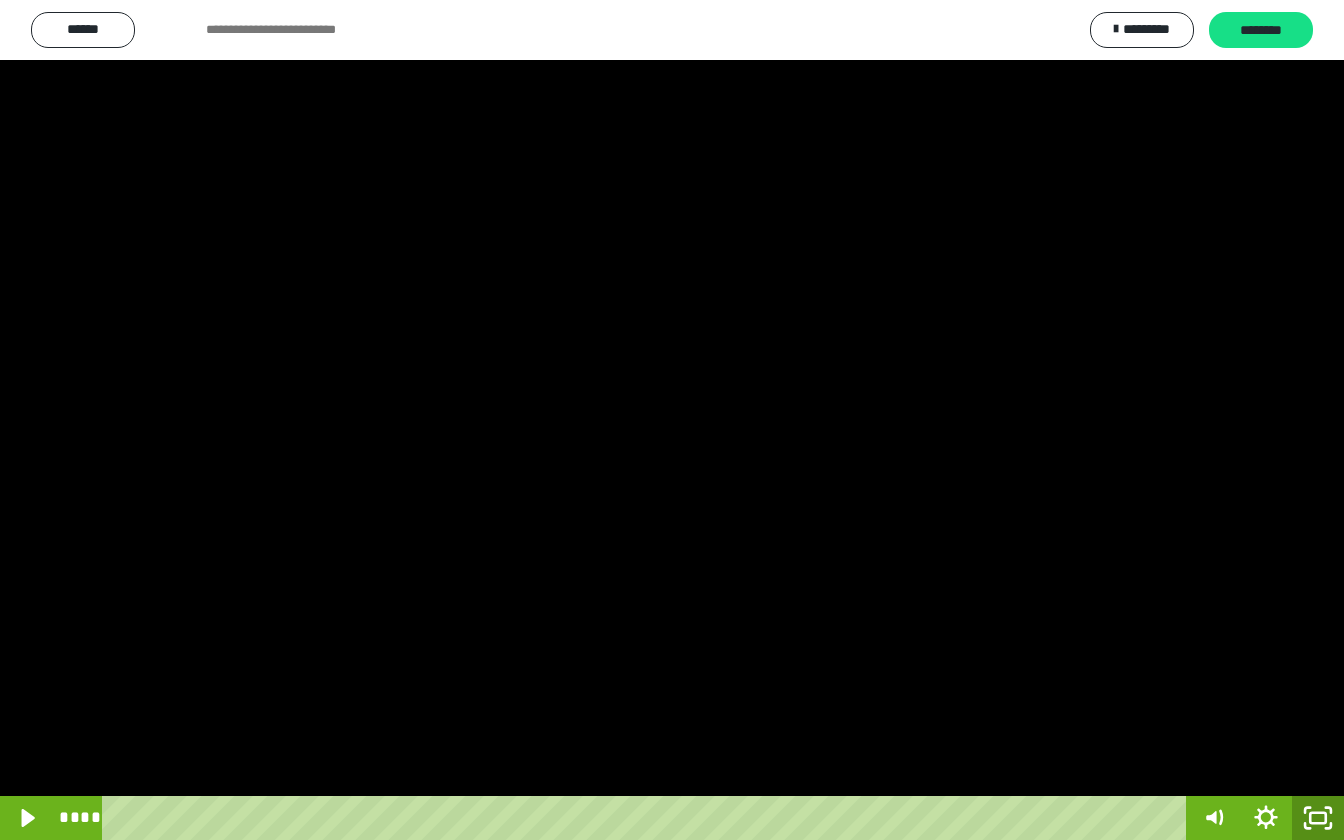 click 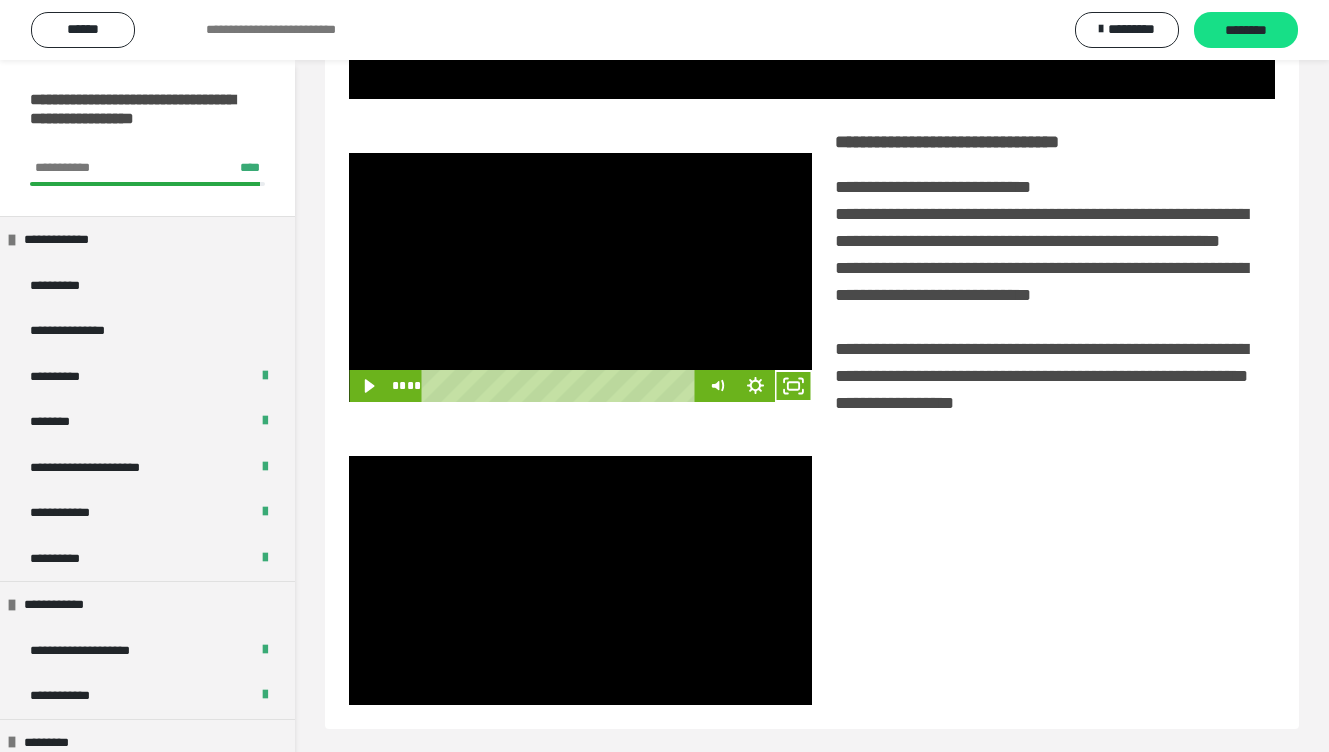click at bounding box center (580, 277) 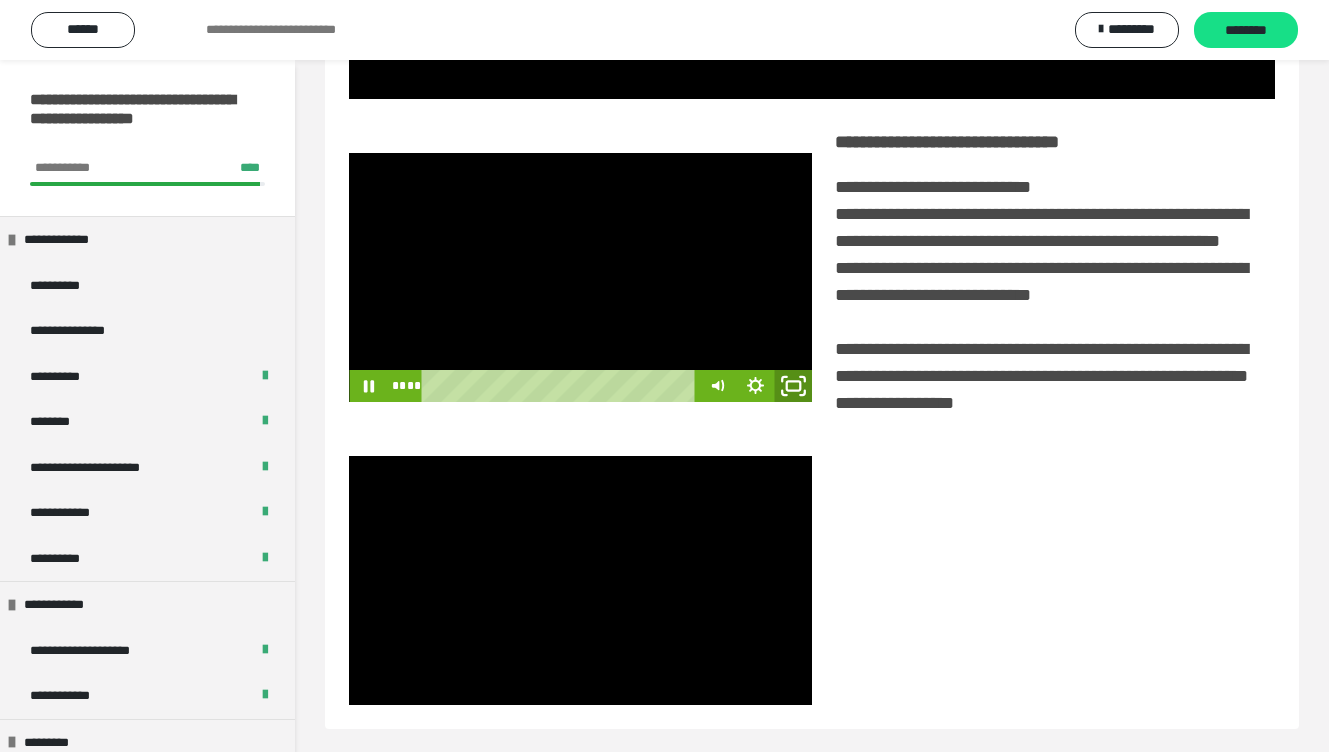 click 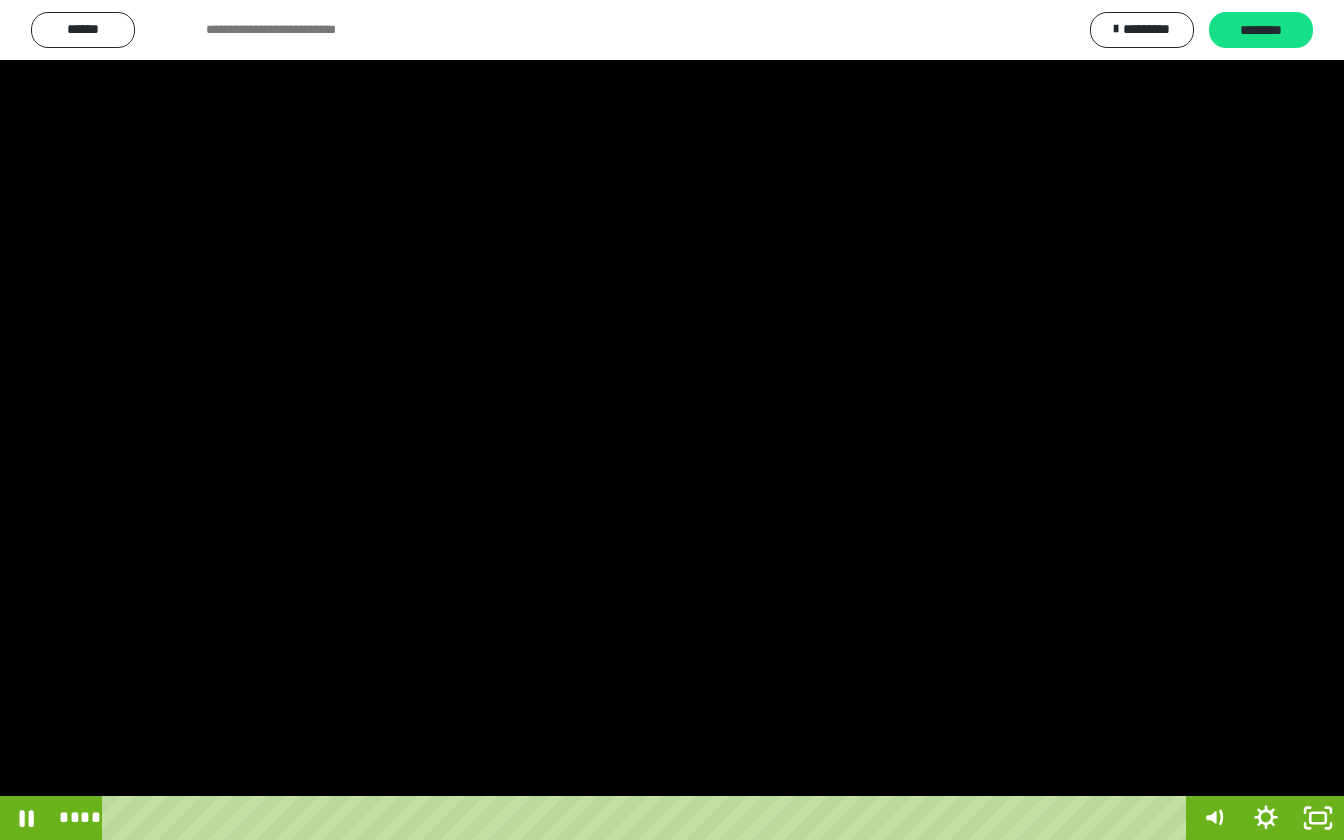 click at bounding box center [672, 420] 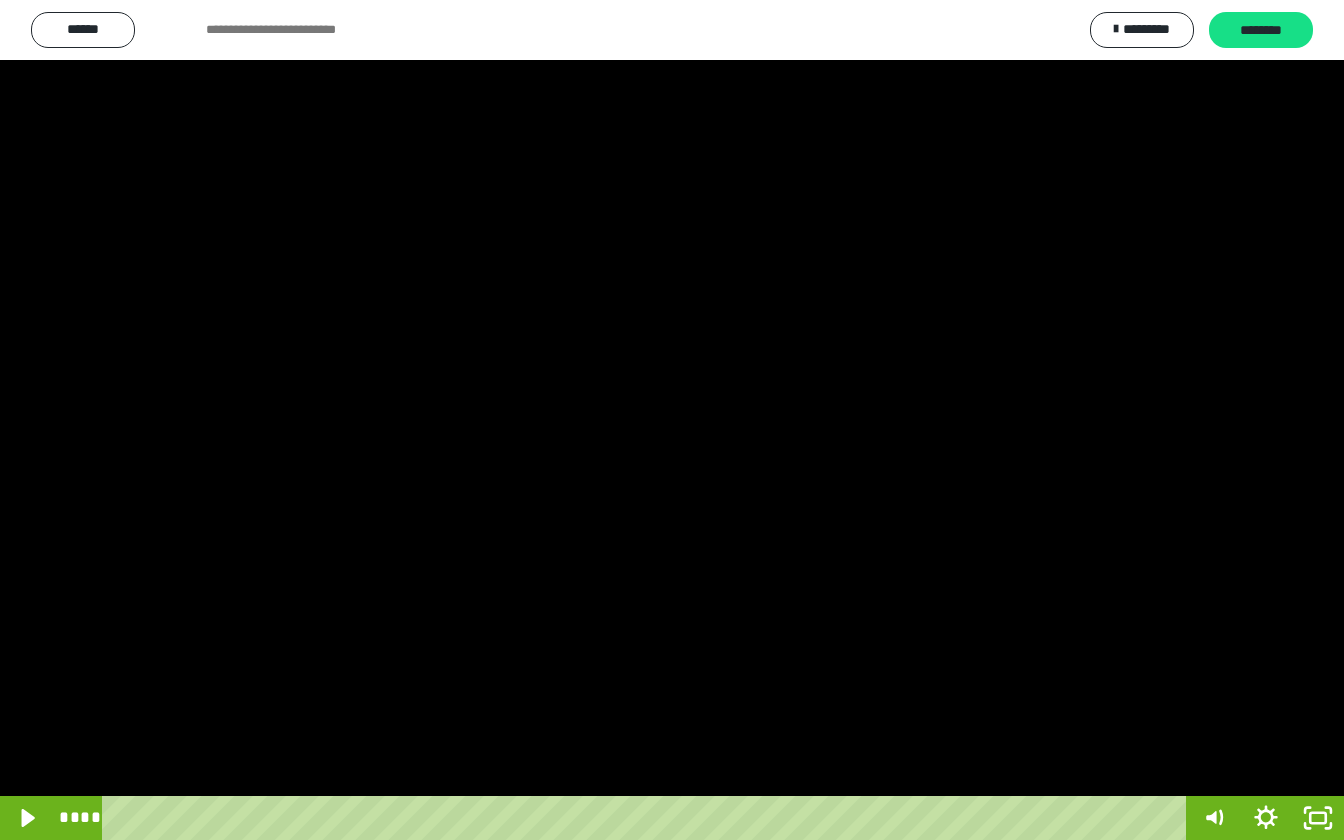 click at bounding box center [672, 420] 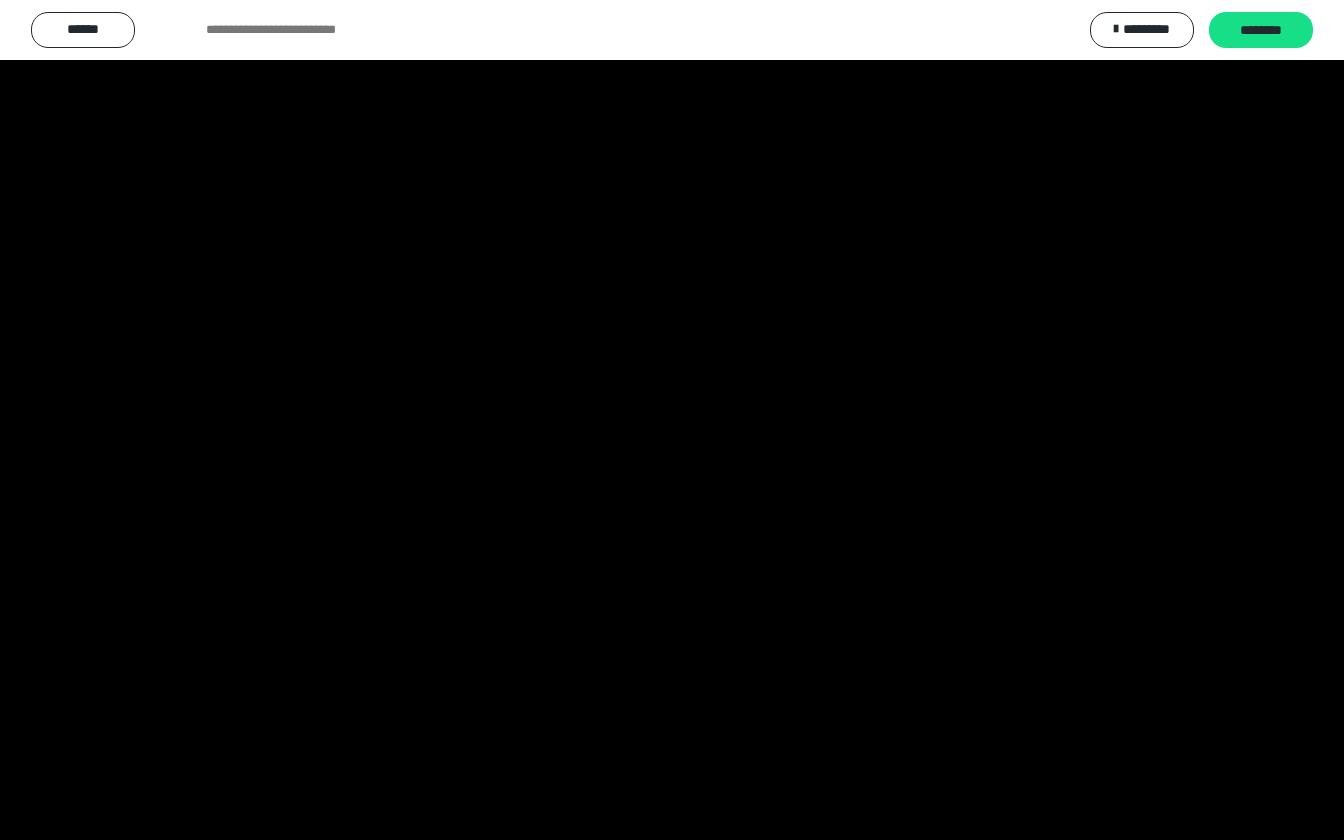 click at bounding box center [672, 420] 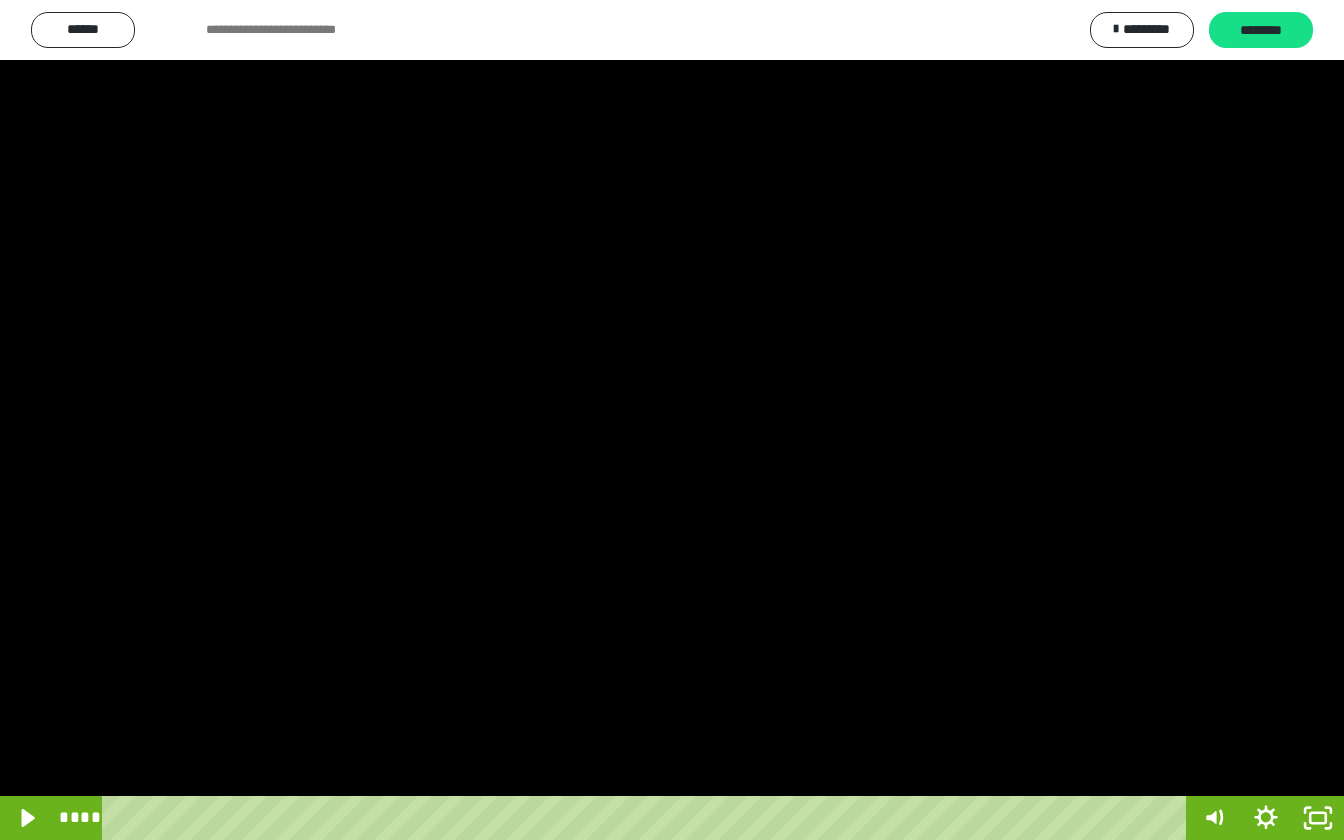 click at bounding box center (672, 420) 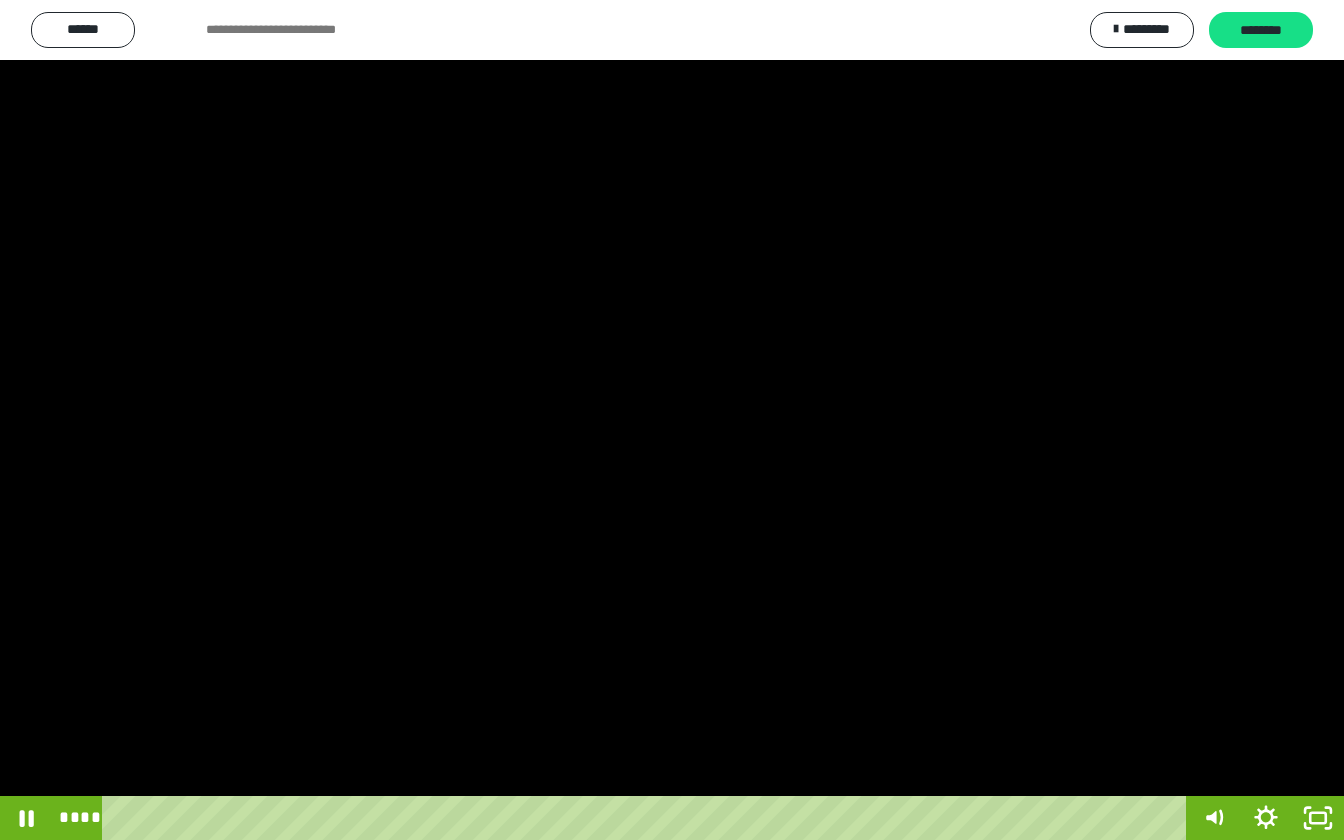 click at bounding box center [672, 420] 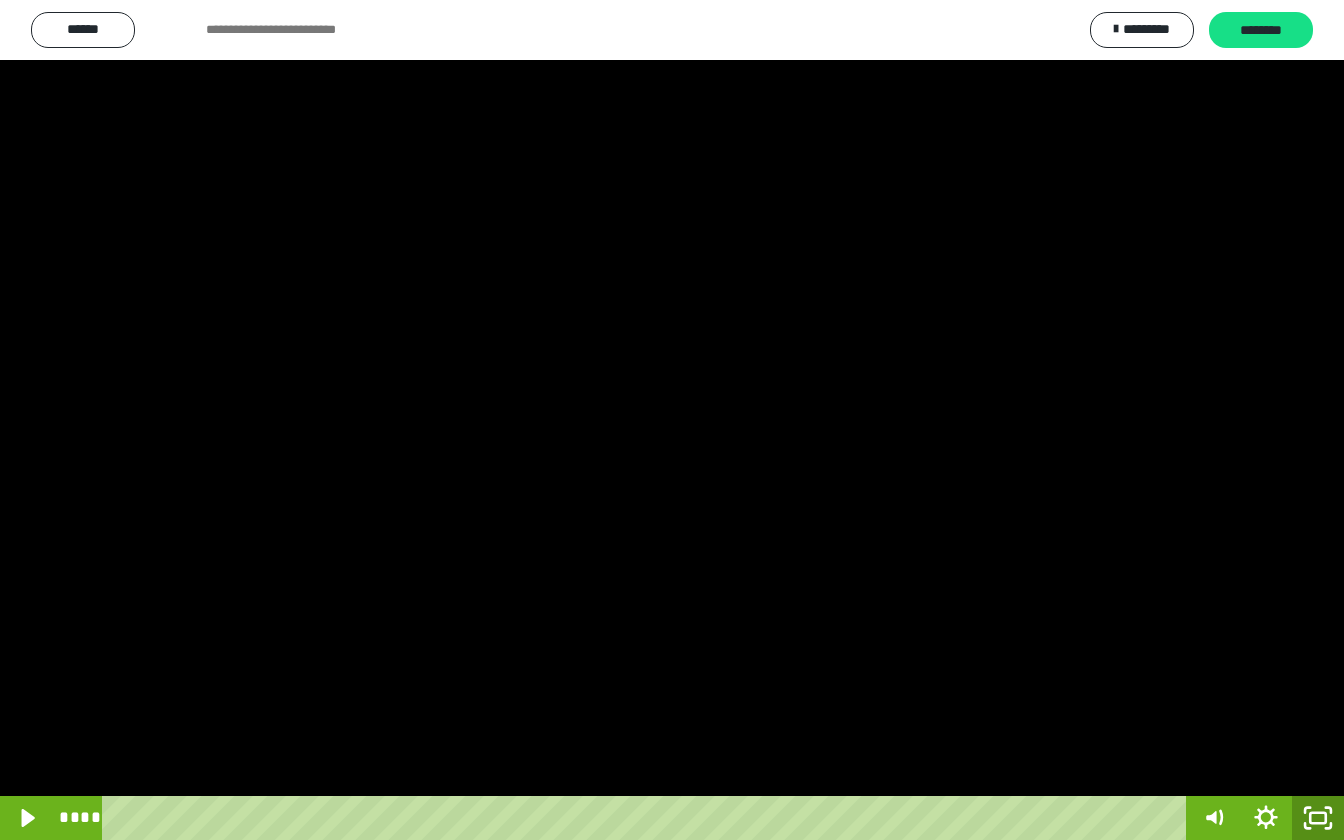 click 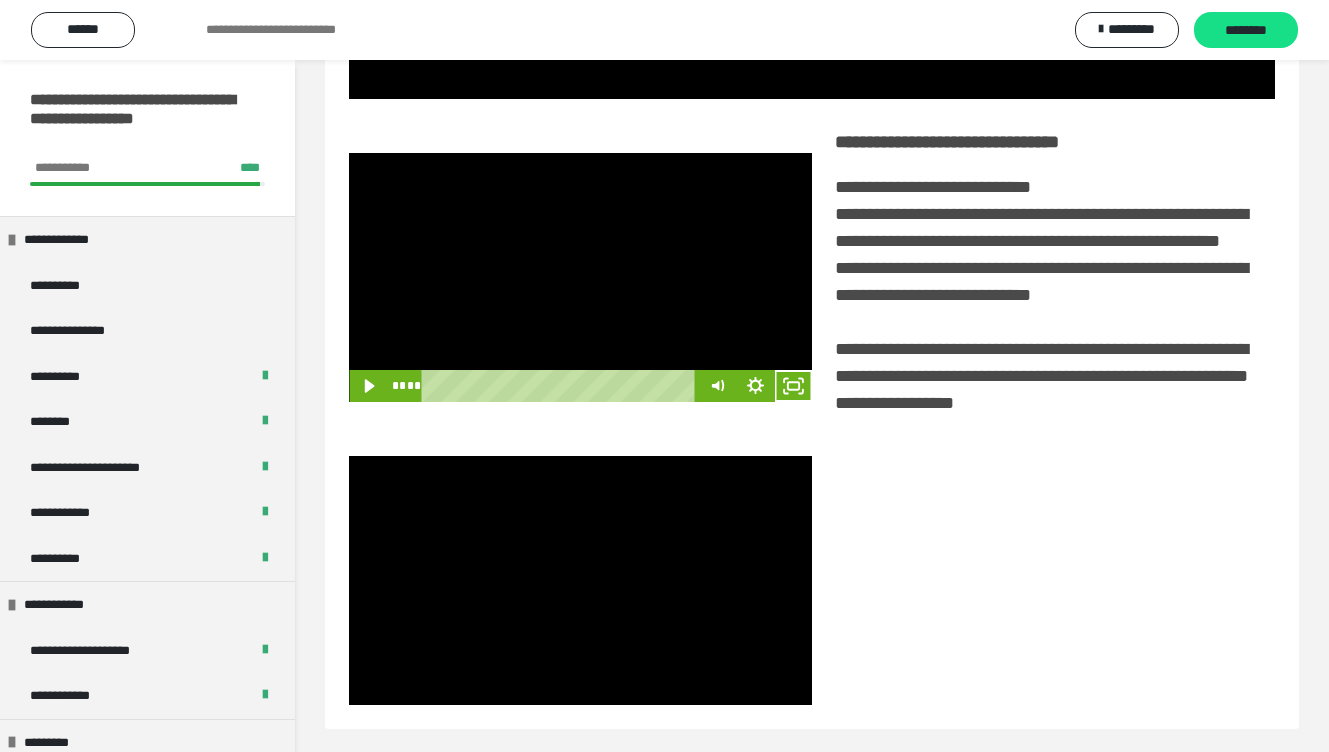 click at bounding box center (580, 277) 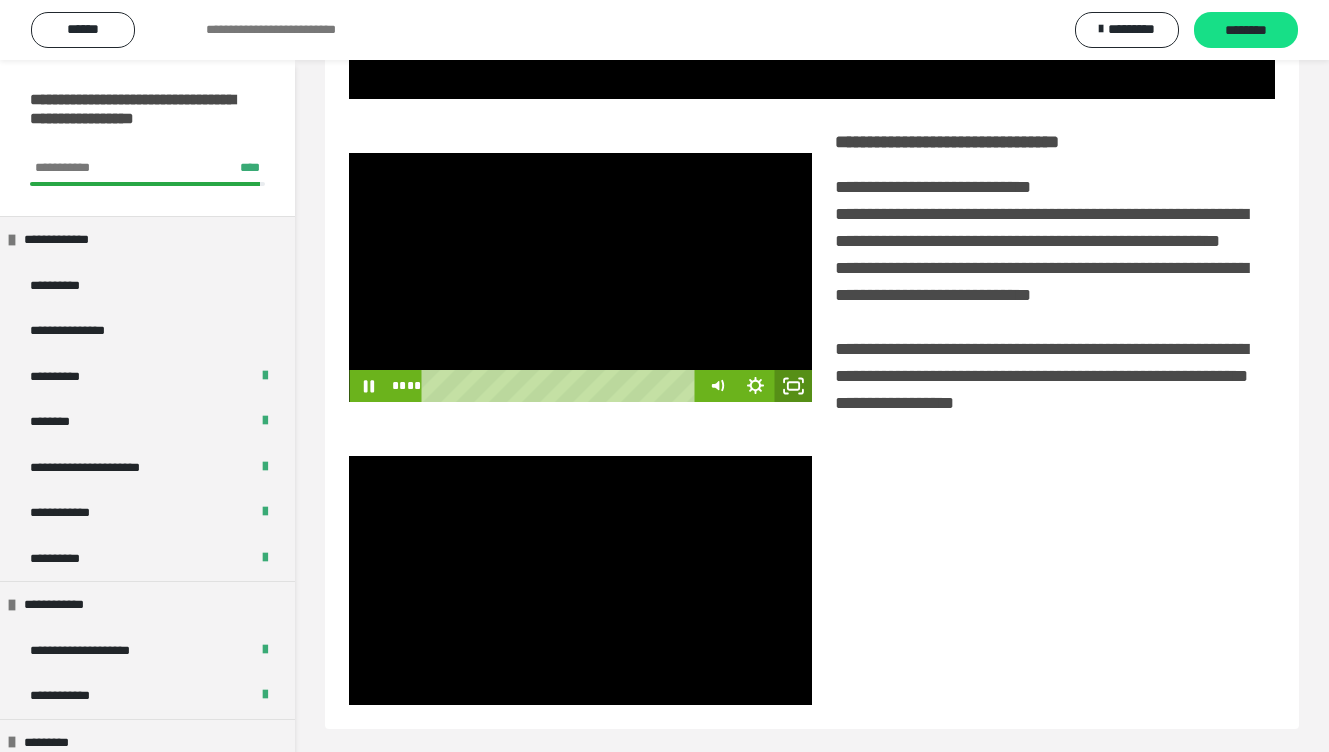 click 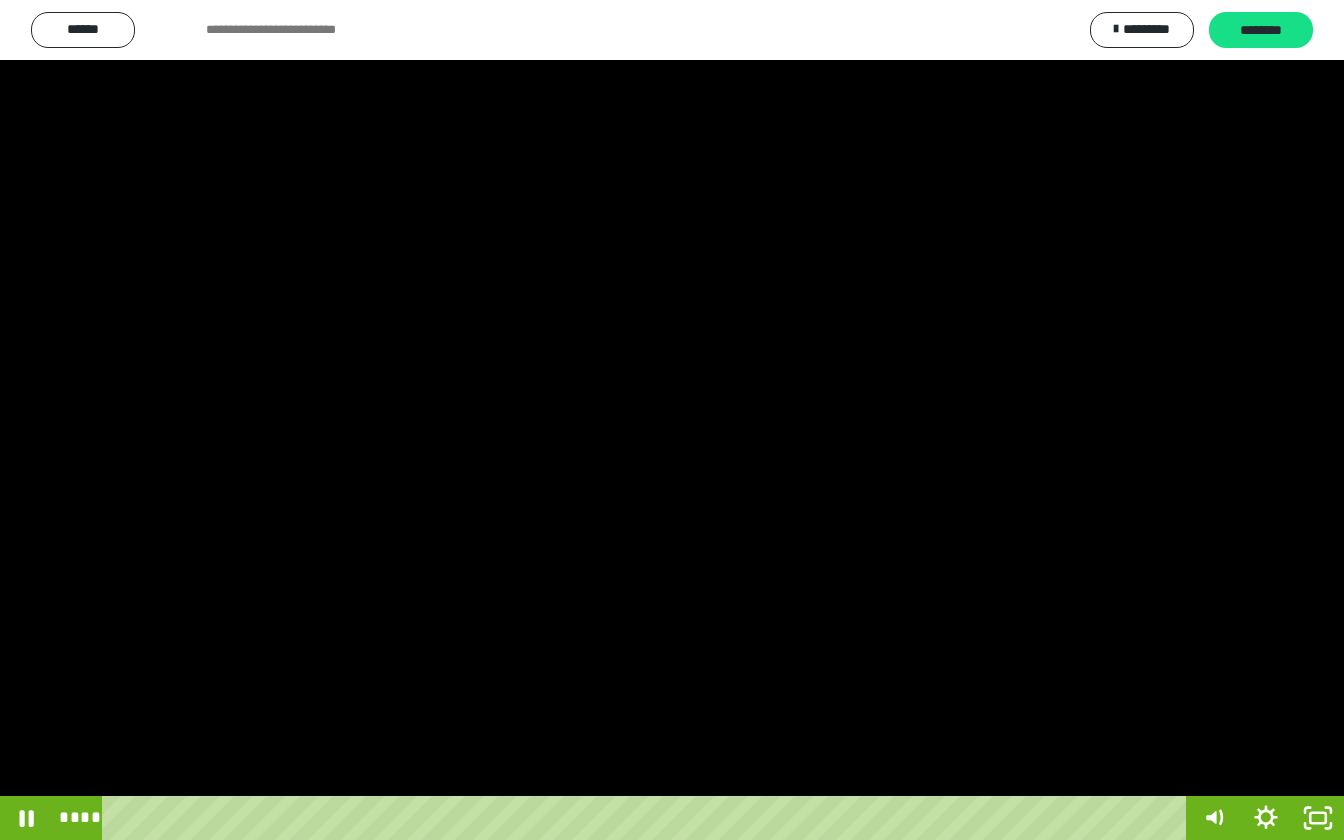 click at bounding box center [672, 420] 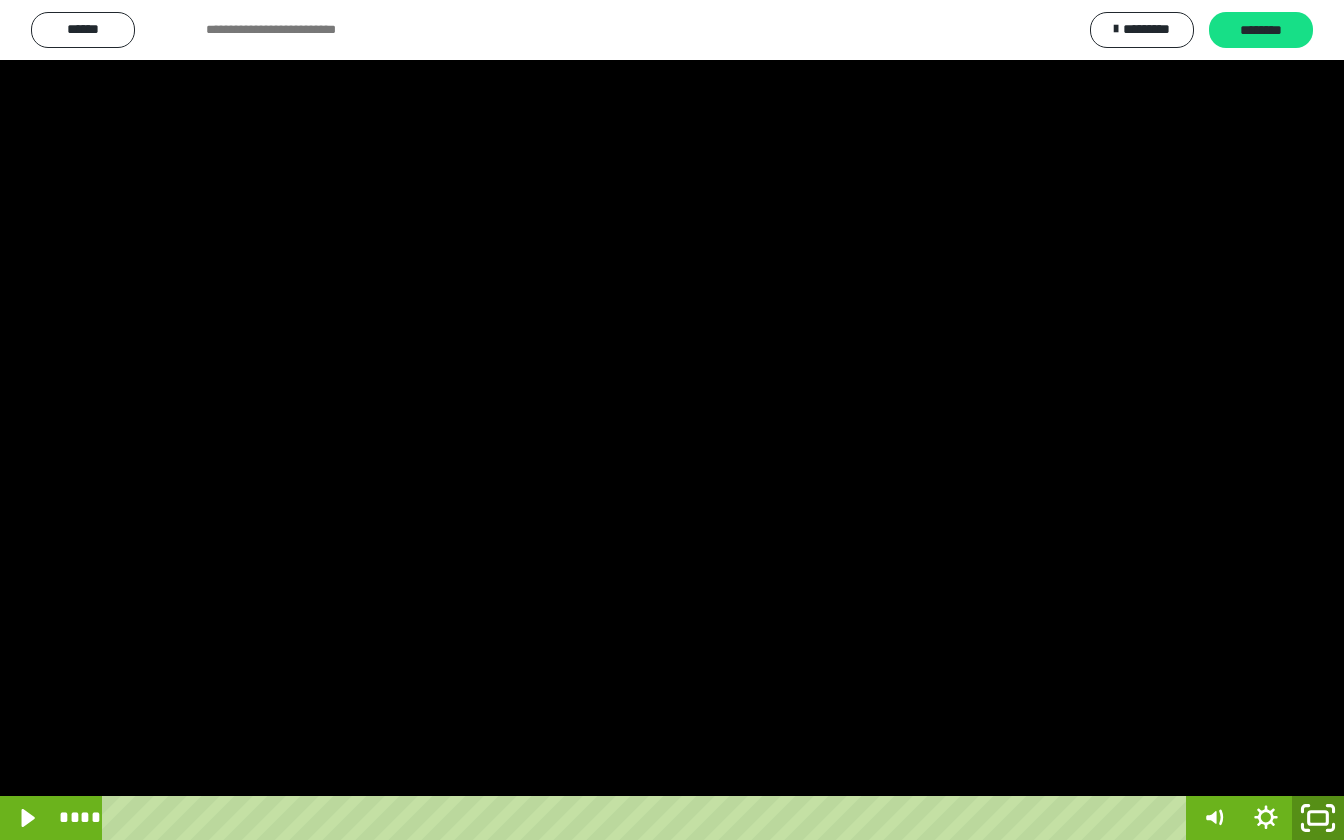 click 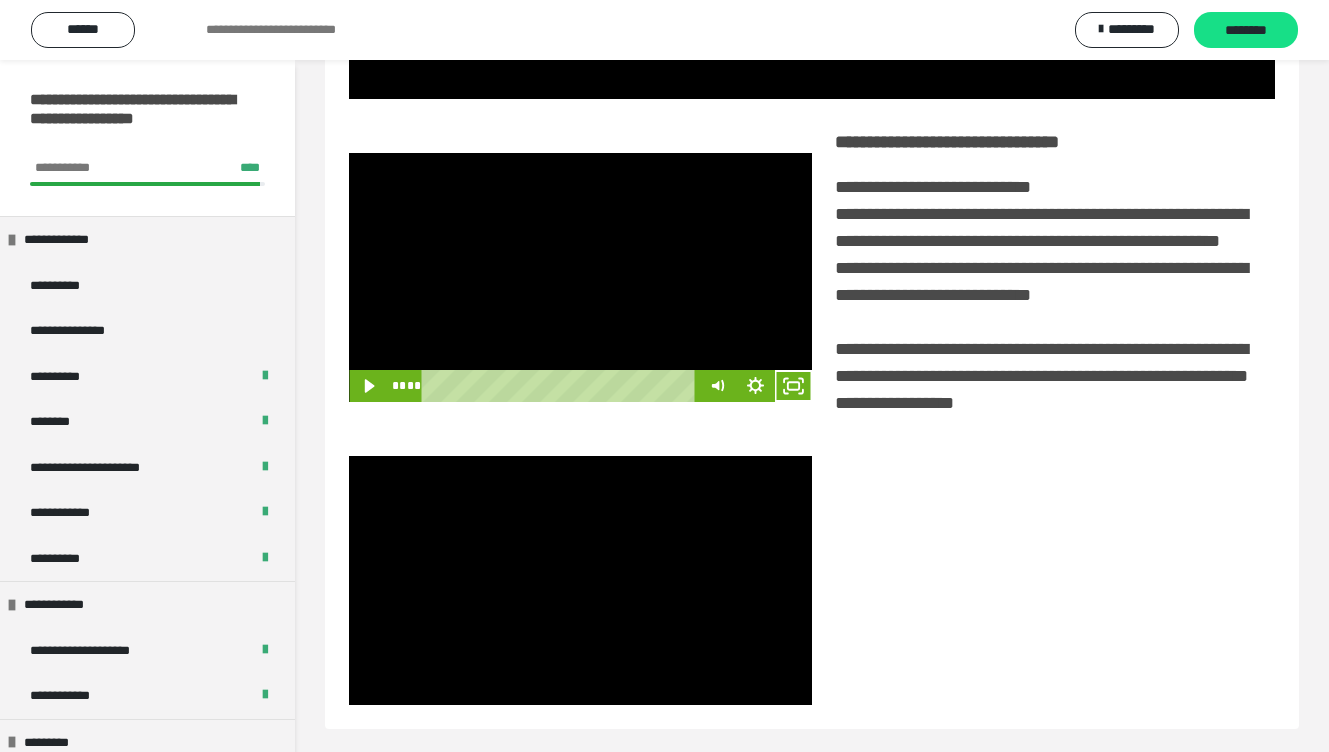 click at bounding box center (580, 277) 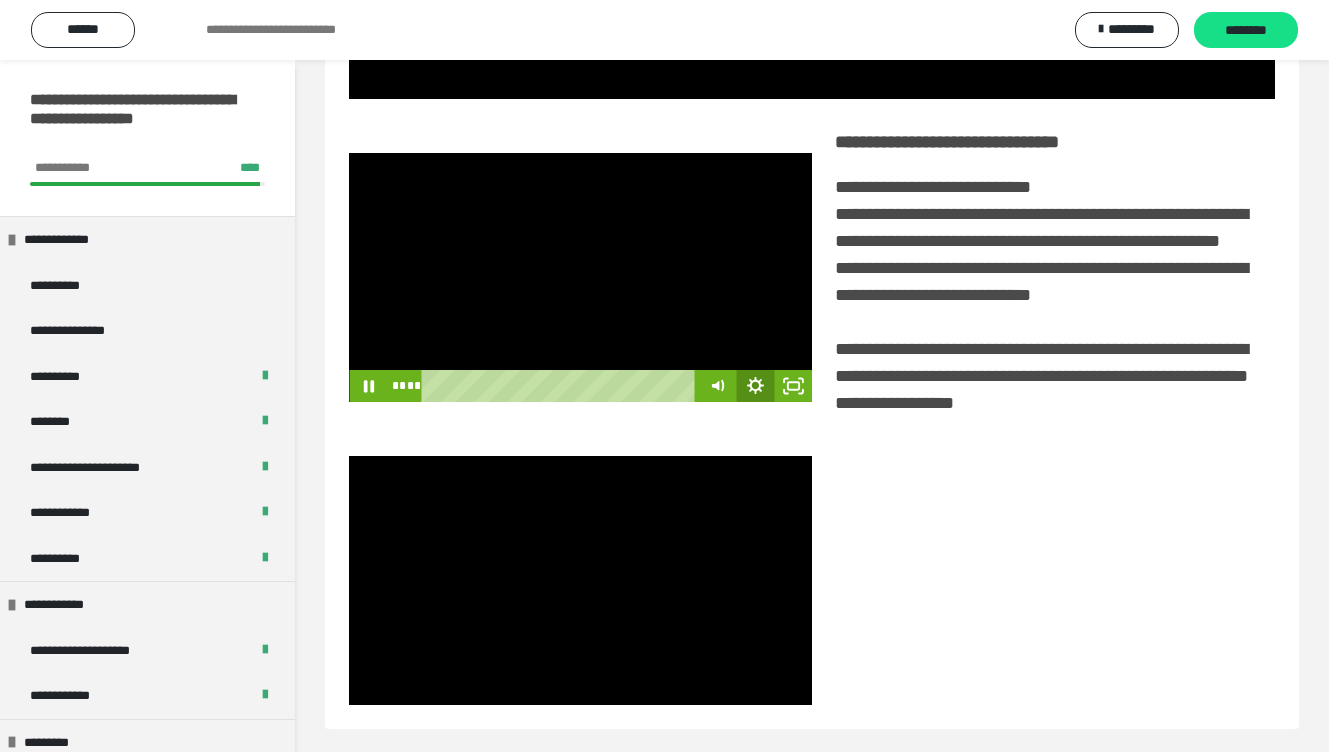 click 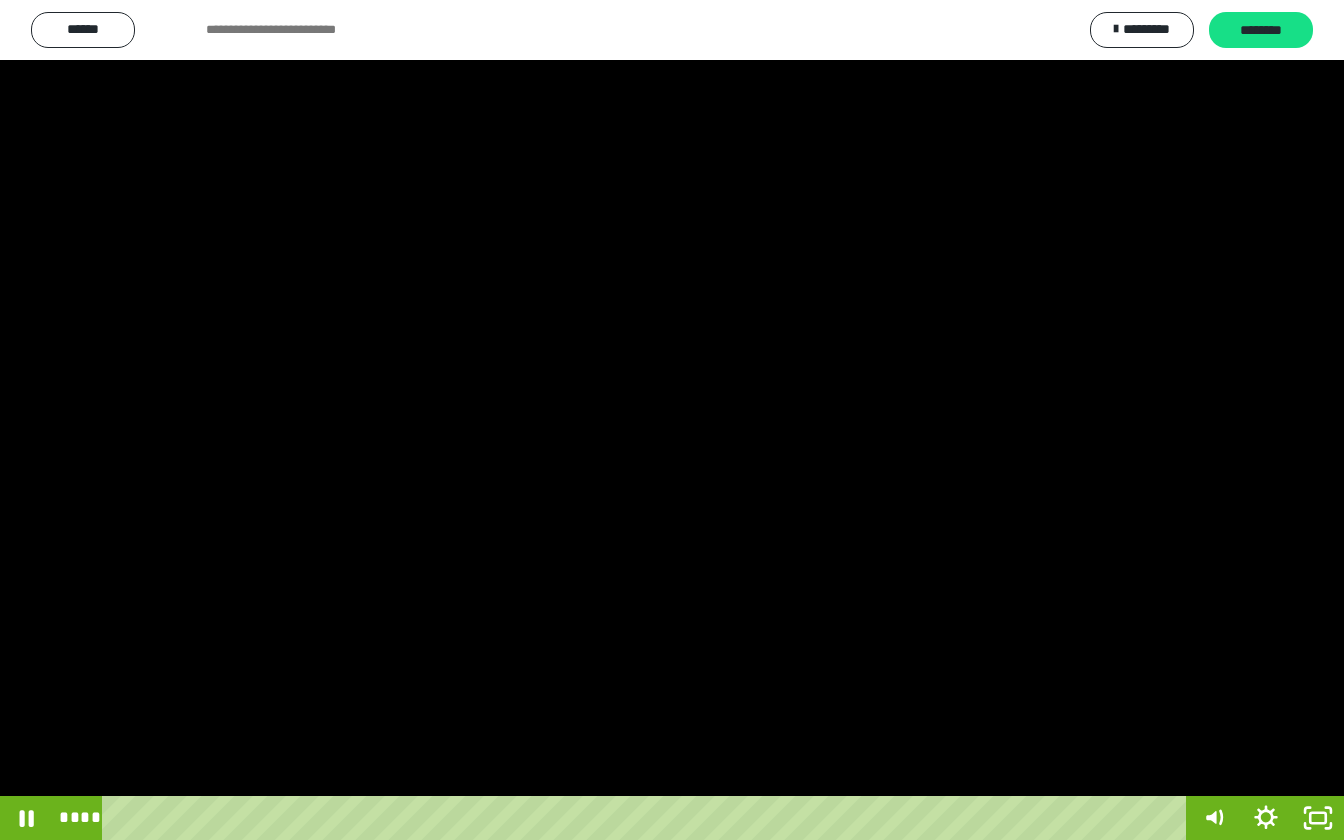 click at bounding box center [672, 420] 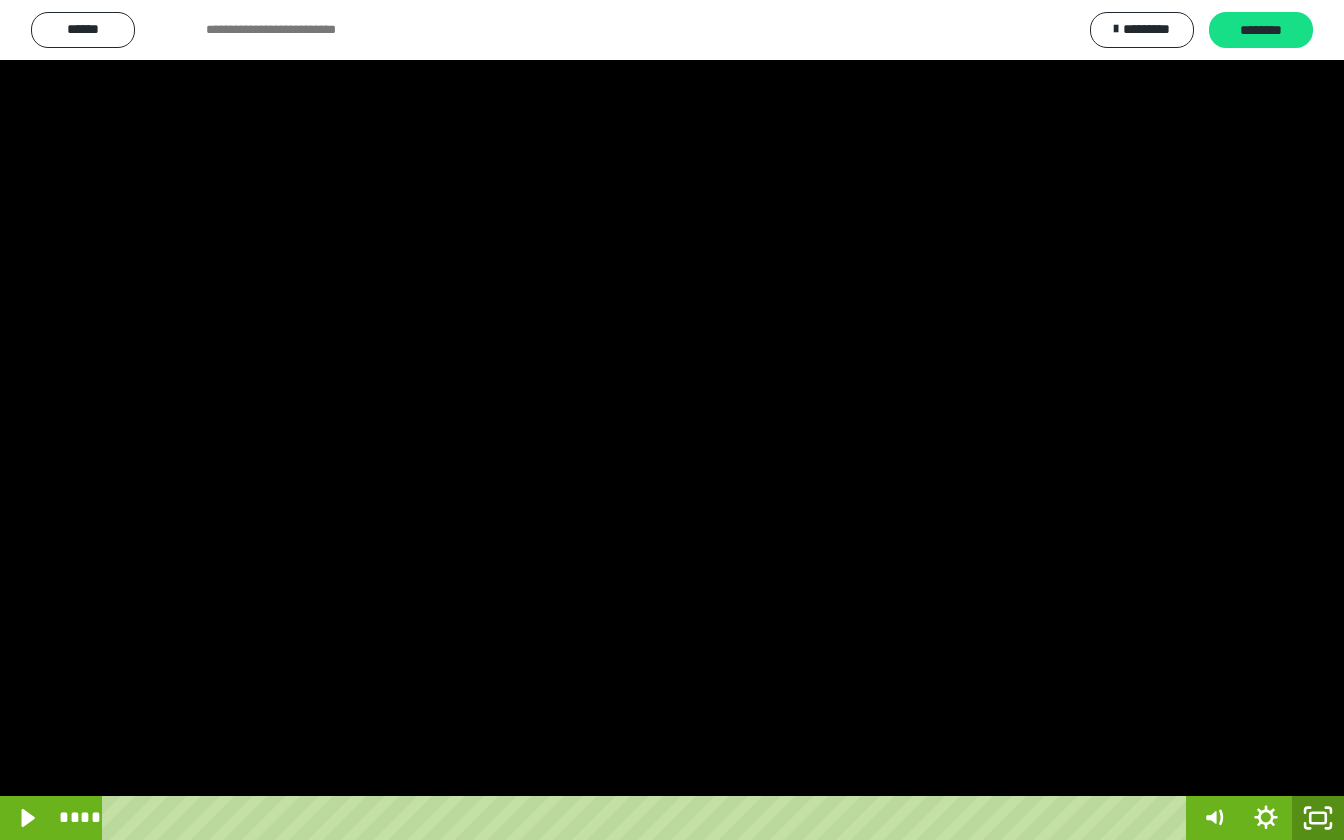 click 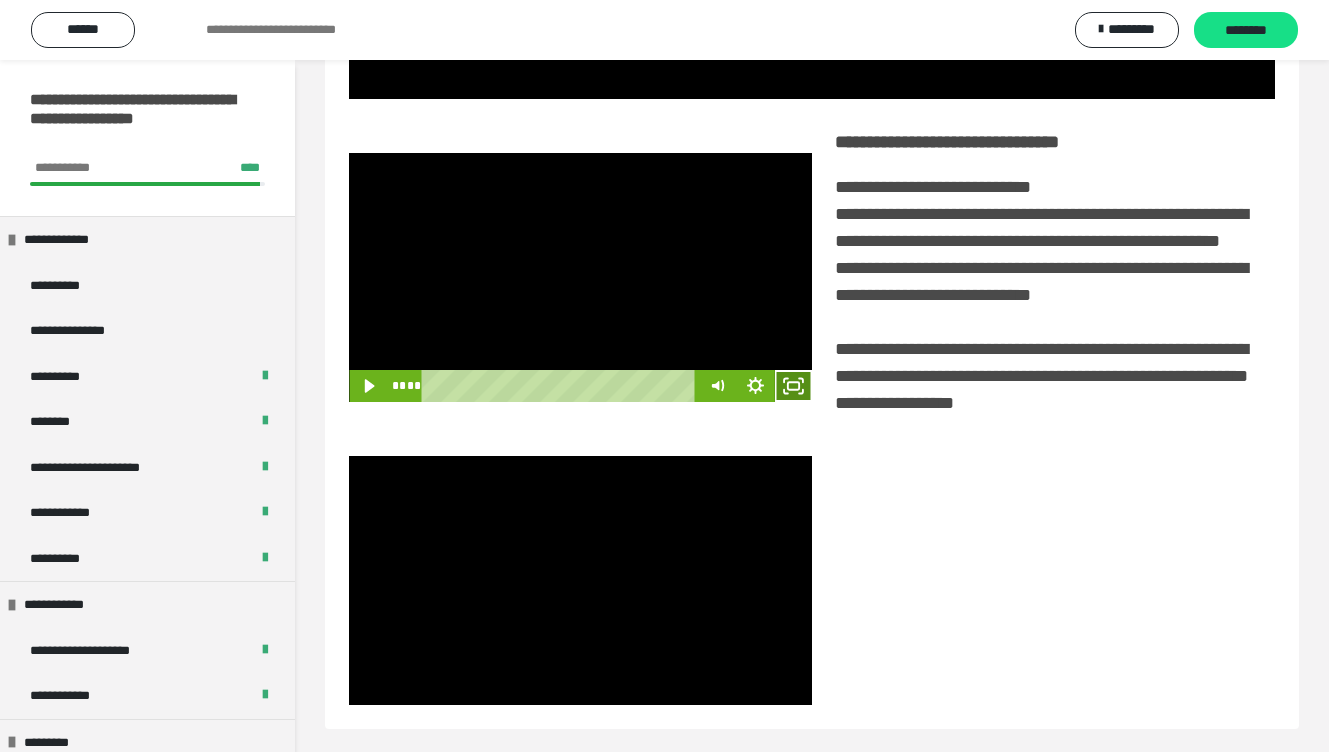 click 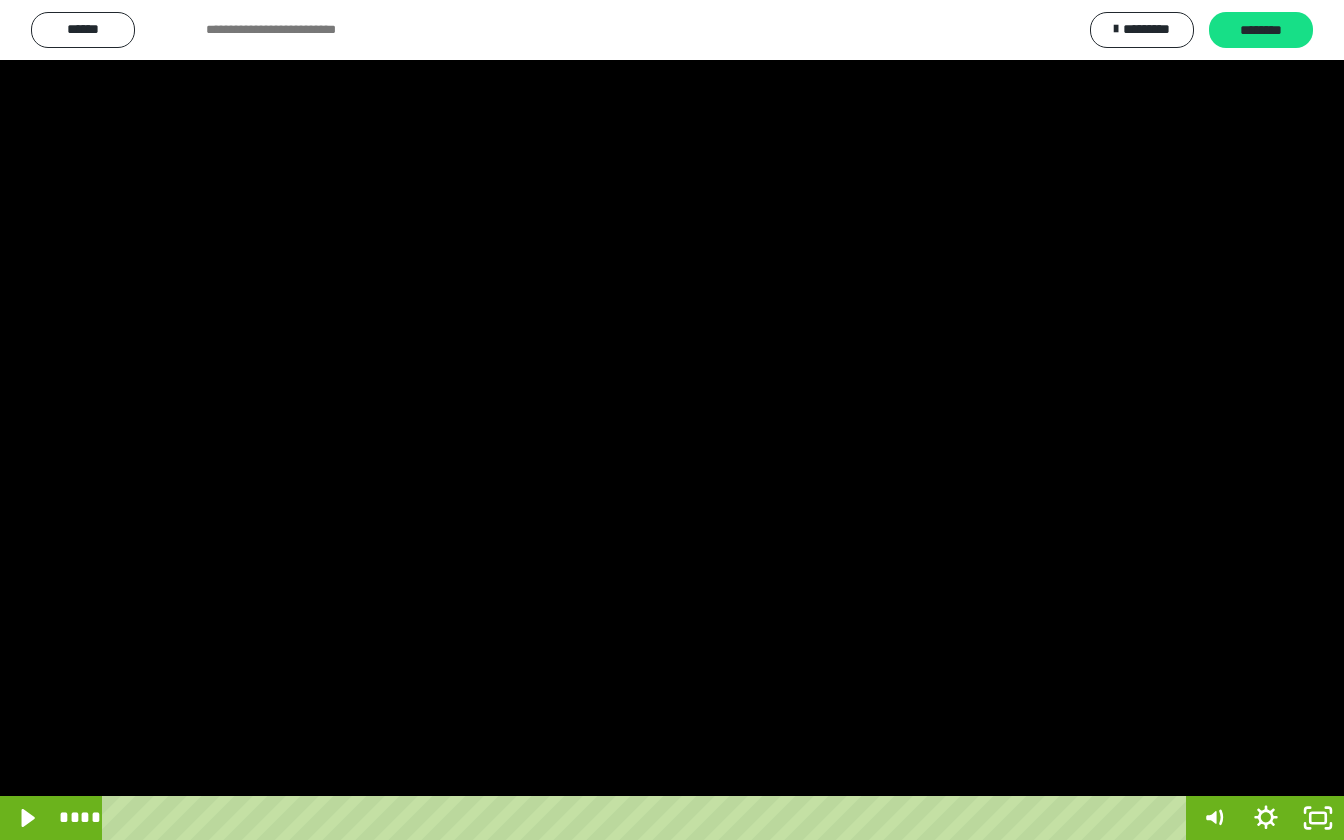 click at bounding box center [672, 420] 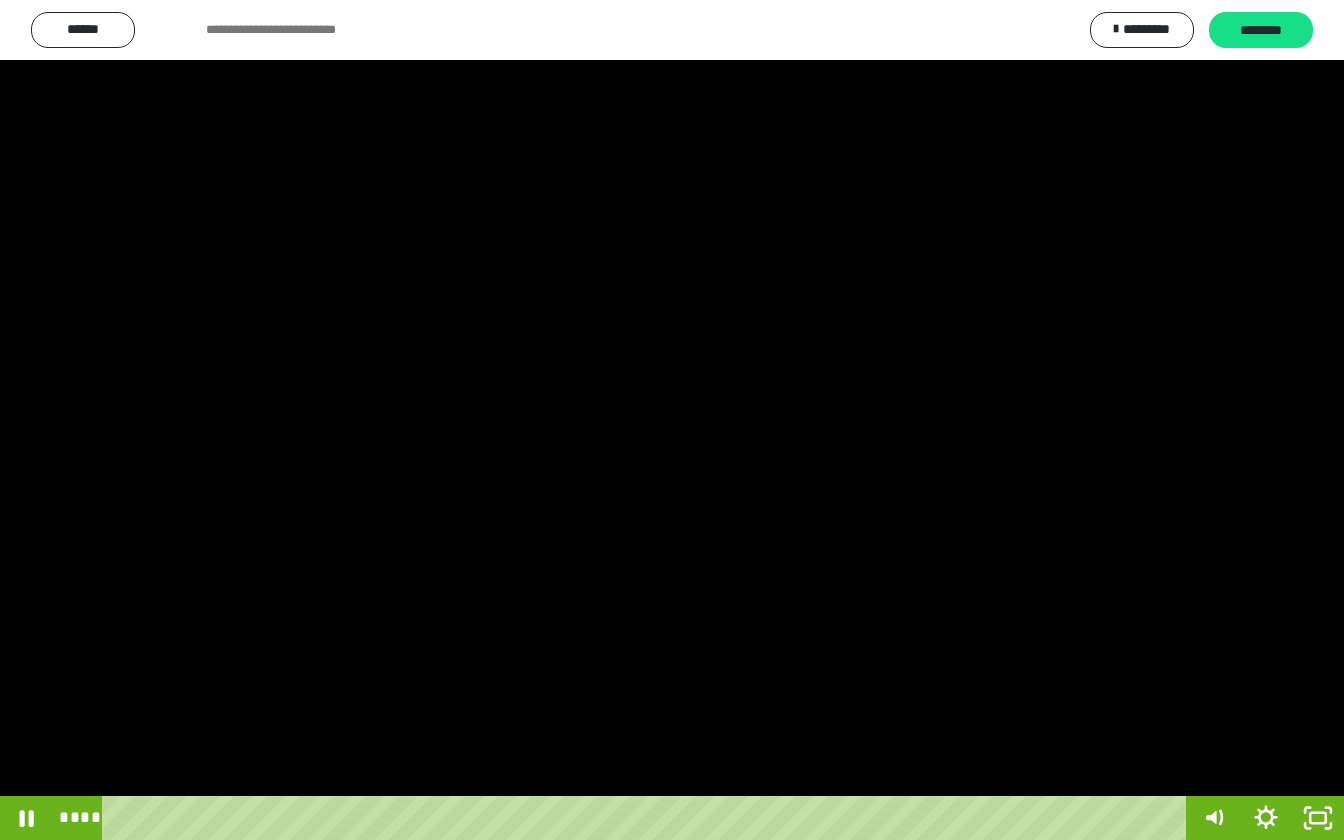 click at bounding box center [672, 420] 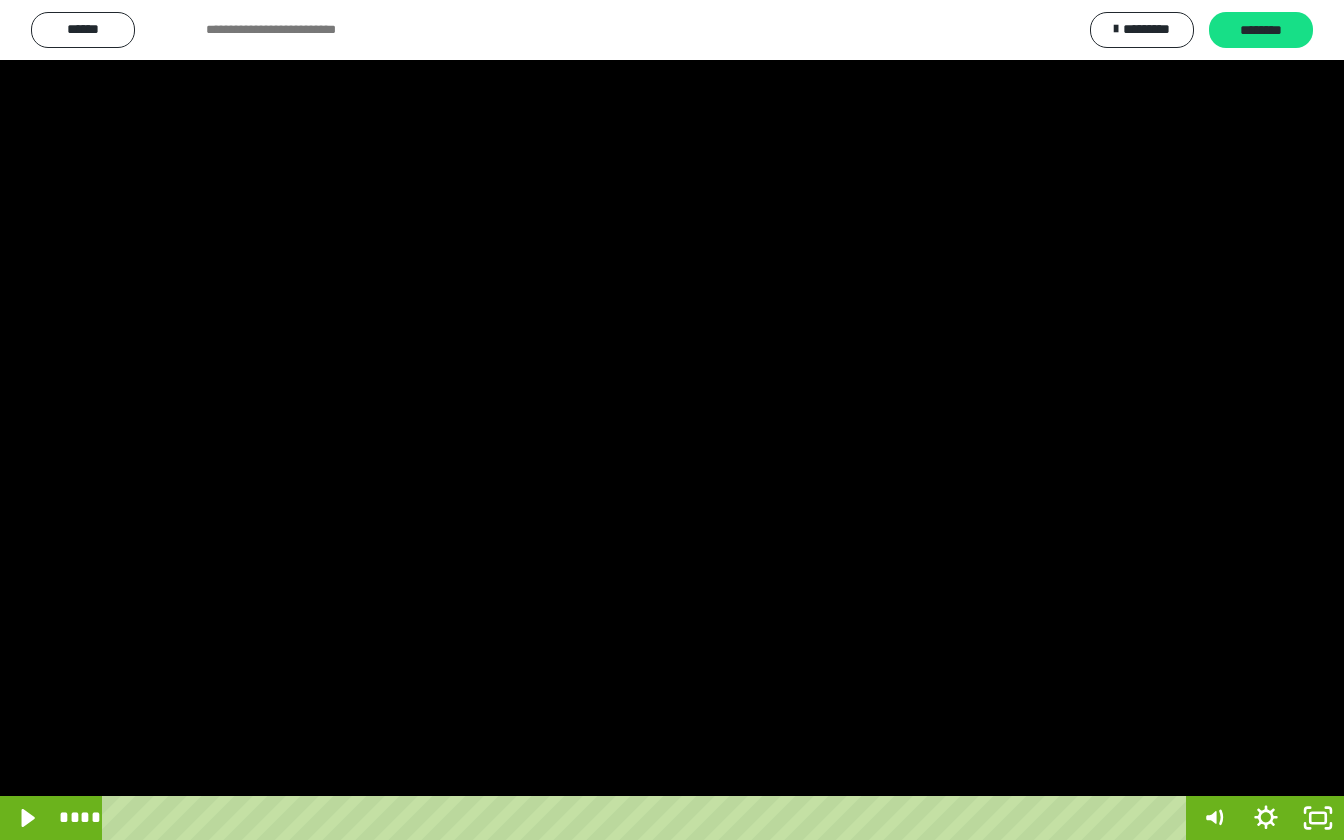 click at bounding box center [672, 420] 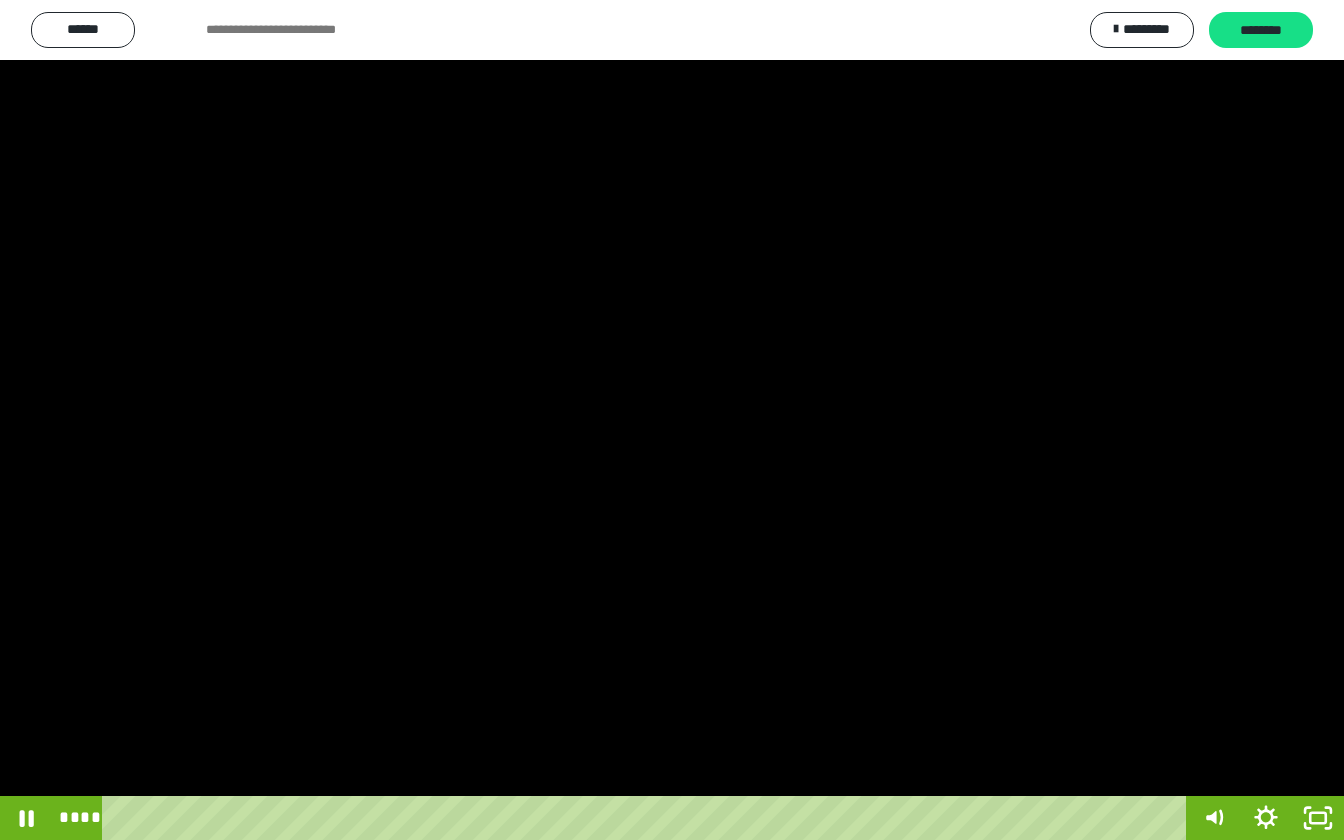 click at bounding box center (672, 420) 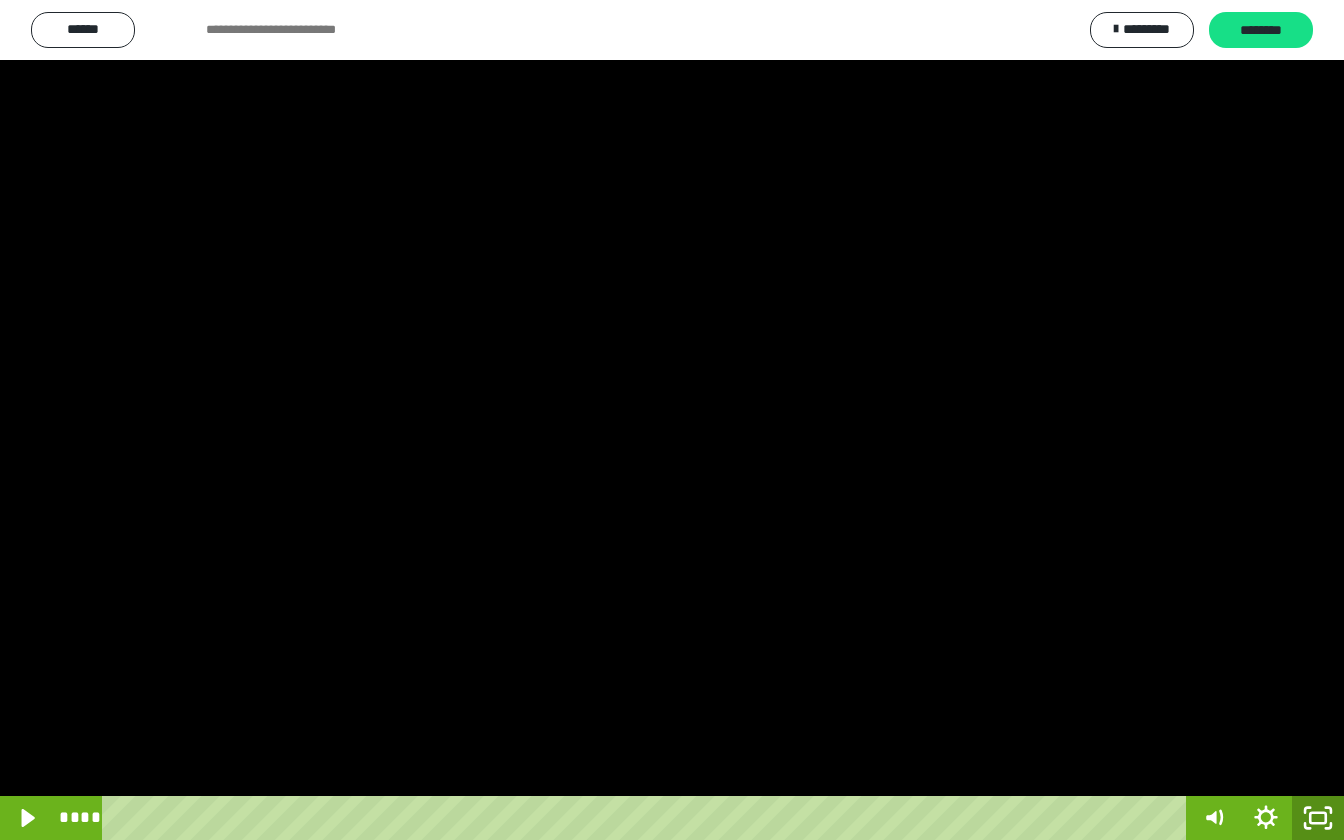 click 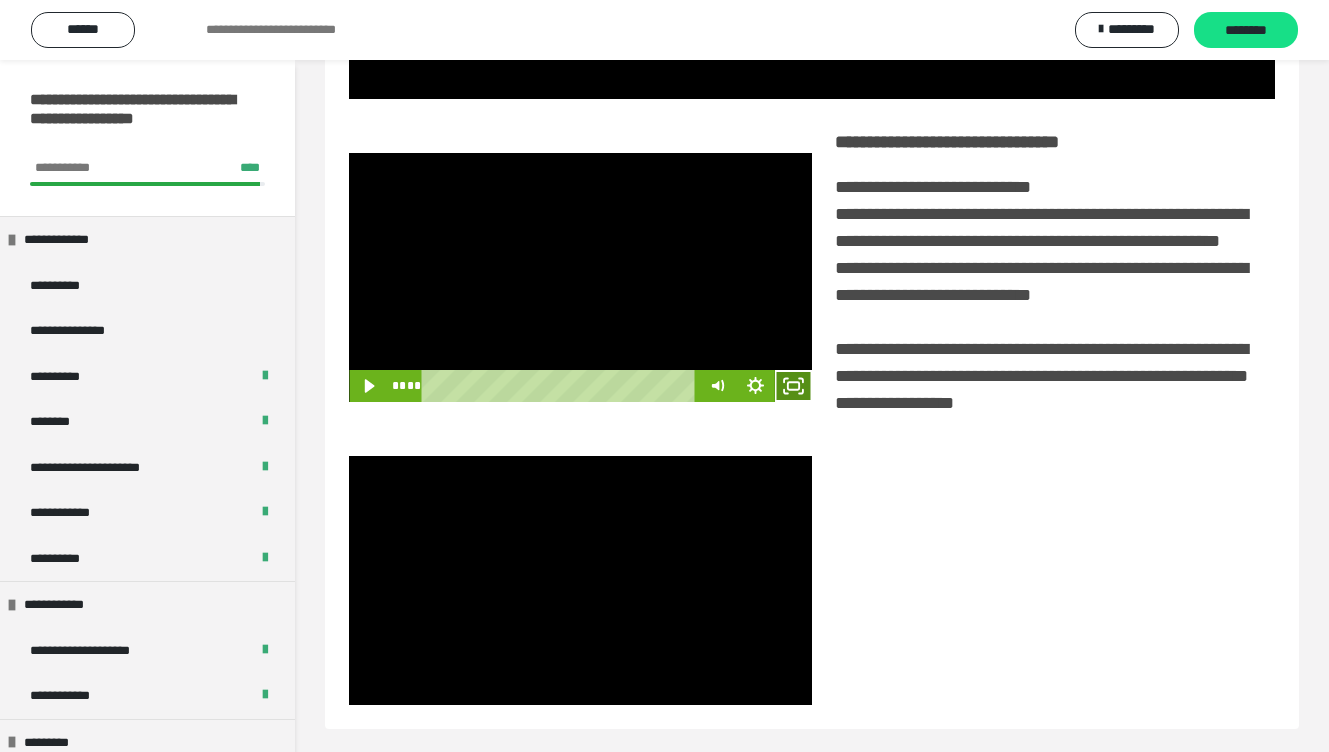 click 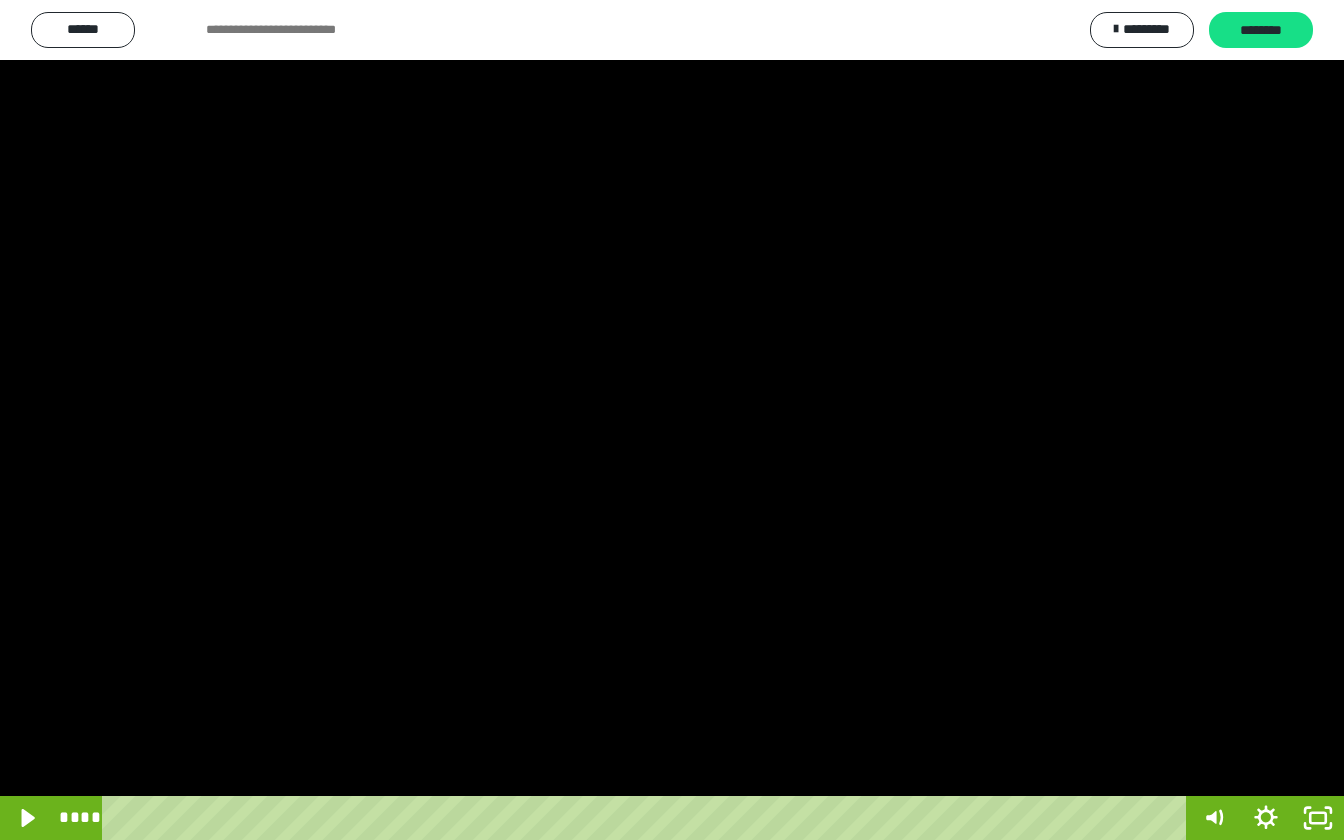 click at bounding box center [672, 420] 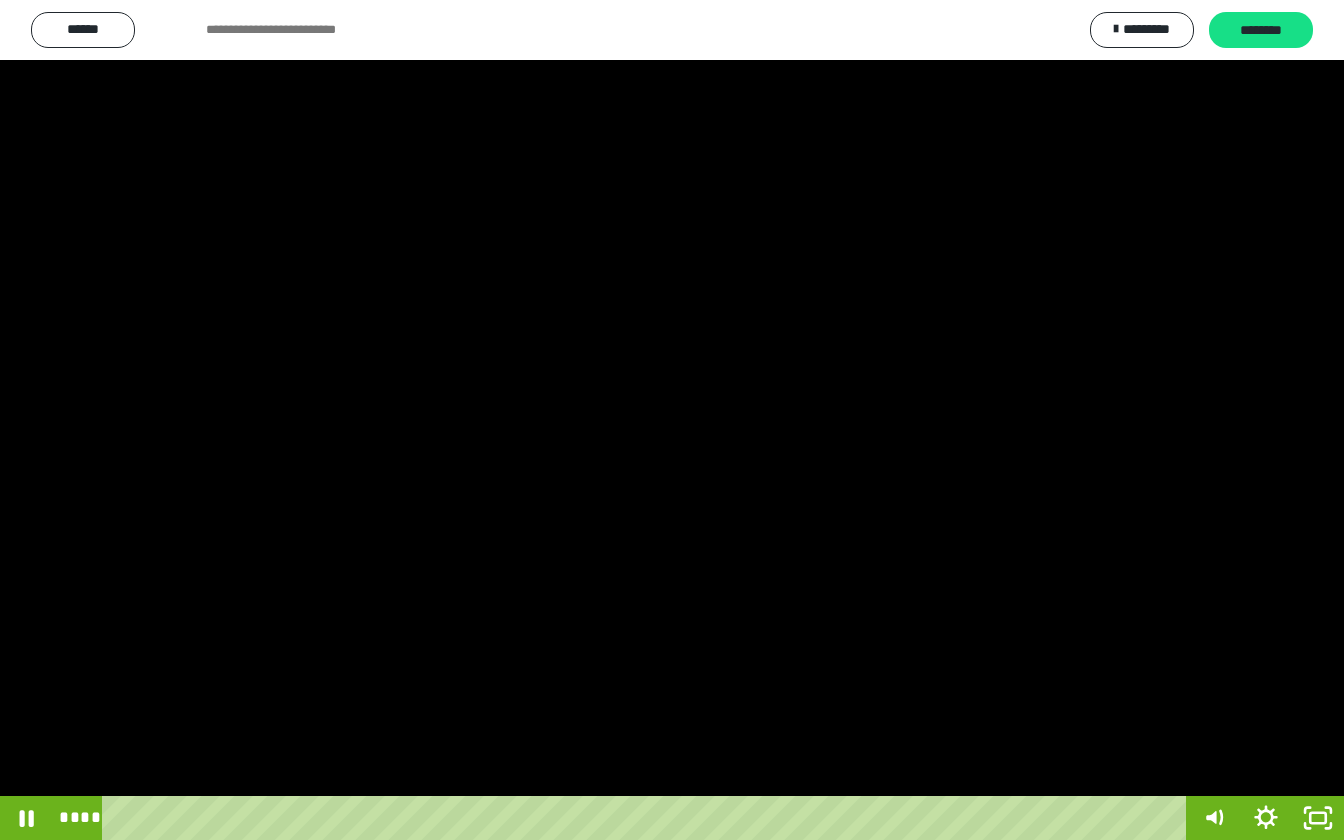 click at bounding box center (672, 420) 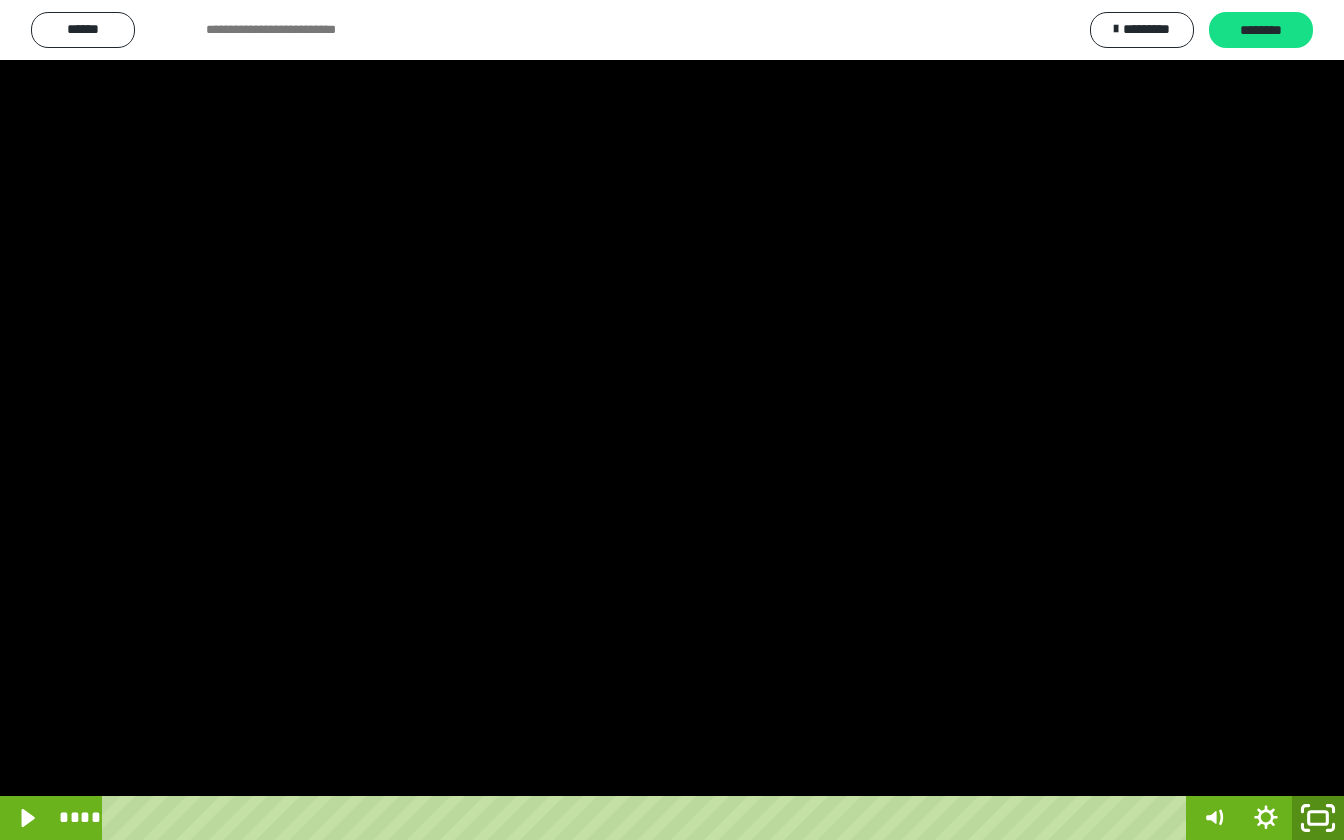 click 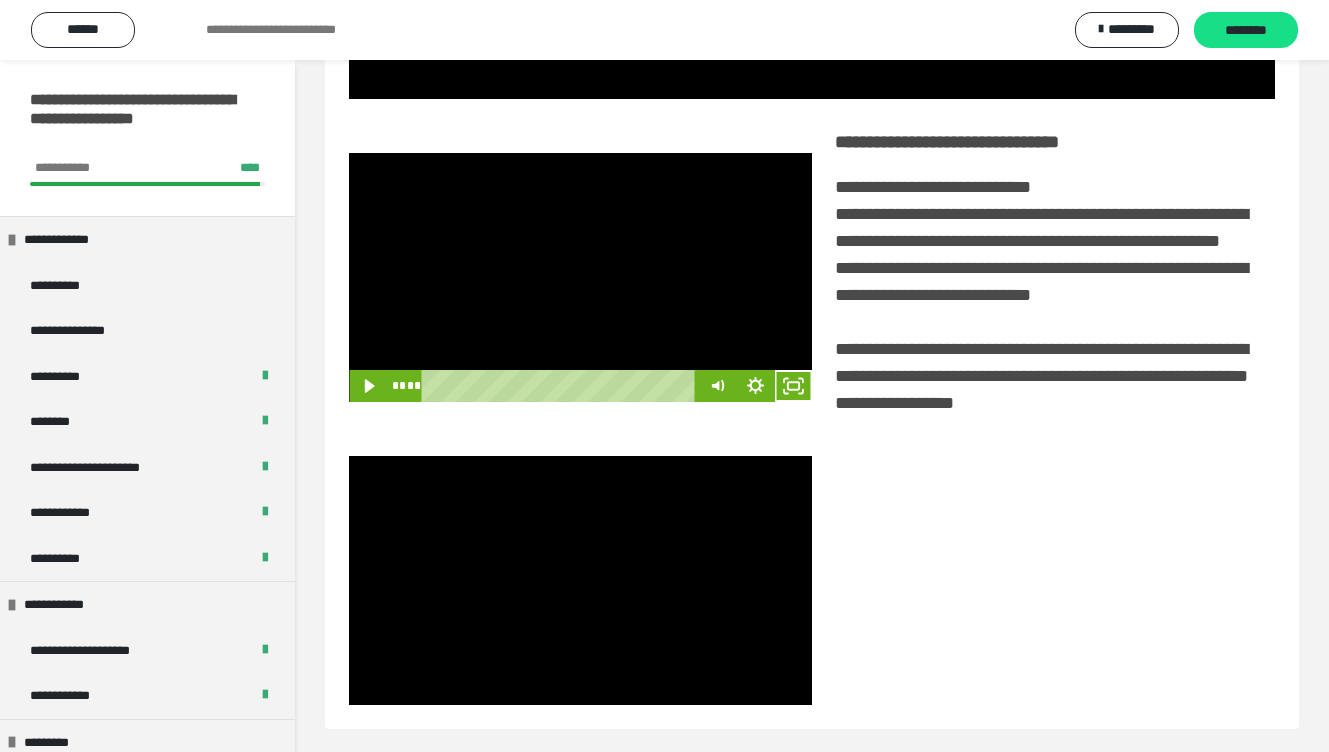 click at bounding box center (580, 277) 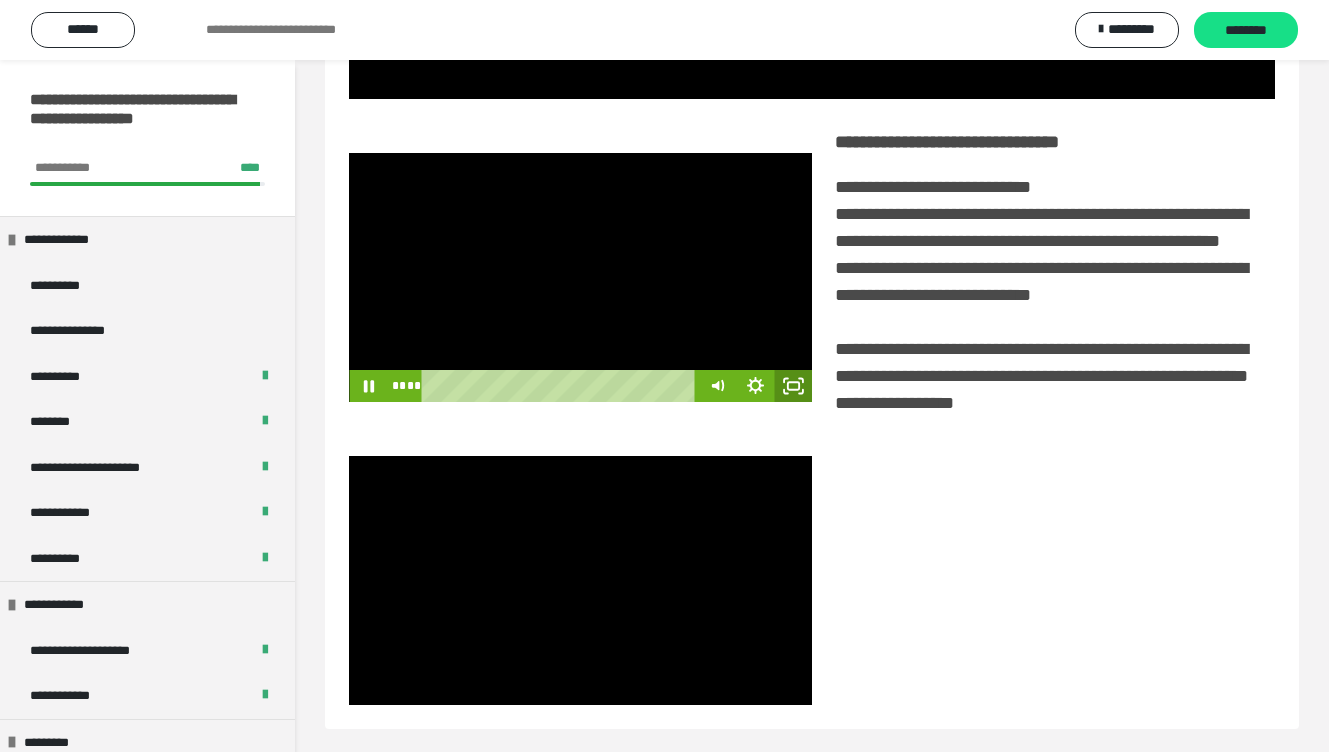 click 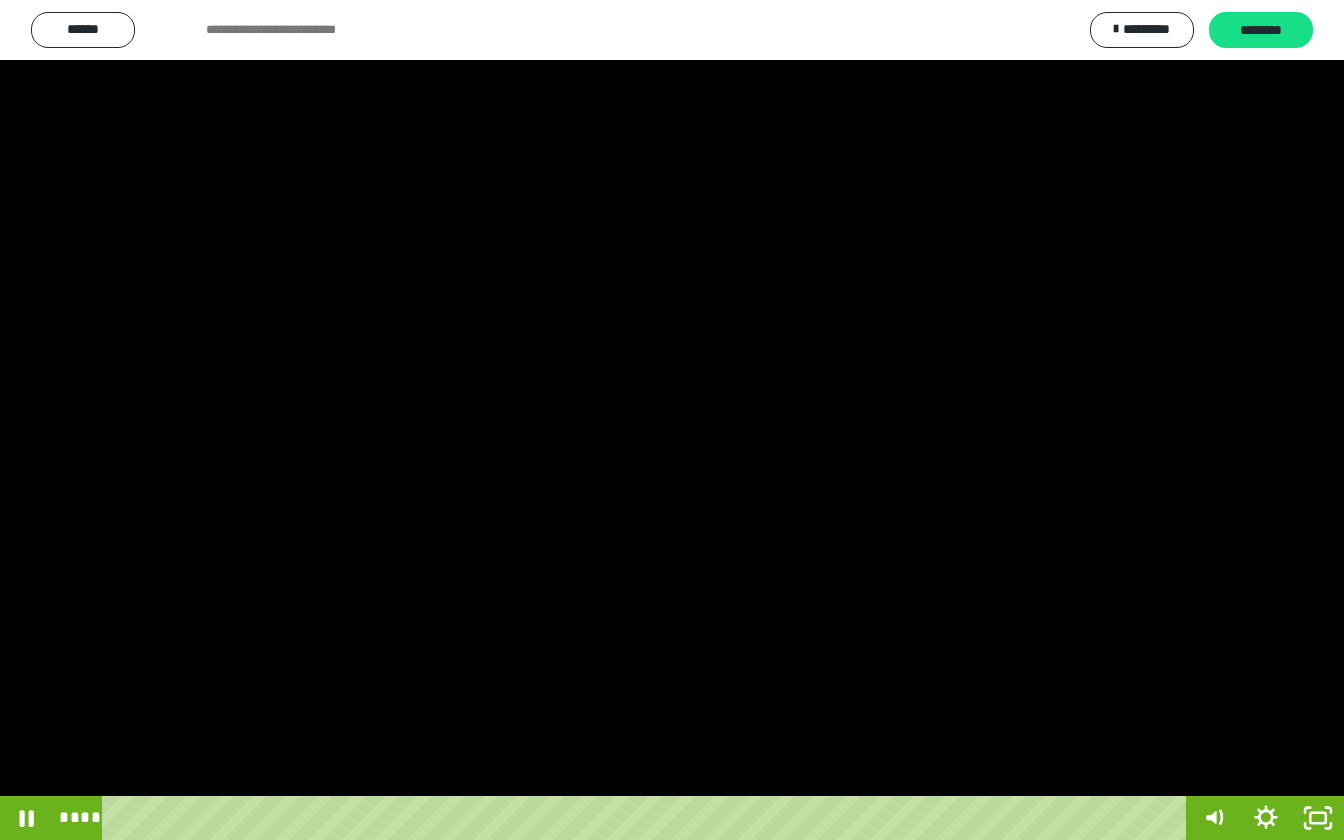 click at bounding box center [672, 420] 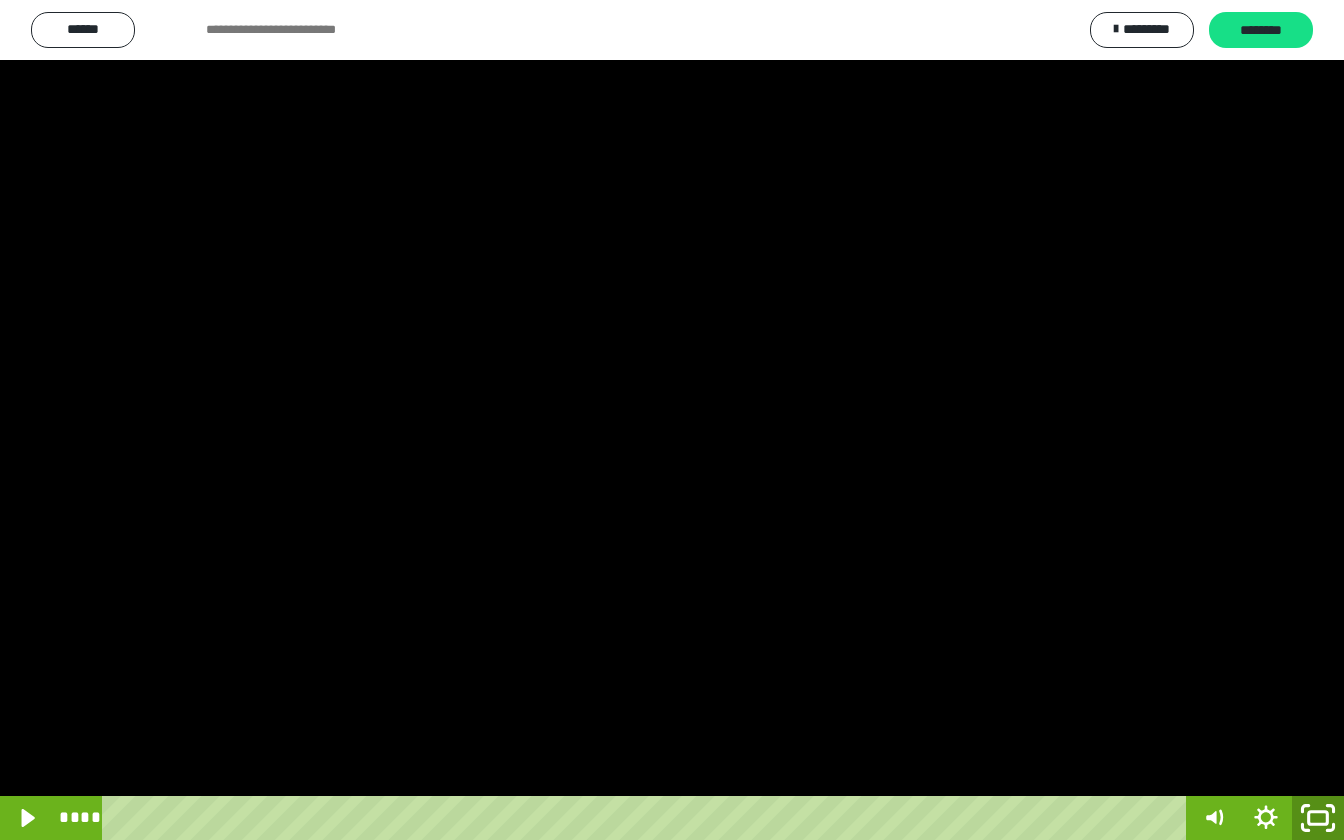 click 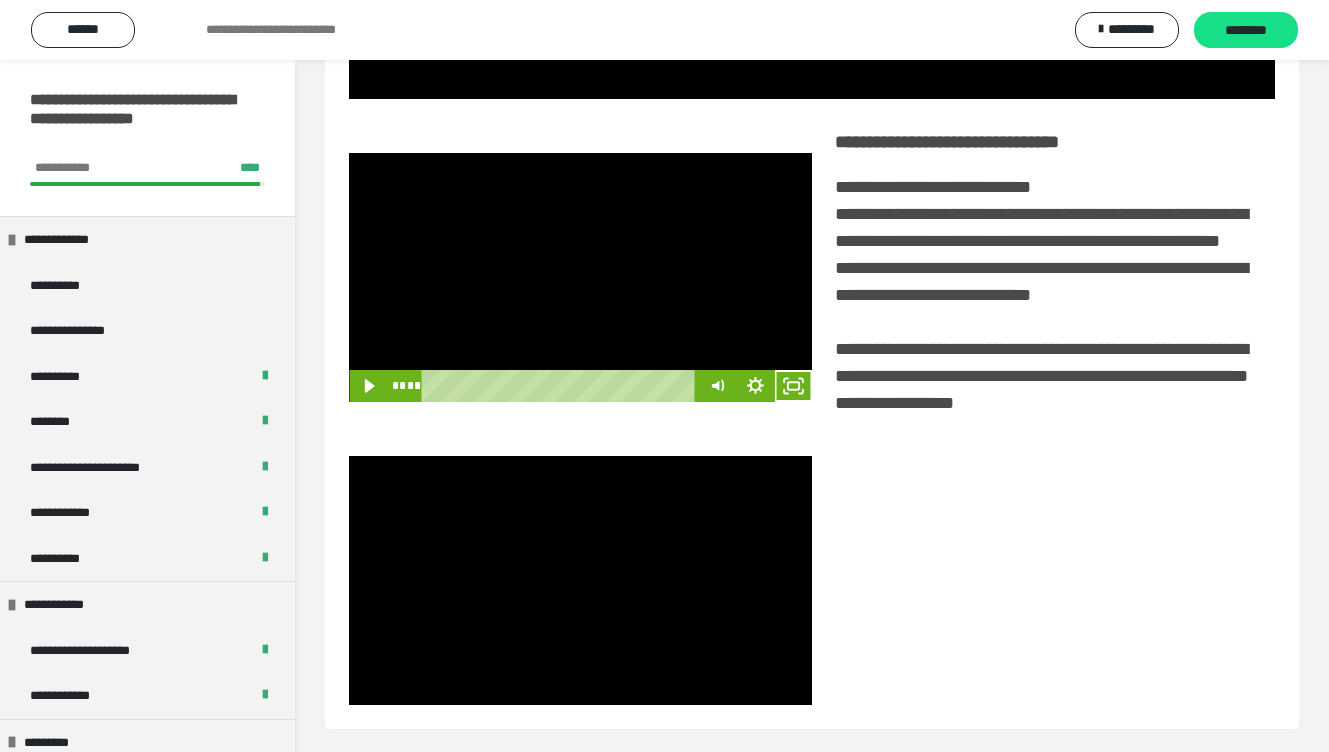 click at bounding box center [580, 277] 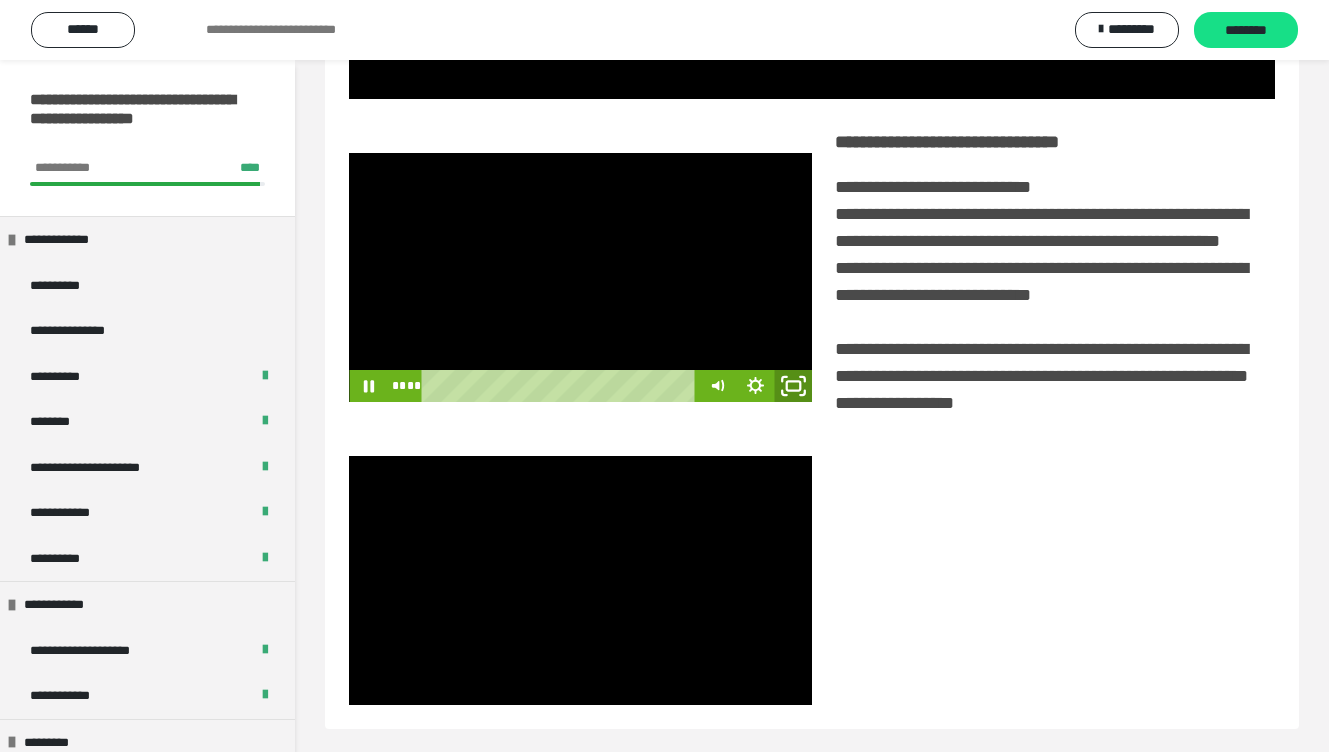 click 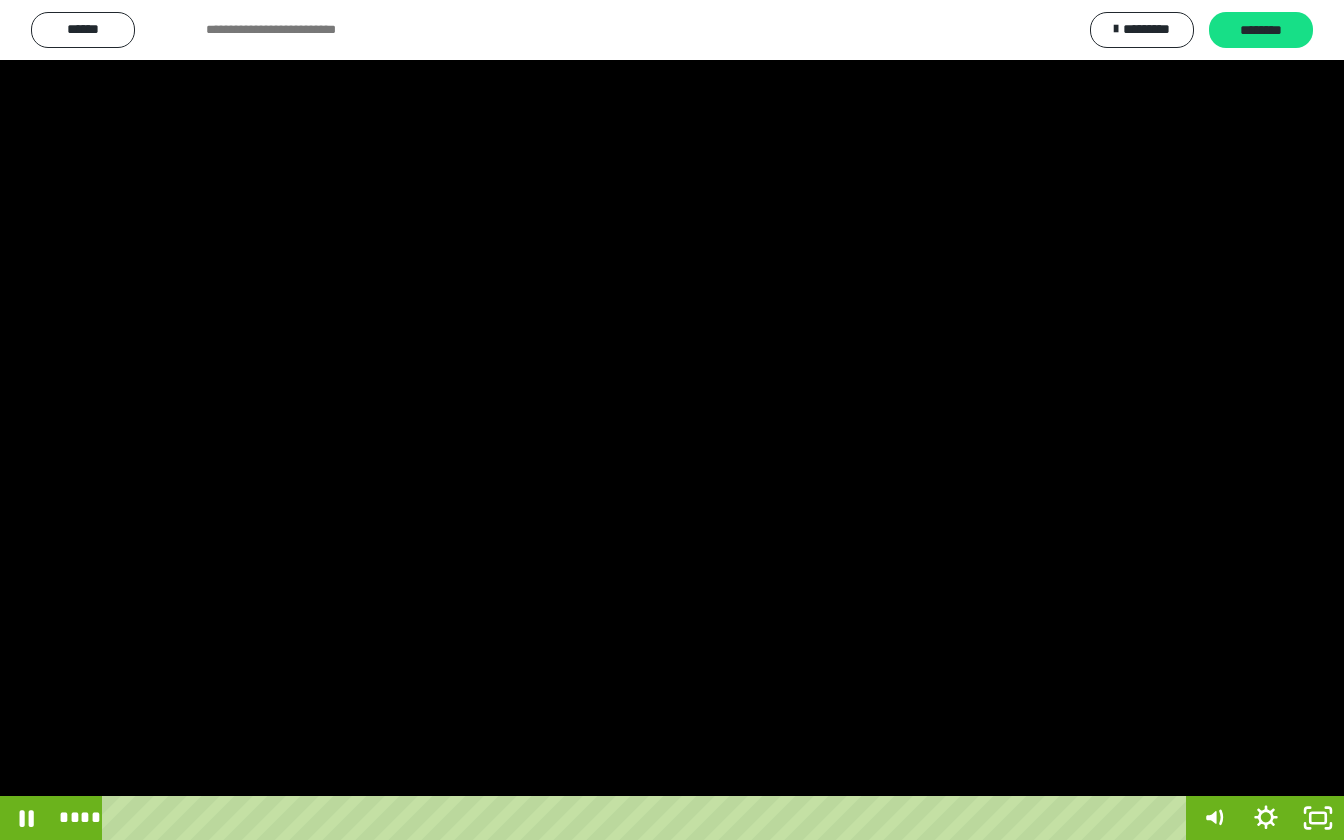 click at bounding box center (672, 420) 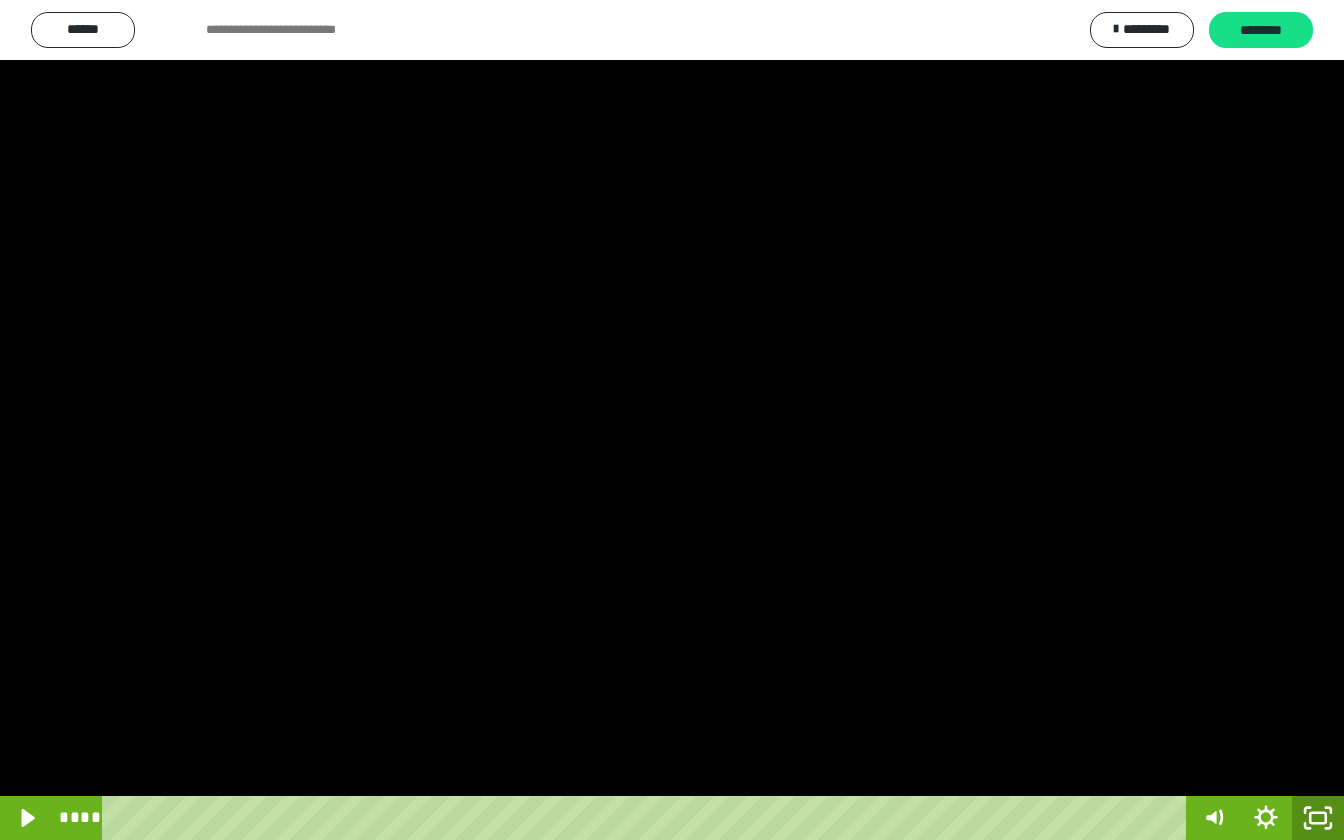 click 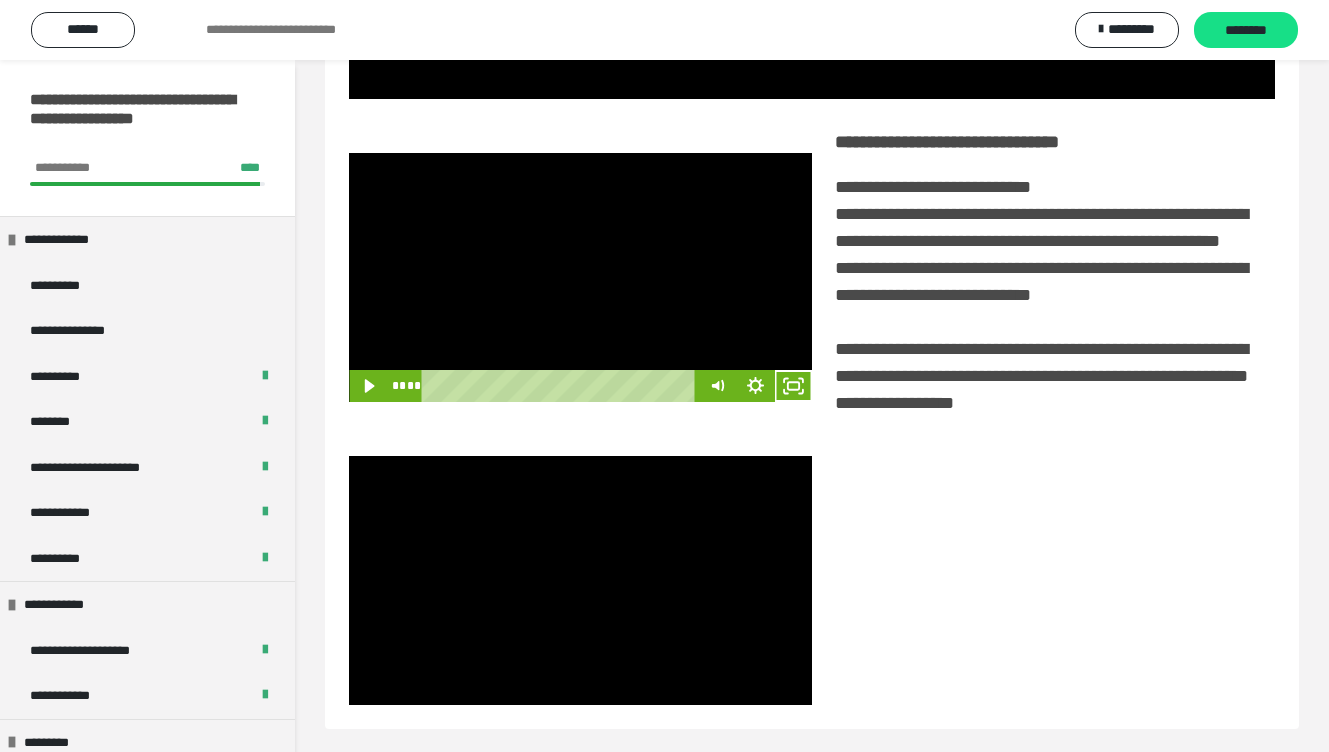 click at bounding box center (580, 277) 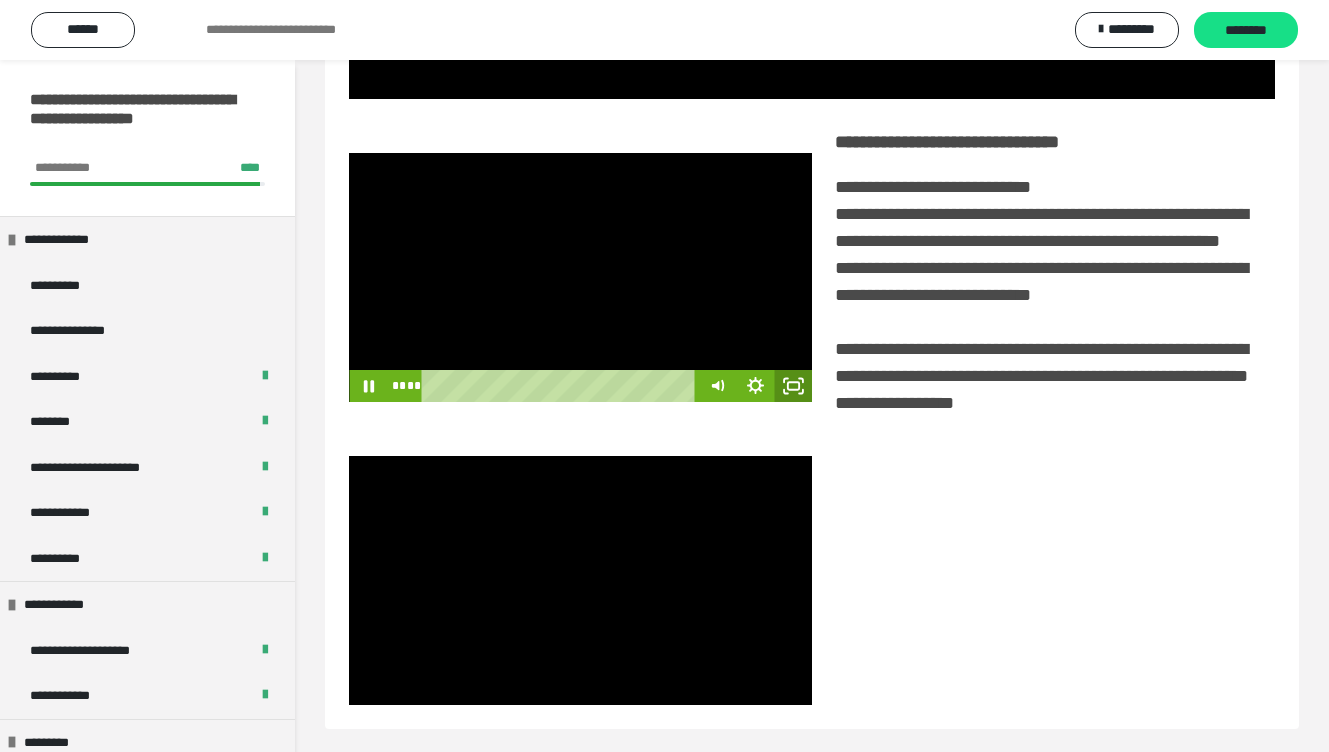 click 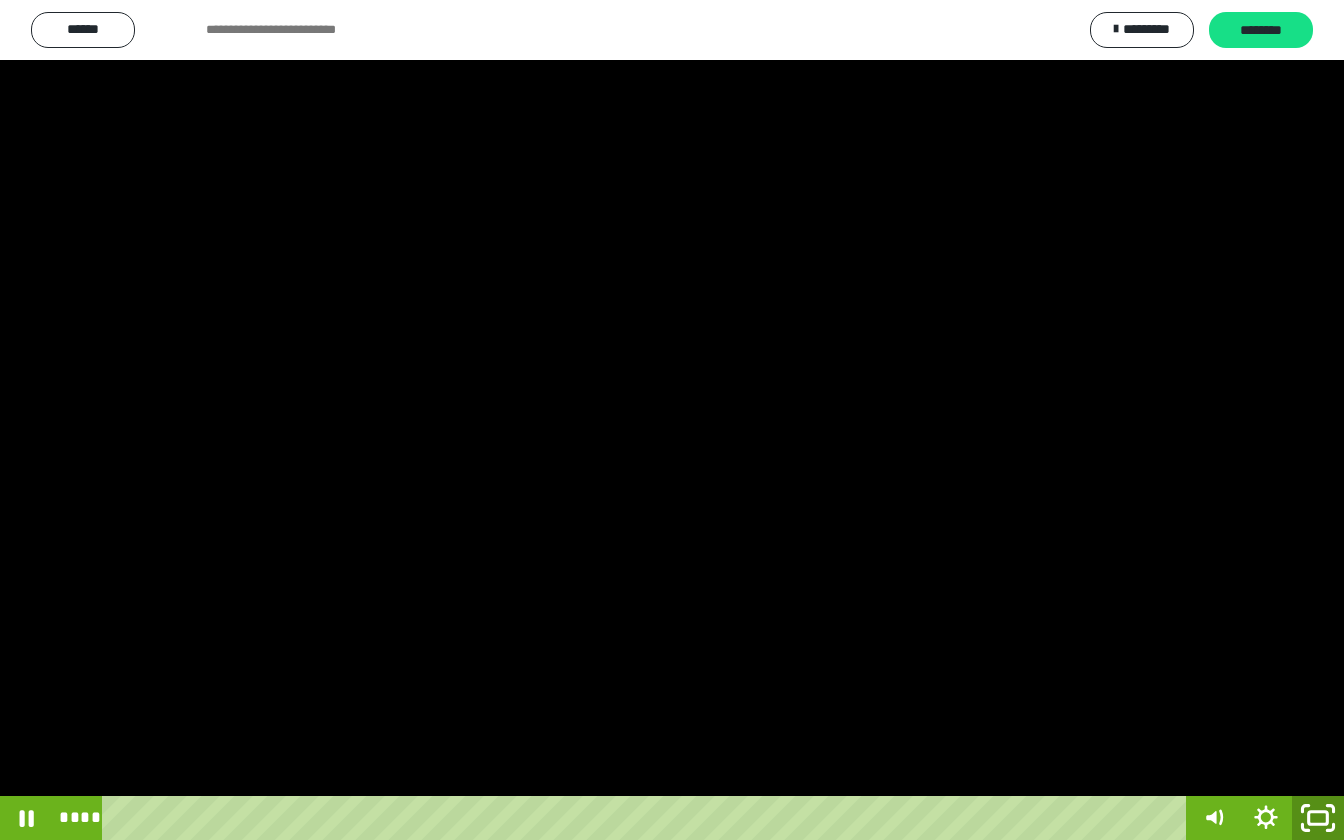 click 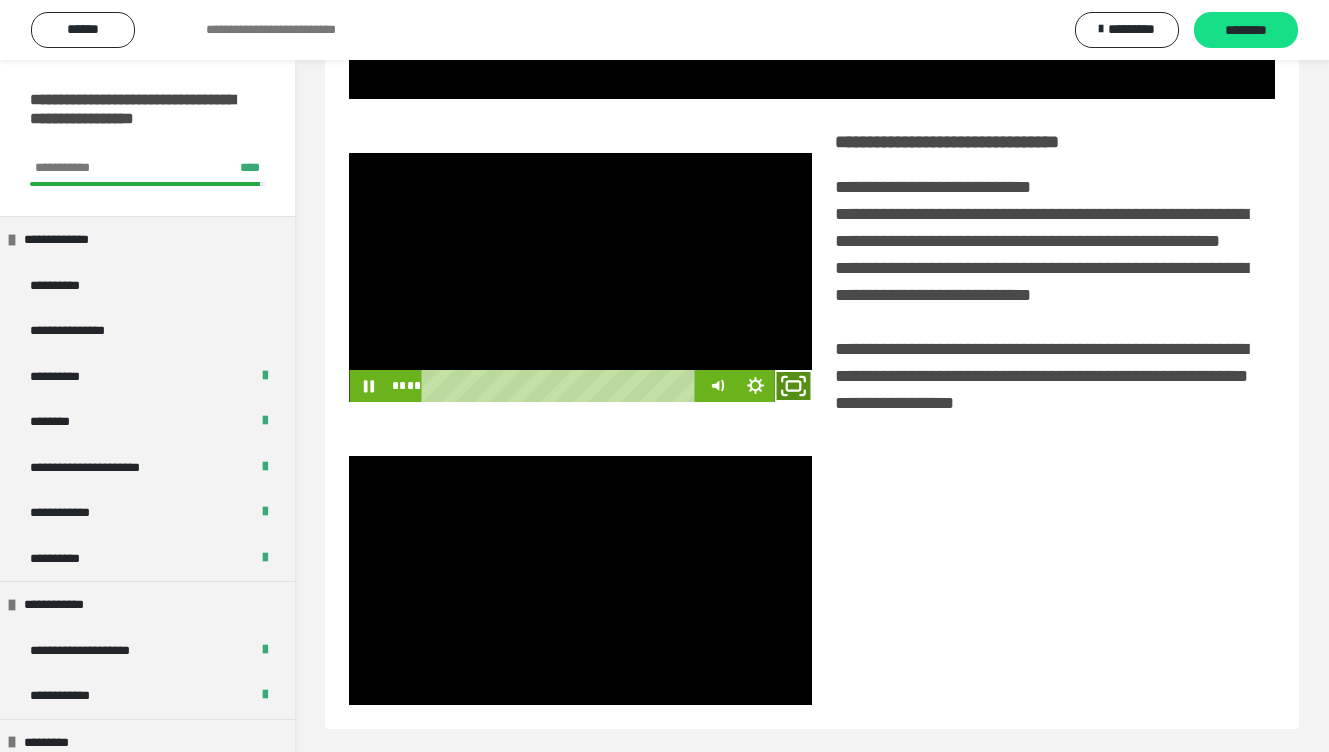 click 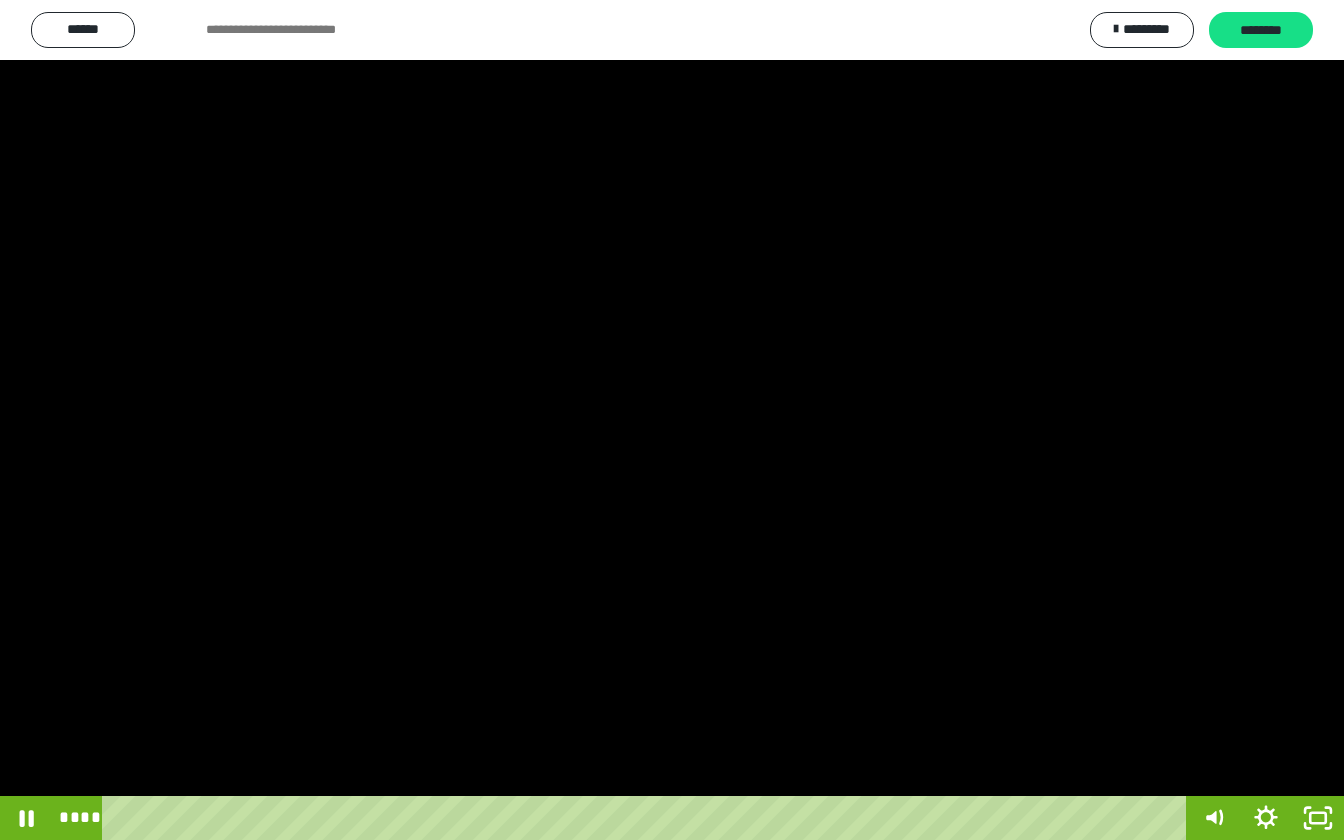 click at bounding box center (672, 420) 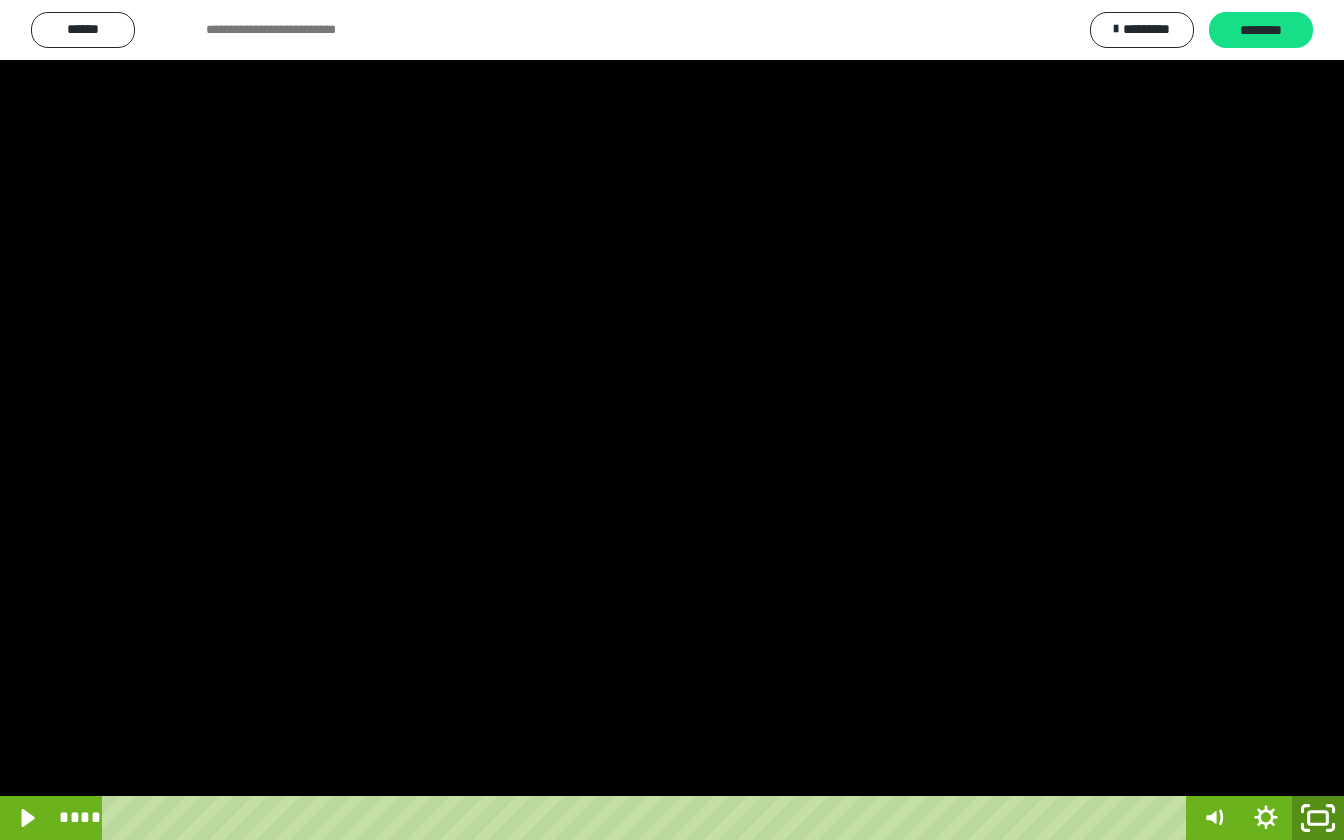 click 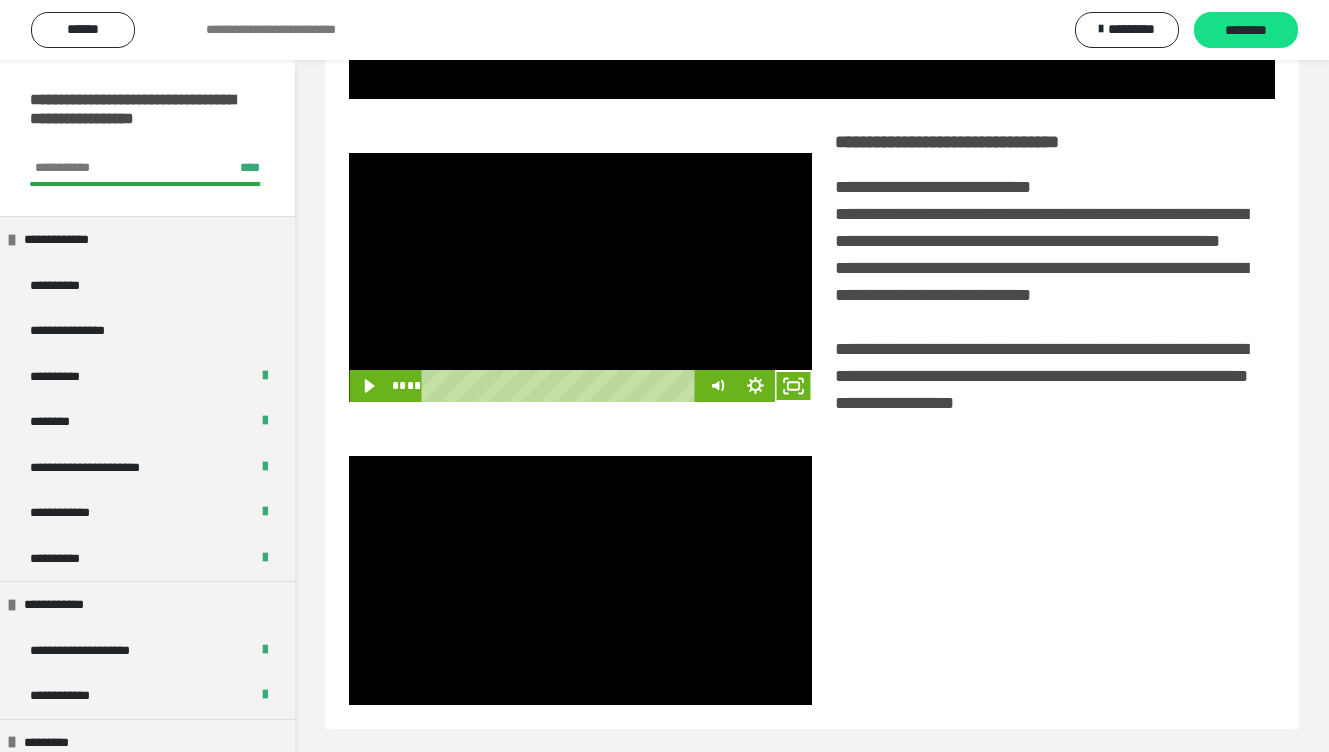 click at bounding box center (580, 277) 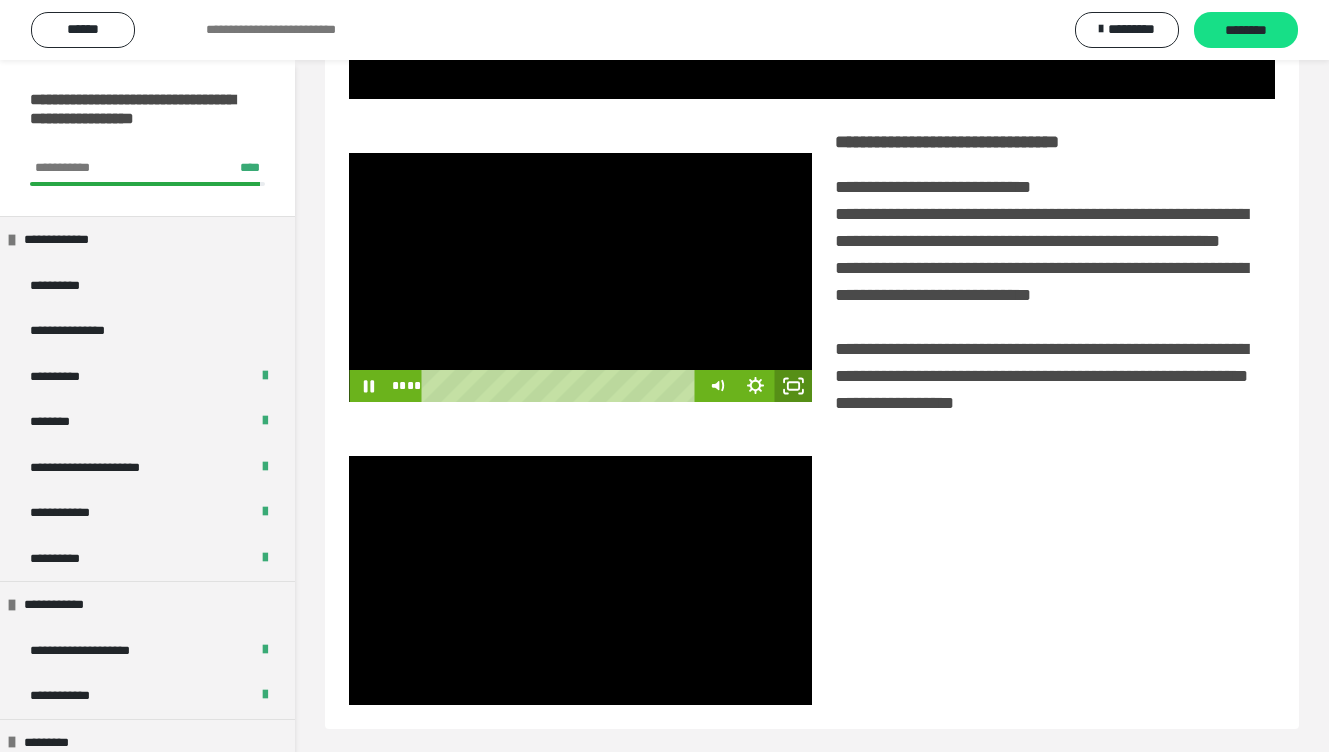 click 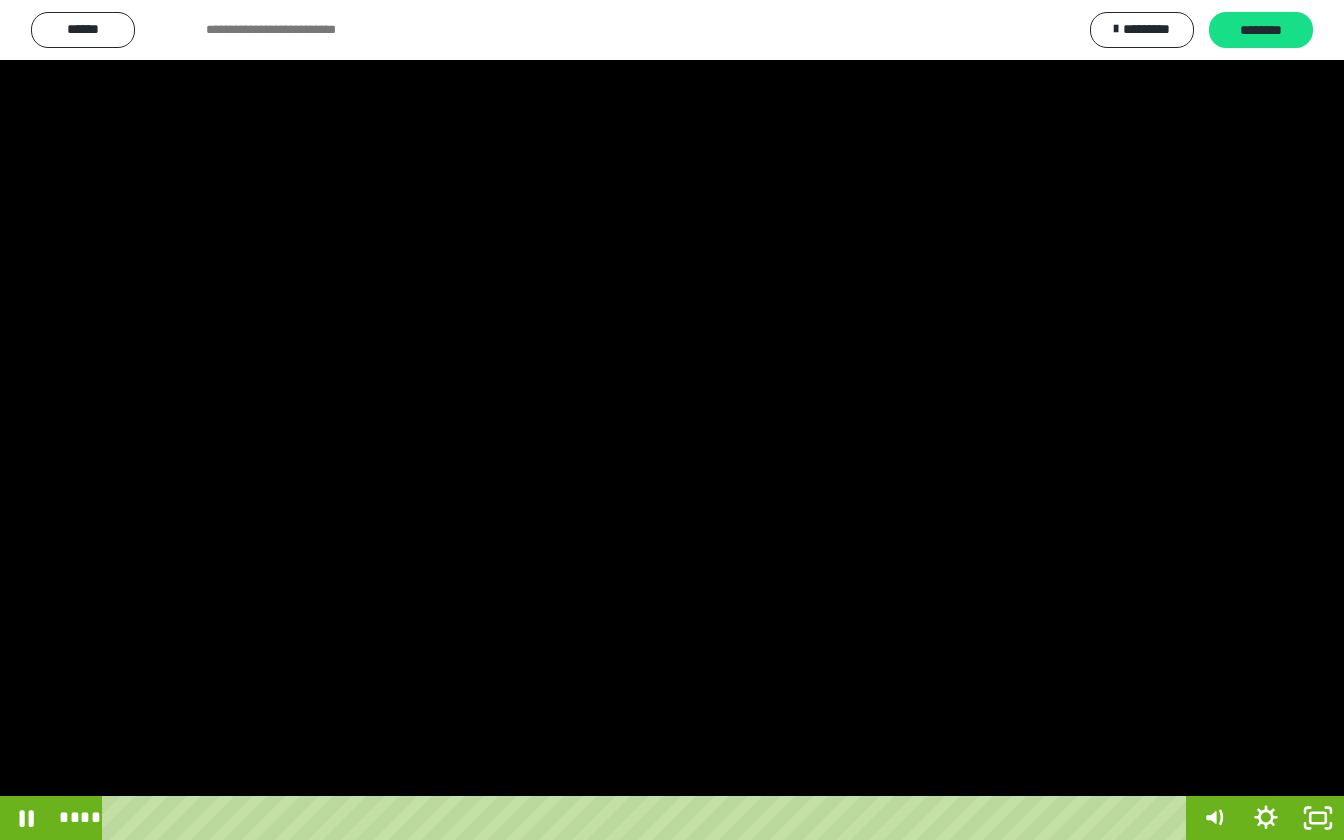 click at bounding box center (672, 420) 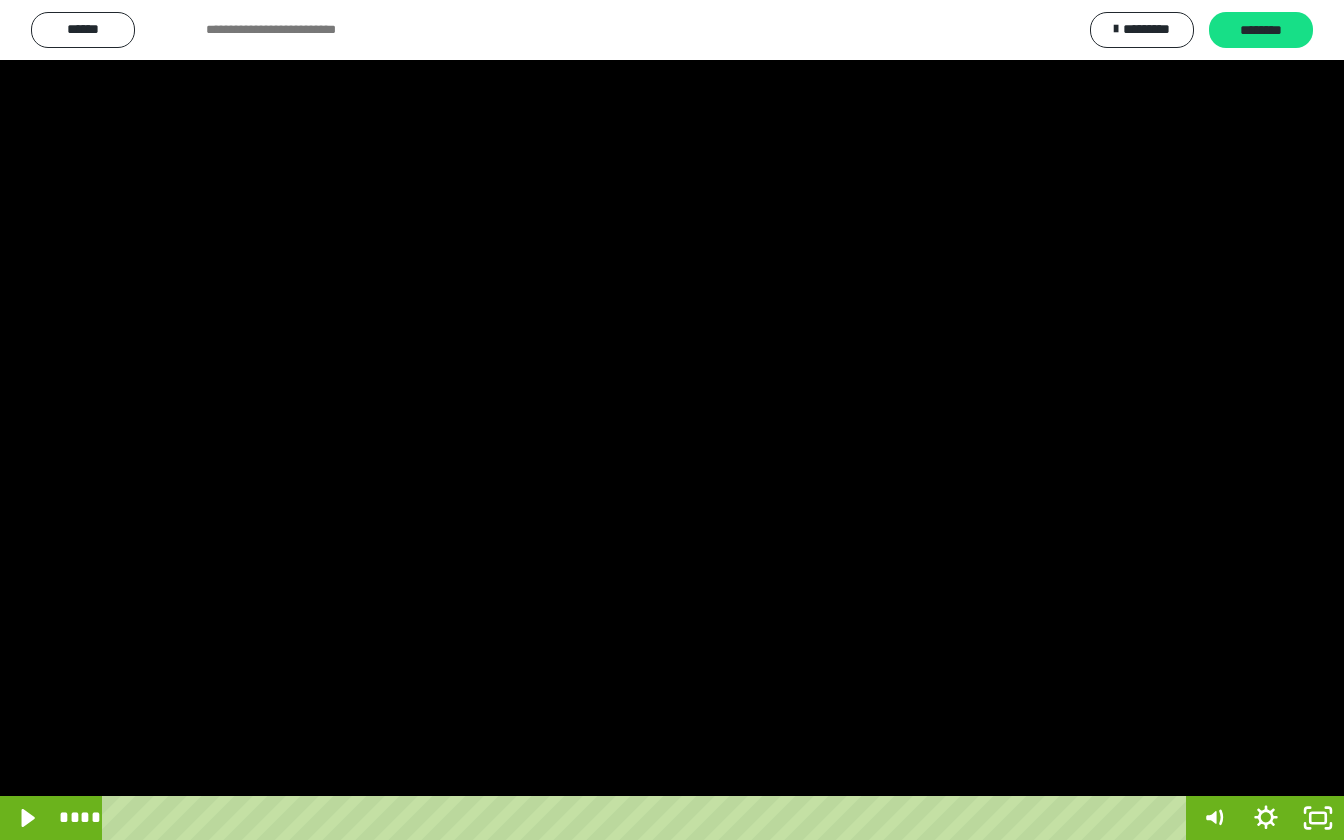 click at bounding box center (672, 420) 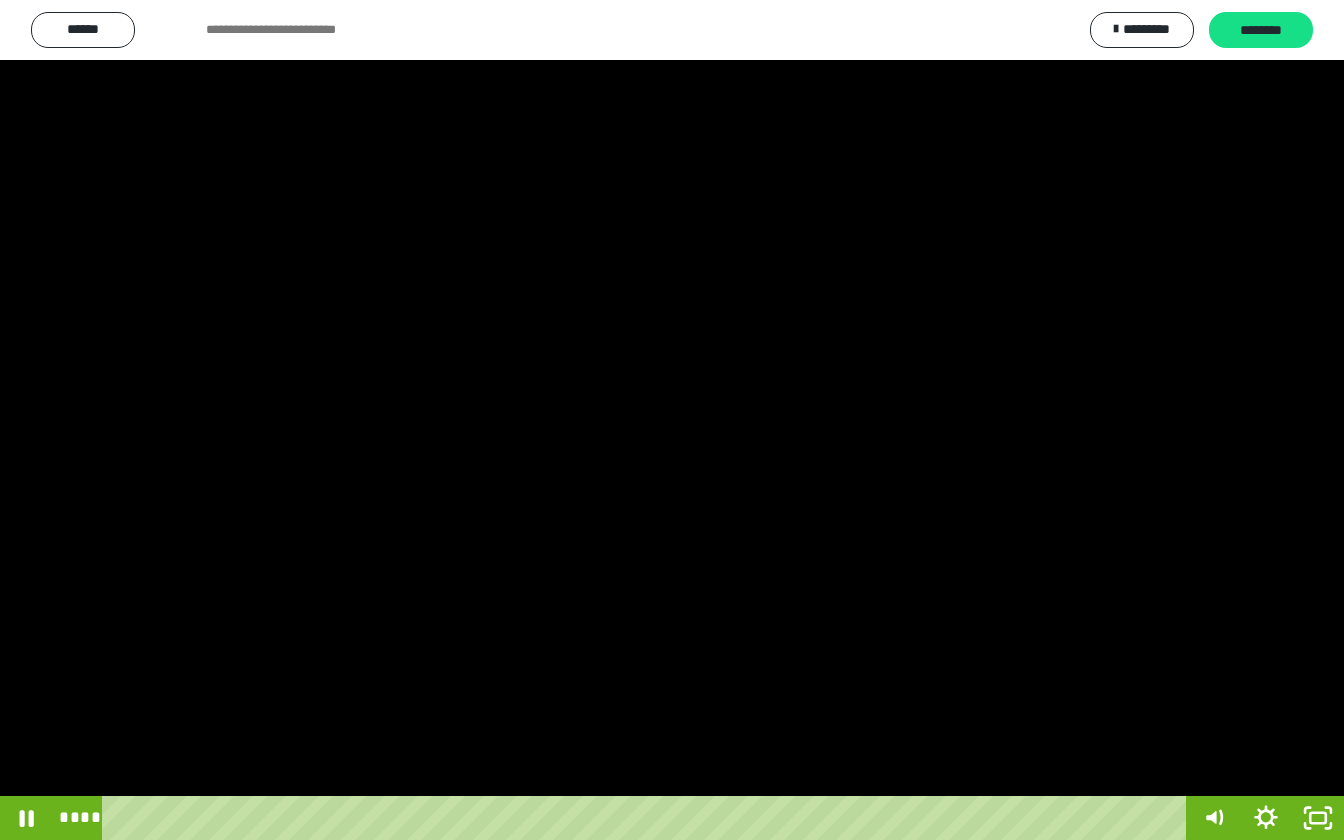 click at bounding box center (672, 420) 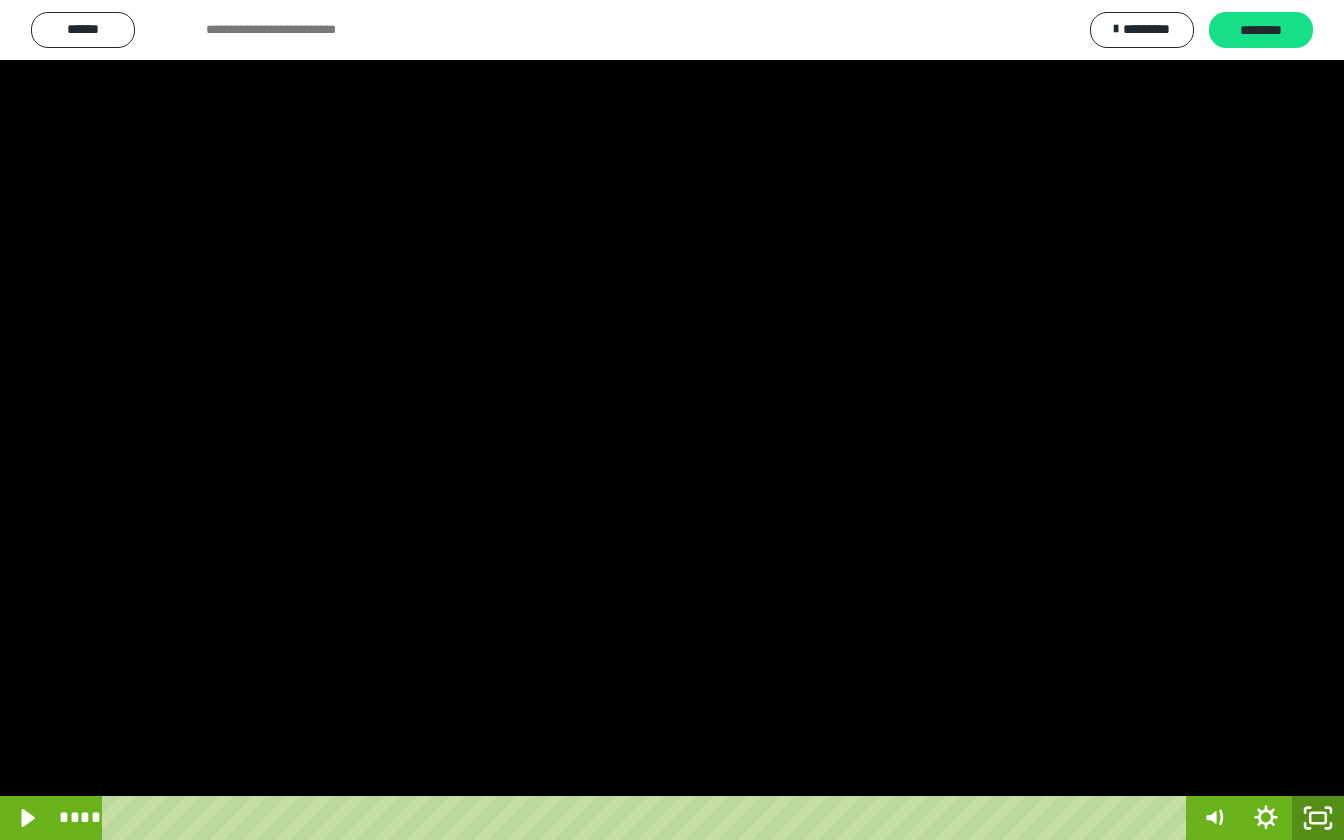 click 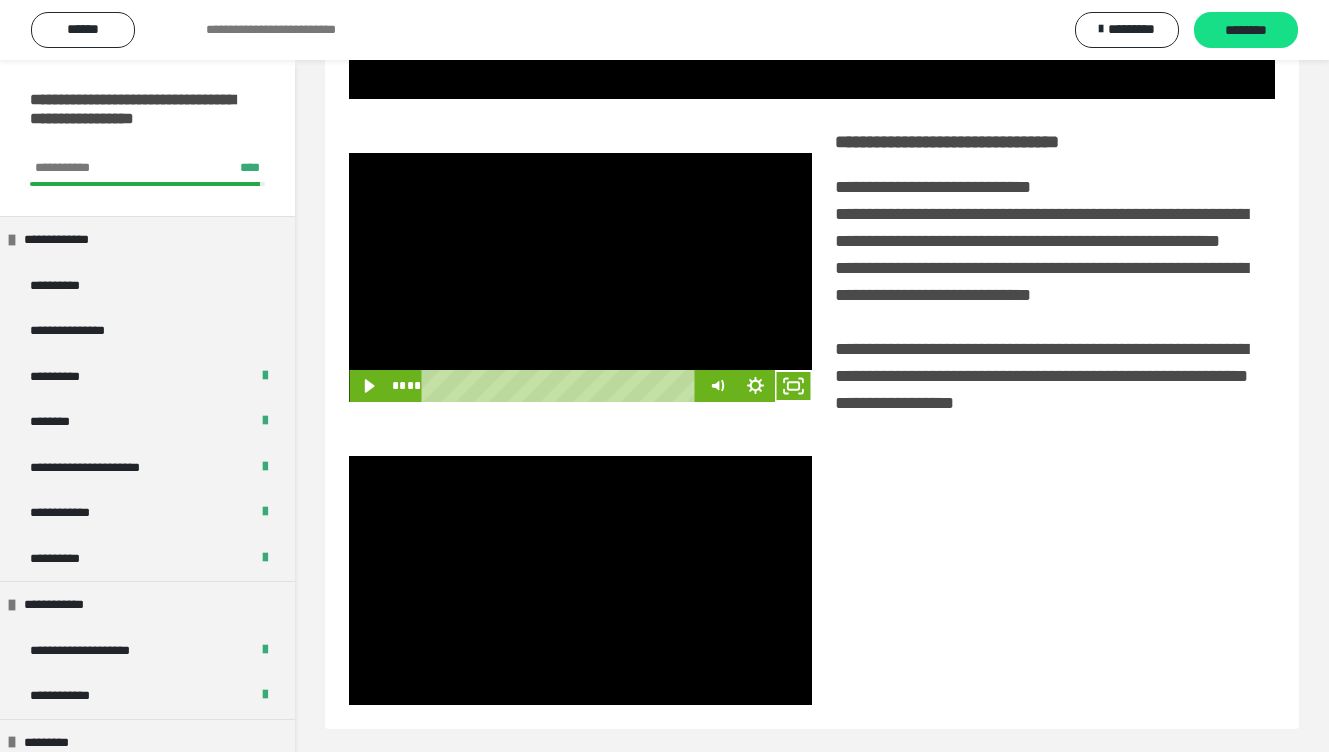 click at bounding box center [580, 277] 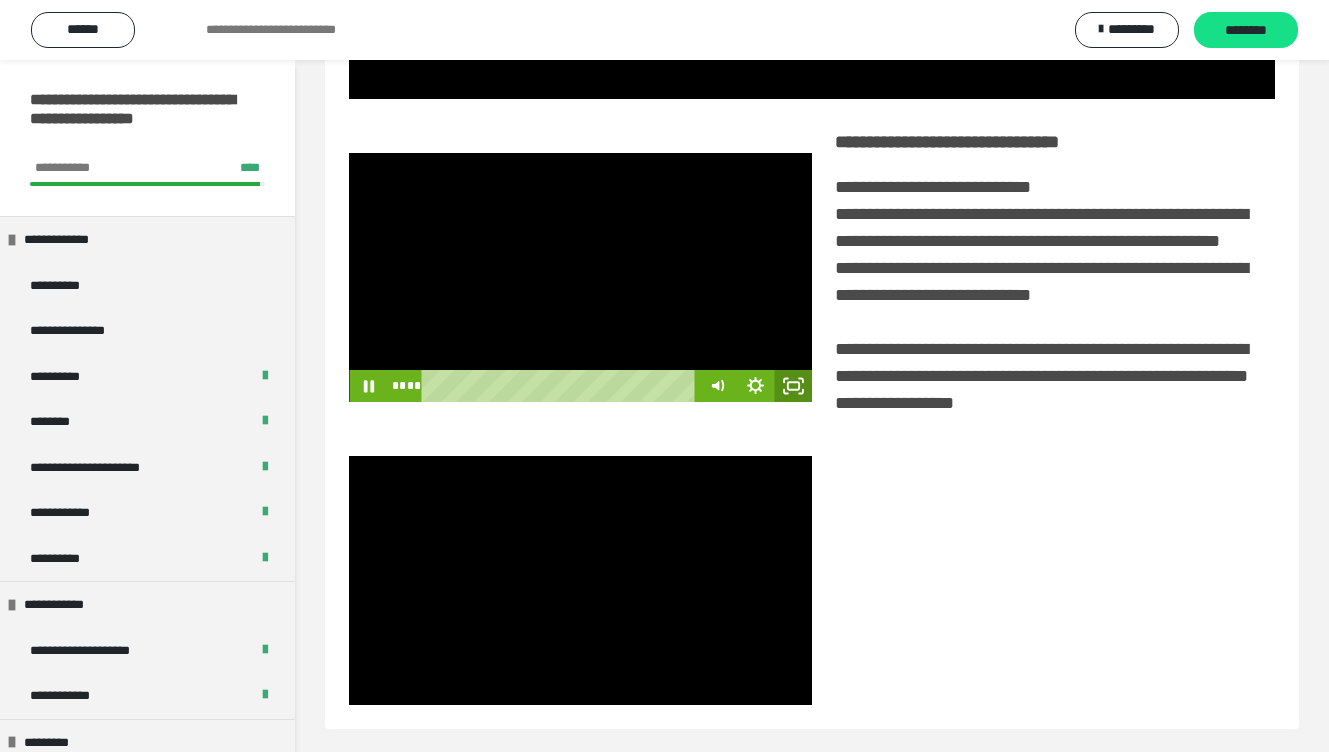 click 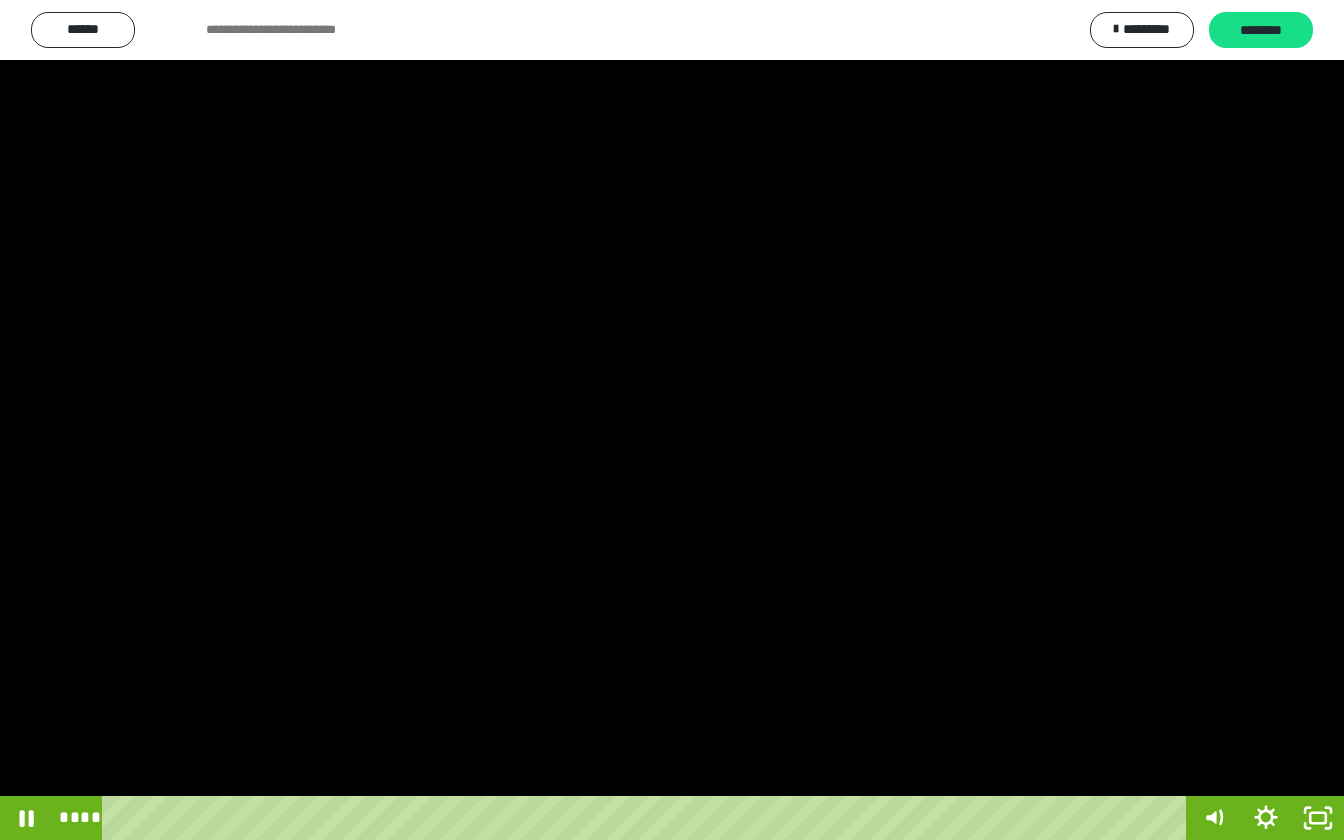 click at bounding box center [672, 420] 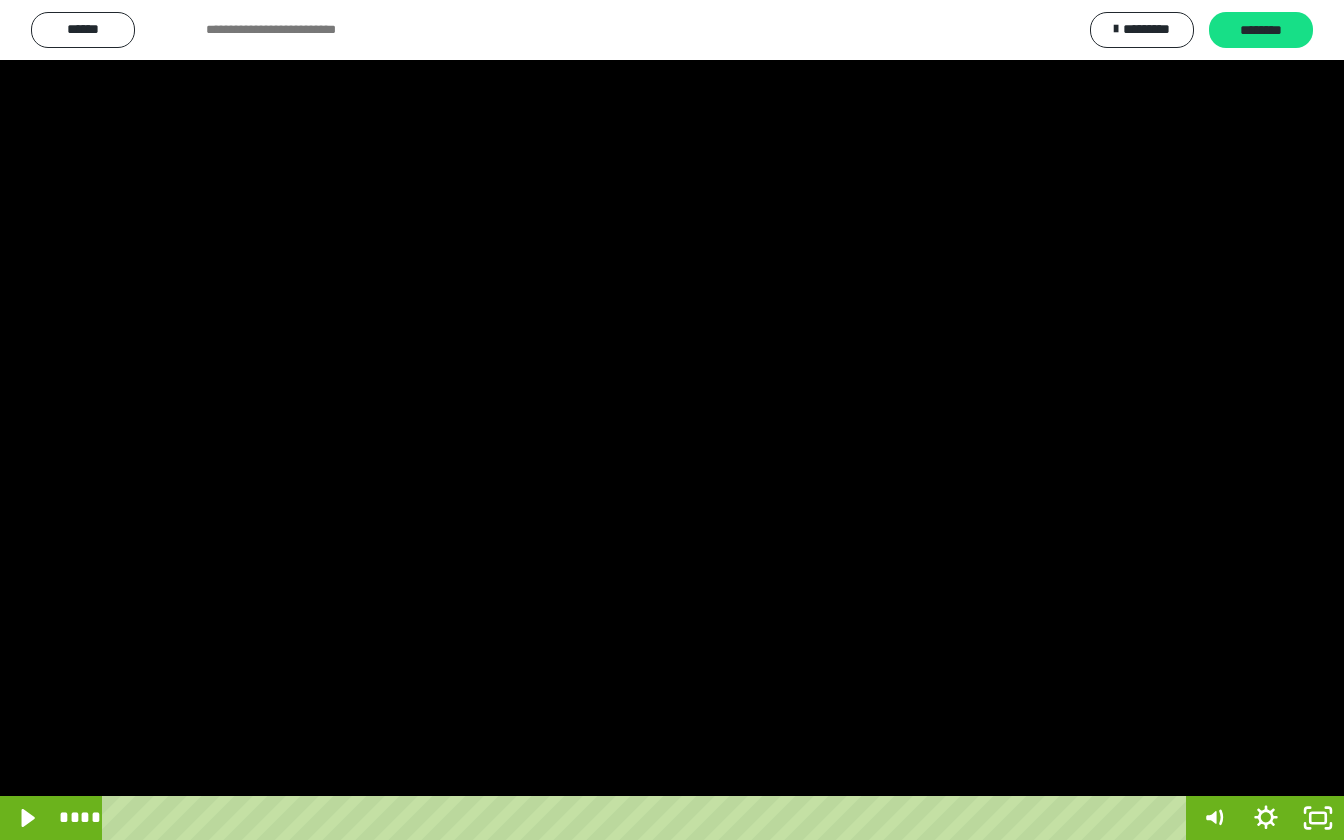 click at bounding box center [672, 420] 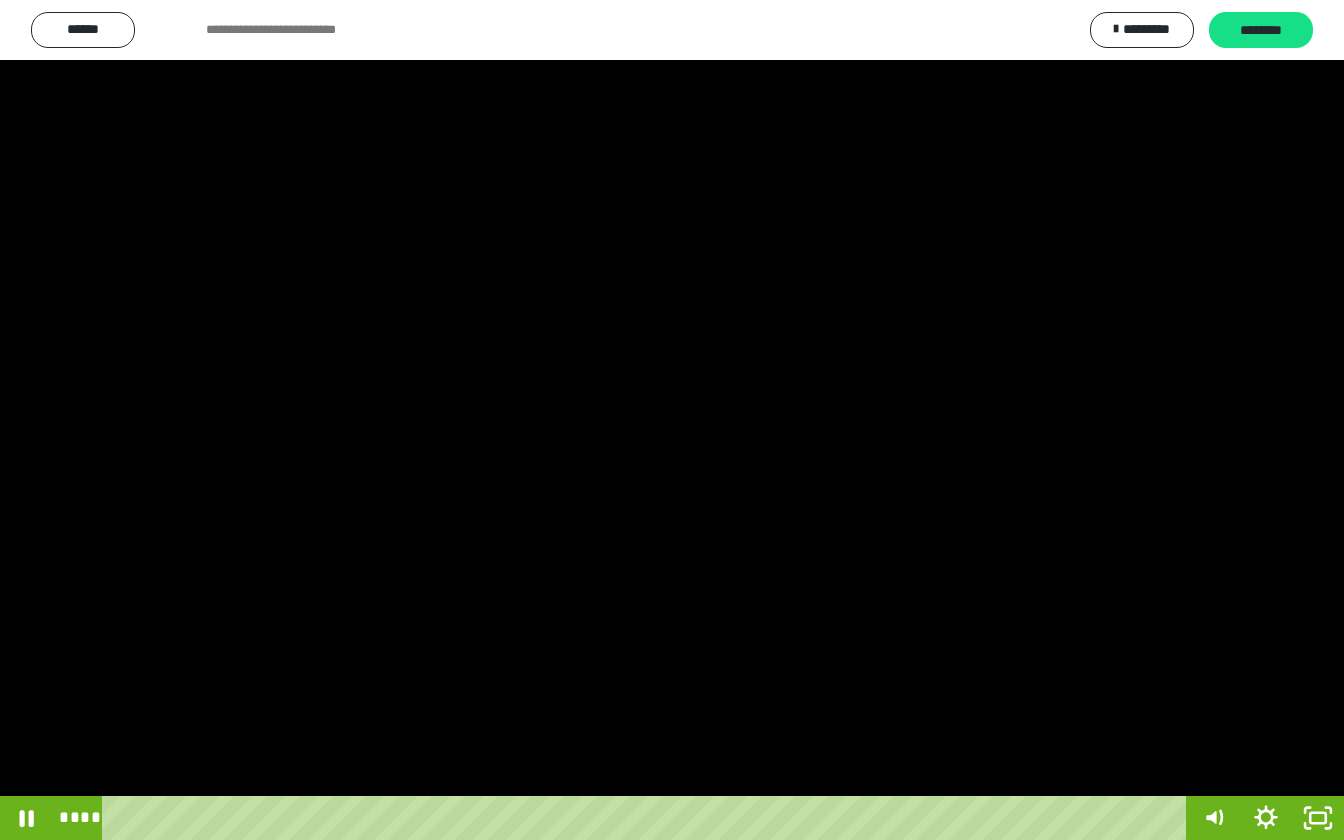 click at bounding box center [672, 420] 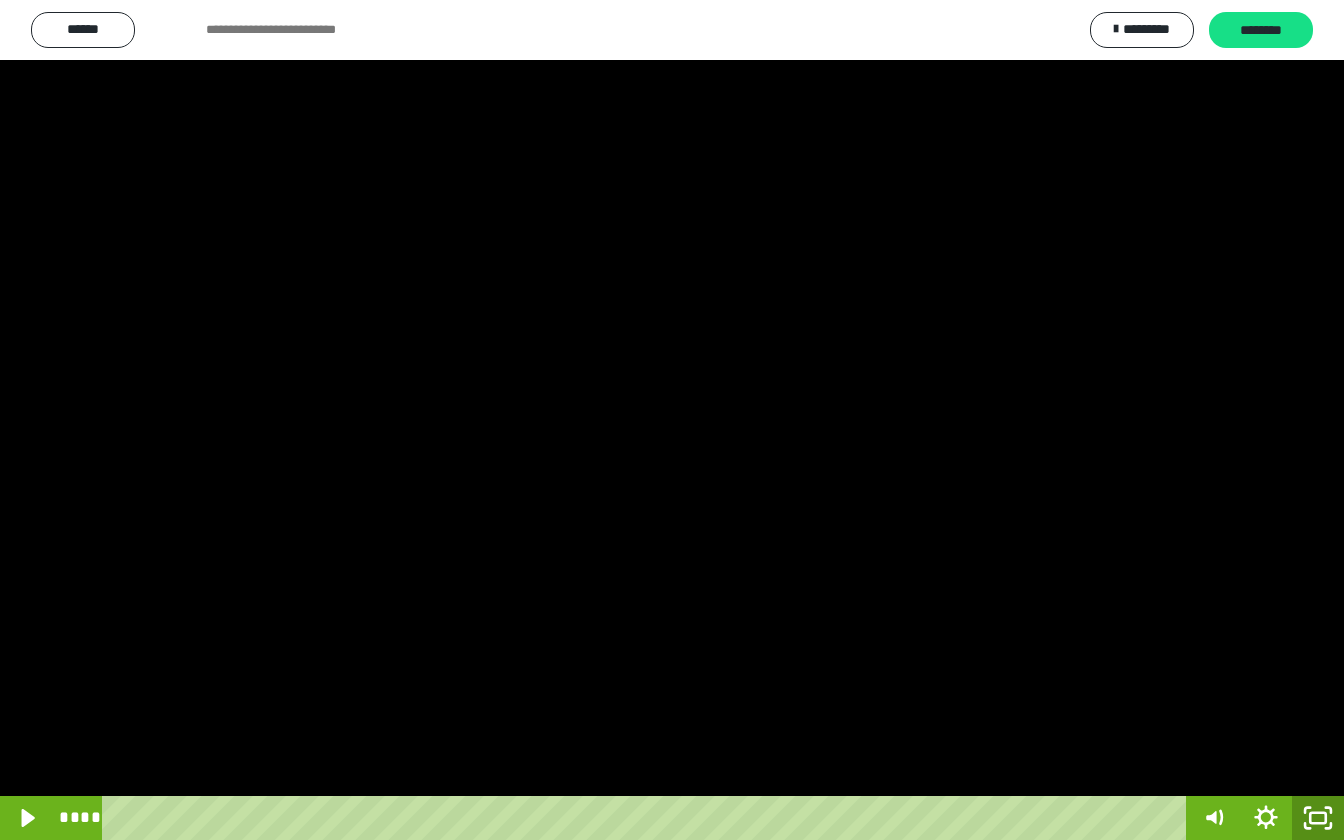 click 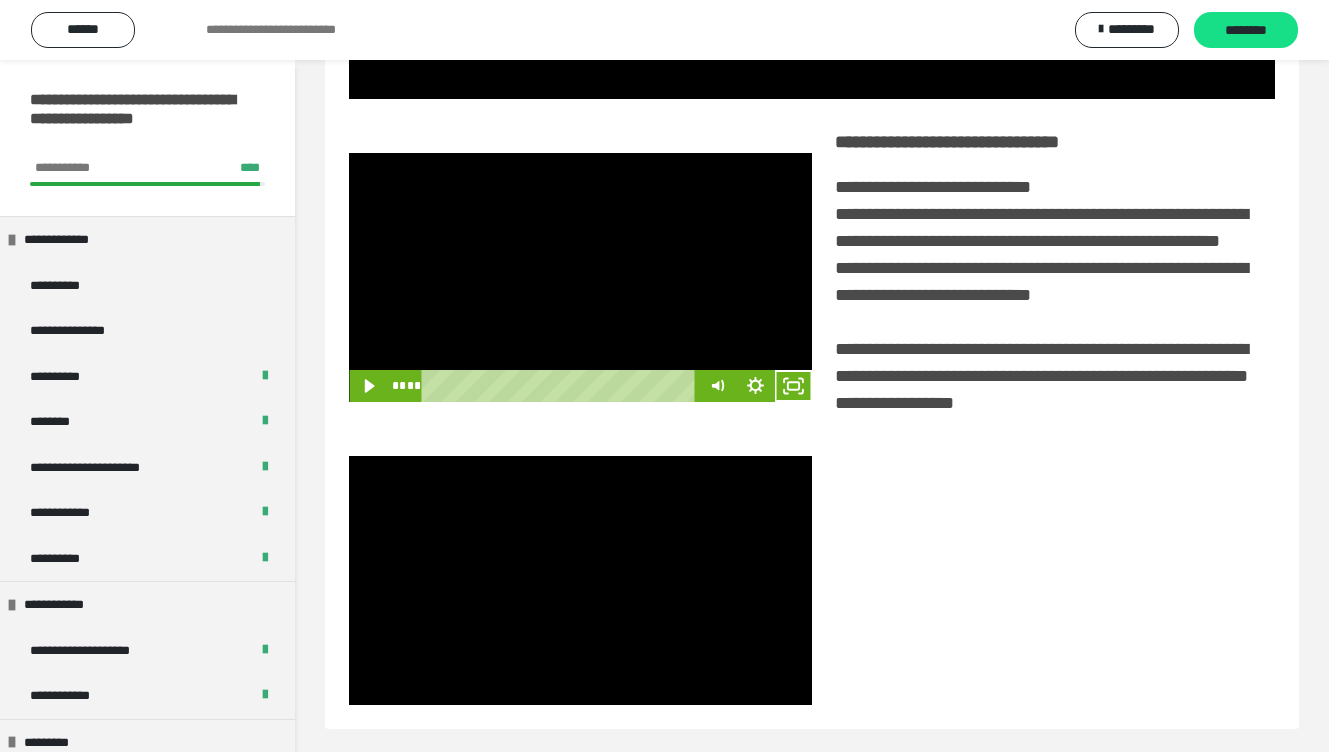 click at bounding box center [580, 277] 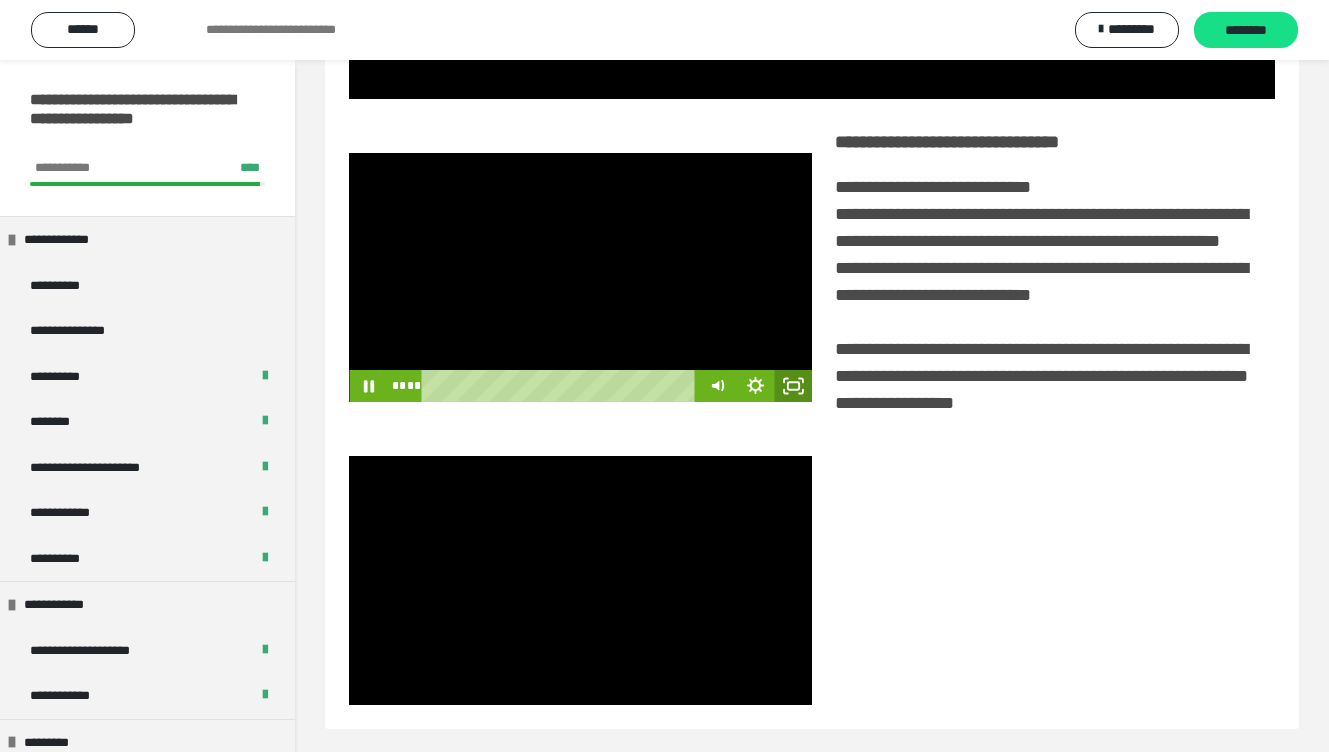 click 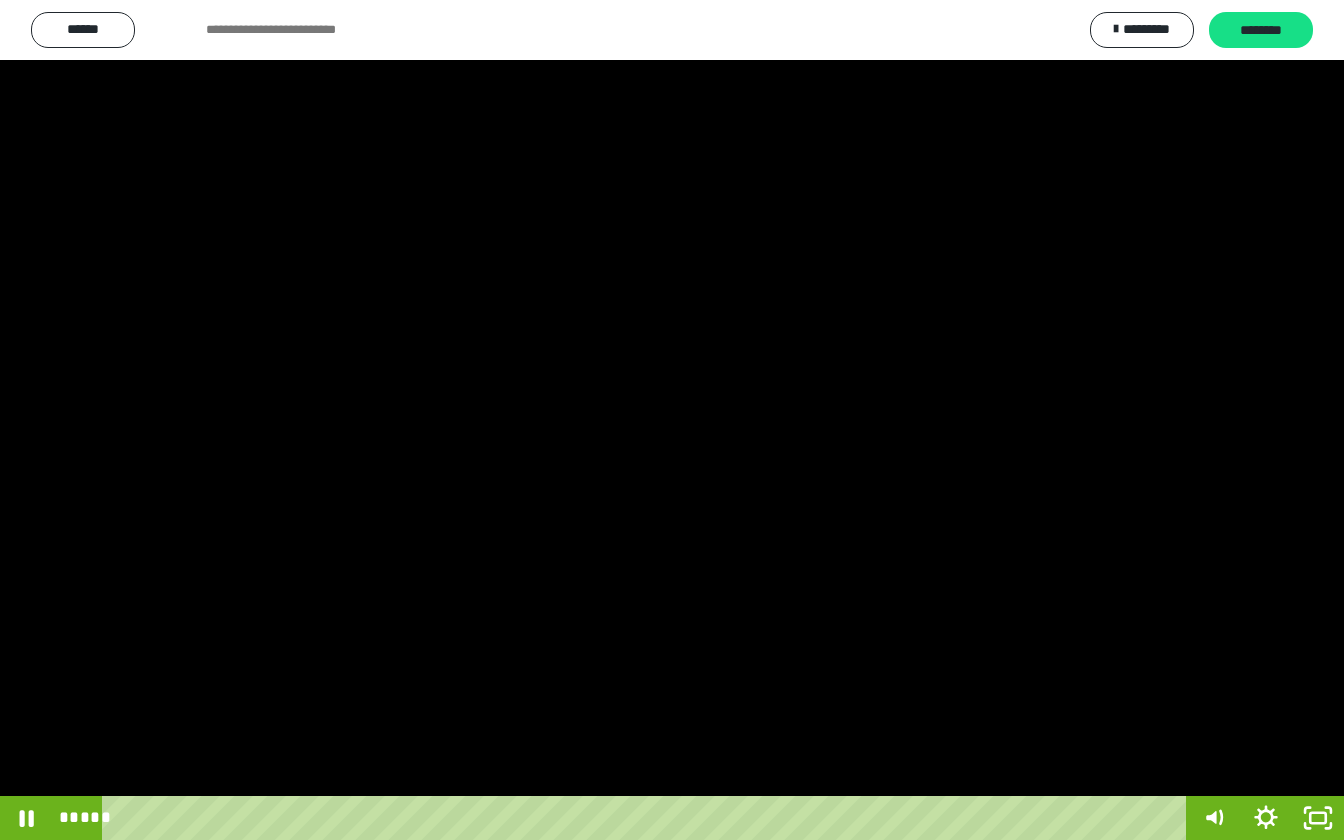 click at bounding box center [672, 420] 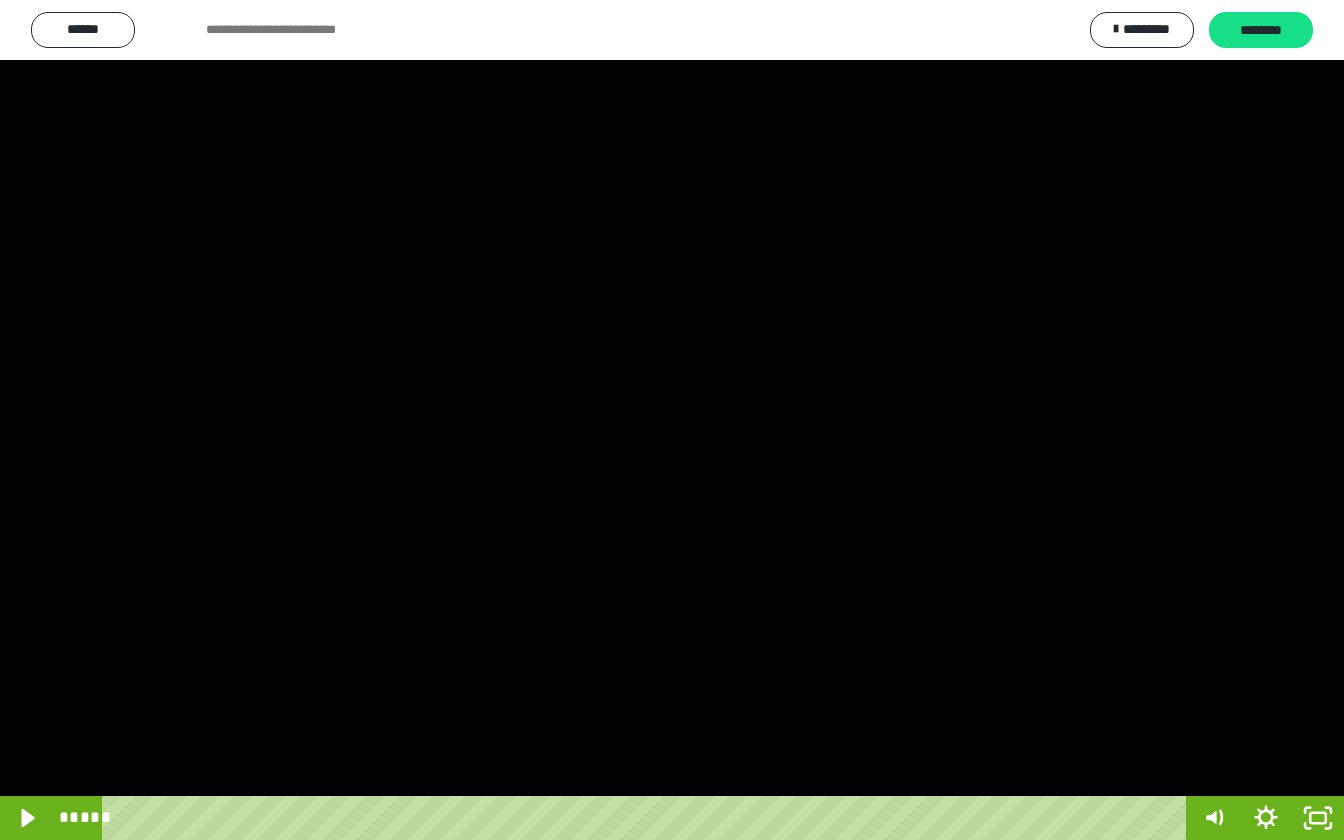 click at bounding box center (672, 420) 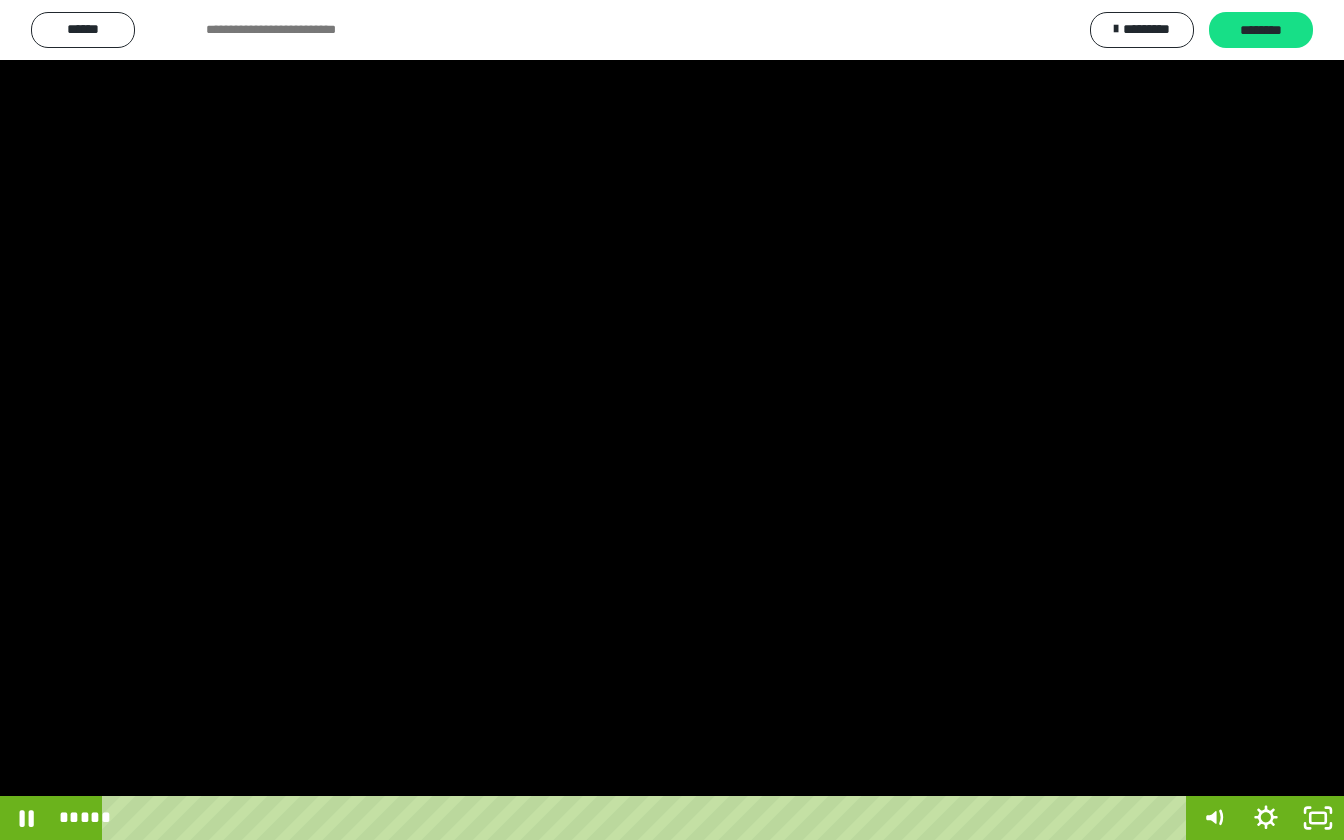click at bounding box center (672, 420) 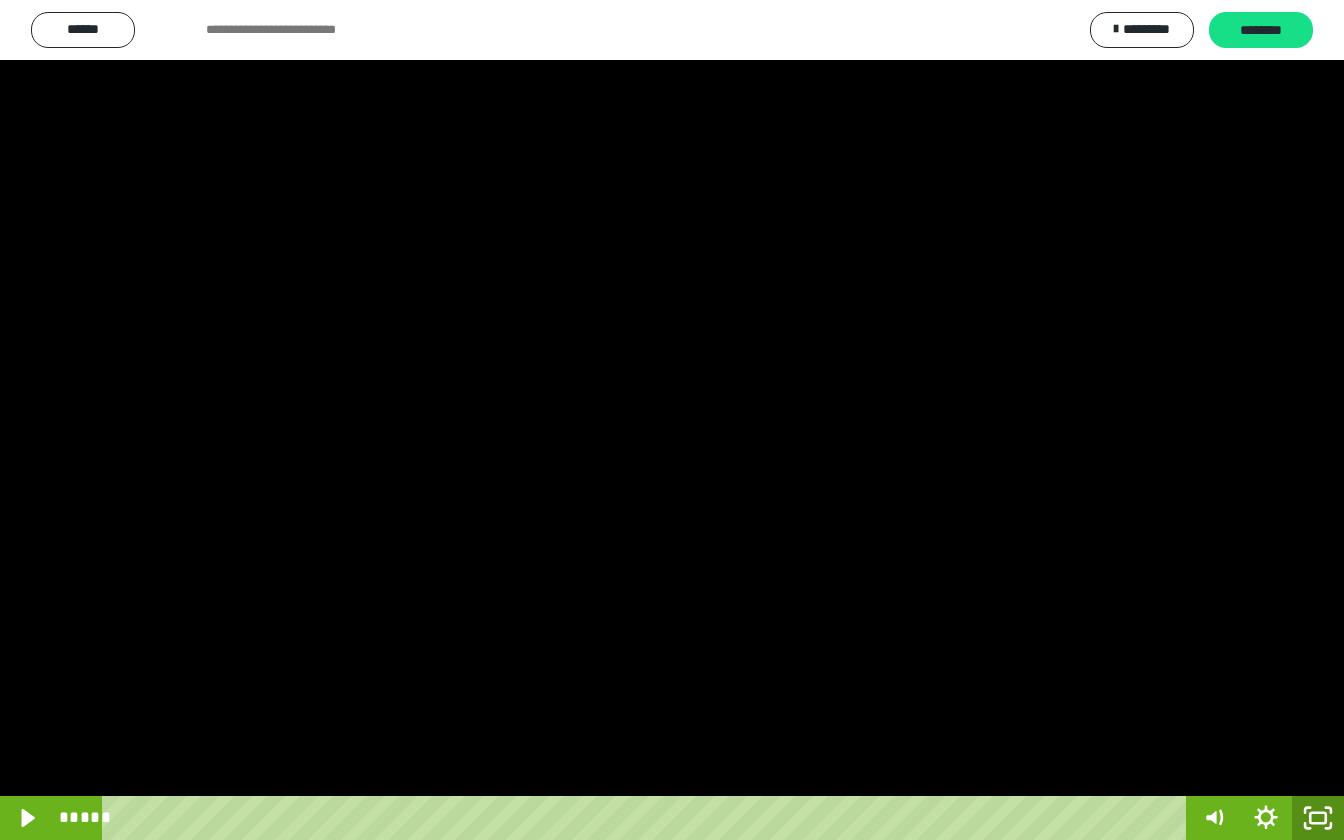click 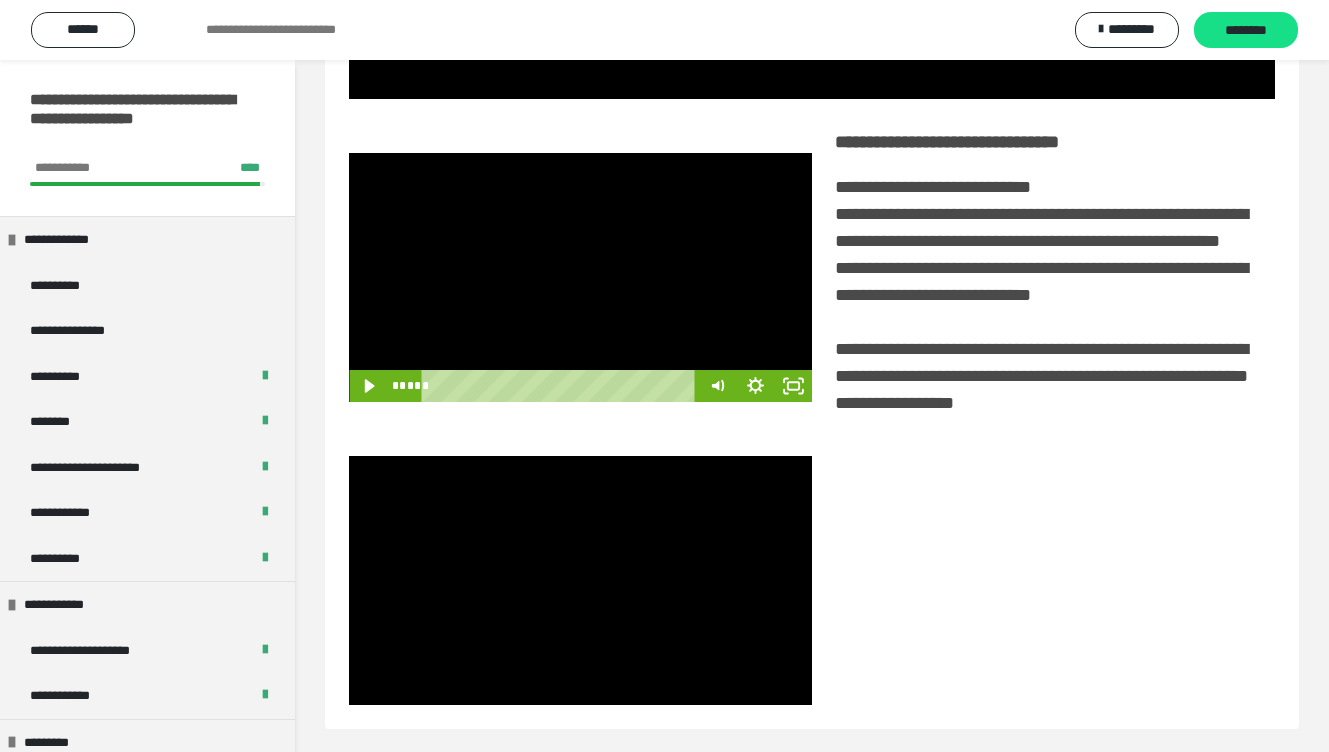 click at bounding box center (580, 277) 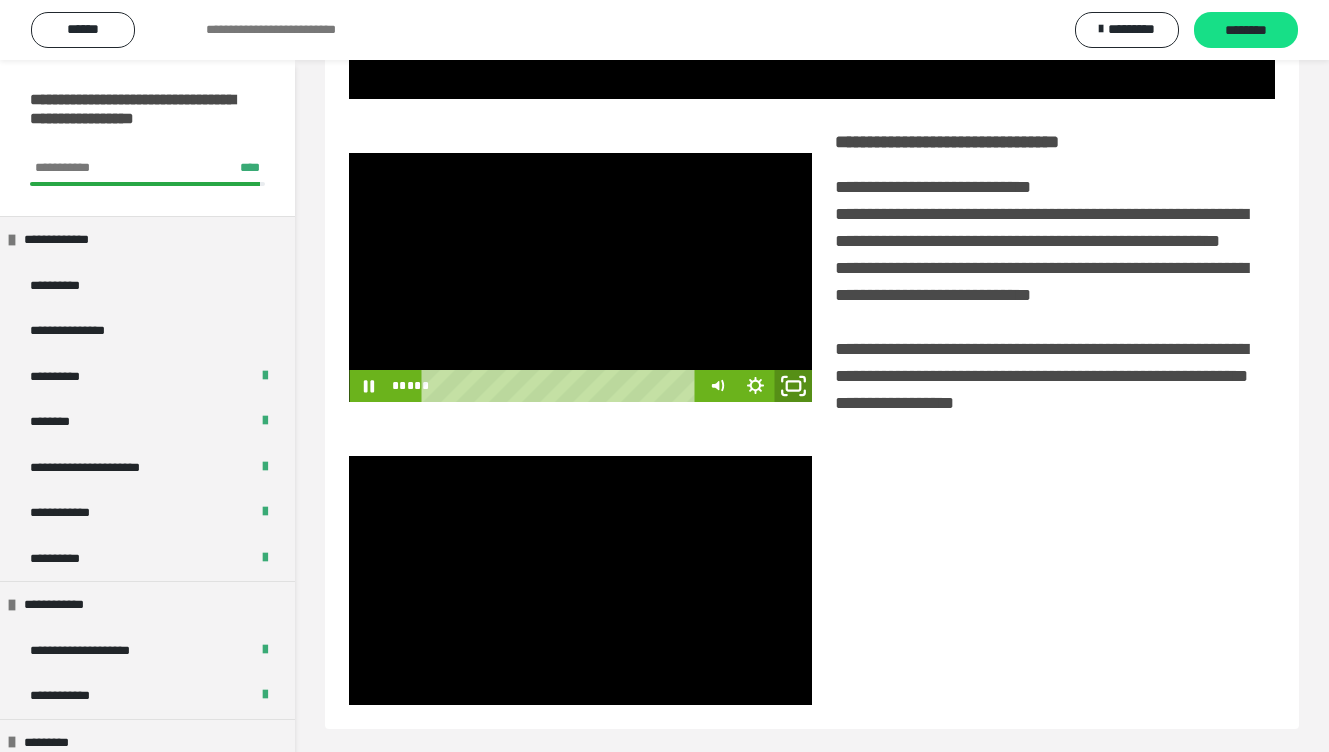 click 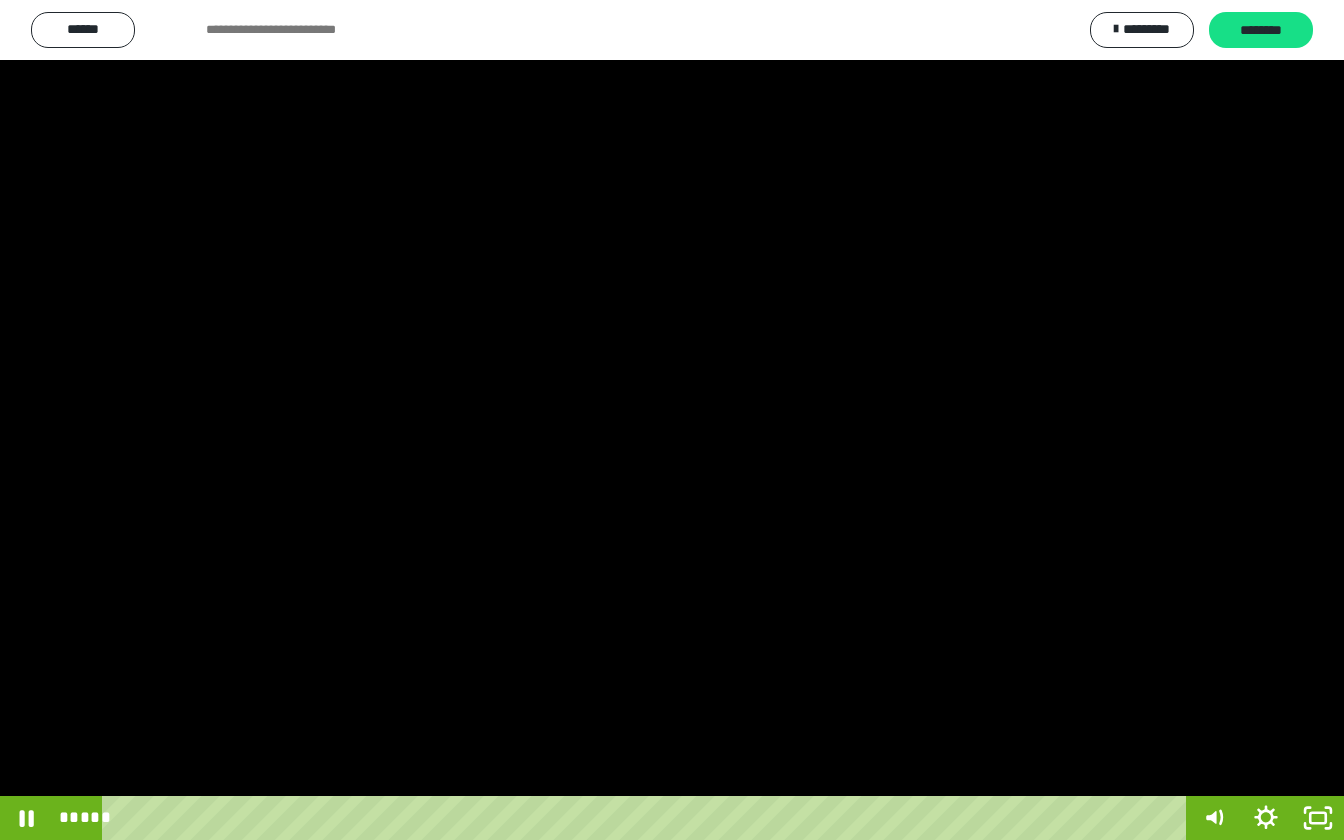 click at bounding box center (672, 420) 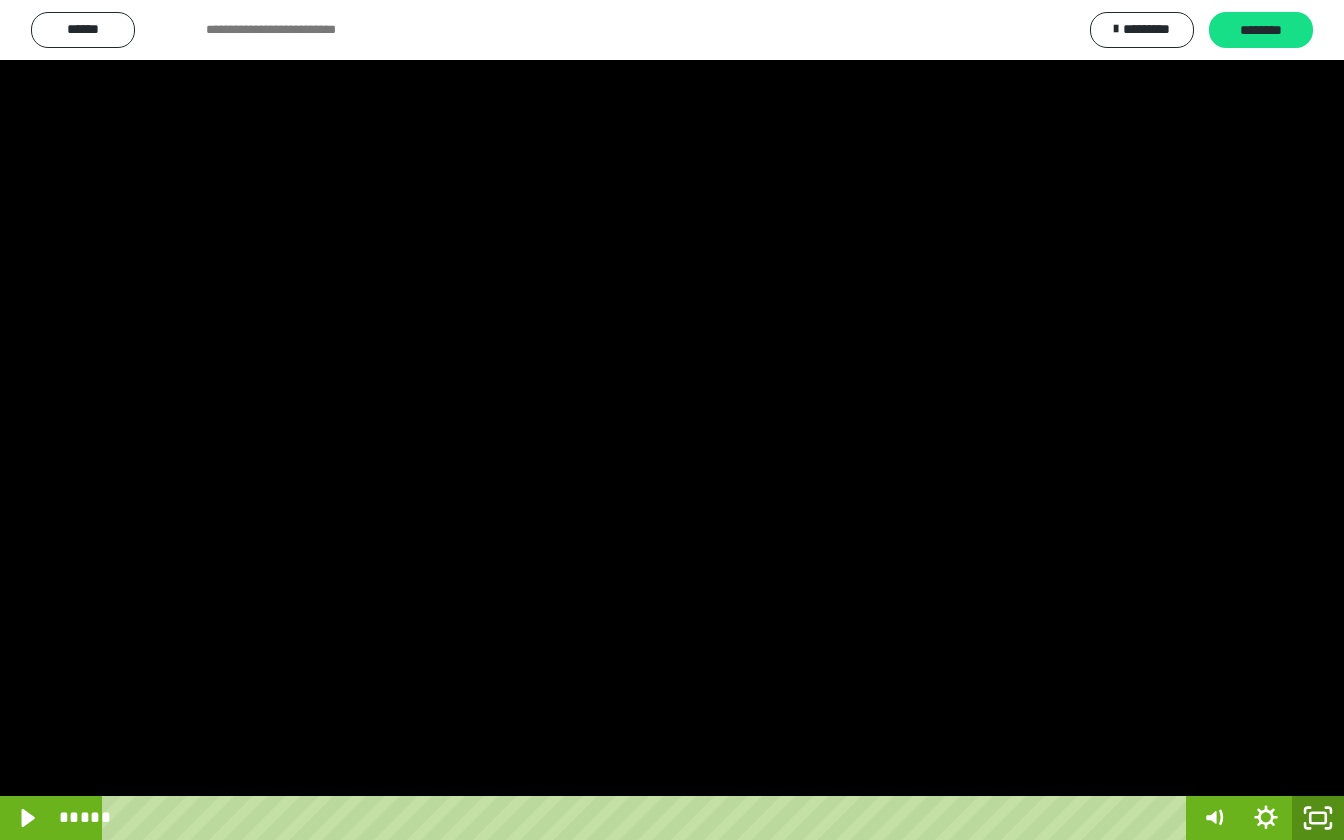 click 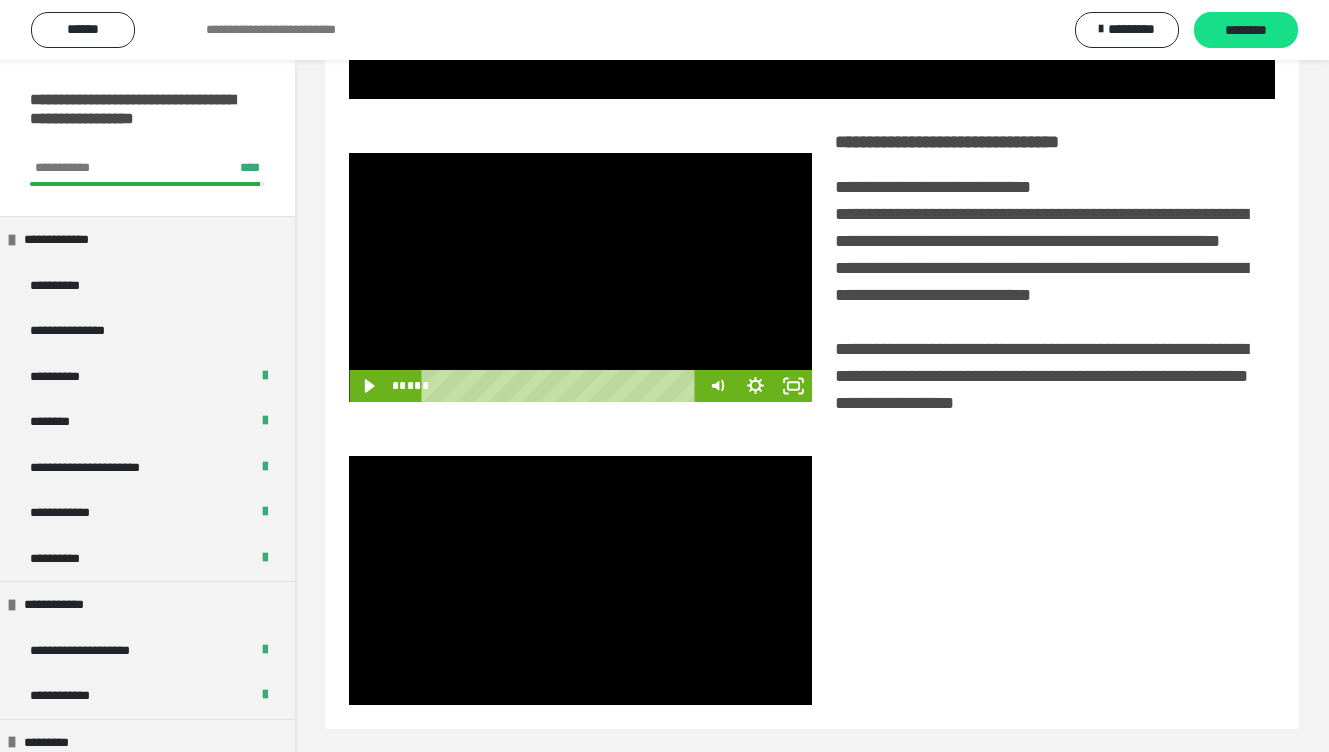 click at bounding box center [580, 277] 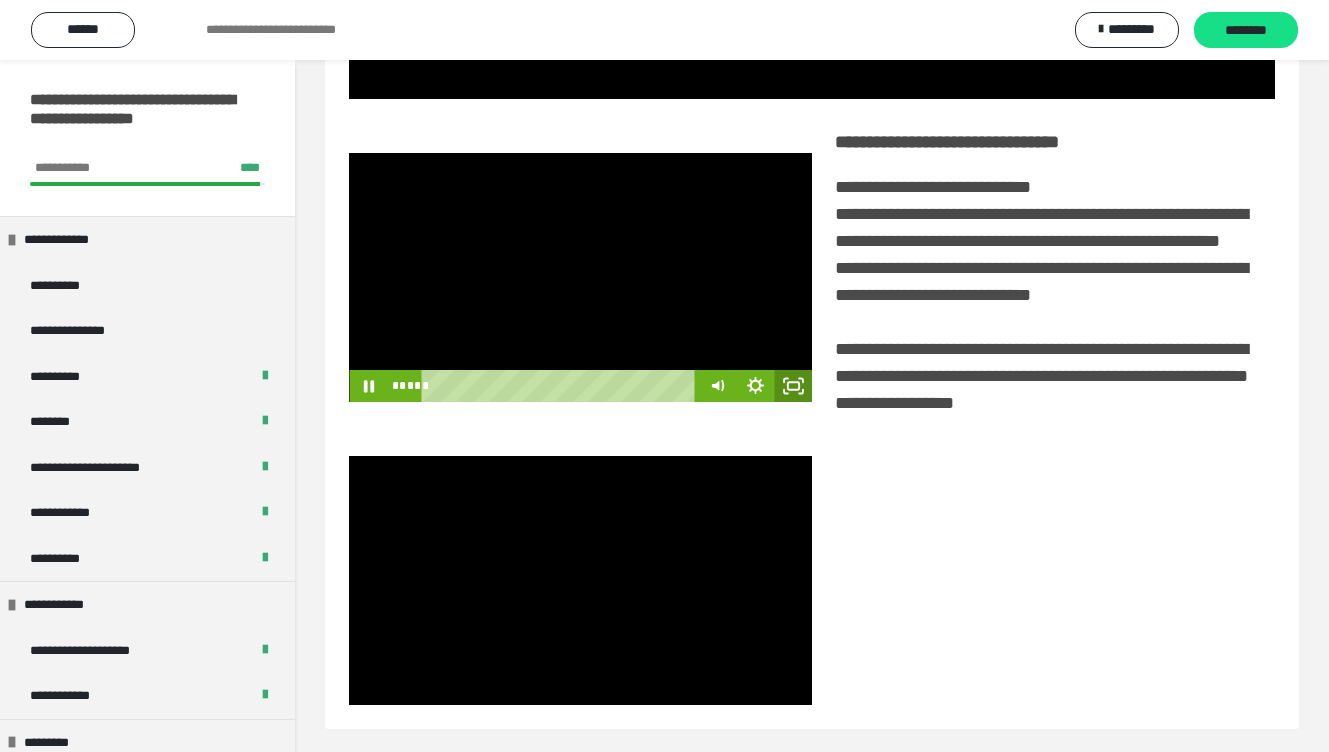 click 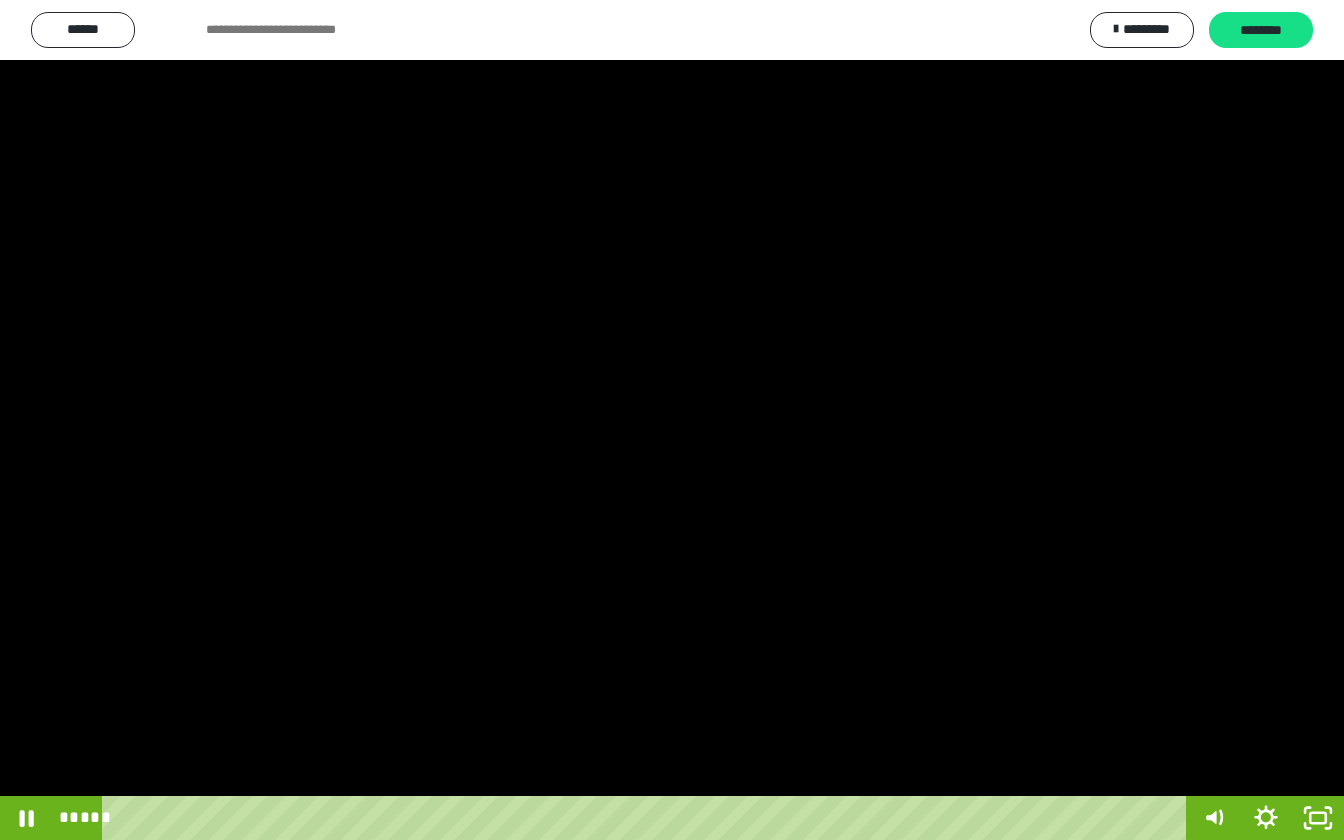 click at bounding box center [672, 420] 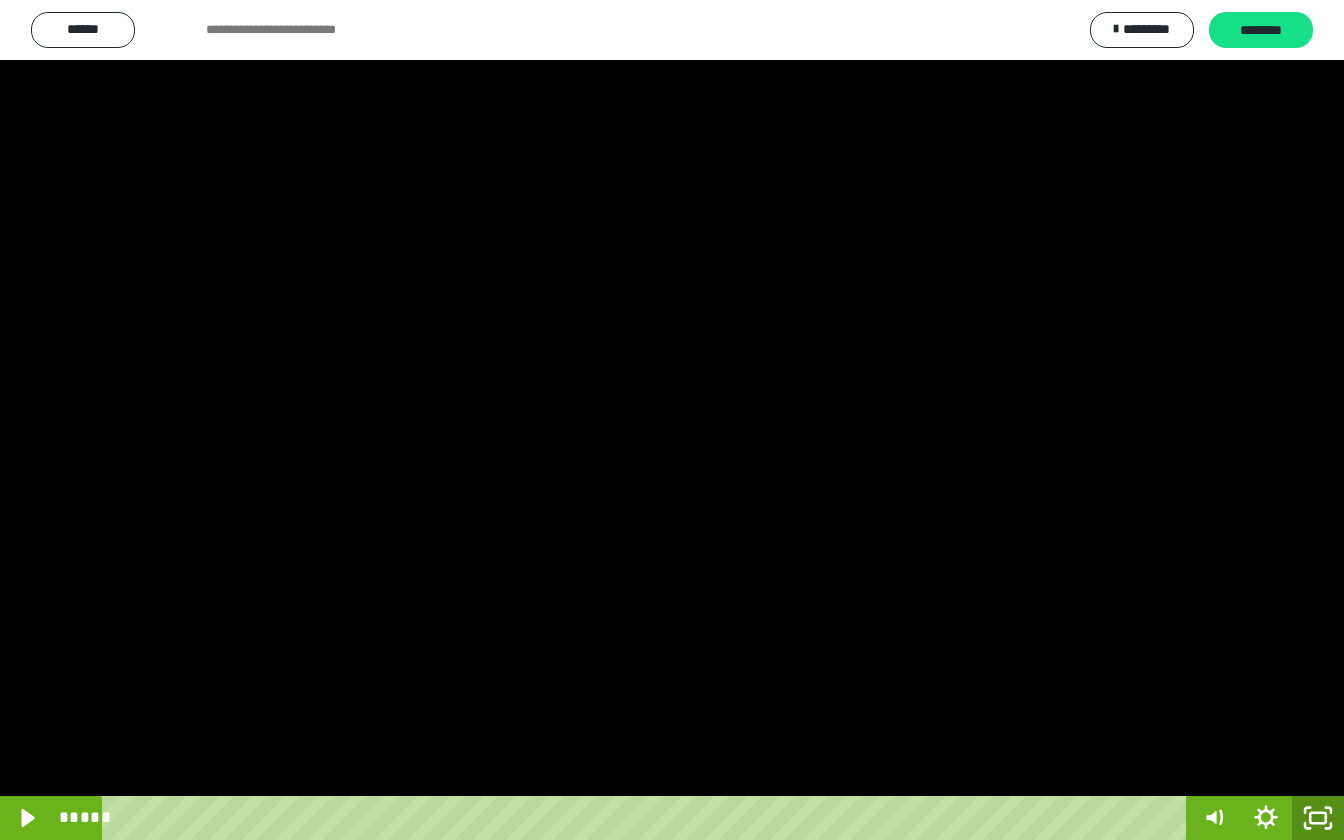 click 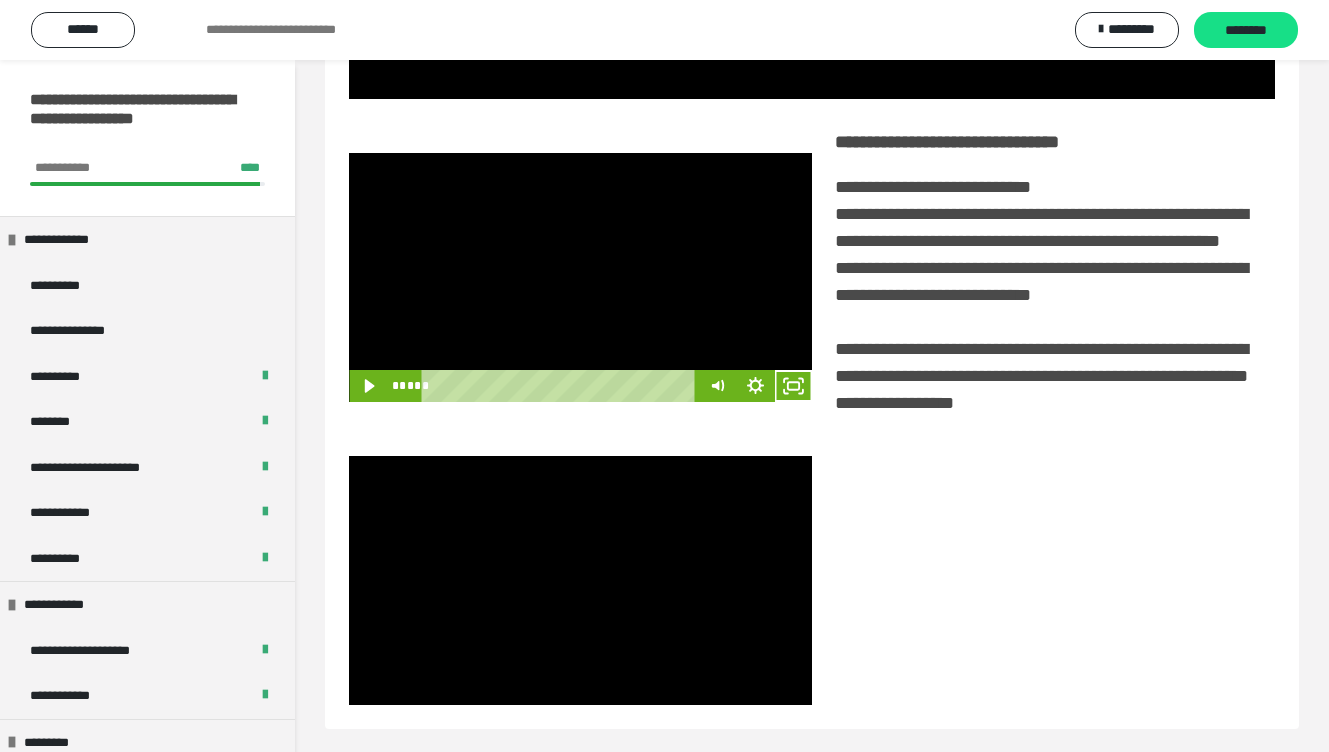 click at bounding box center (580, 277) 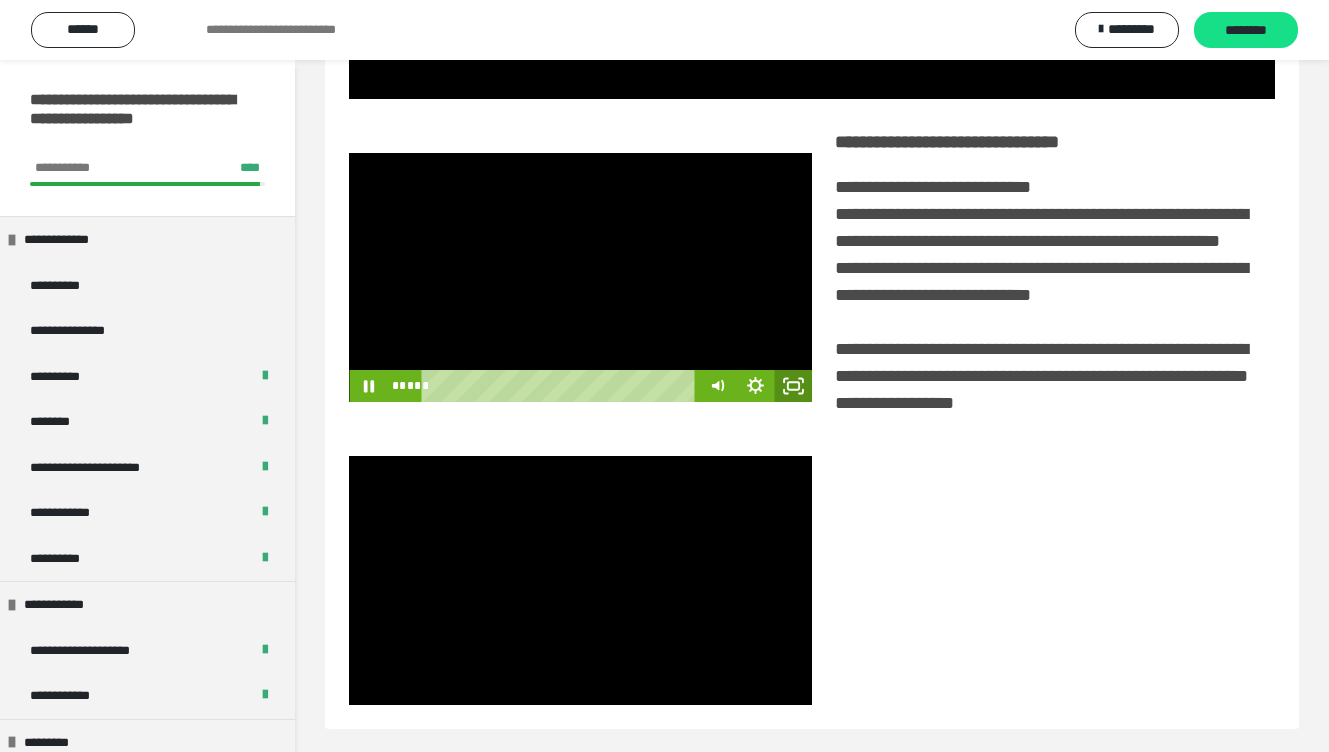 click 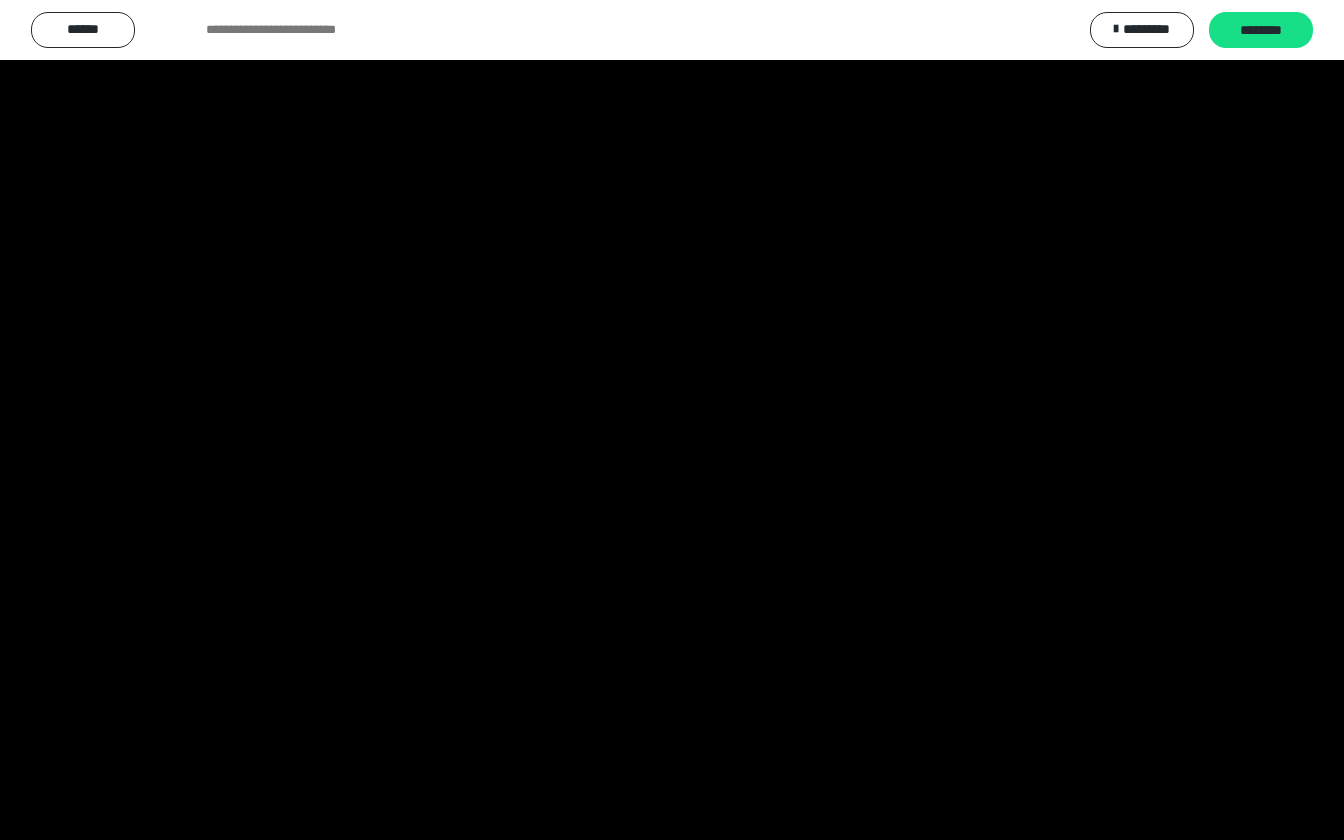 click at bounding box center [672, 420] 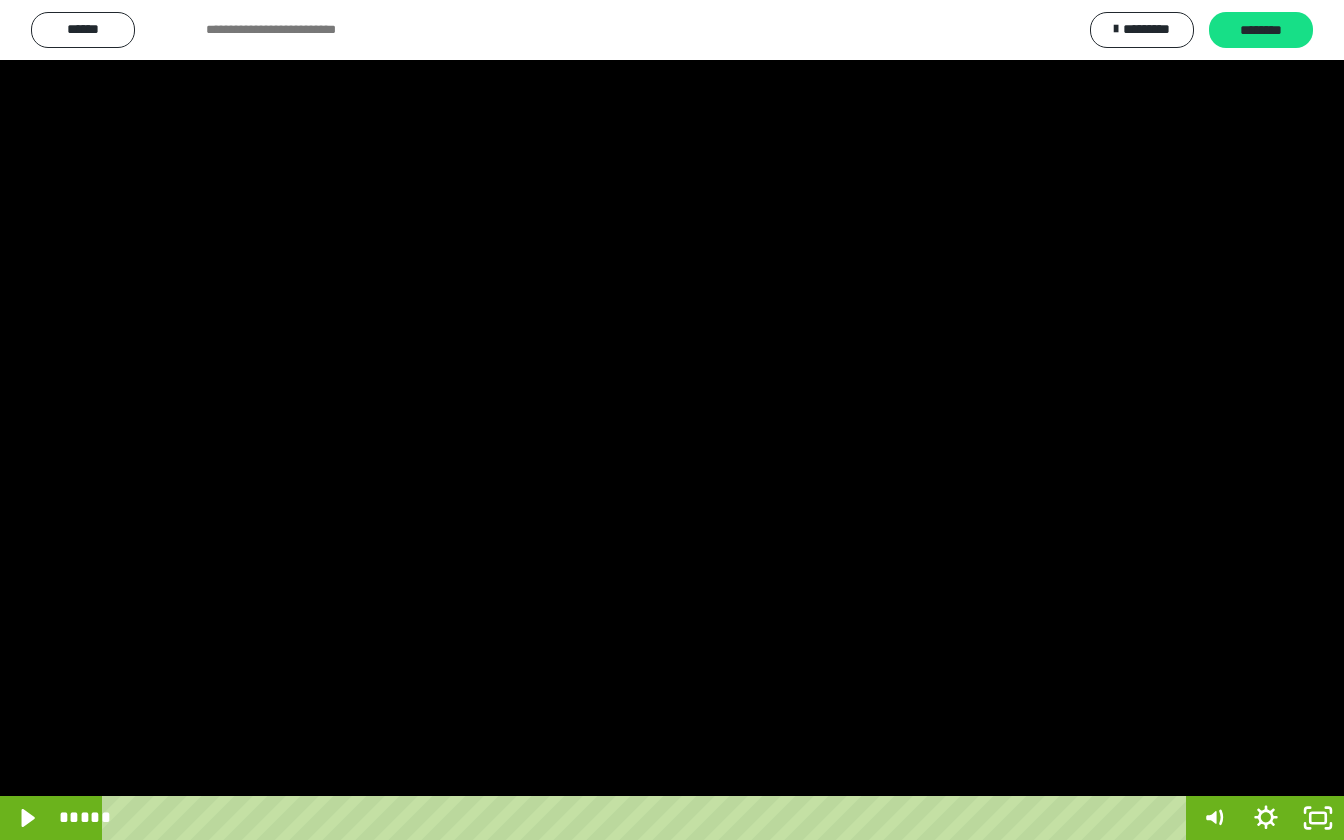 click at bounding box center (672, 420) 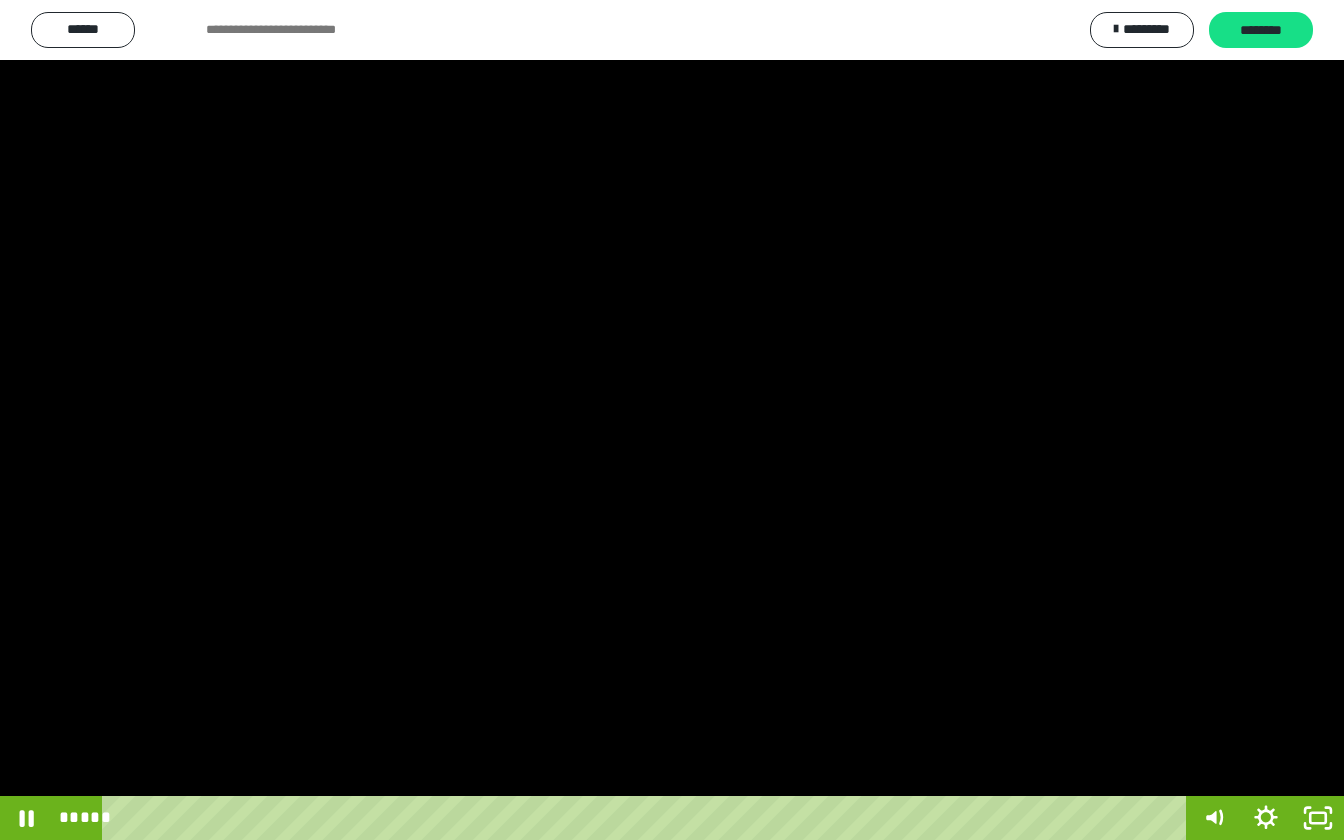 click at bounding box center (672, 420) 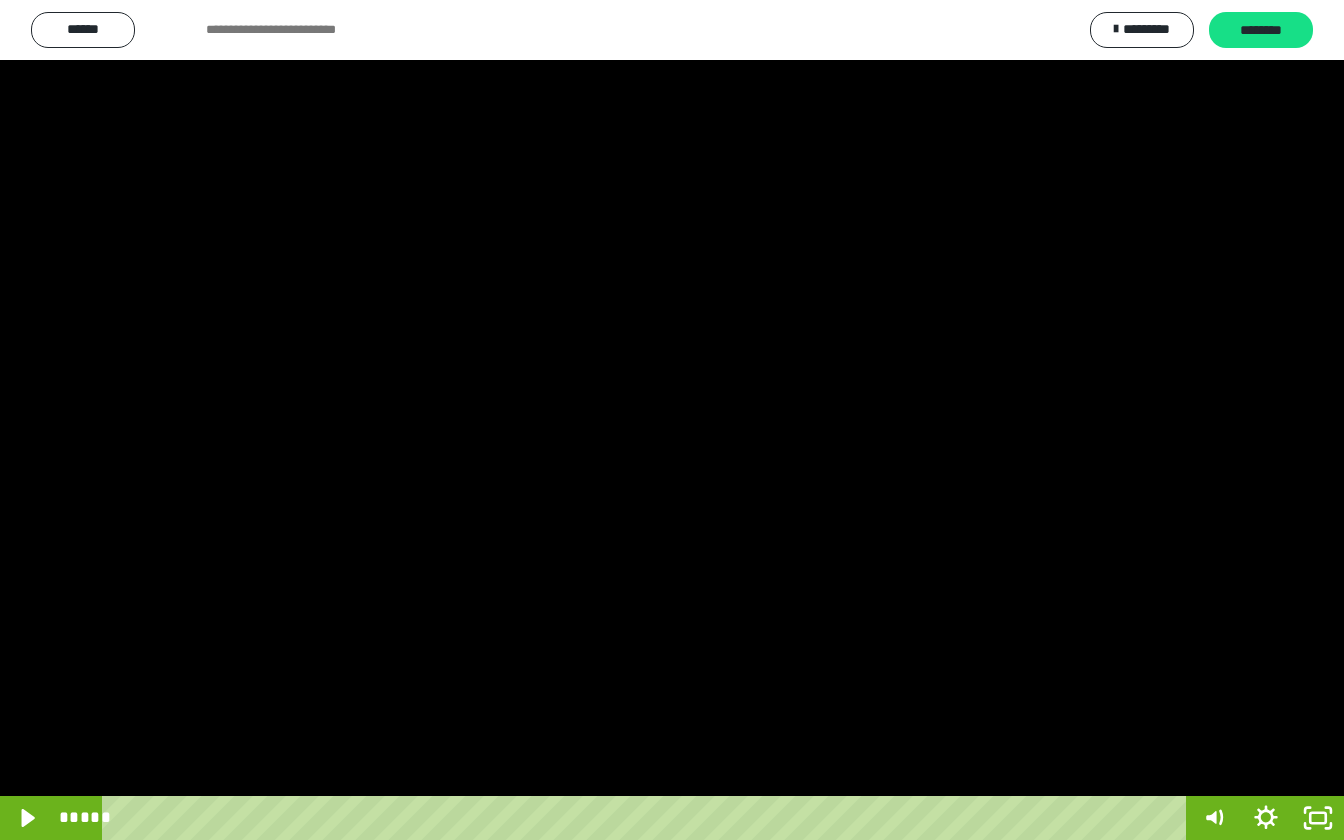 click at bounding box center [672, 420] 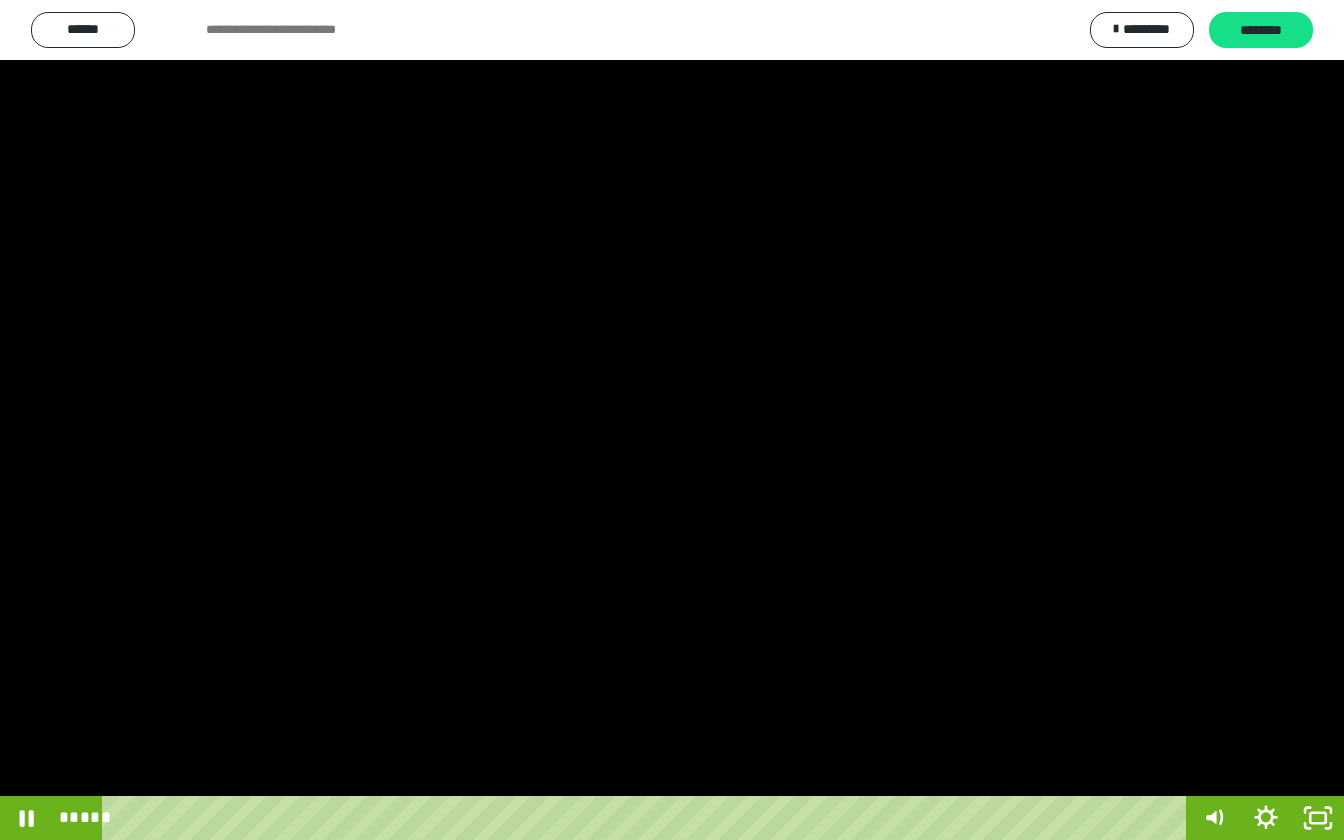 click at bounding box center [672, 420] 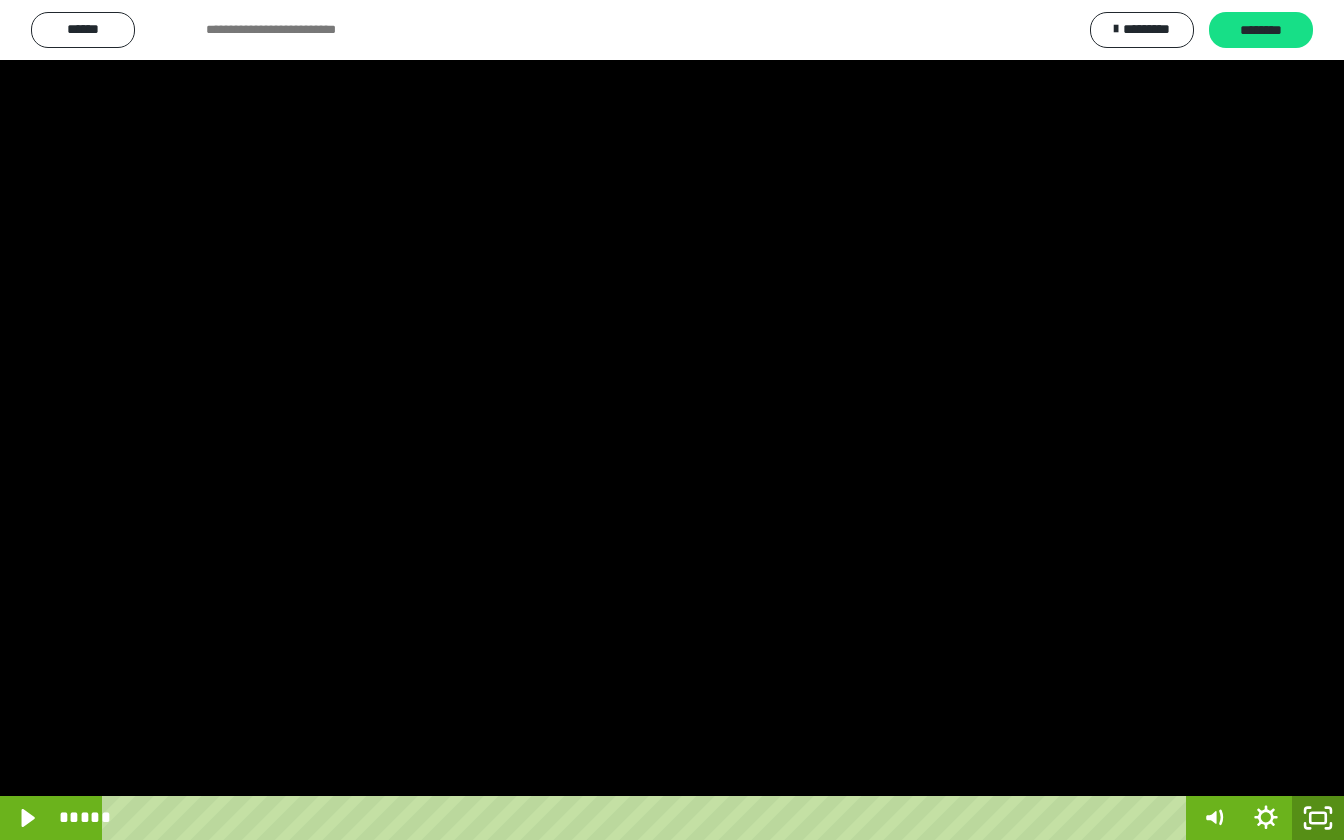 click 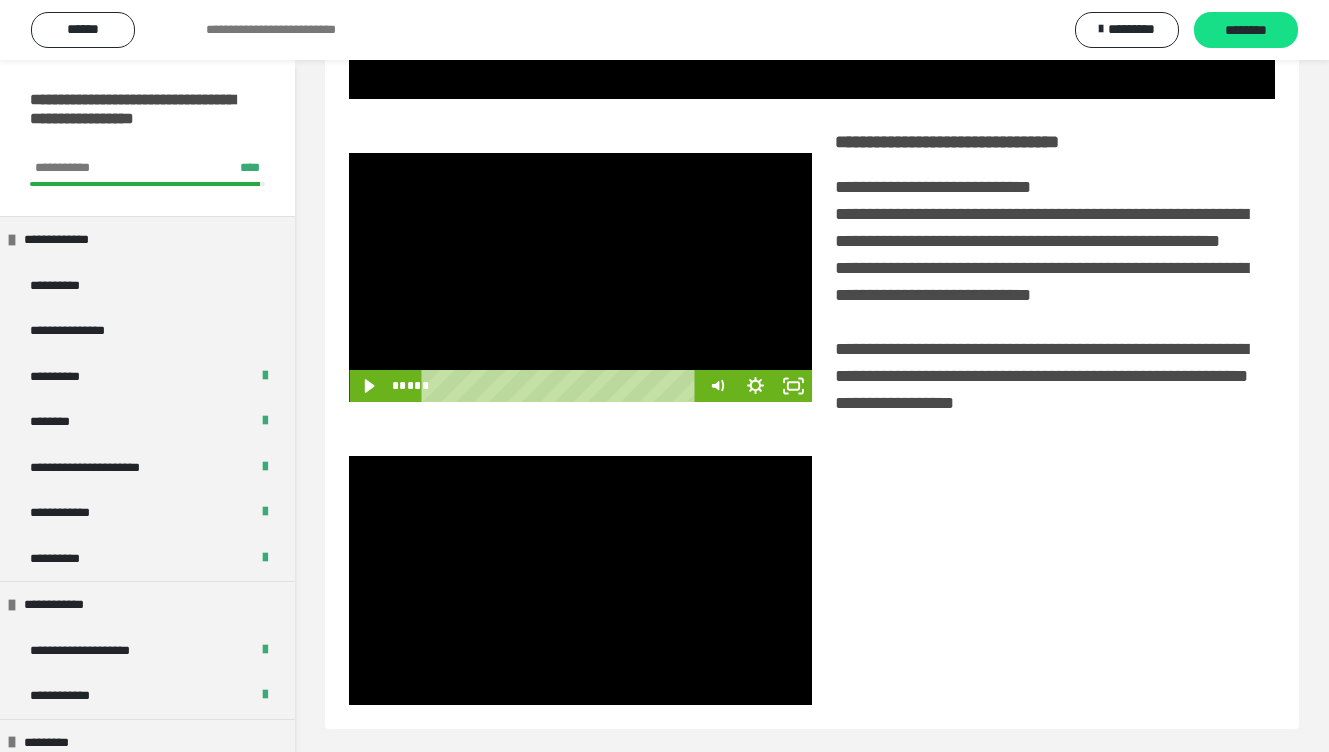 click at bounding box center (580, 277) 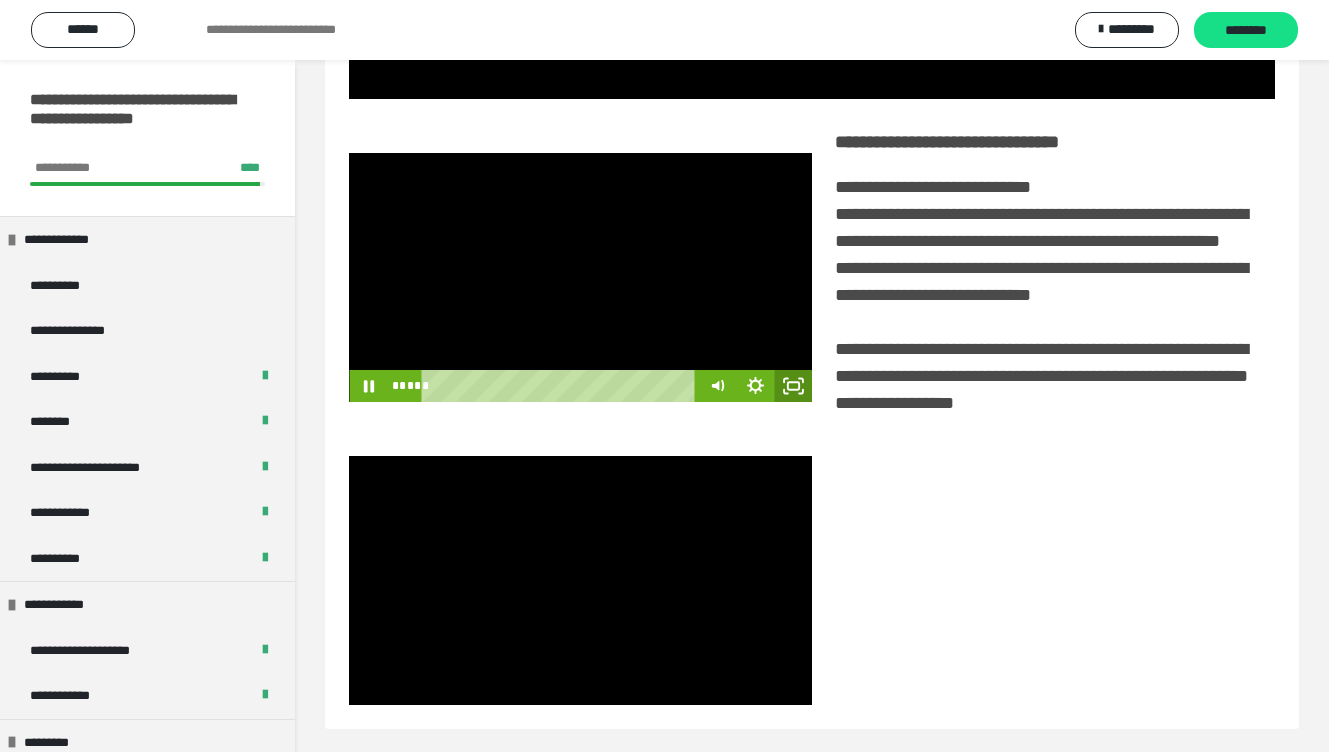 click 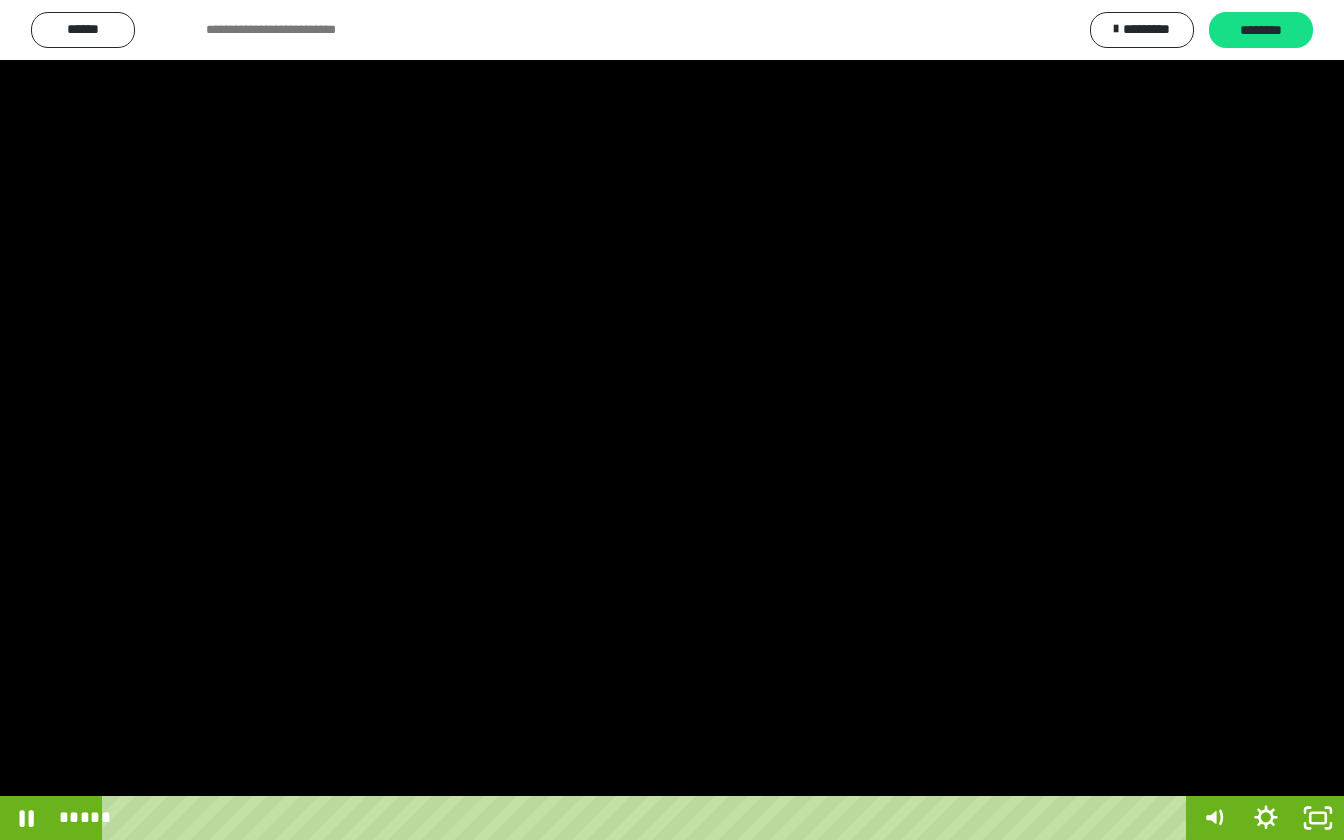 click at bounding box center [672, 420] 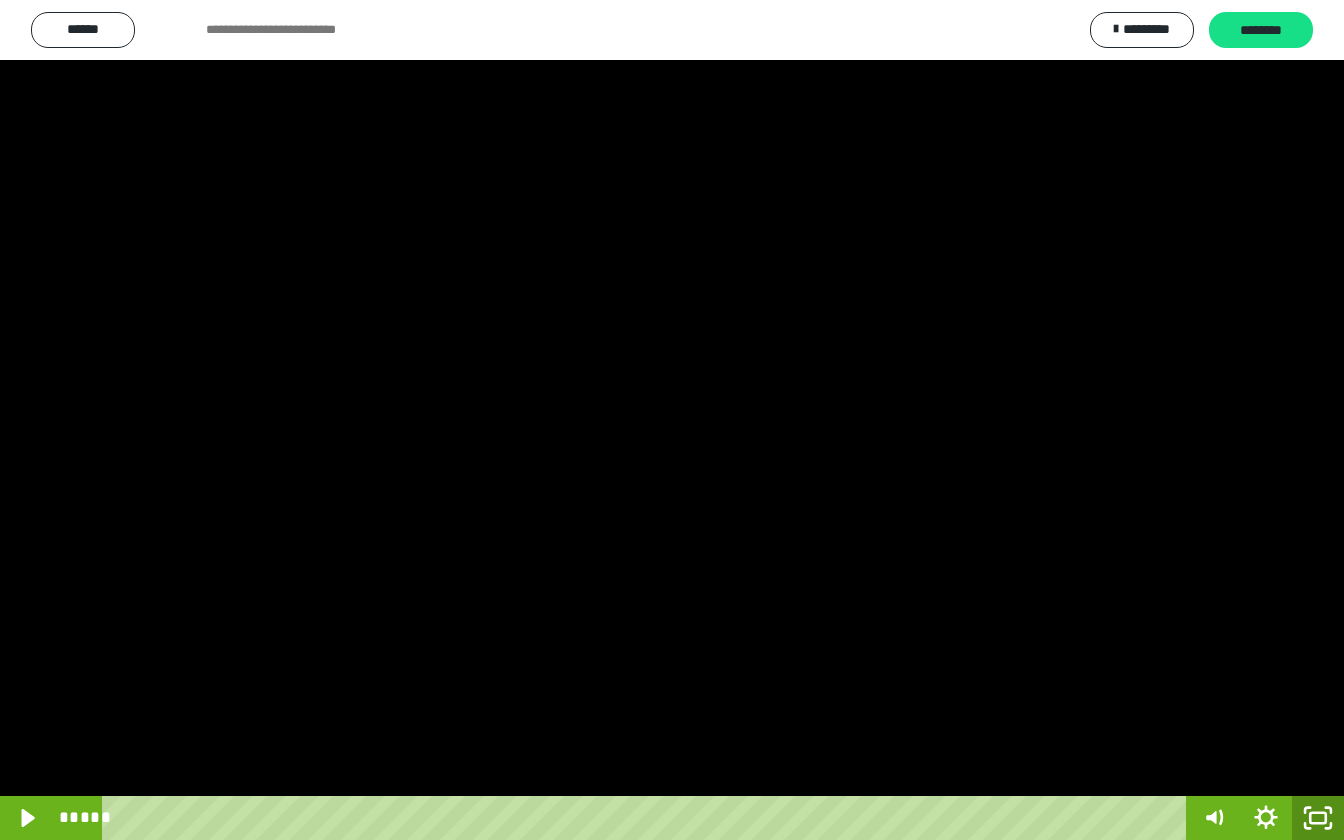 click 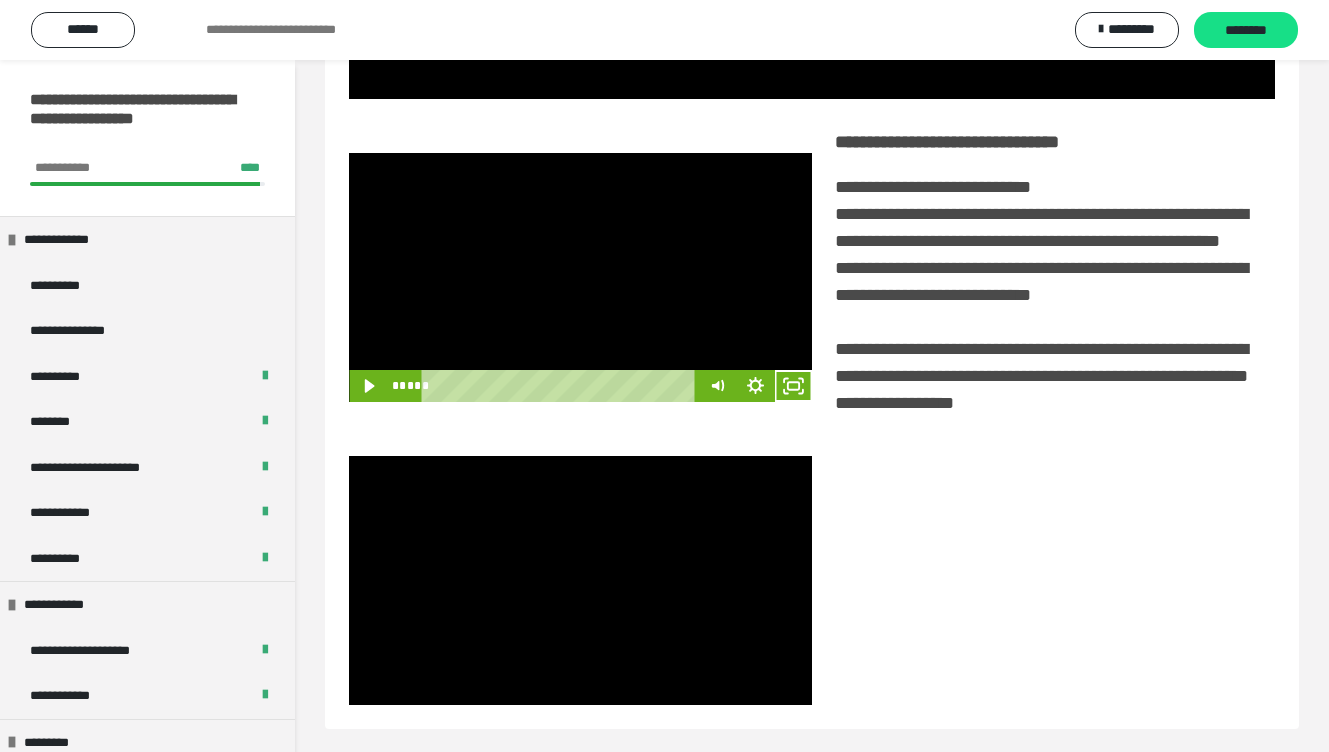 click at bounding box center (580, 277) 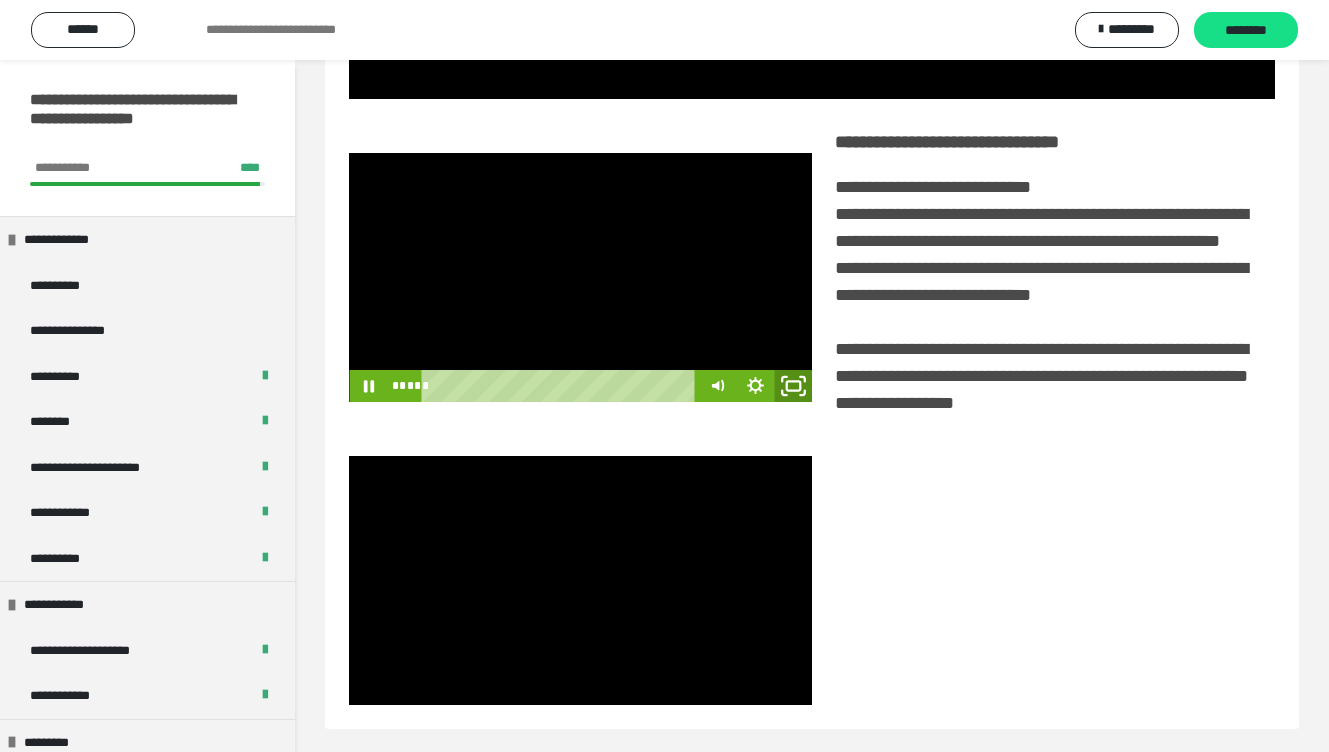 click 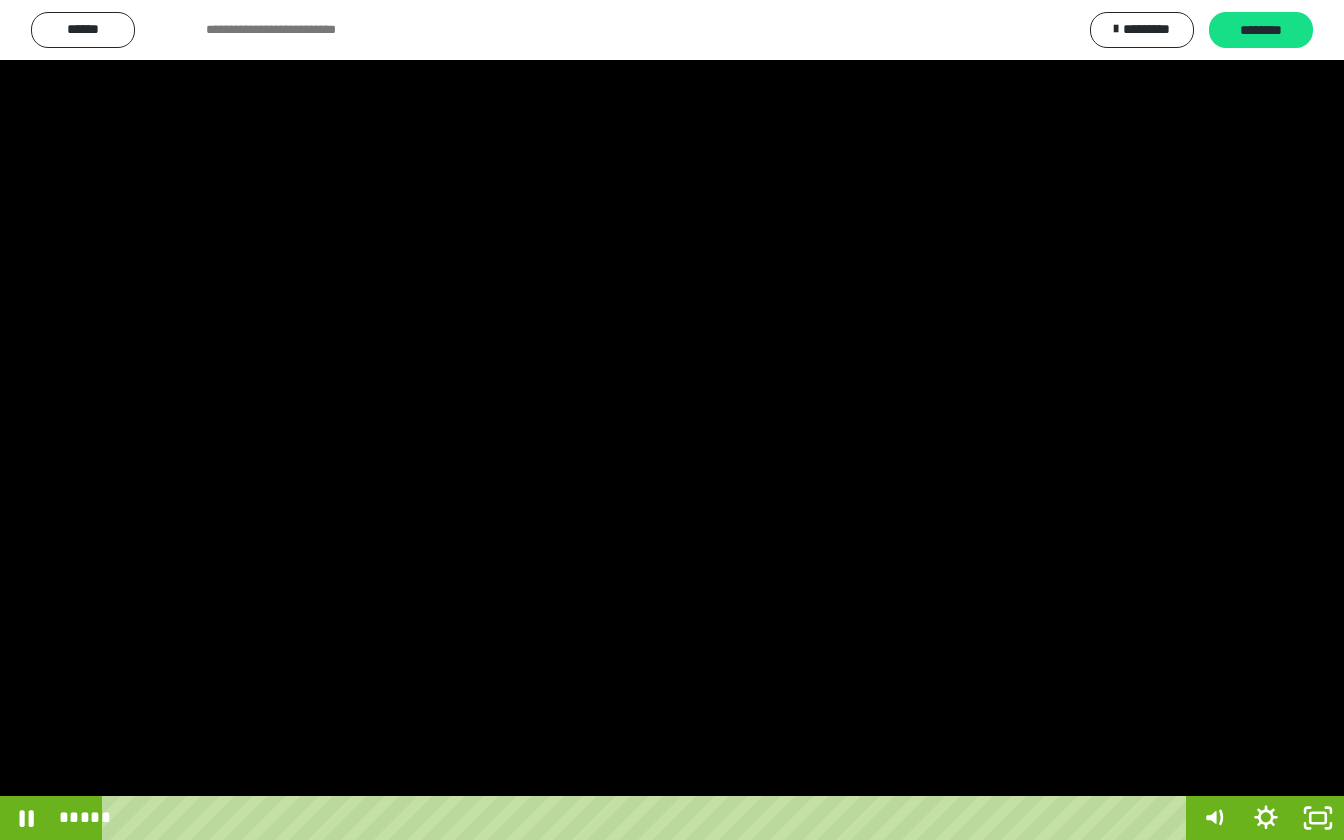 click at bounding box center (672, 420) 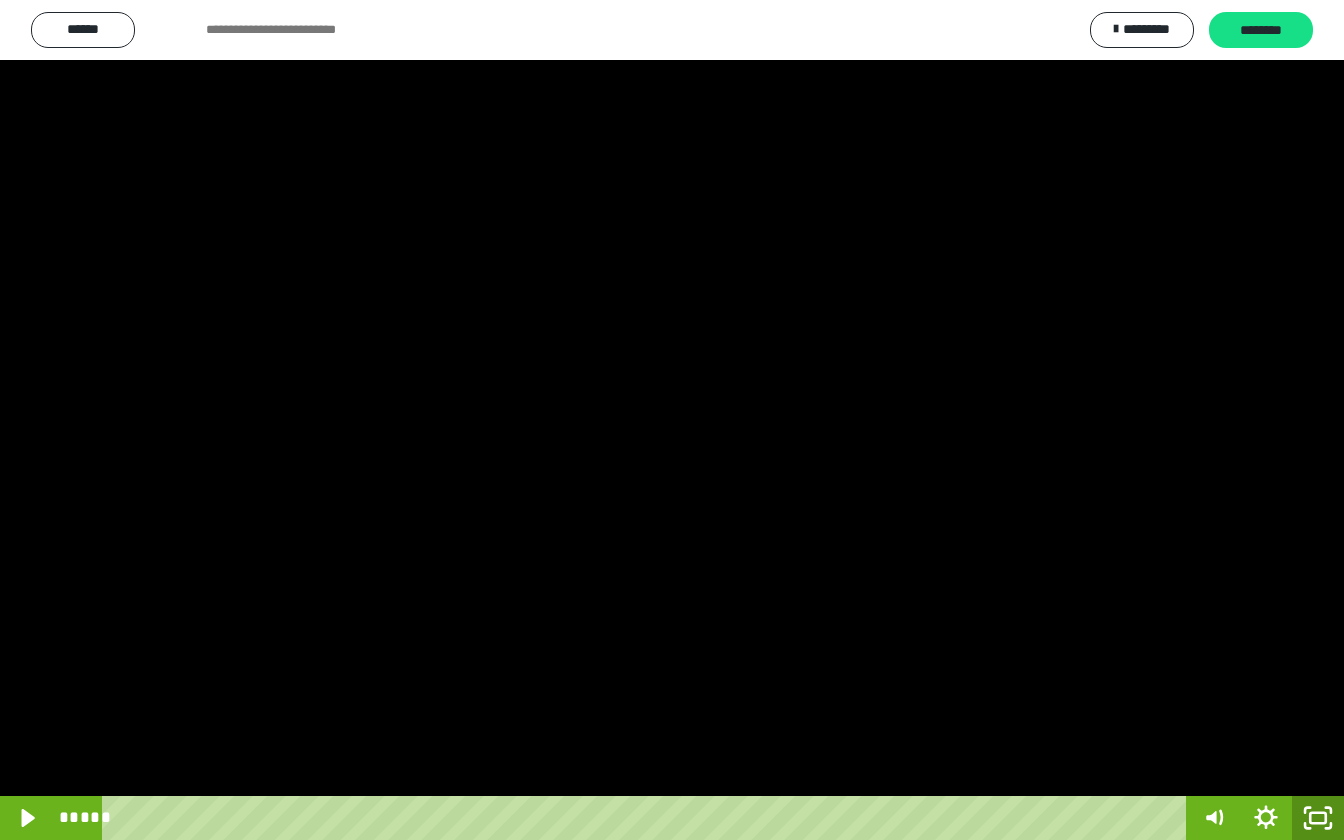 click 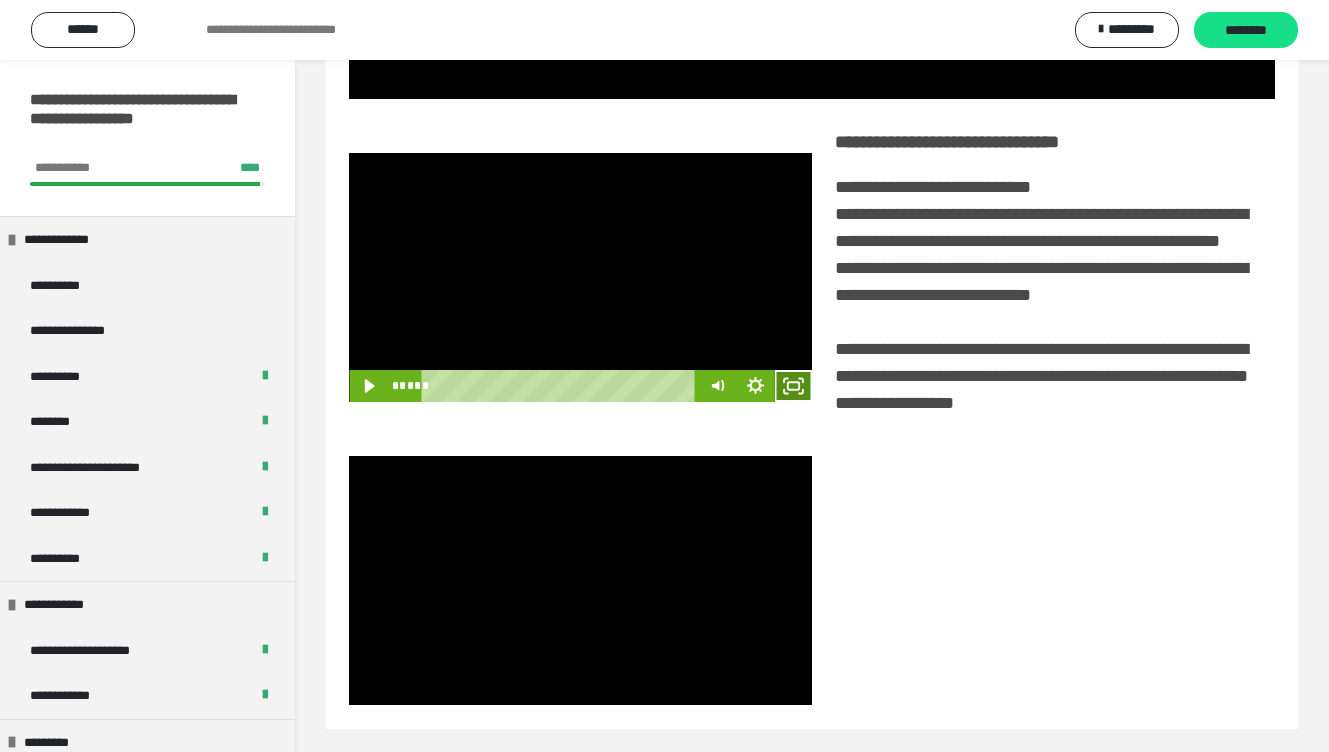 click 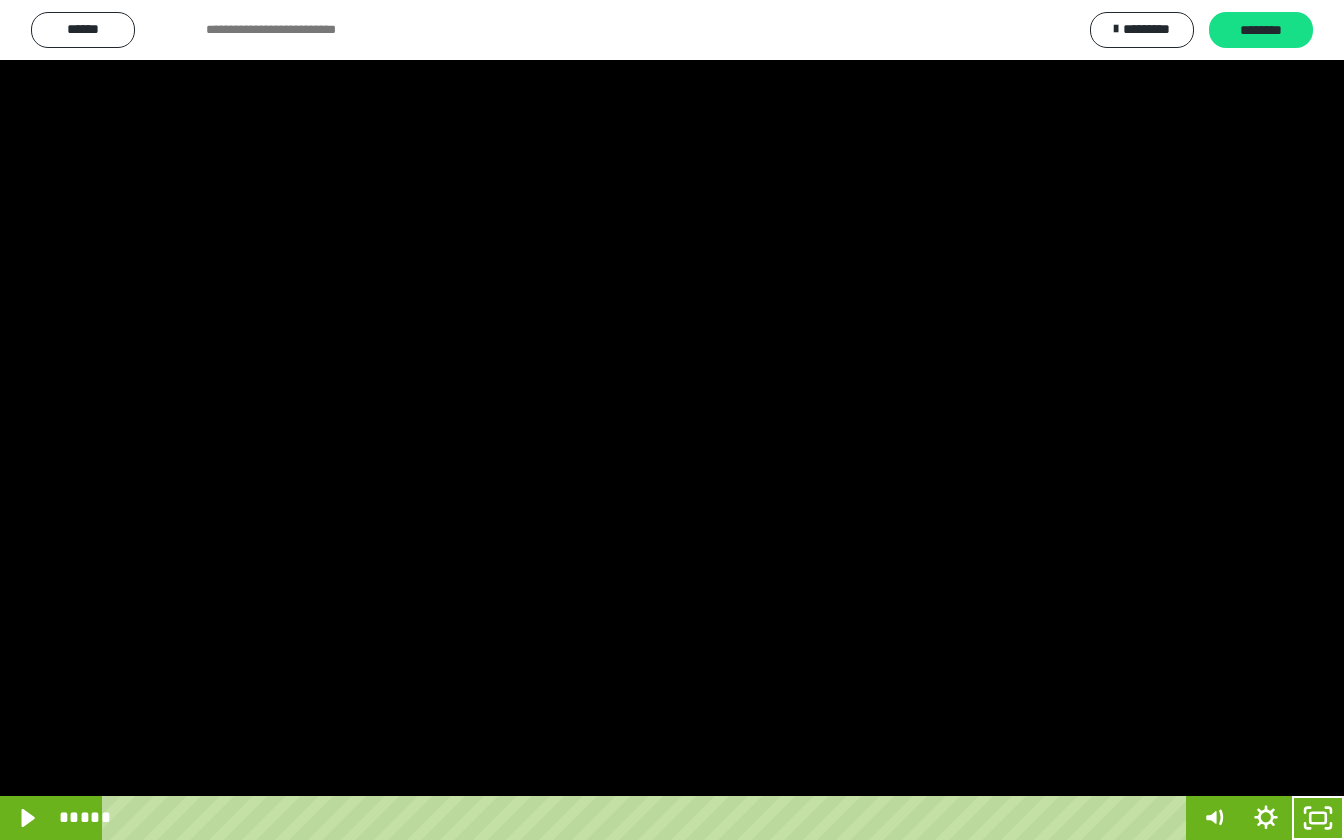 click at bounding box center [672, 420] 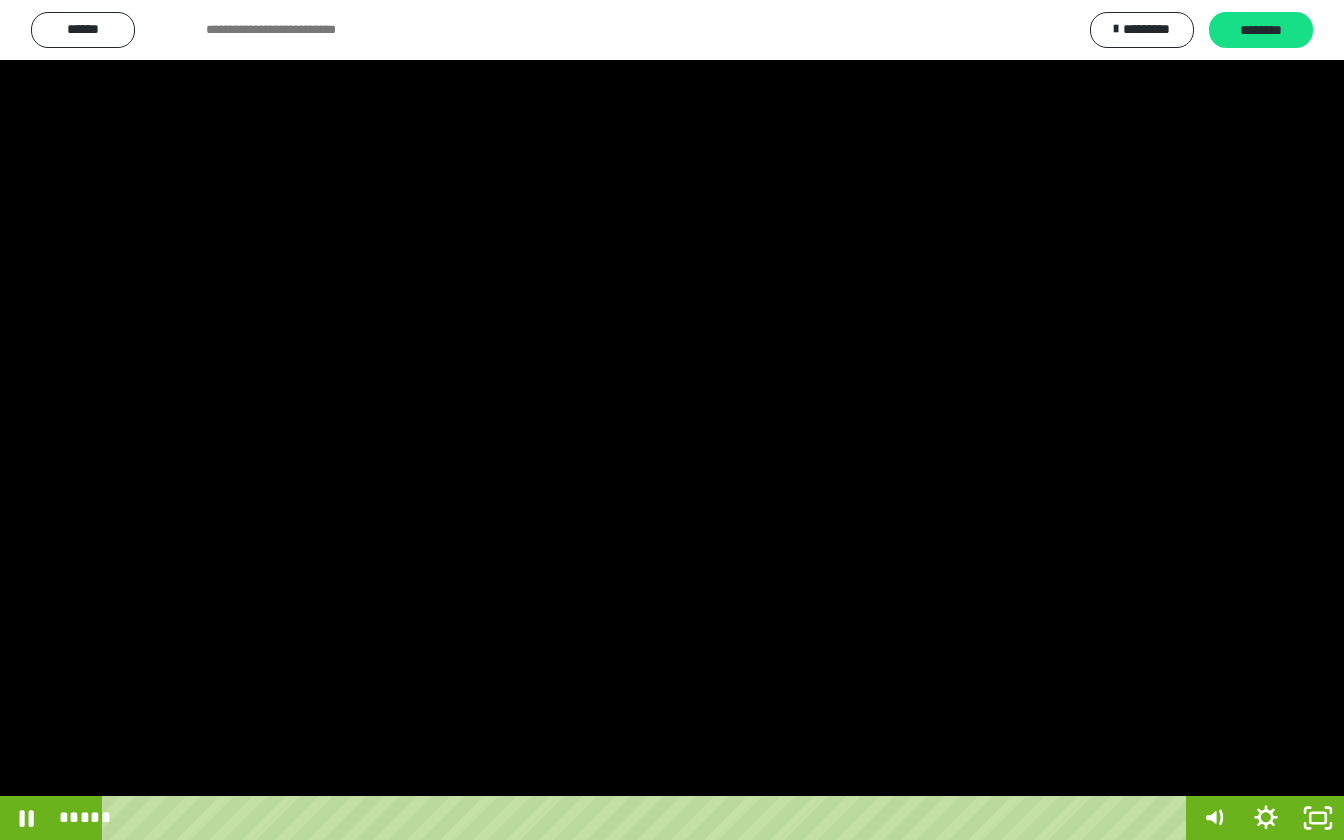 click at bounding box center (672, 420) 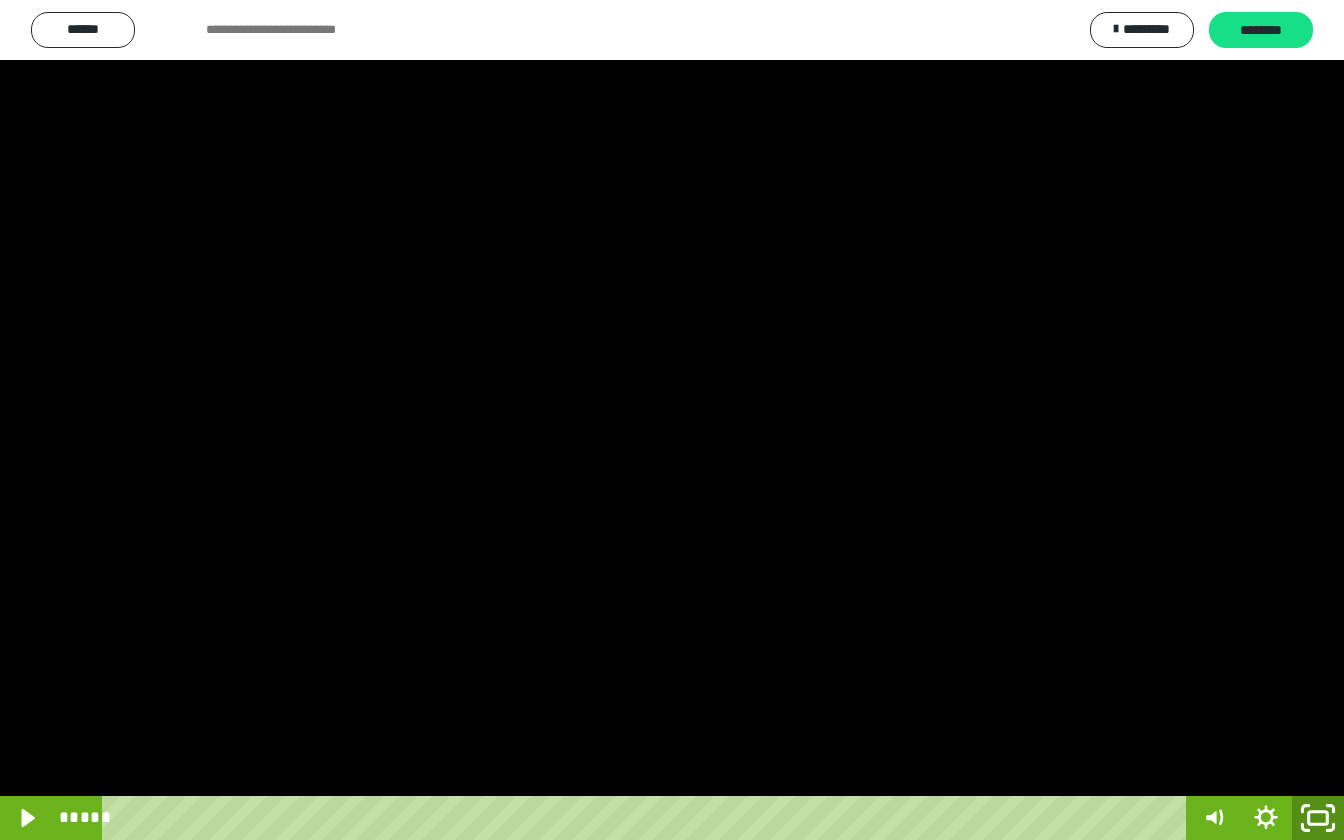 click 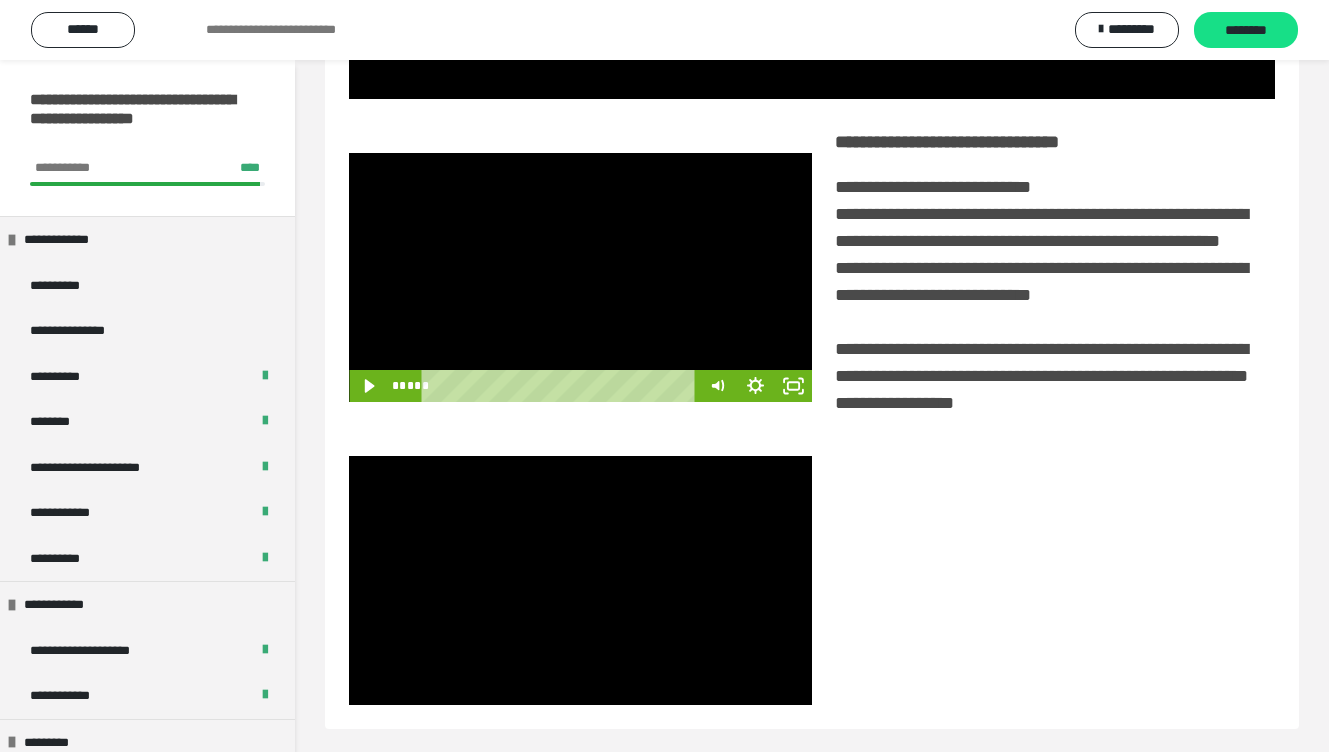 click at bounding box center (580, 277) 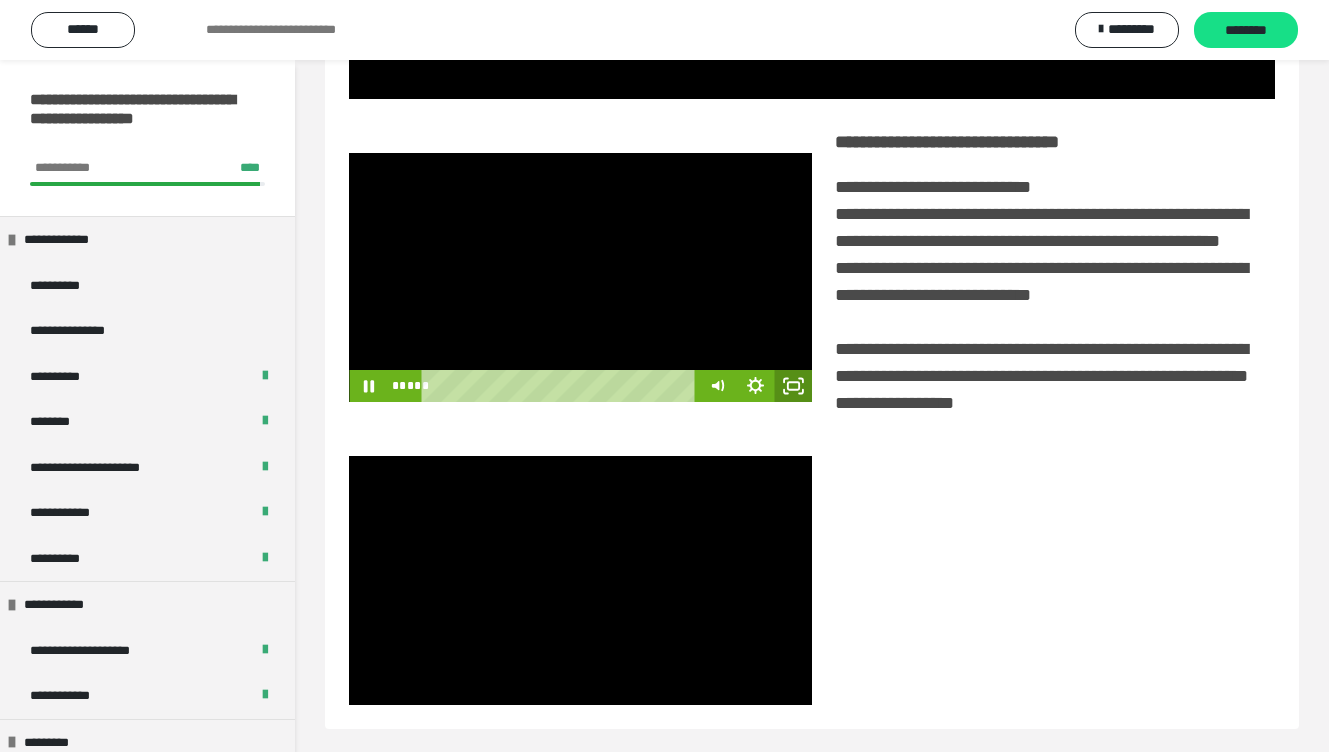 click 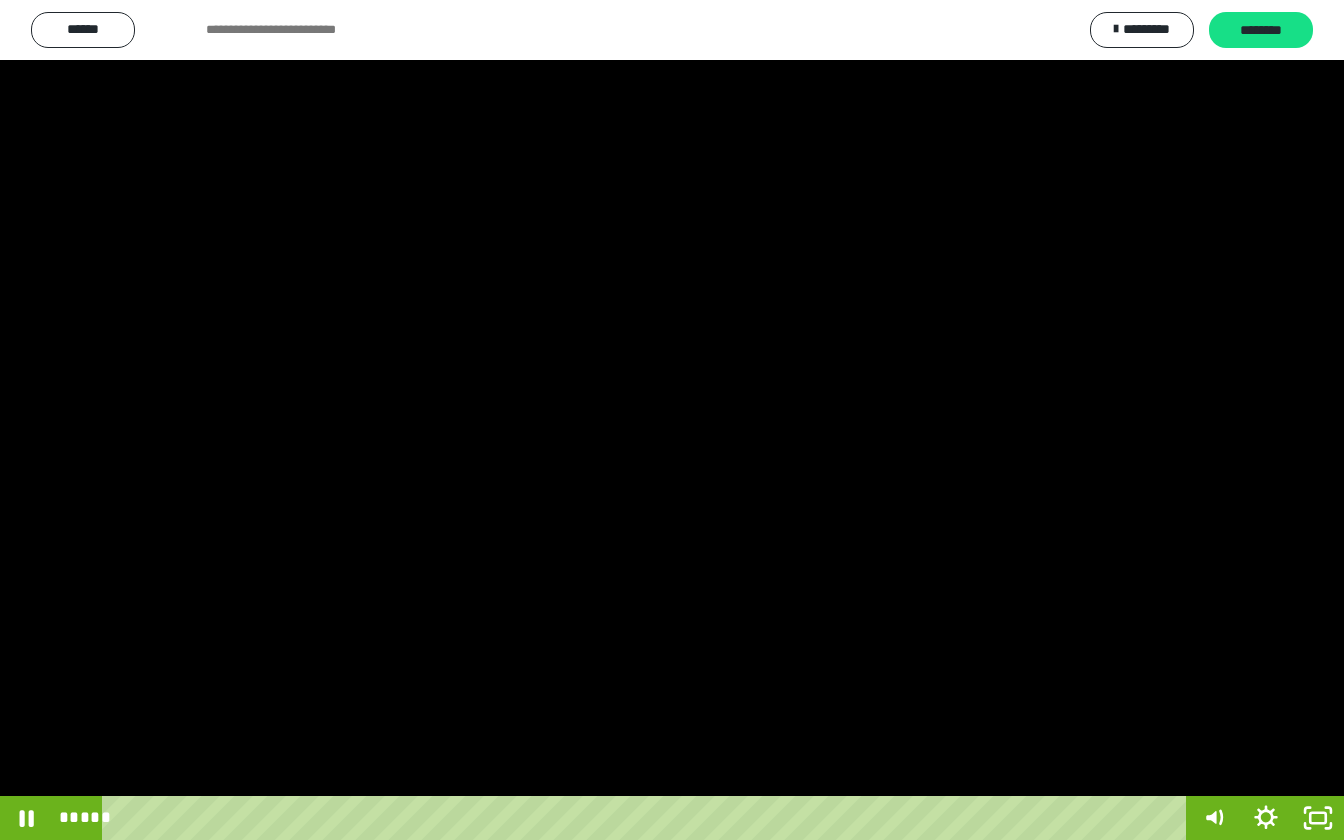 click at bounding box center [672, 420] 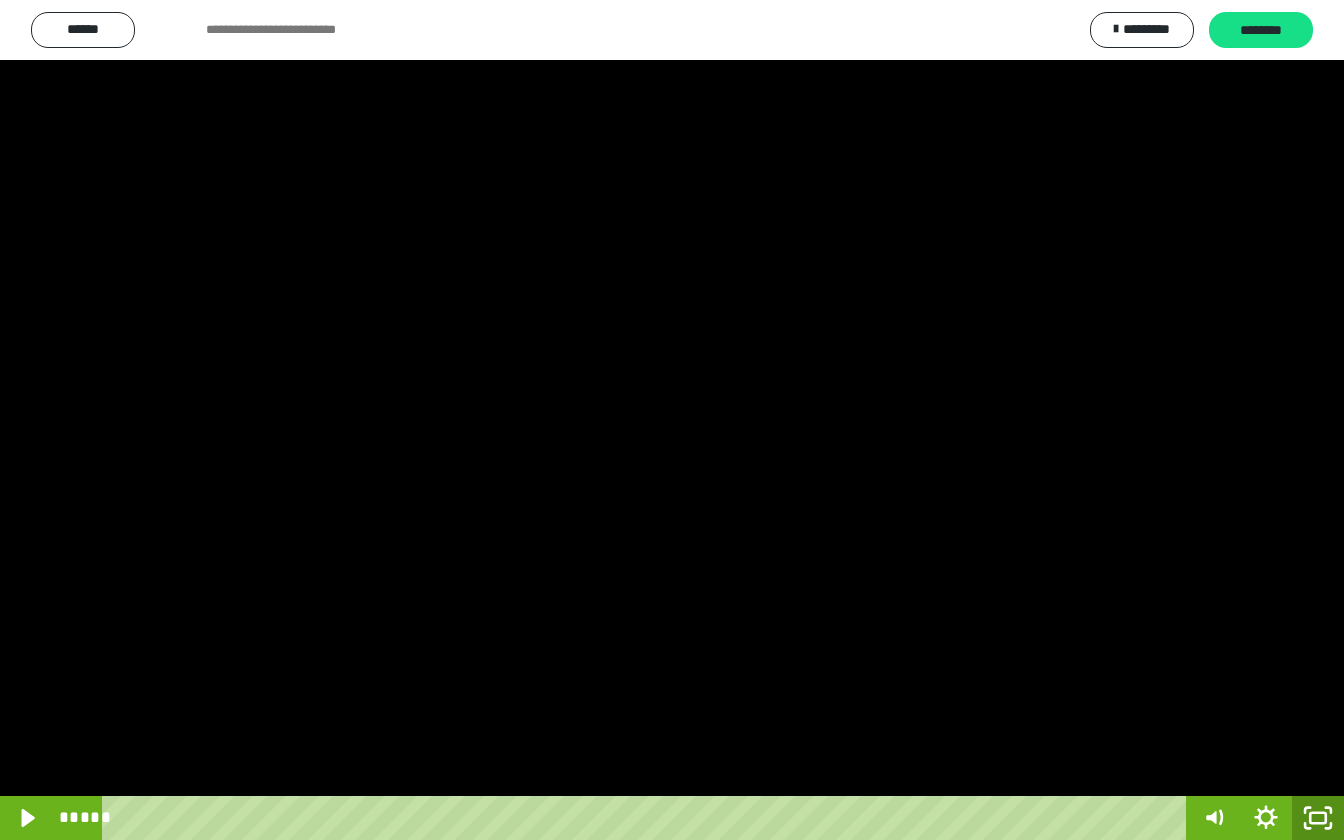 click 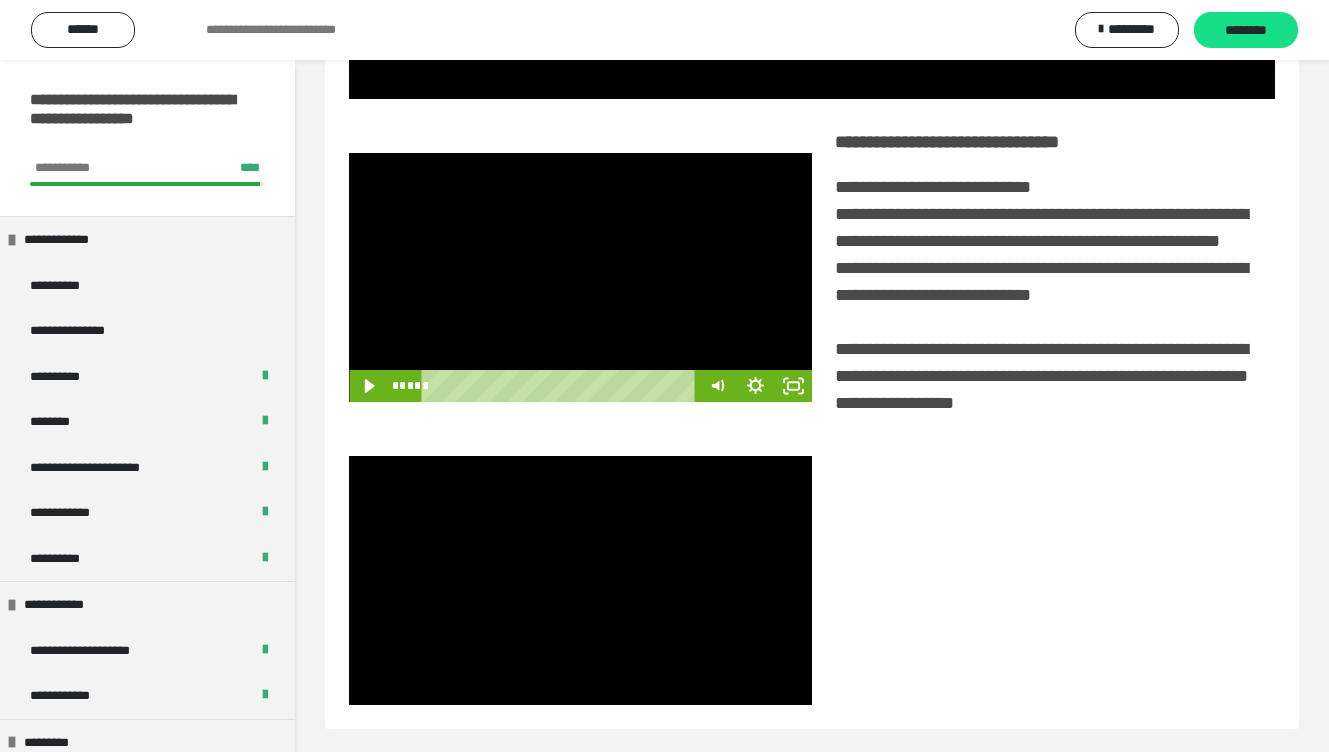 click at bounding box center (580, 277) 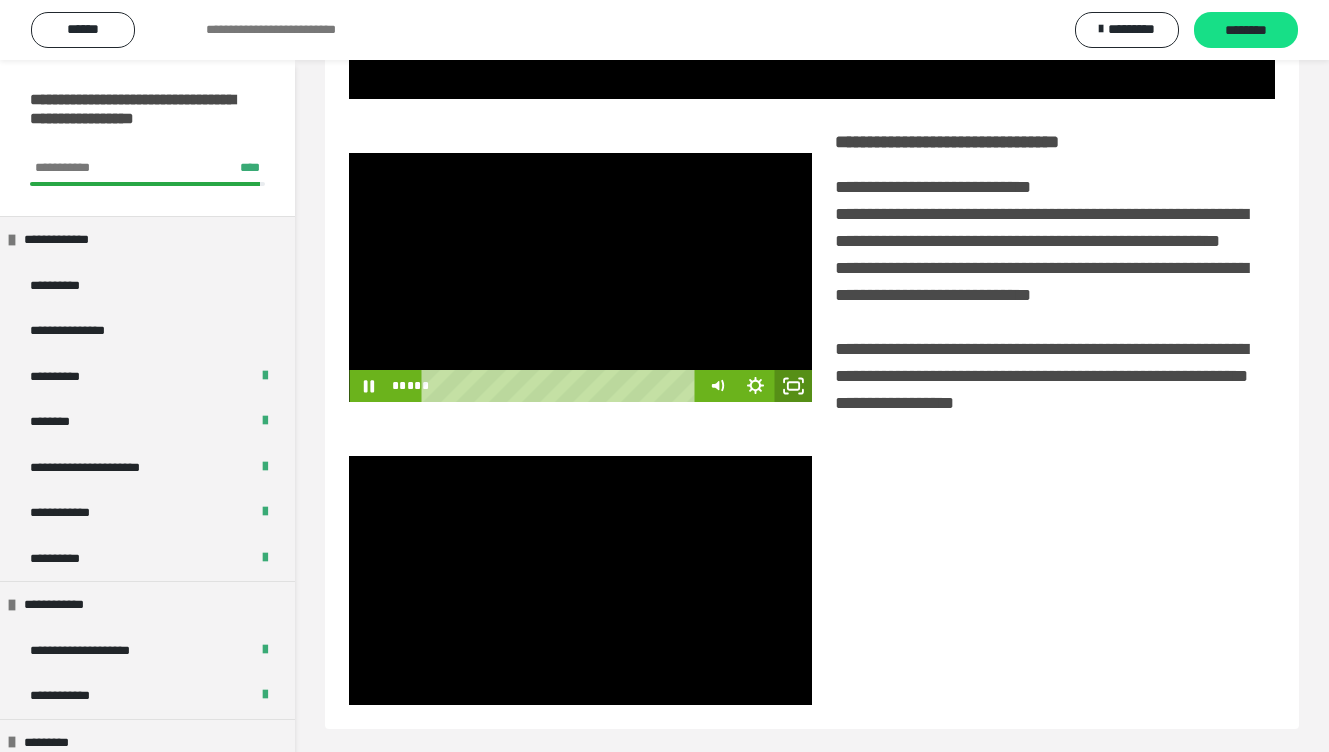 click 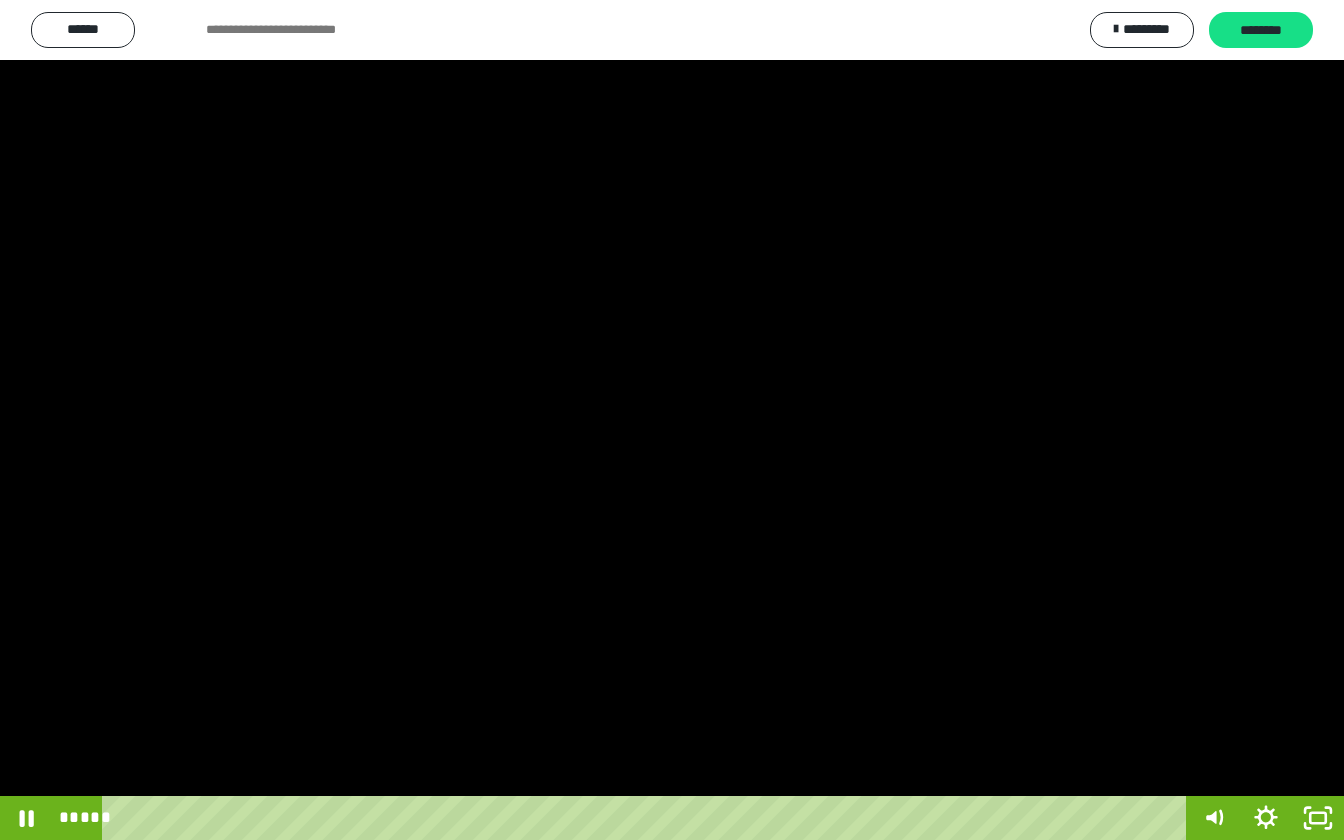 click at bounding box center (672, 420) 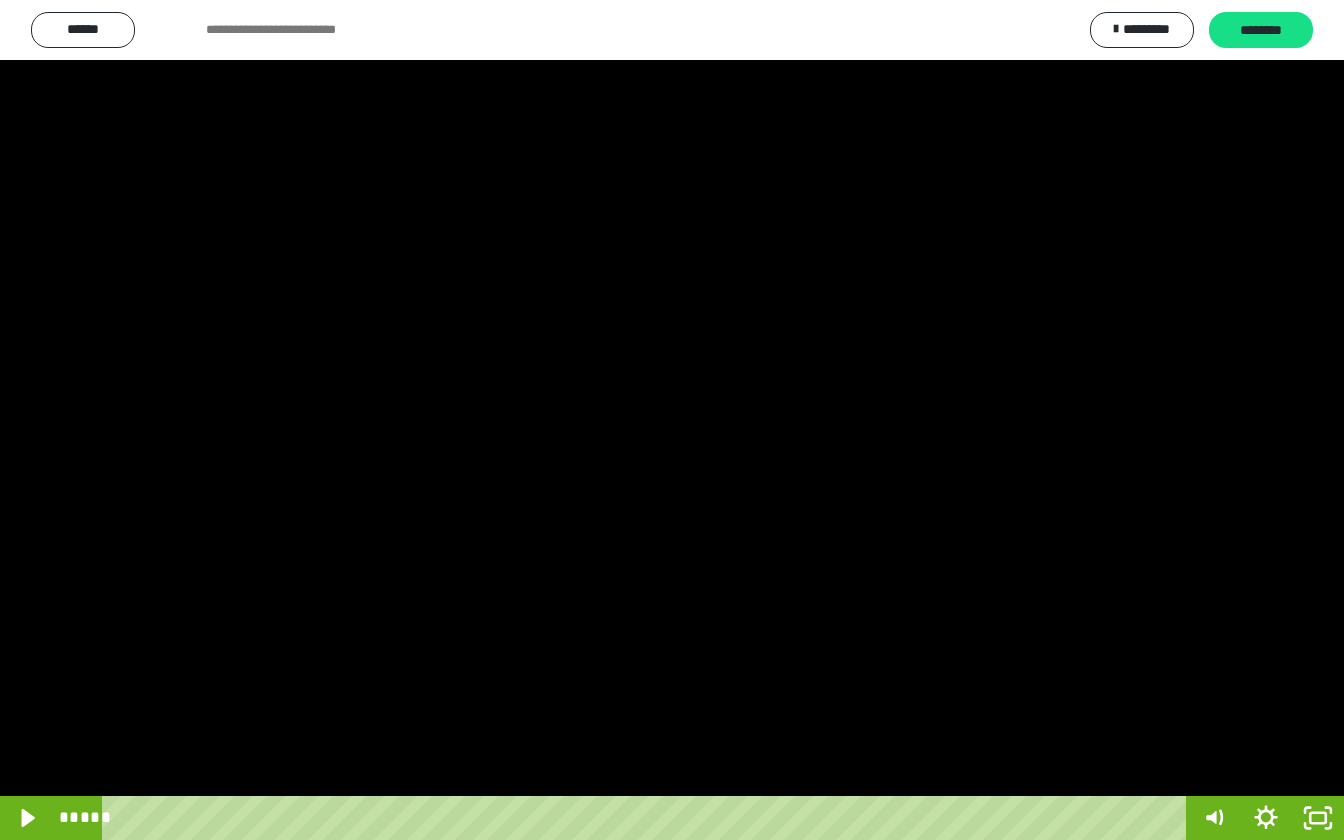 click at bounding box center [672, 420] 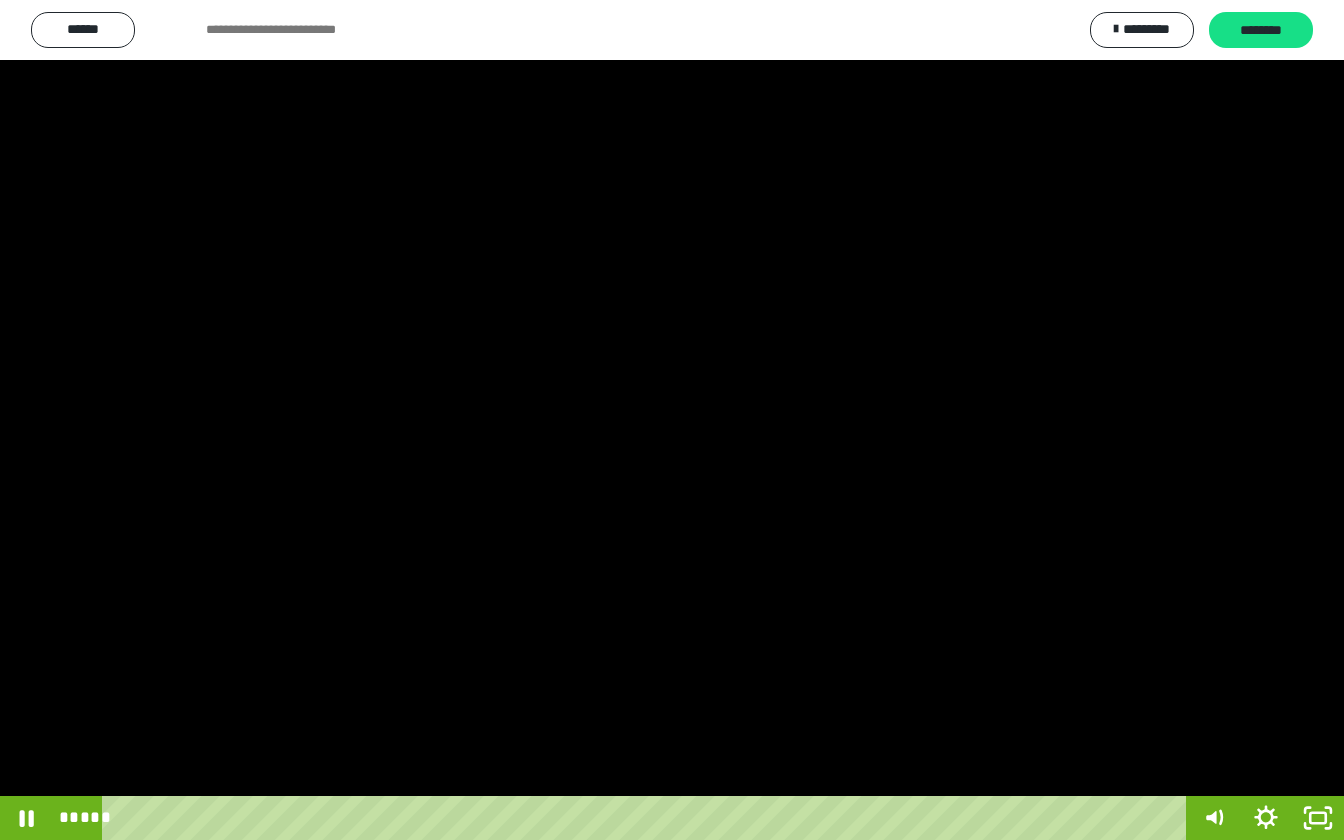 click at bounding box center (672, 420) 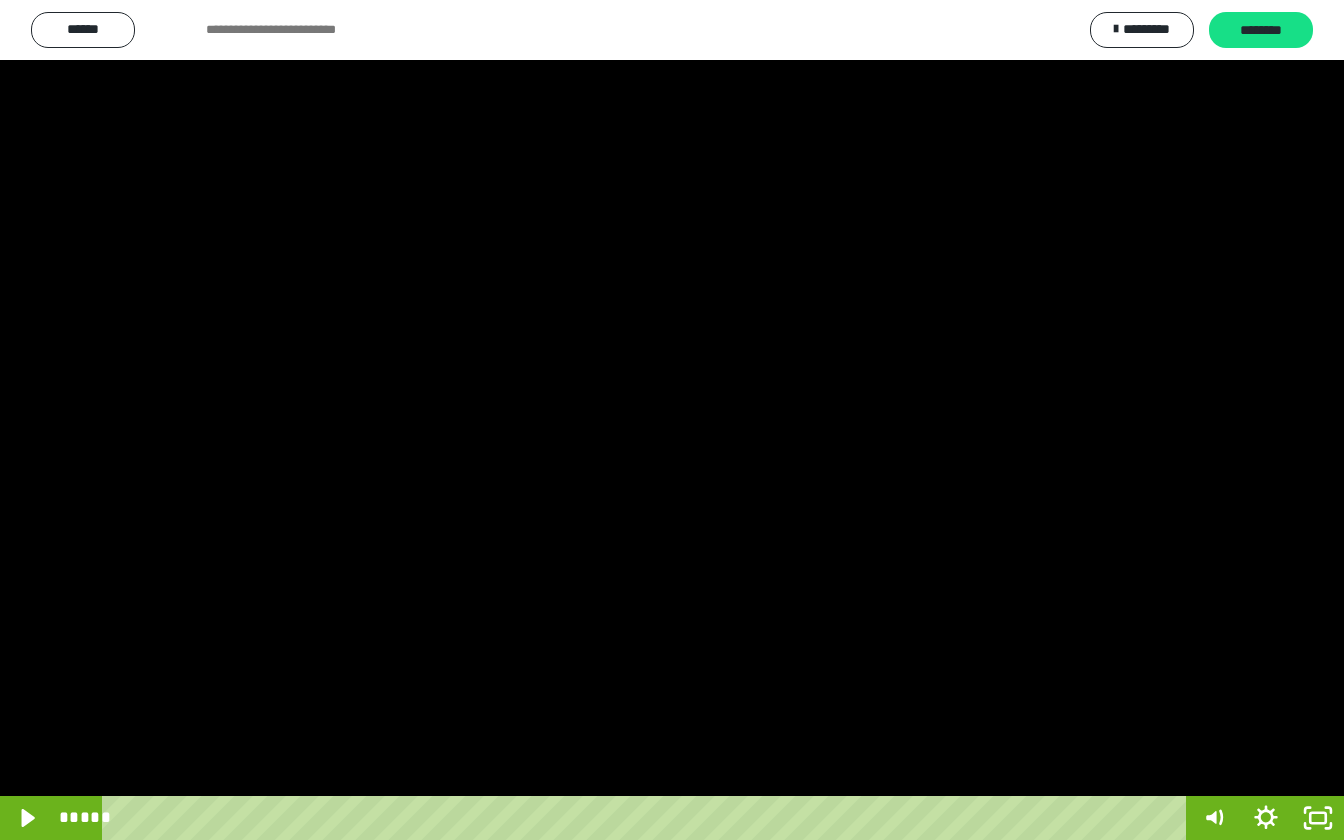 click at bounding box center [672, 420] 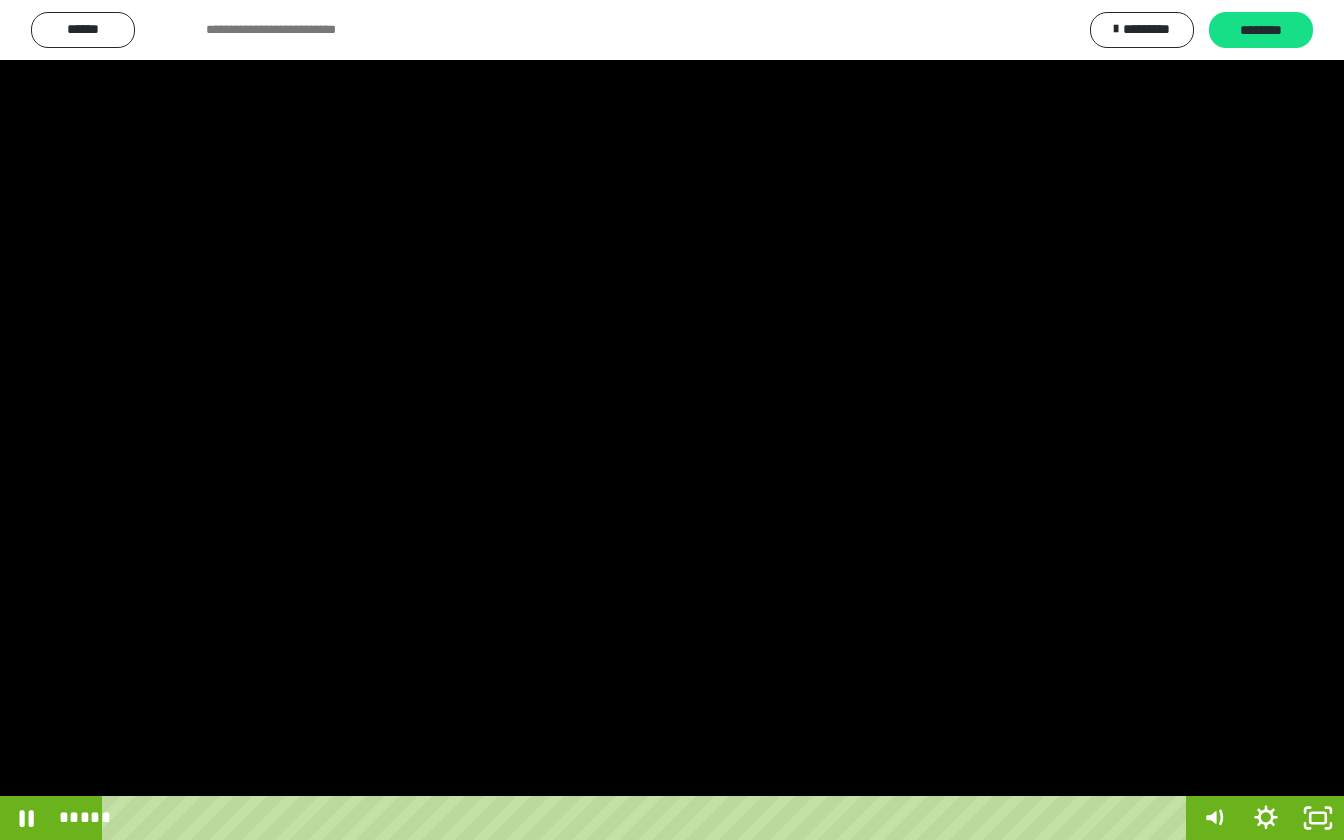 click at bounding box center (672, 420) 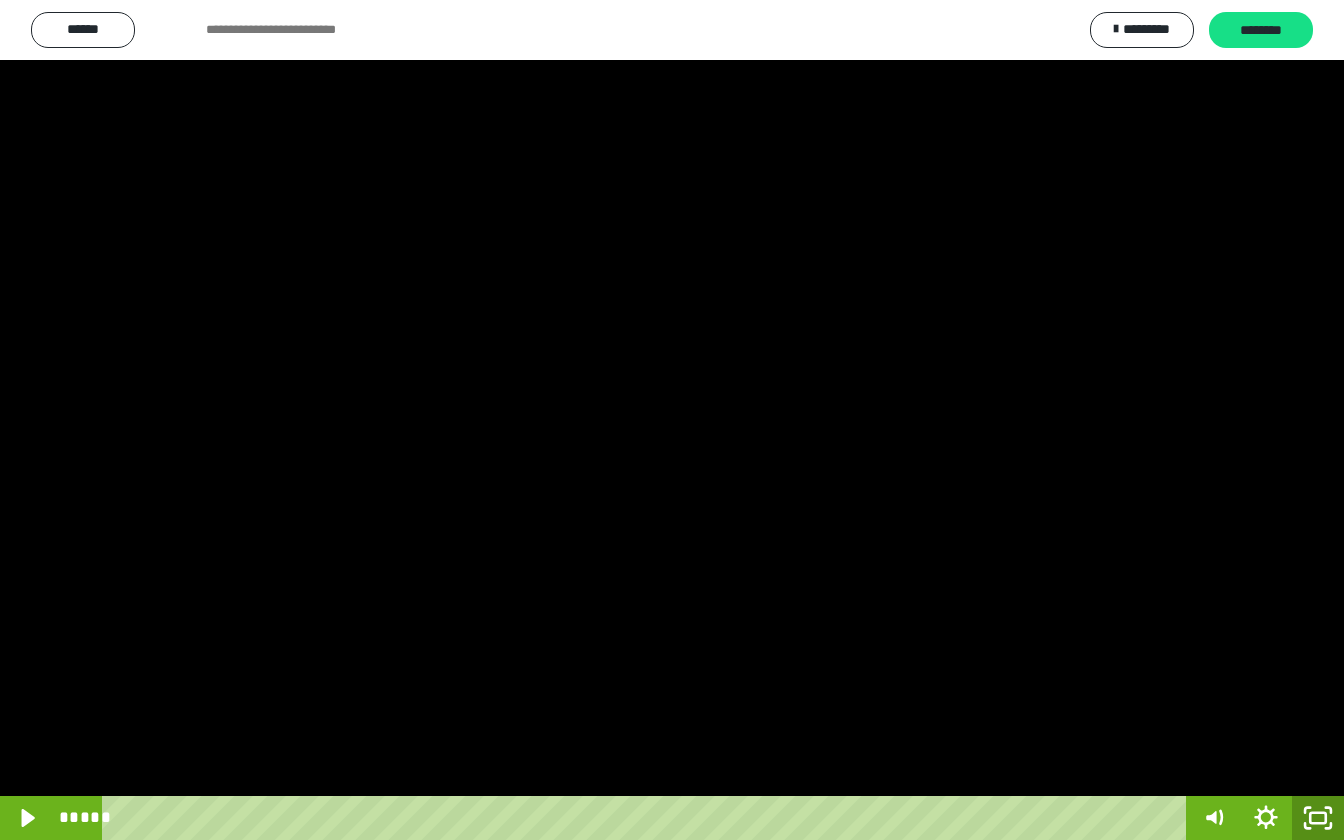 click 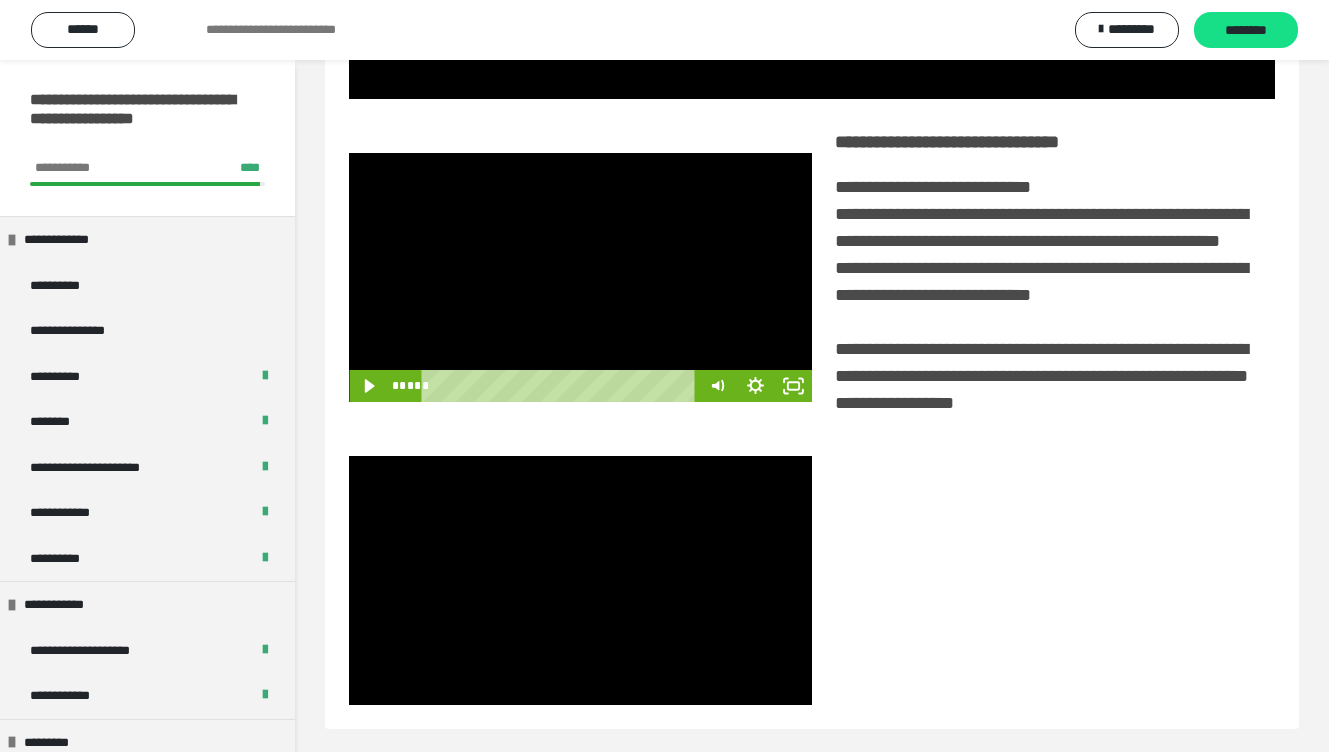 click at bounding box center (580, 277) 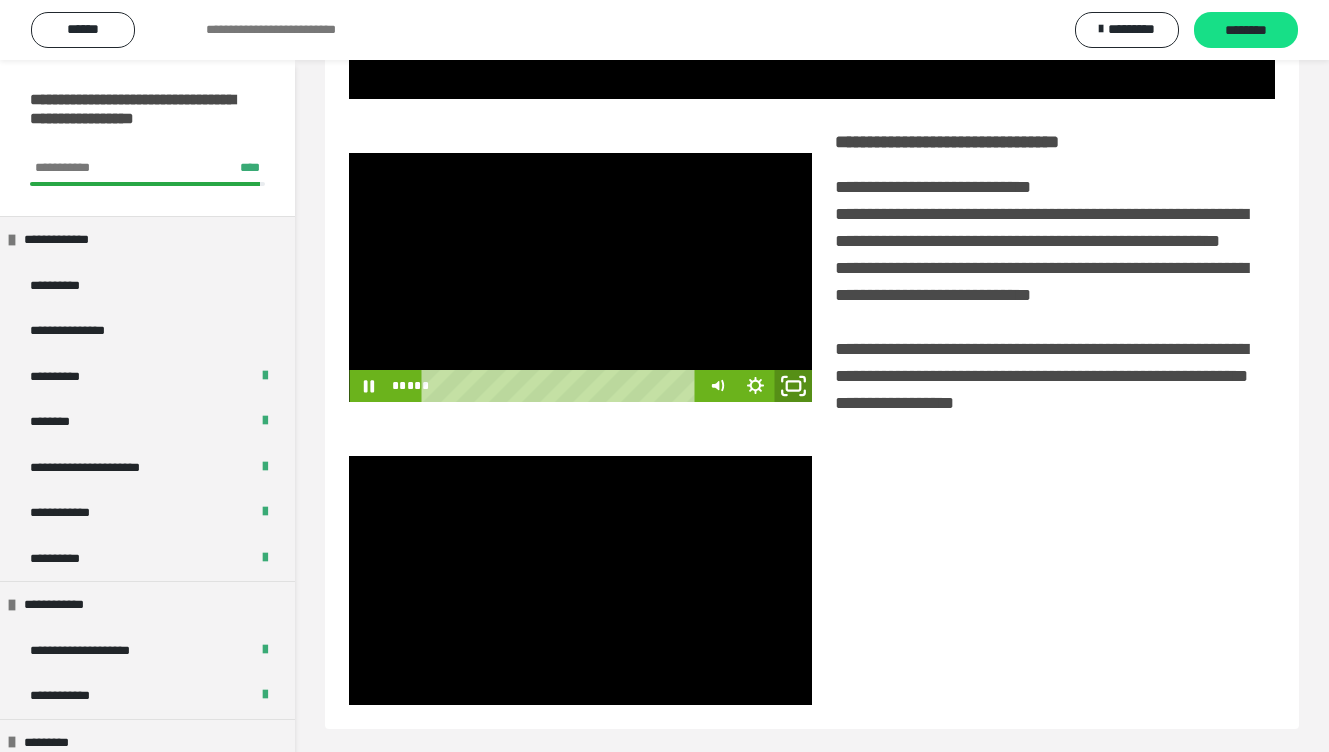 click 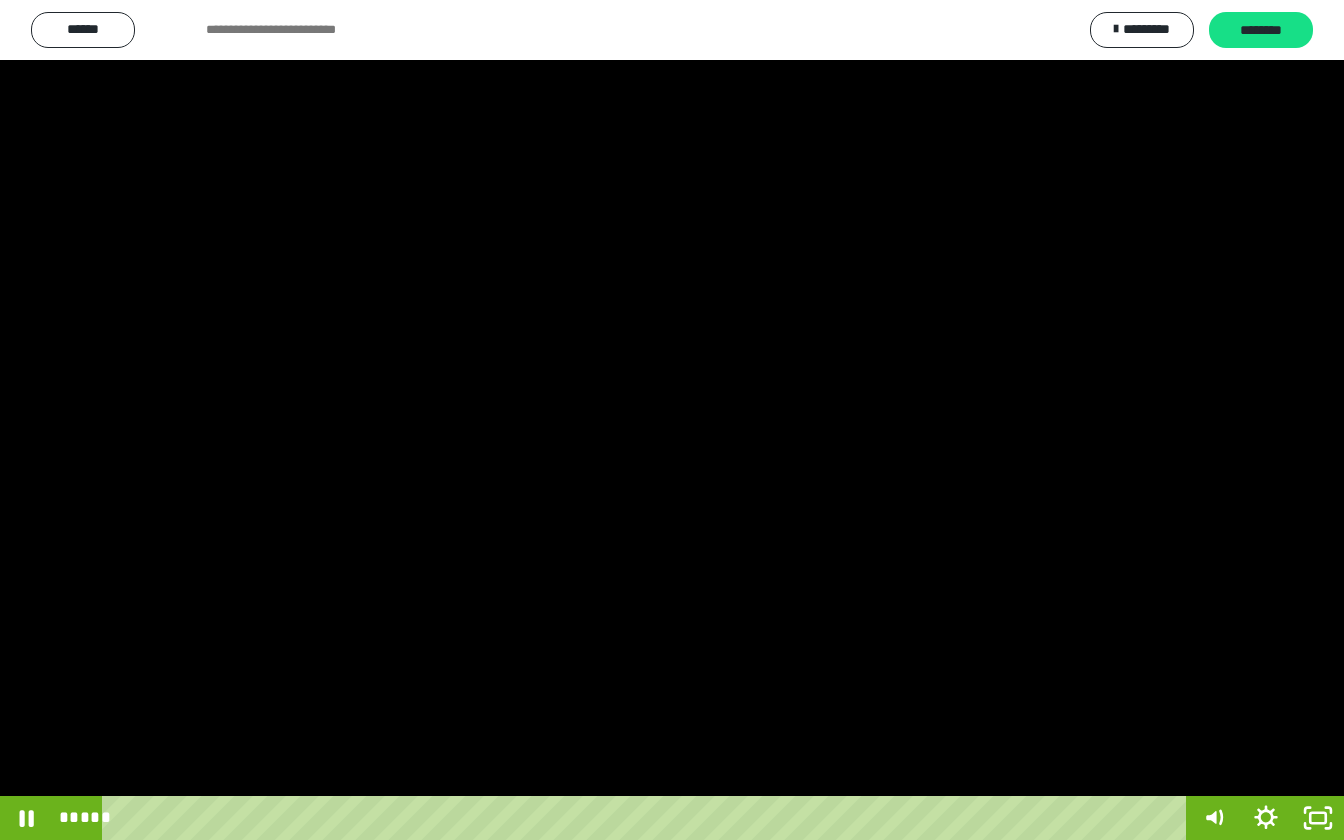 click at bounding box center [672, 420] 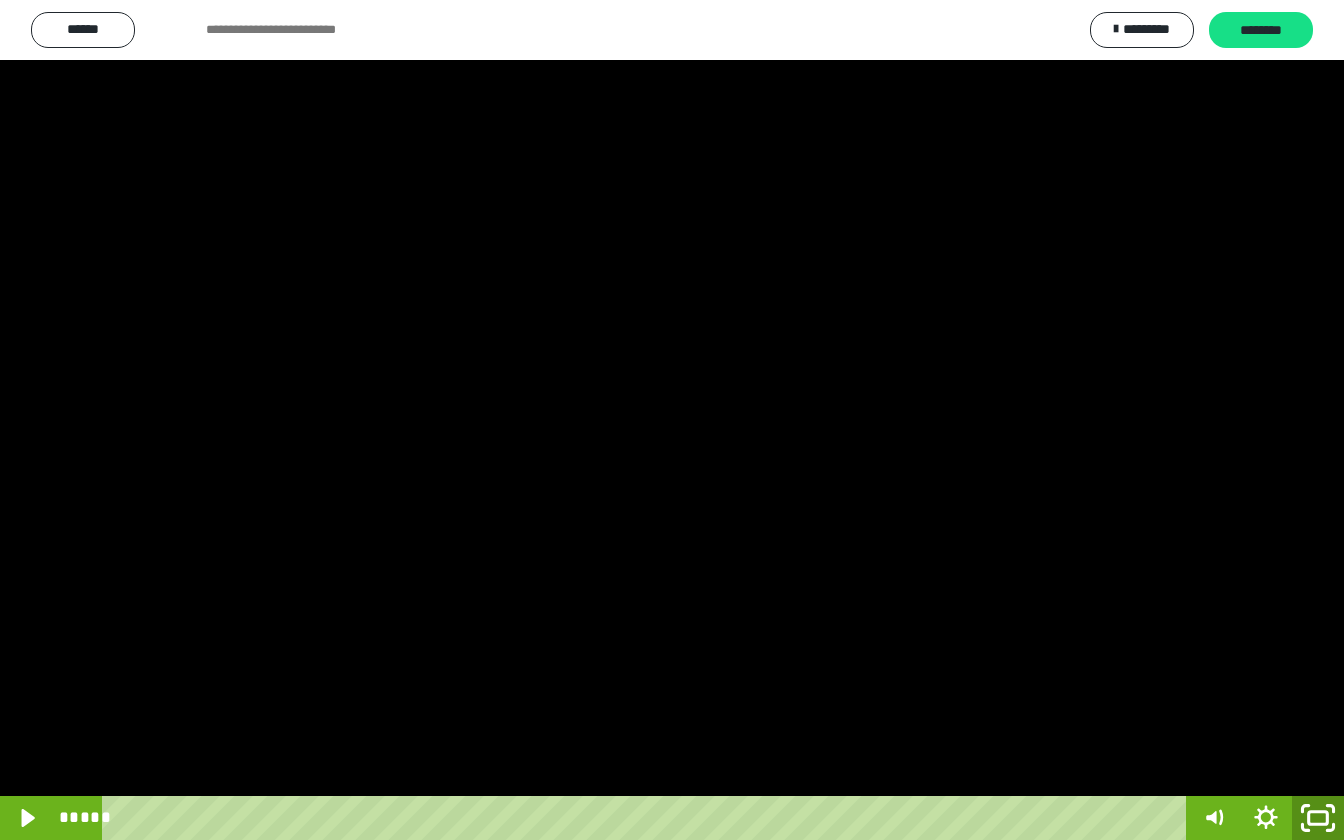 click 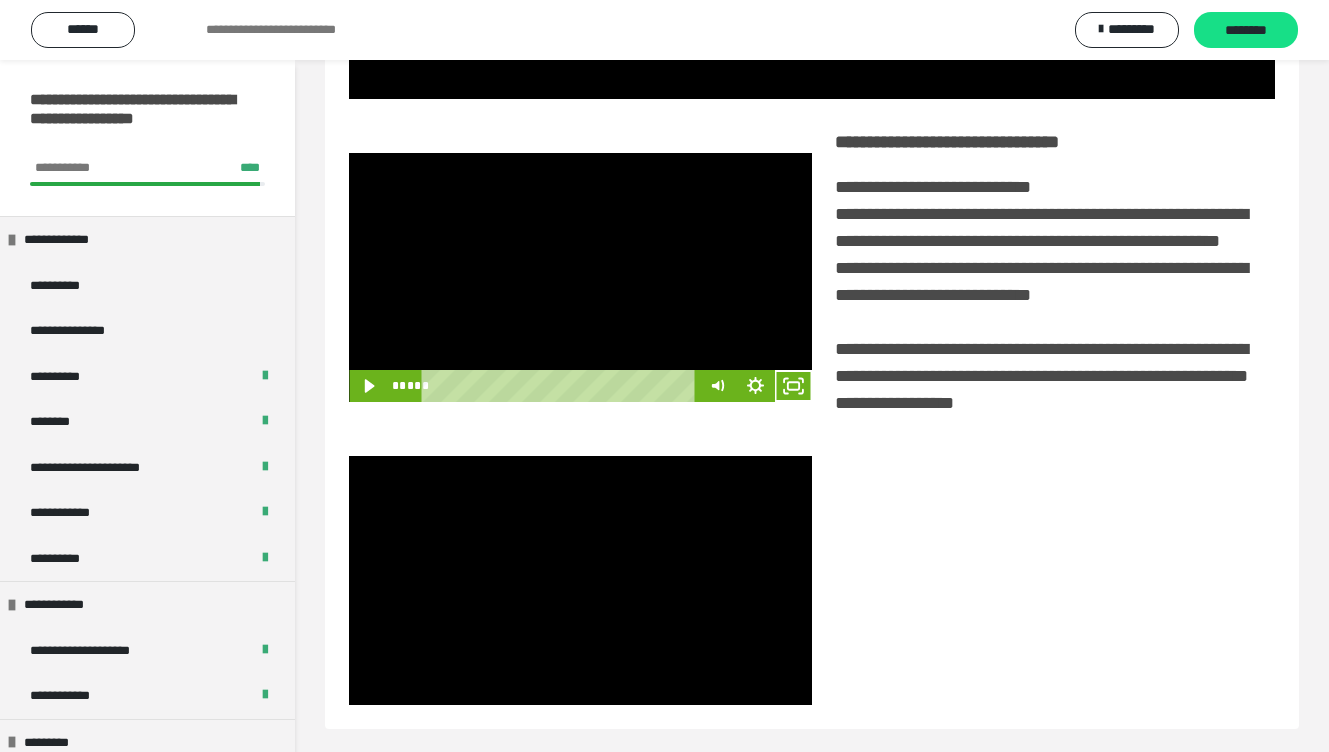 click at bounding box center (580, 277) 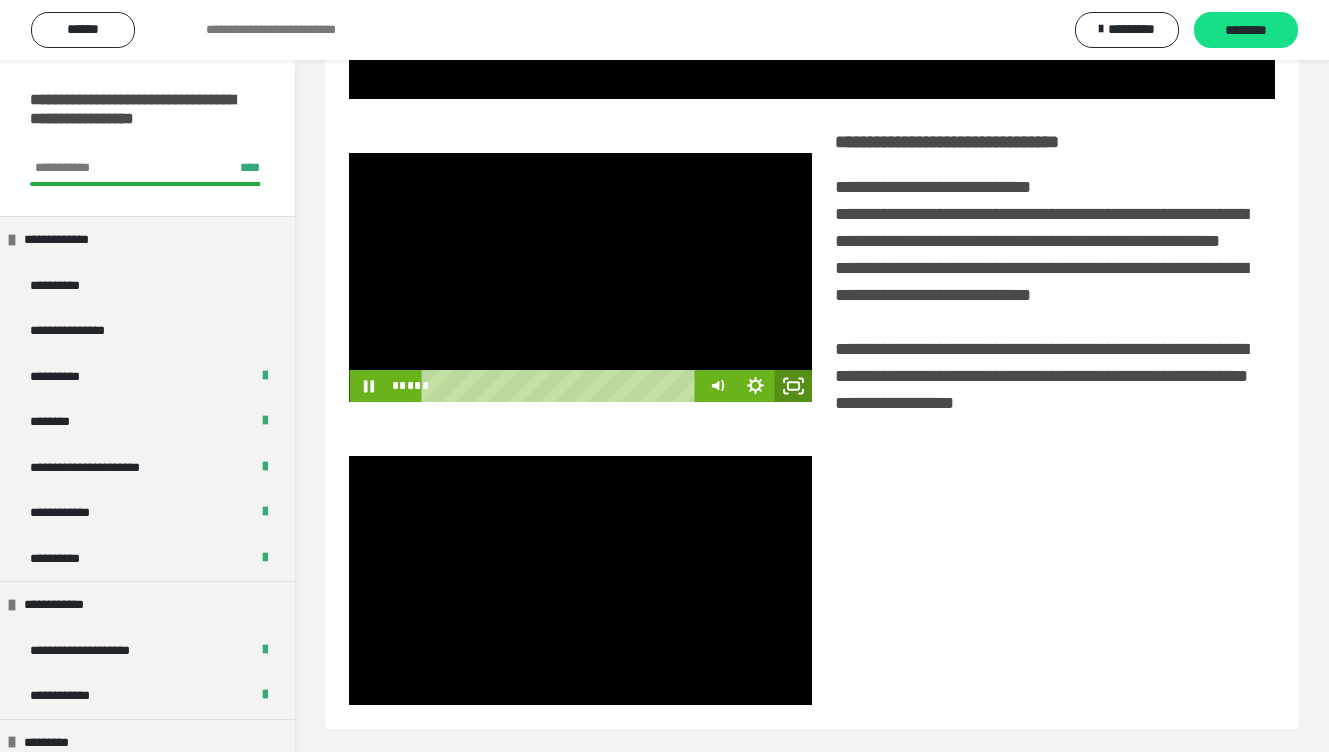 click 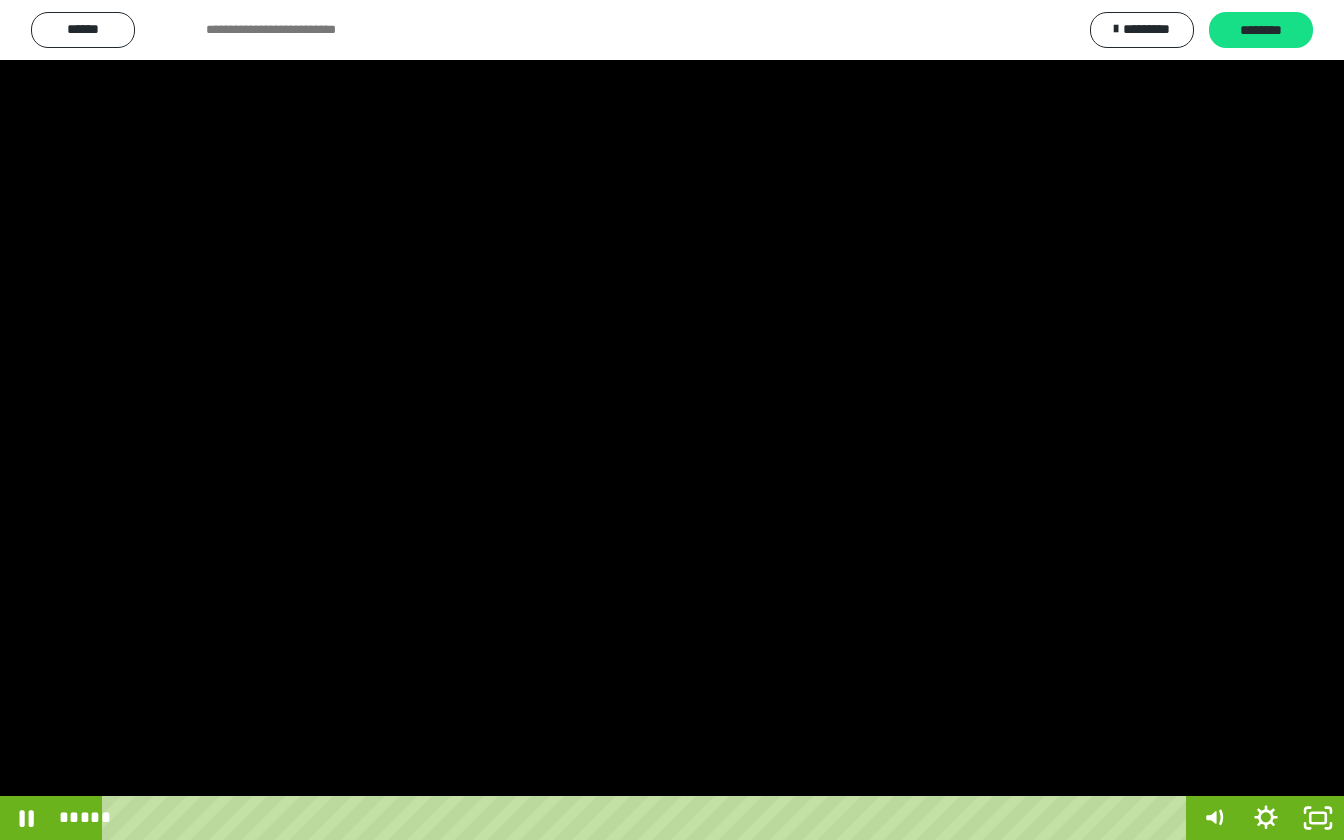 click at bounding box center (672, 420) 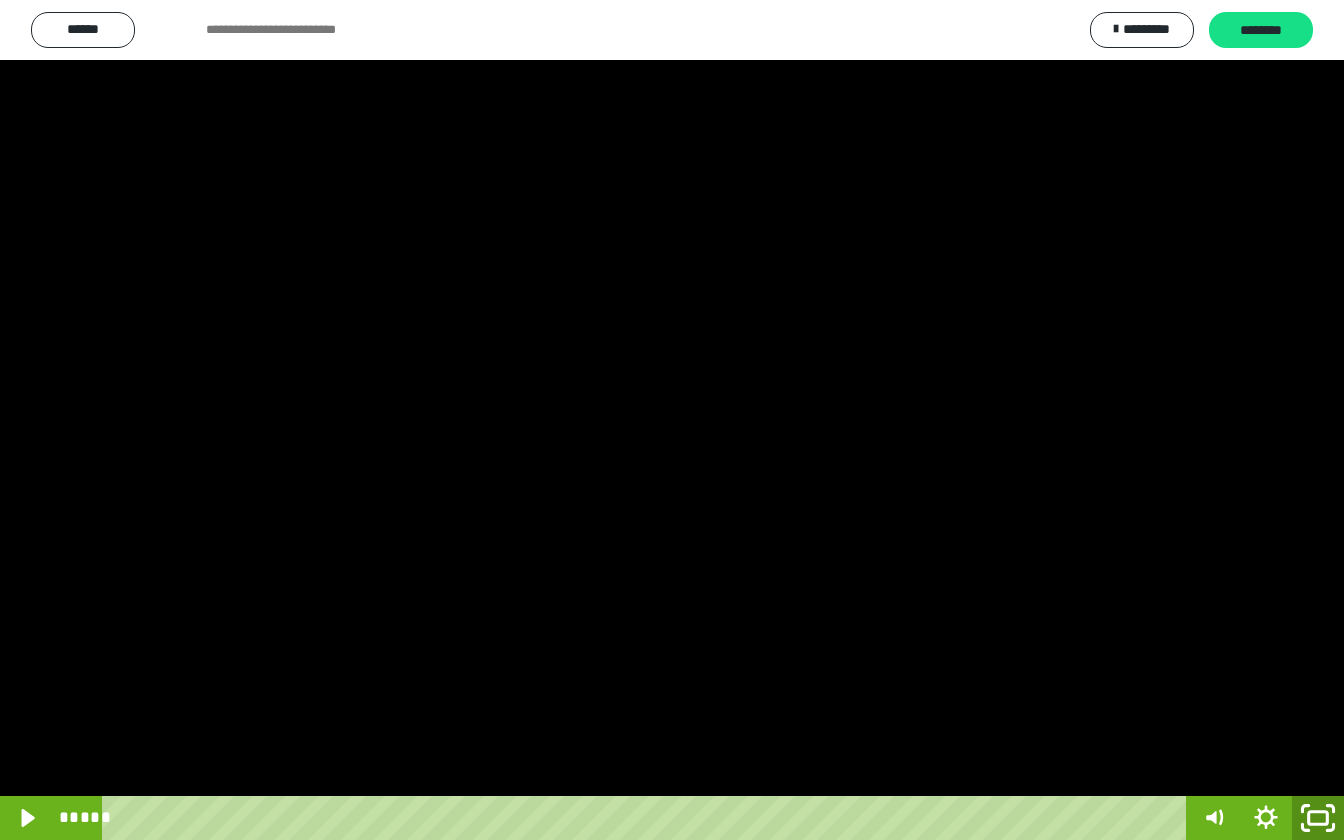 click 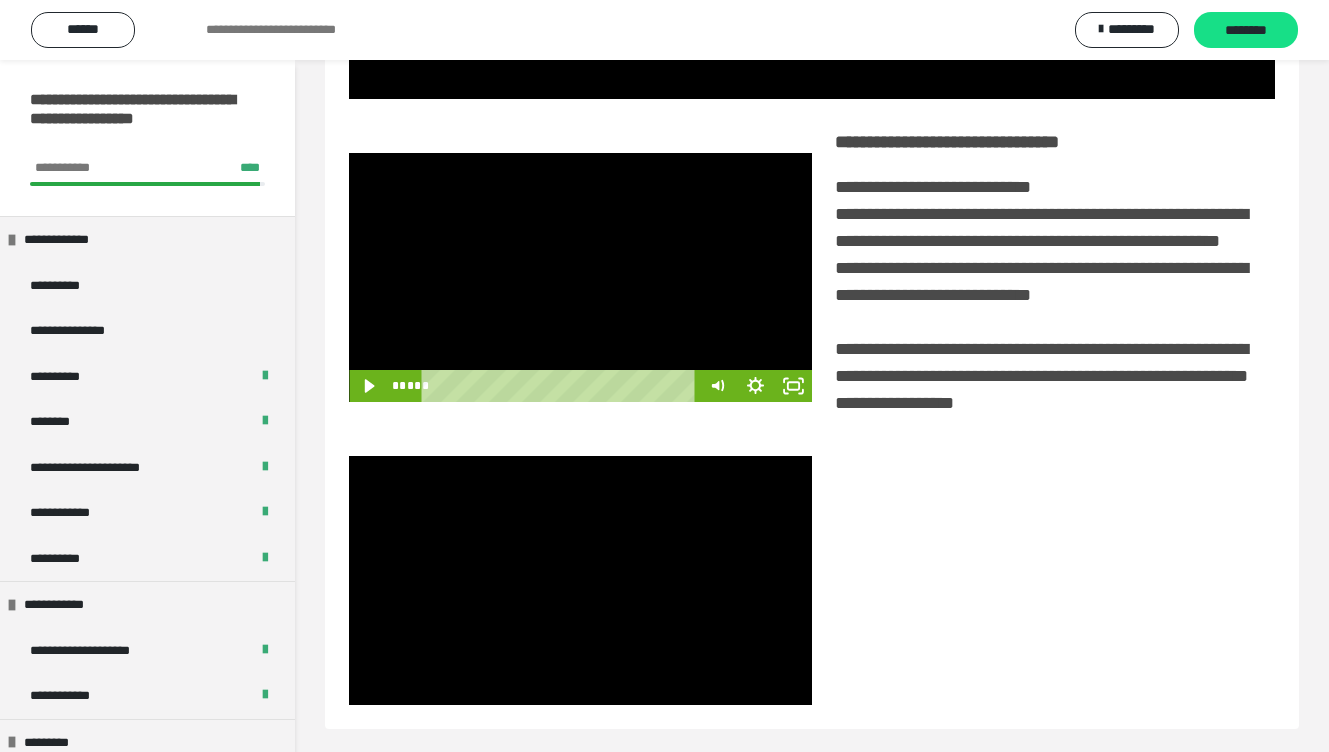 click at bounding box center [580, 277] 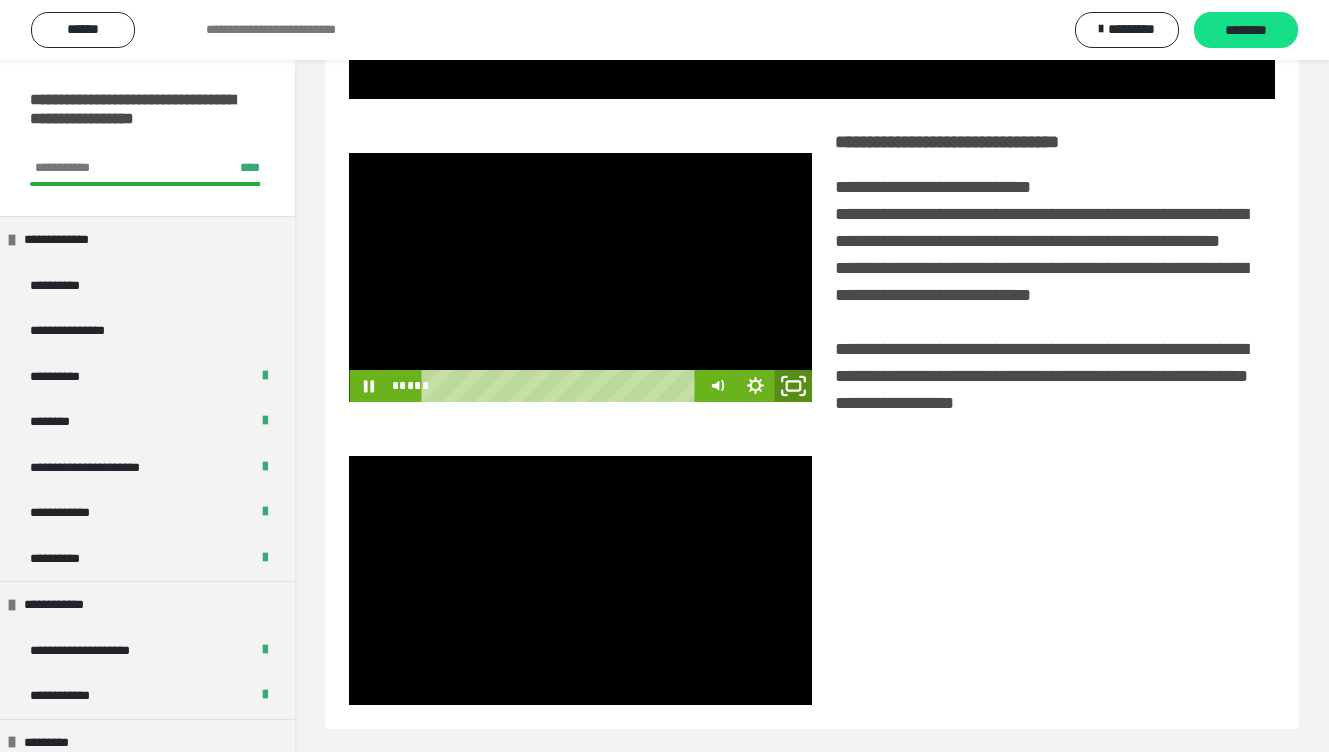 click 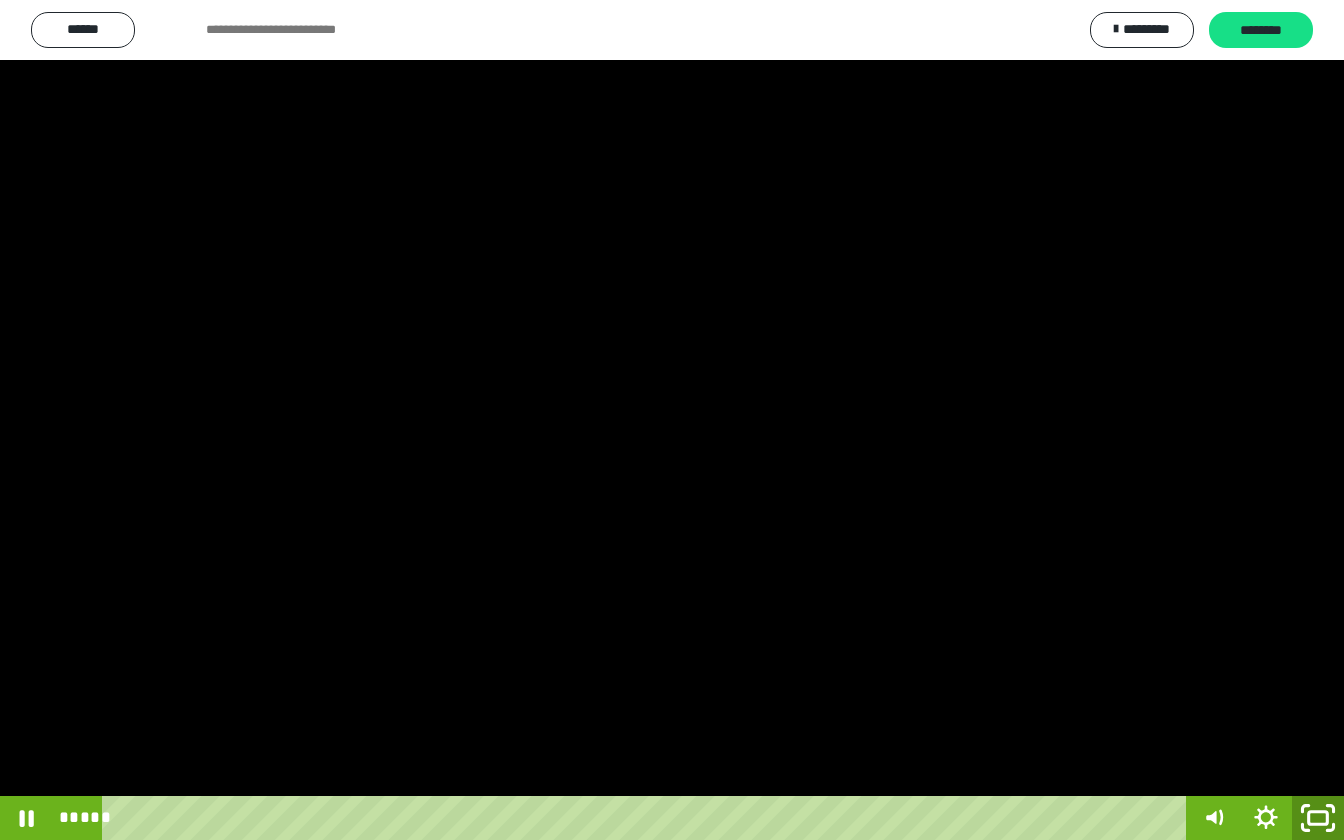 click 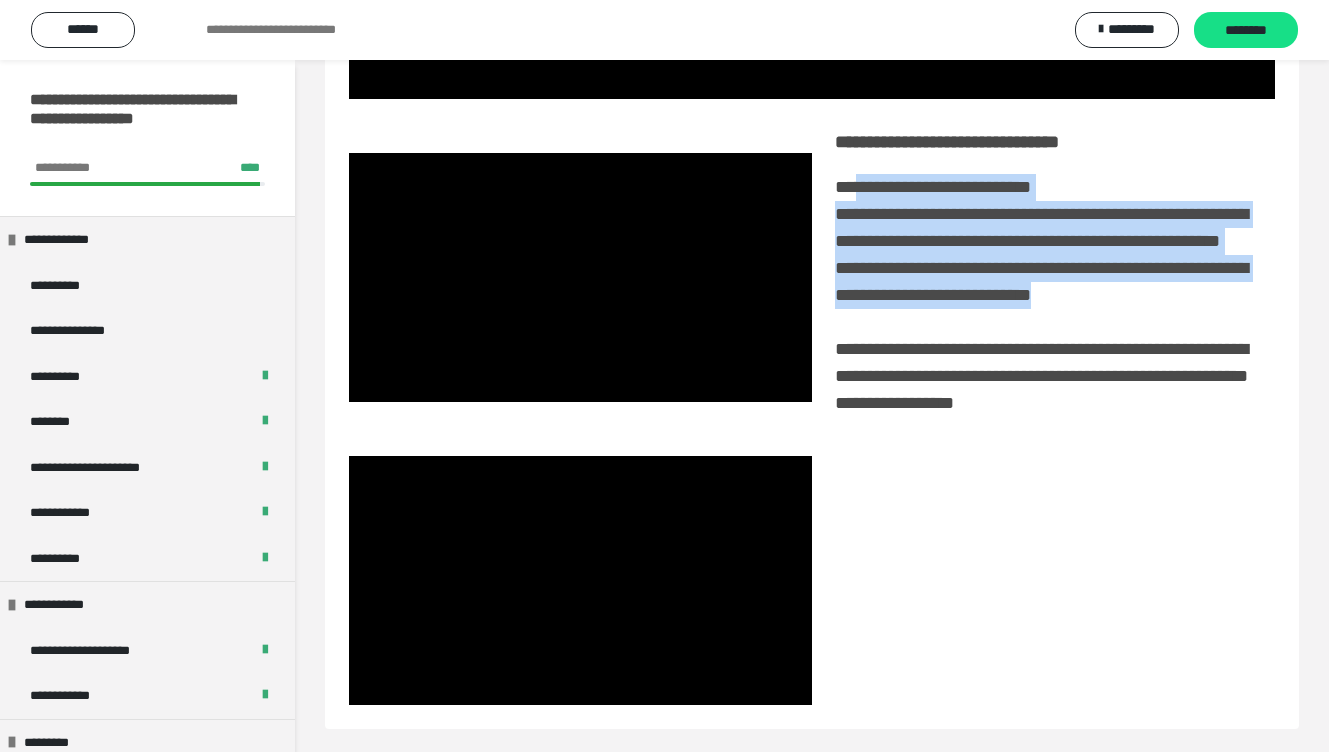 drag, startPoint x: 856, startPoint y: 189, endPoint x: 936, endPoint y: 356, distance: 185.1729 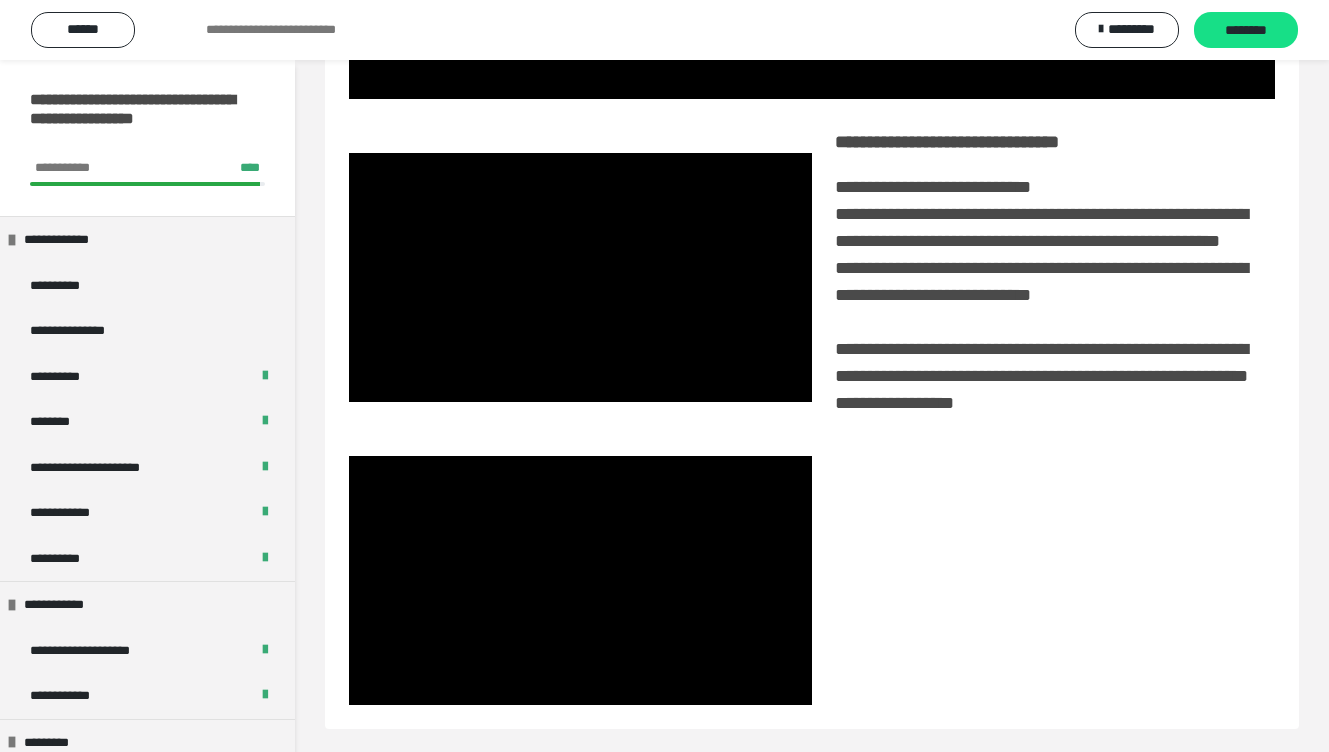 click on "**********" at bounding box center [1041, 295] 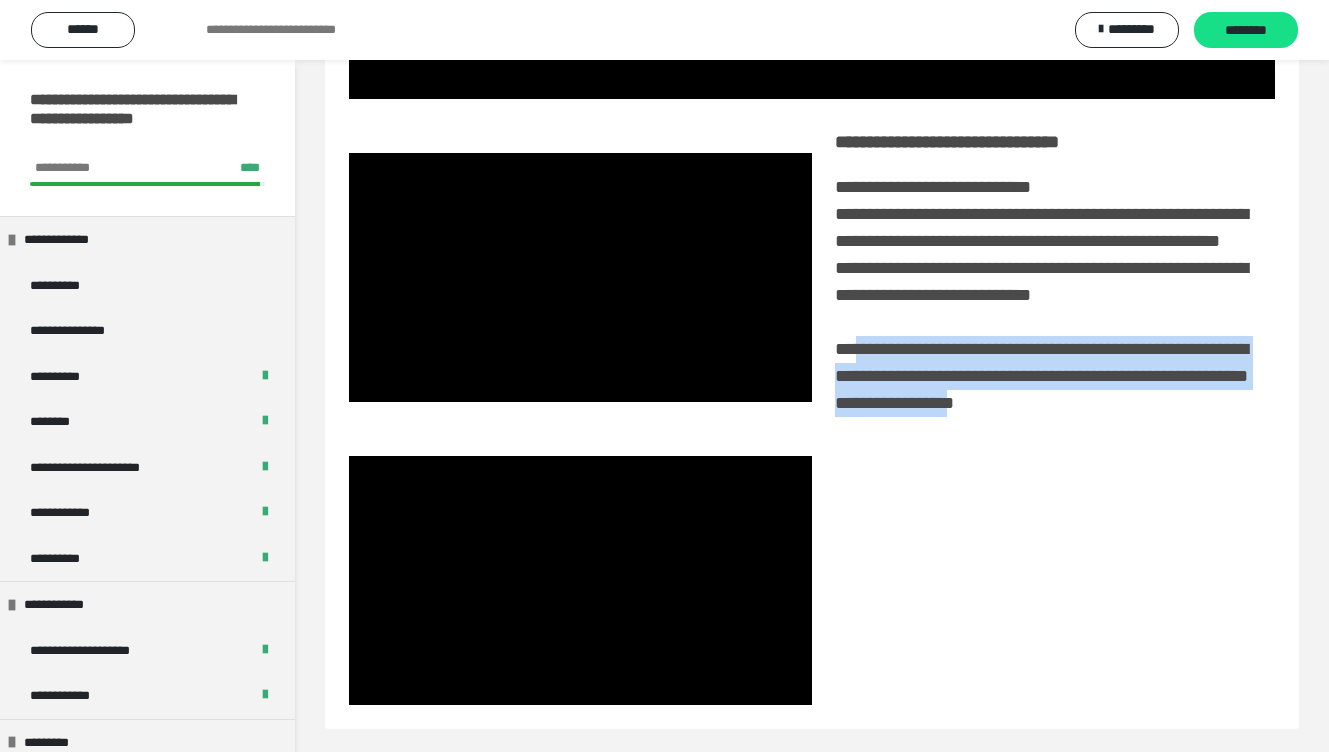 drag, startPoint x: 856, startPoint y: 405, endPoint x: 871, endPoint y: 494, distance: 90.255196 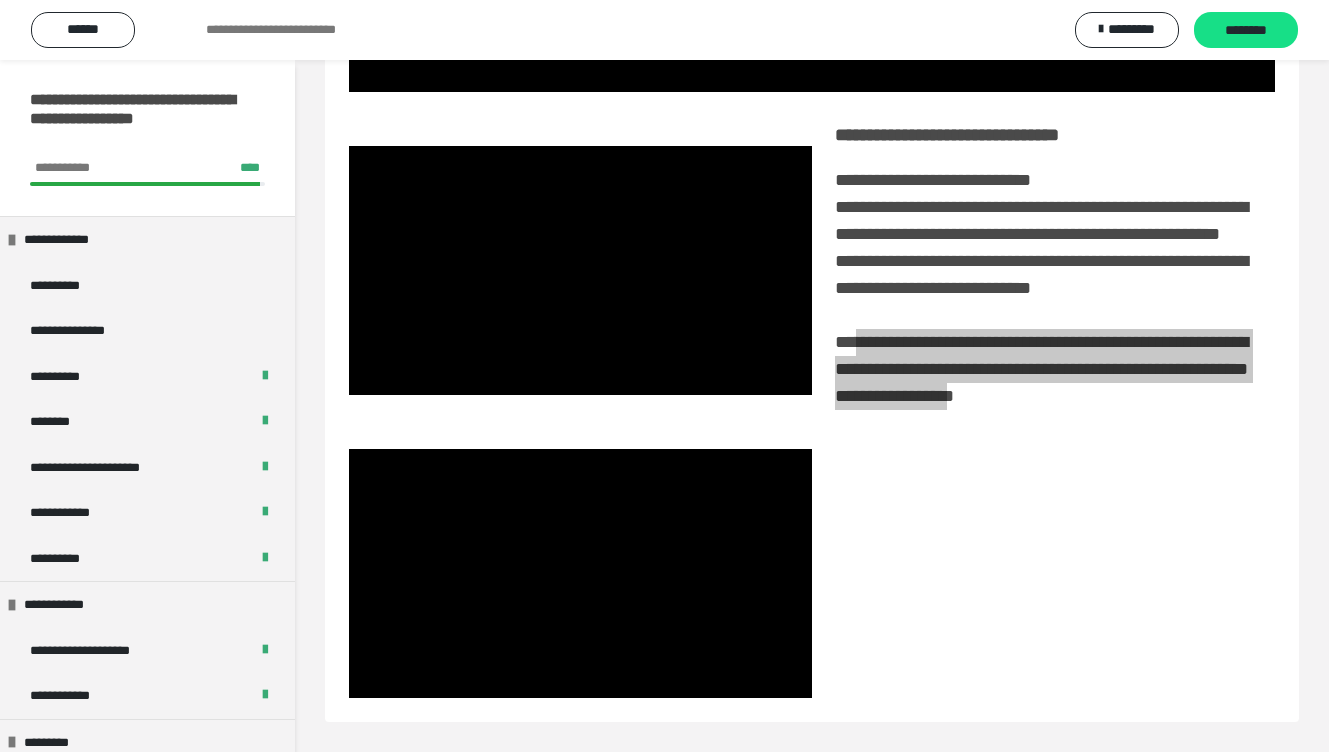 scroll, scrollTop: 379, scrollLeft: 0, axis: vertical 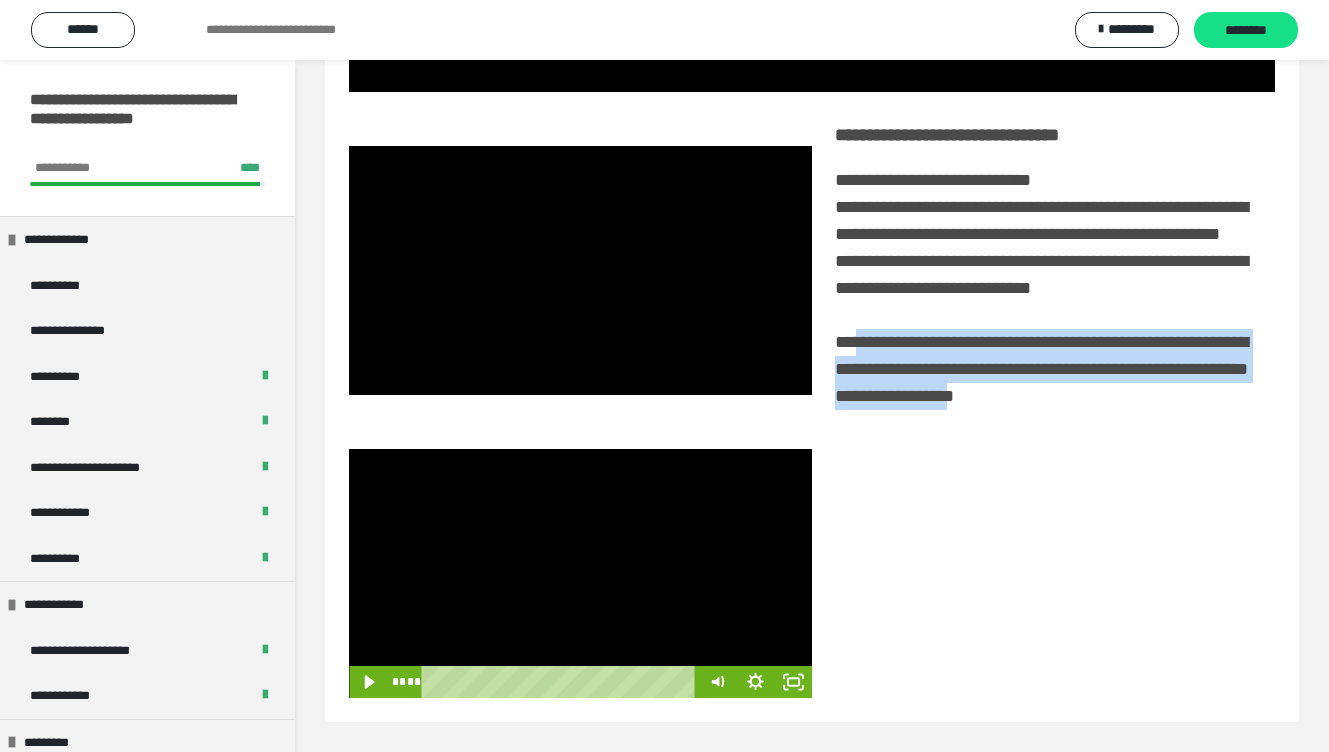 click at bounding box center [580, 573] 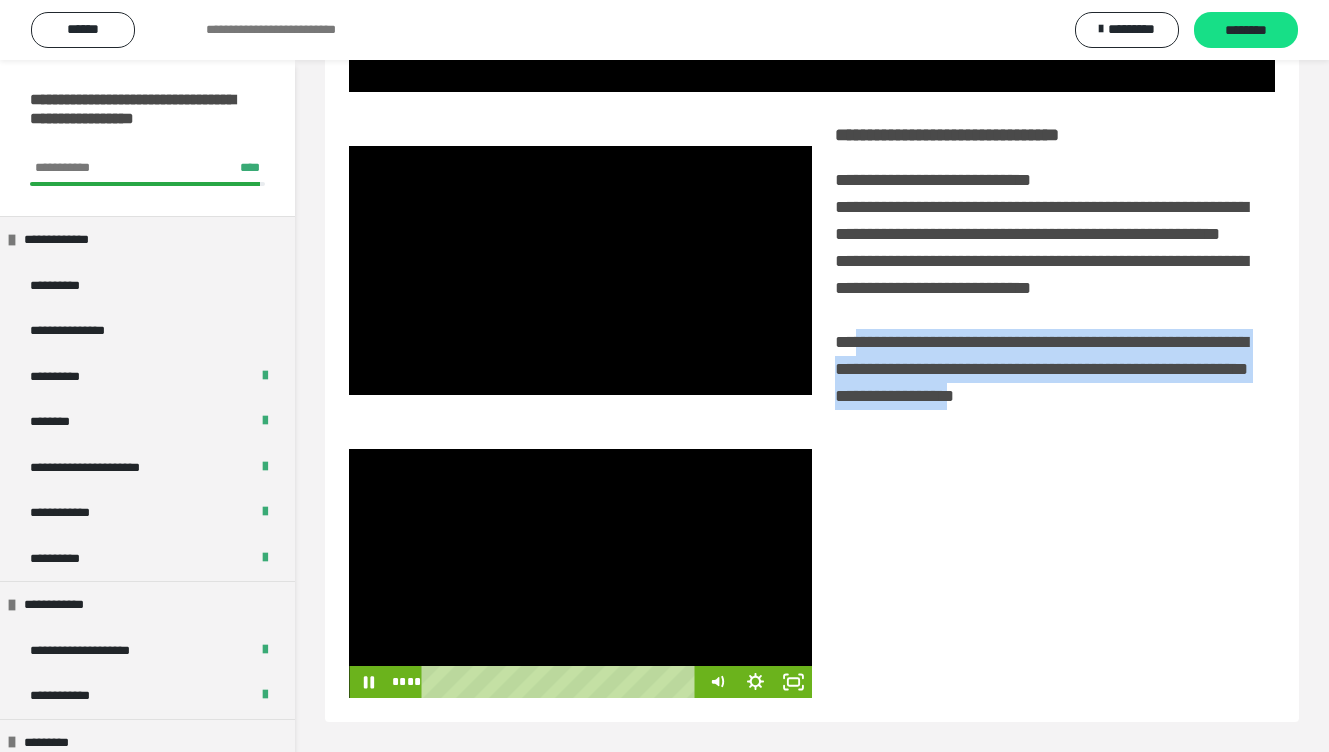 click at bounding box center (580, 573) 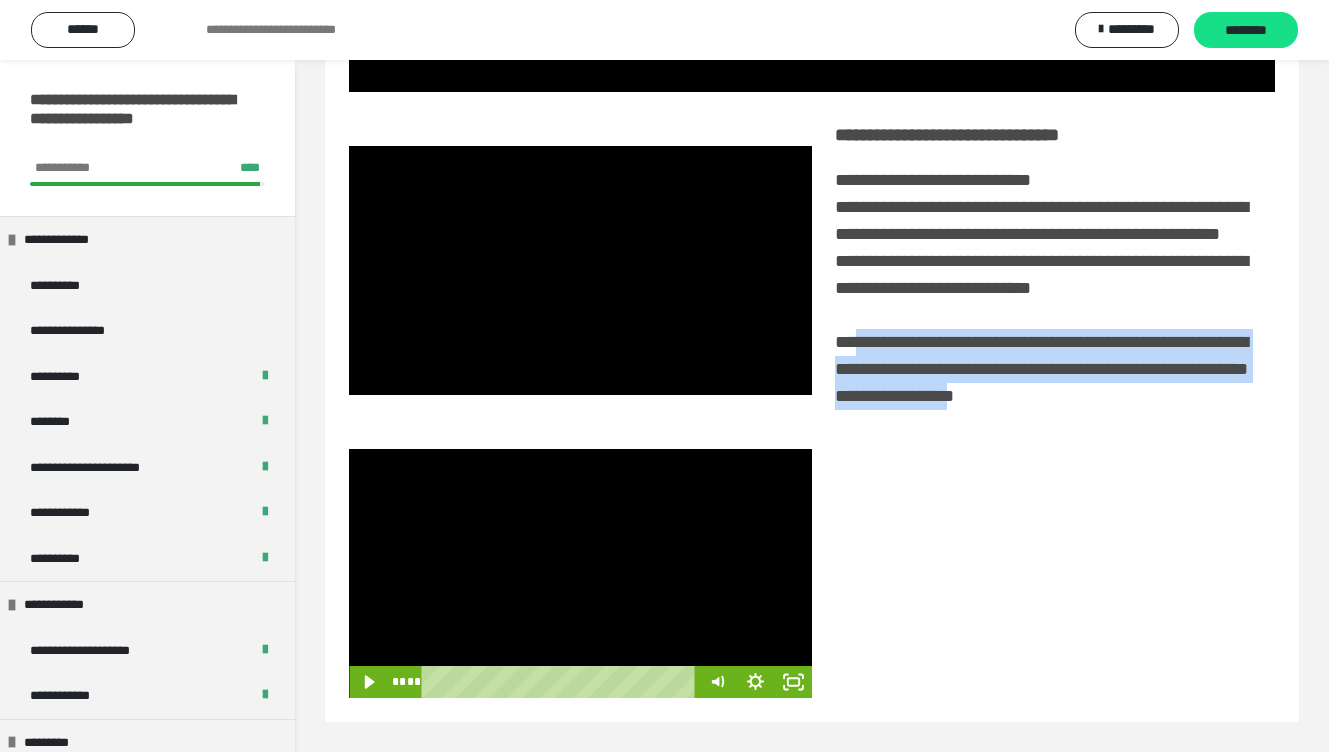 click at bounding box center (580, 573) 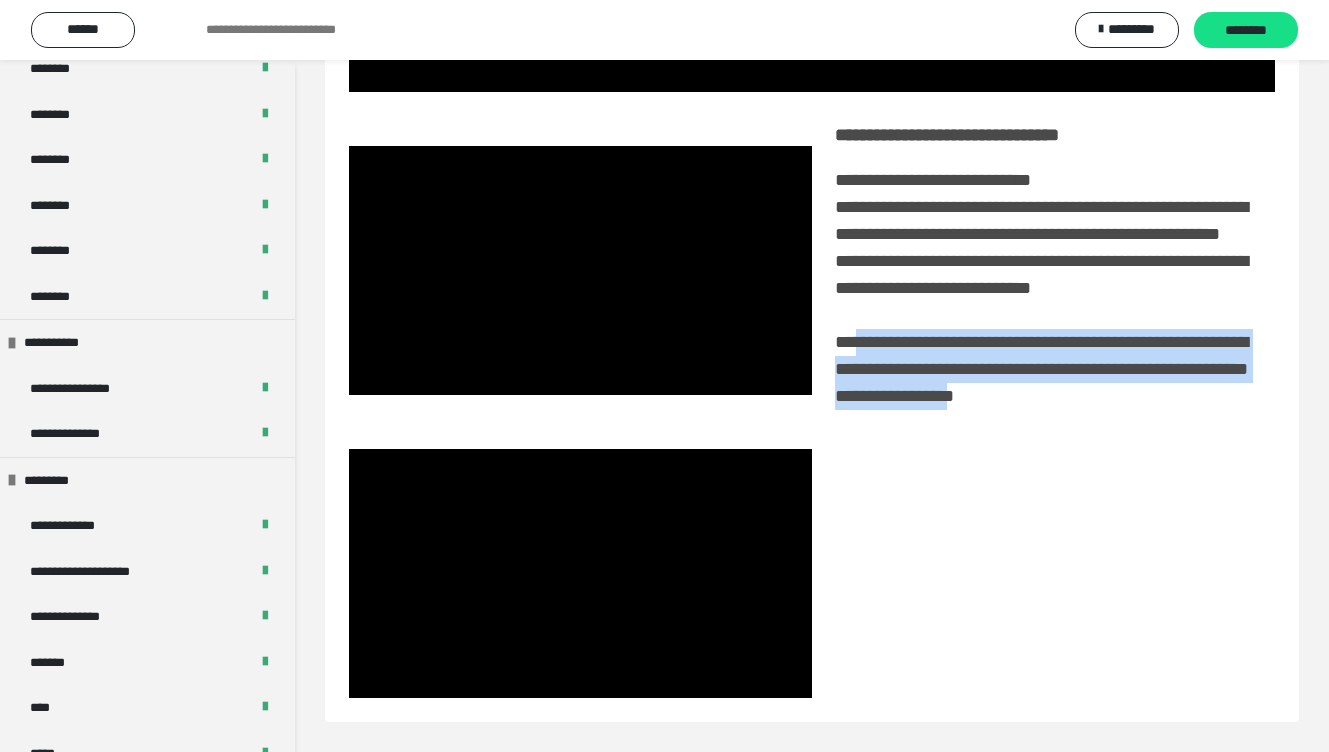 scroll, scrollTop: 2003, scrollLeft: 0, axis: vertical 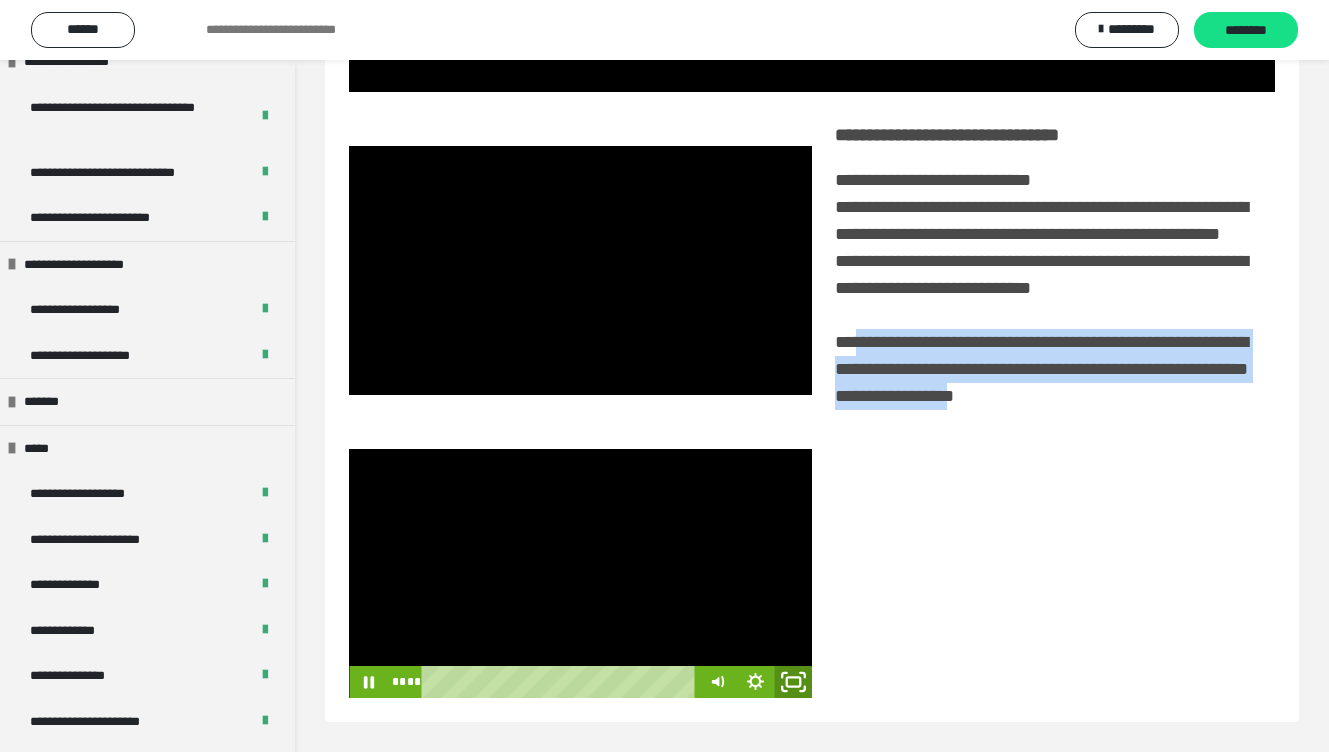 click 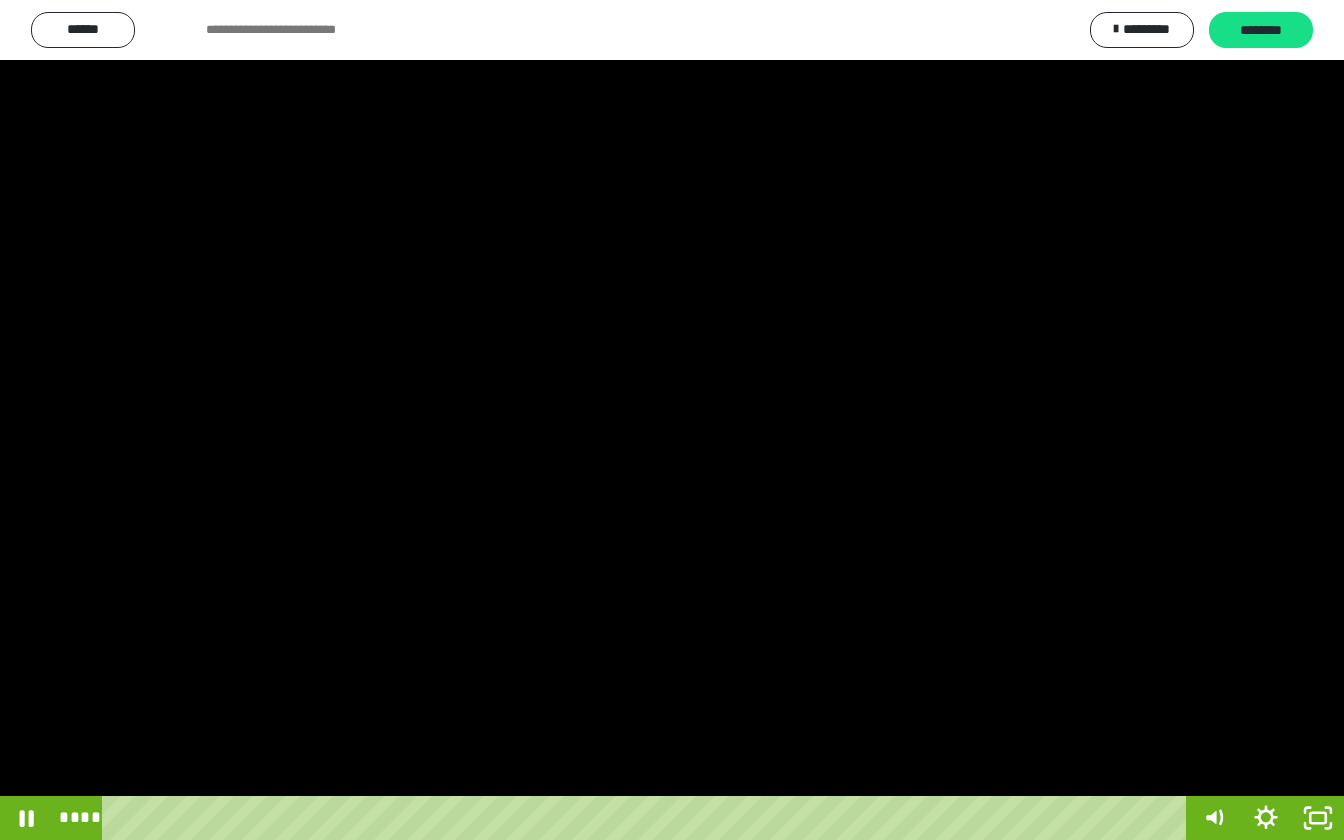 click at bounding box center [672, 420] 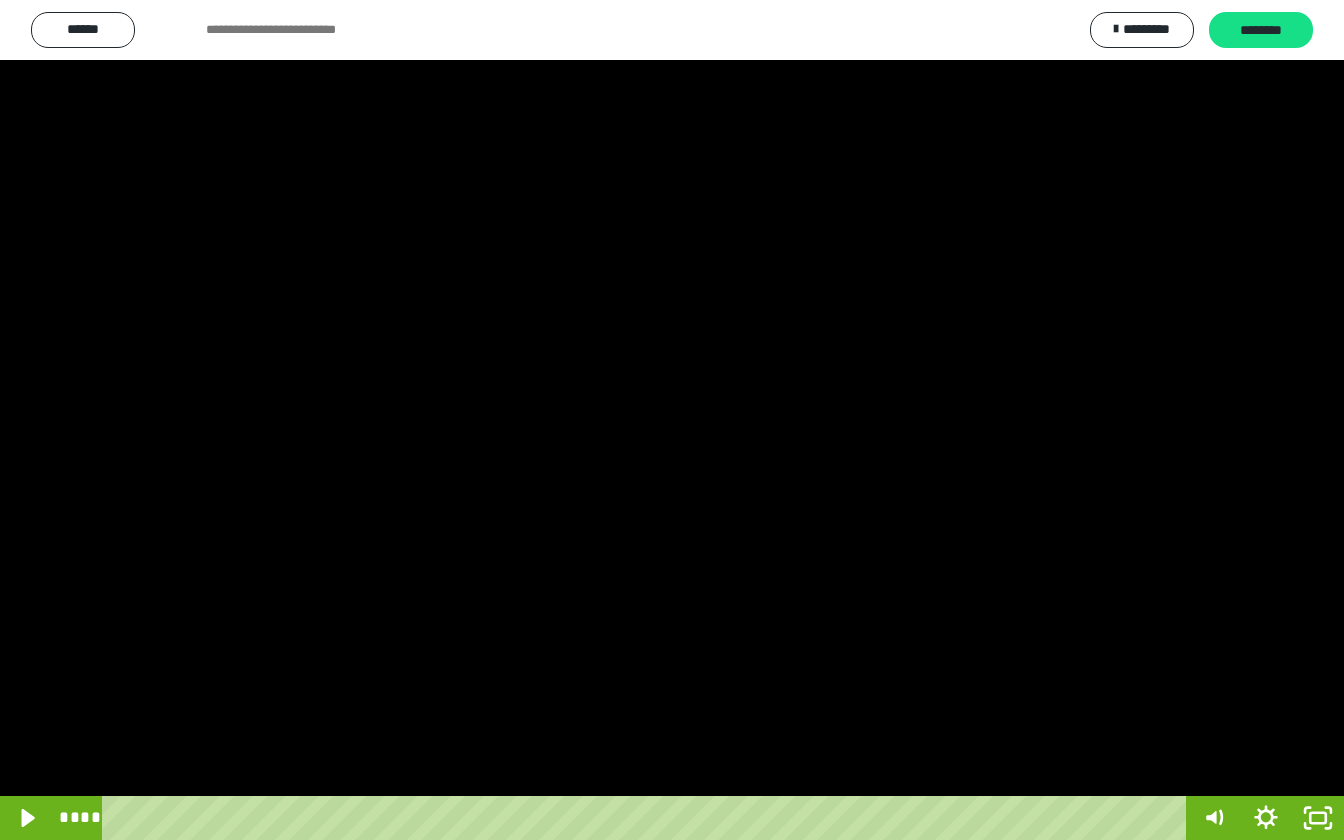 click at bounding box center [672, 420] 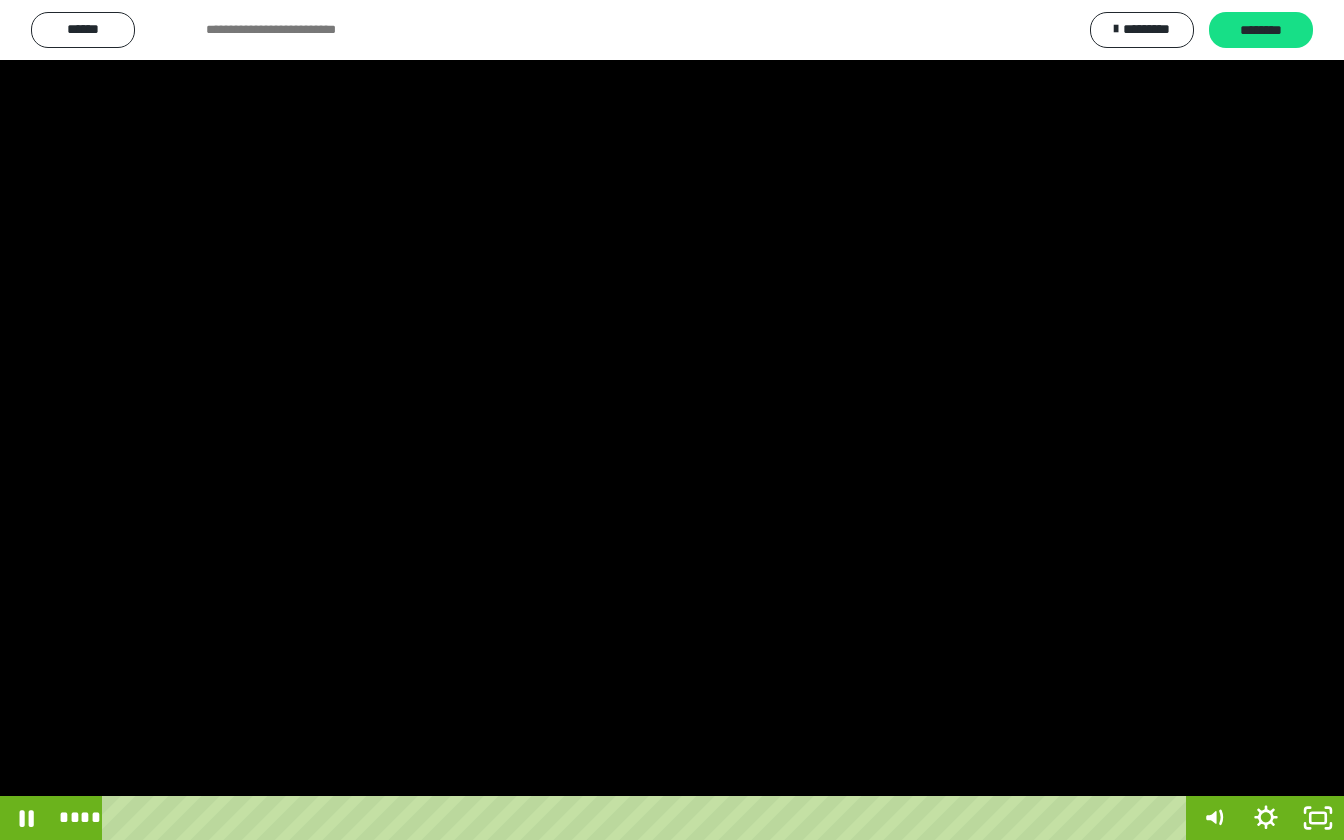 click at bounding box center (672, 420) 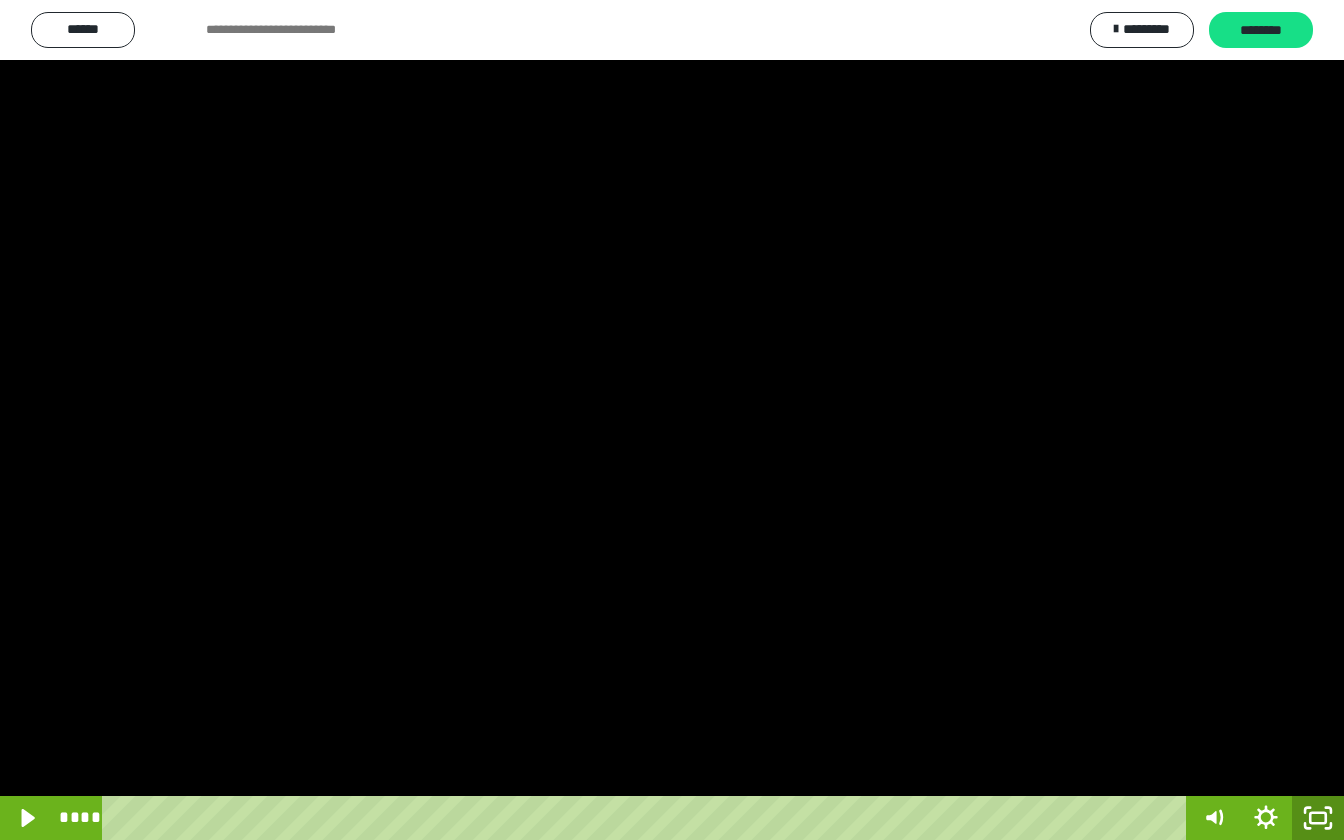 click 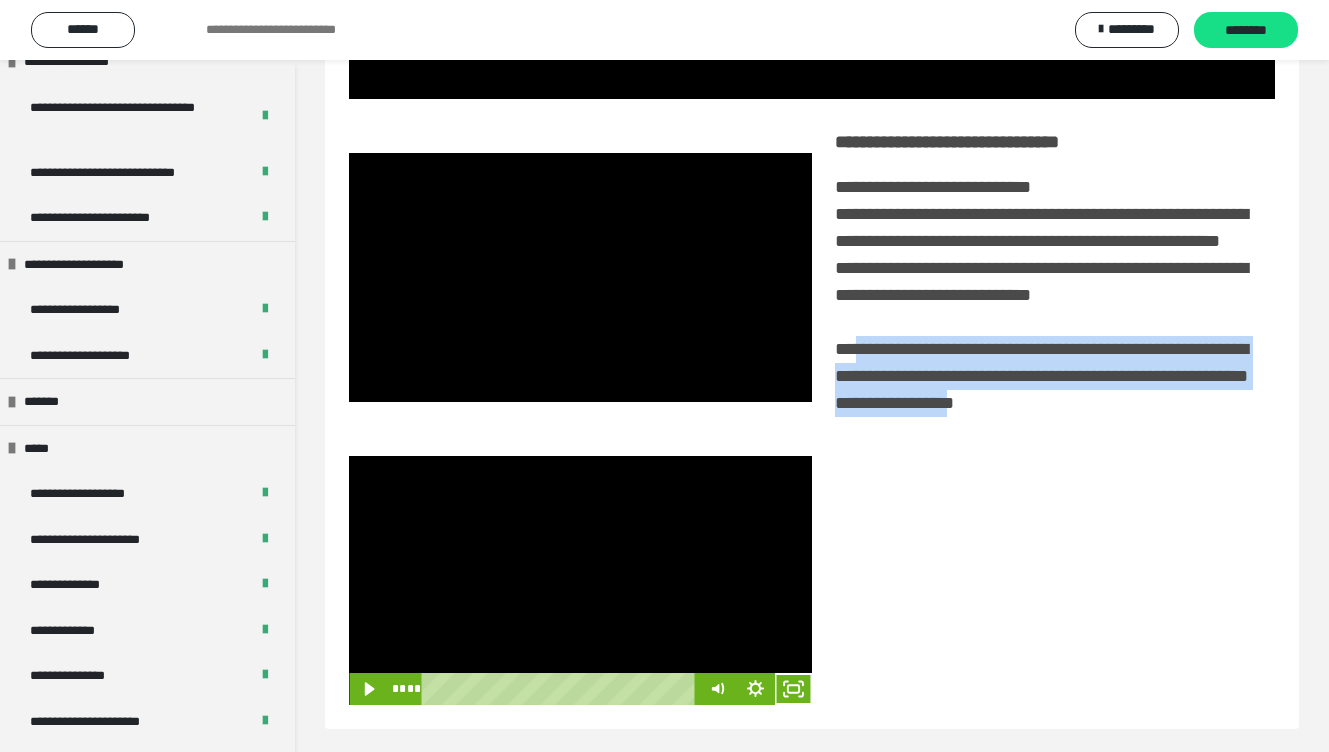 click at bounding box center [580, 580] 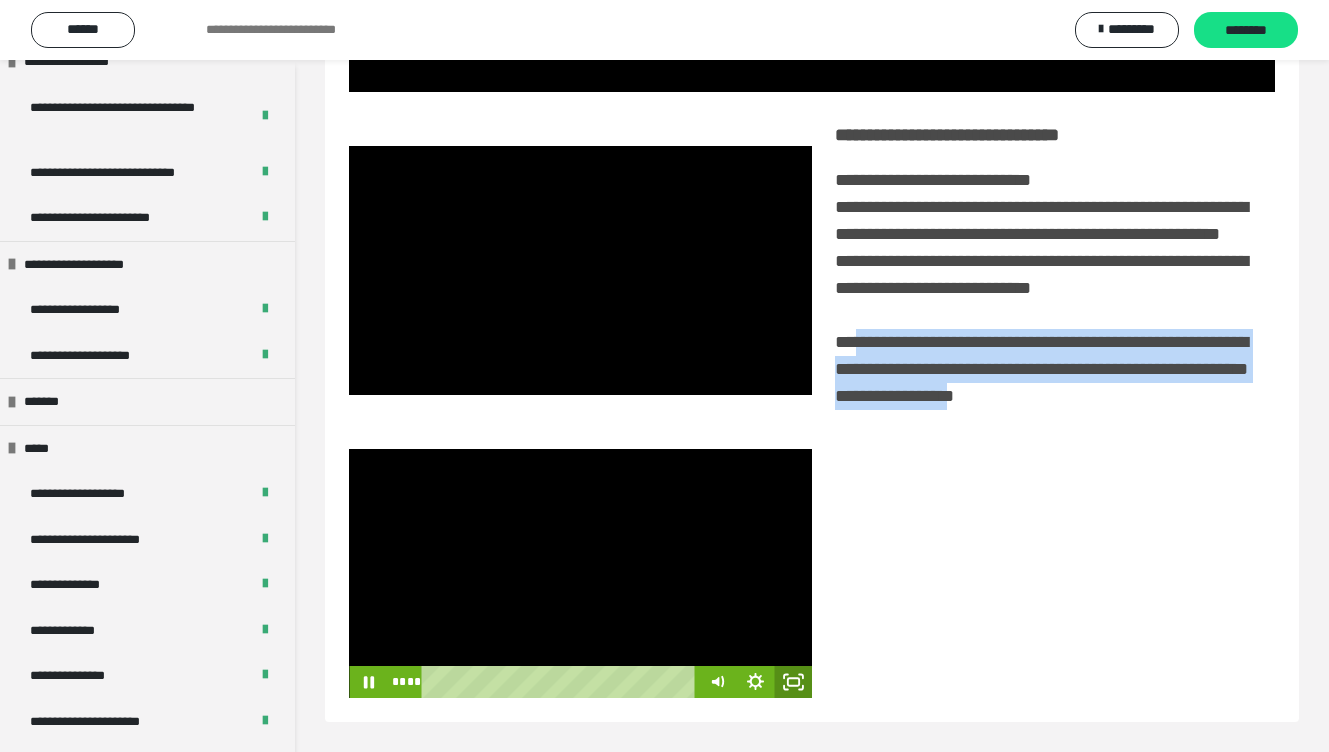 click 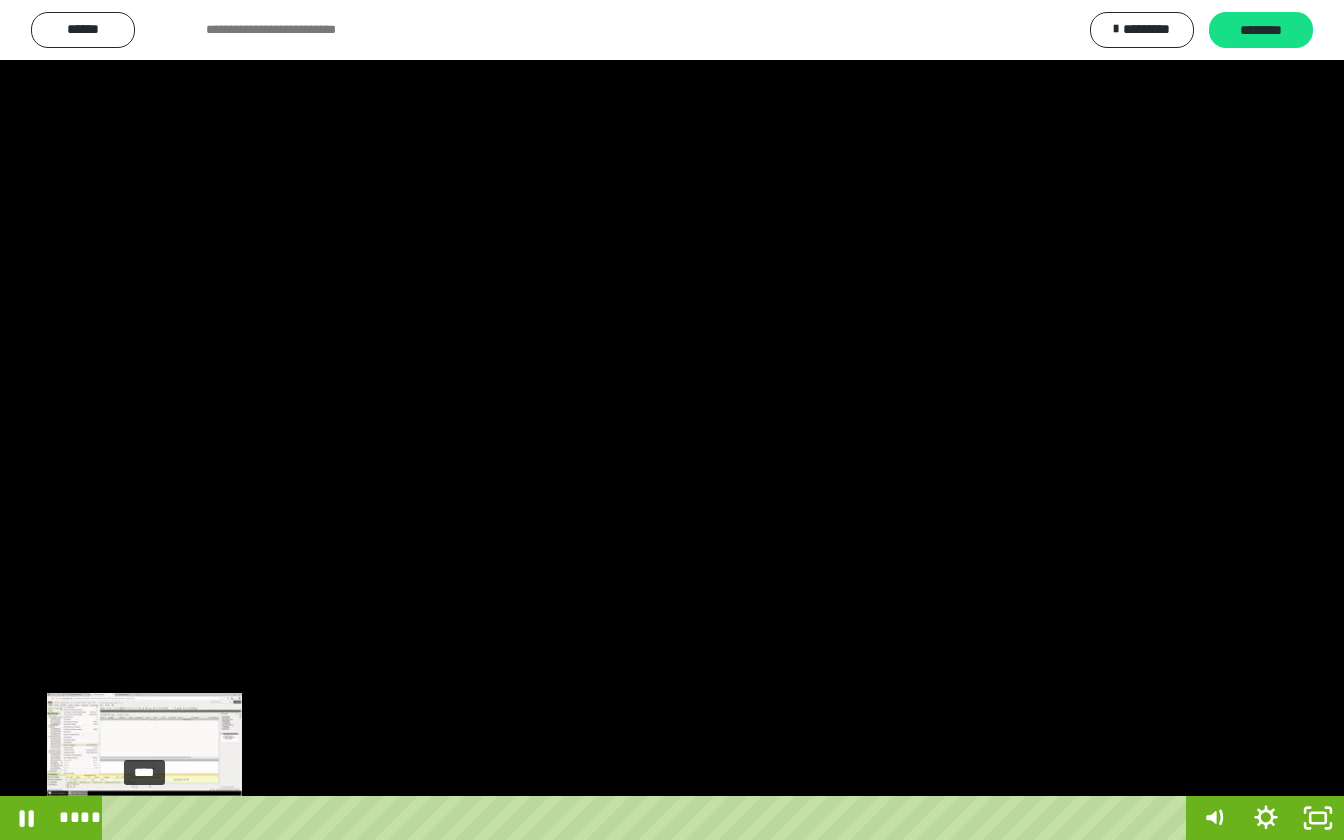 click on "****" at bounding box center [649, 818] 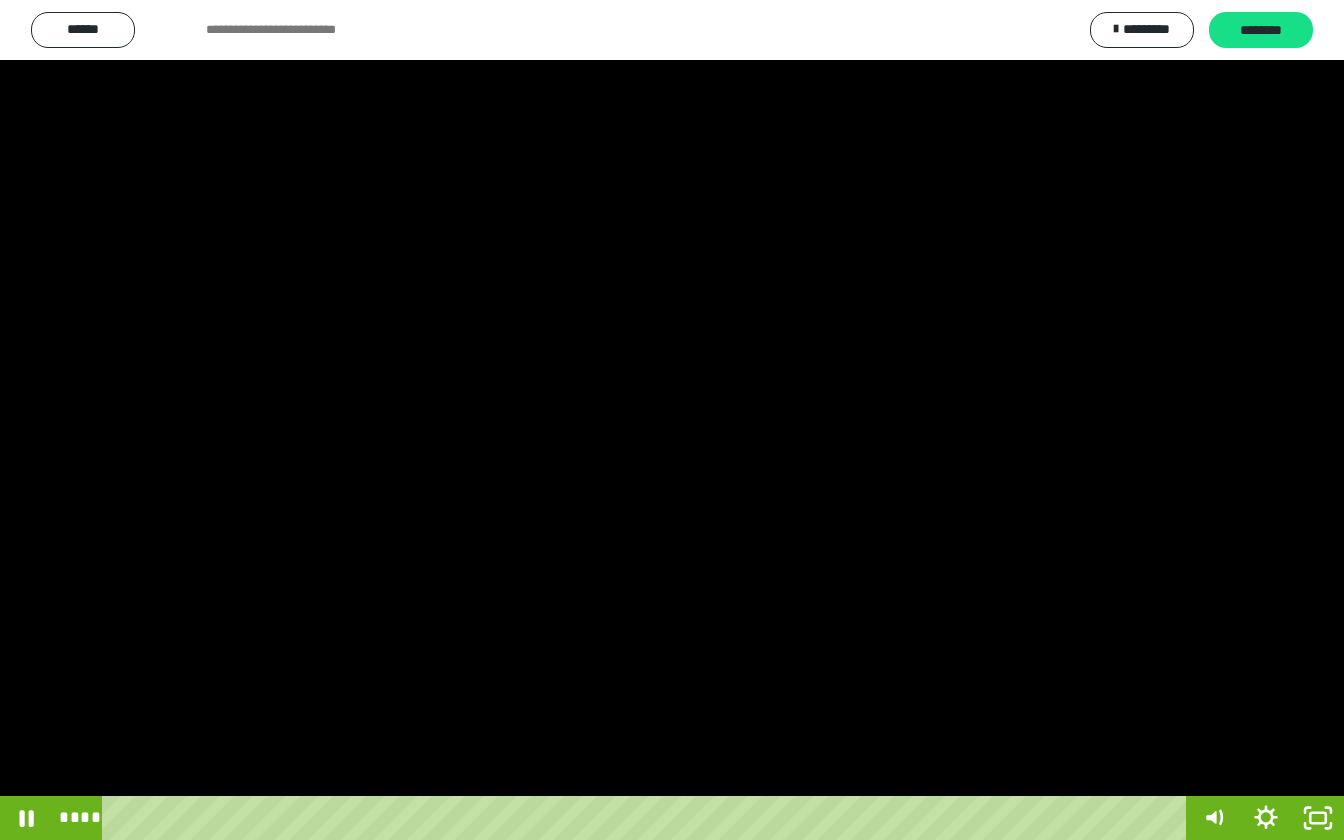 click at bounding box center (672, 420) 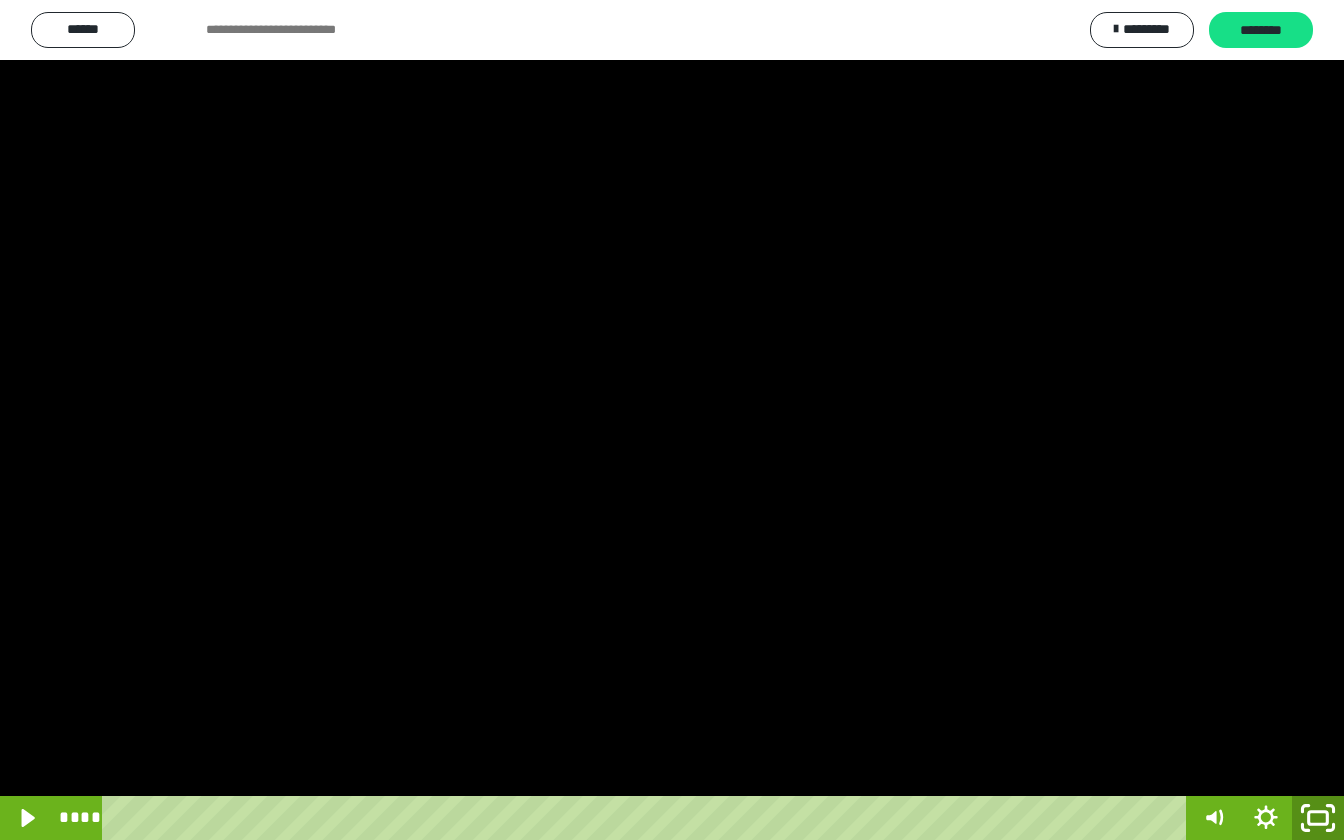 click 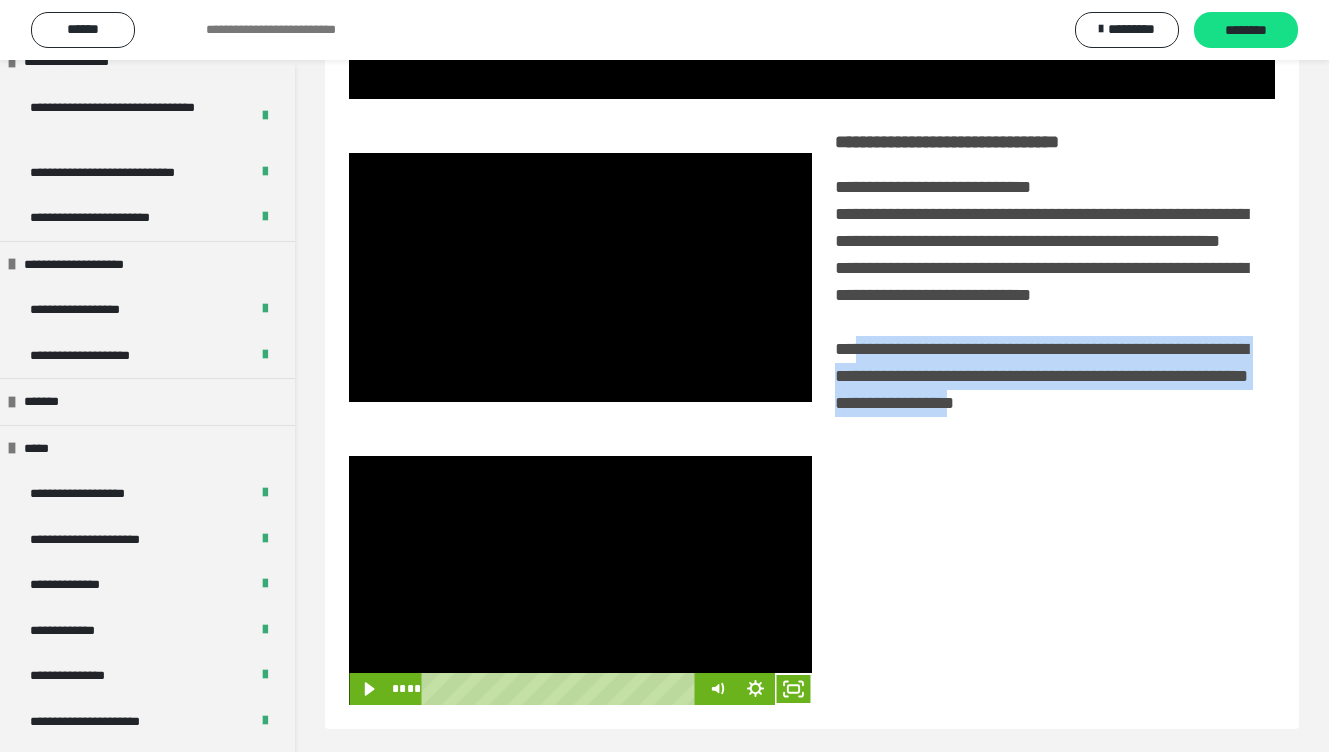 scroll, scrollTop: 379, scrollLeft: 0, axis: vertical 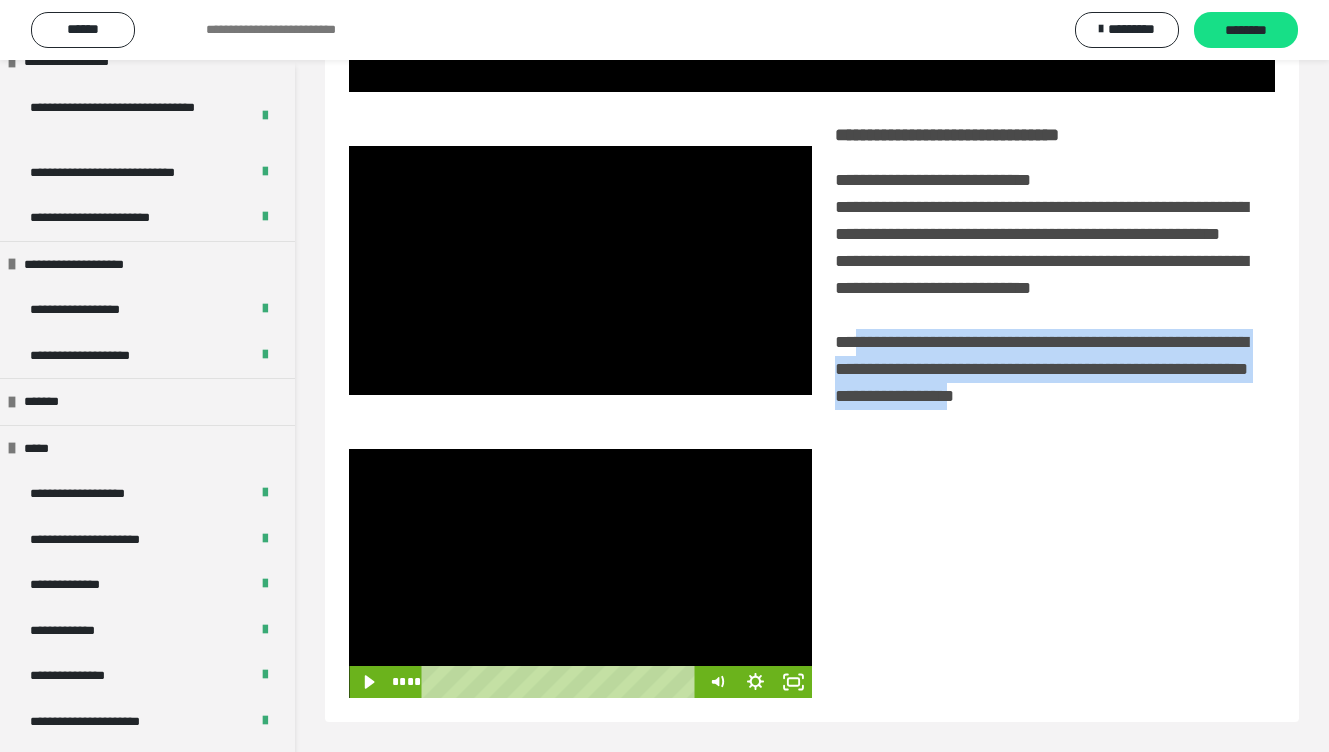 click at bounding box center (580, 573) 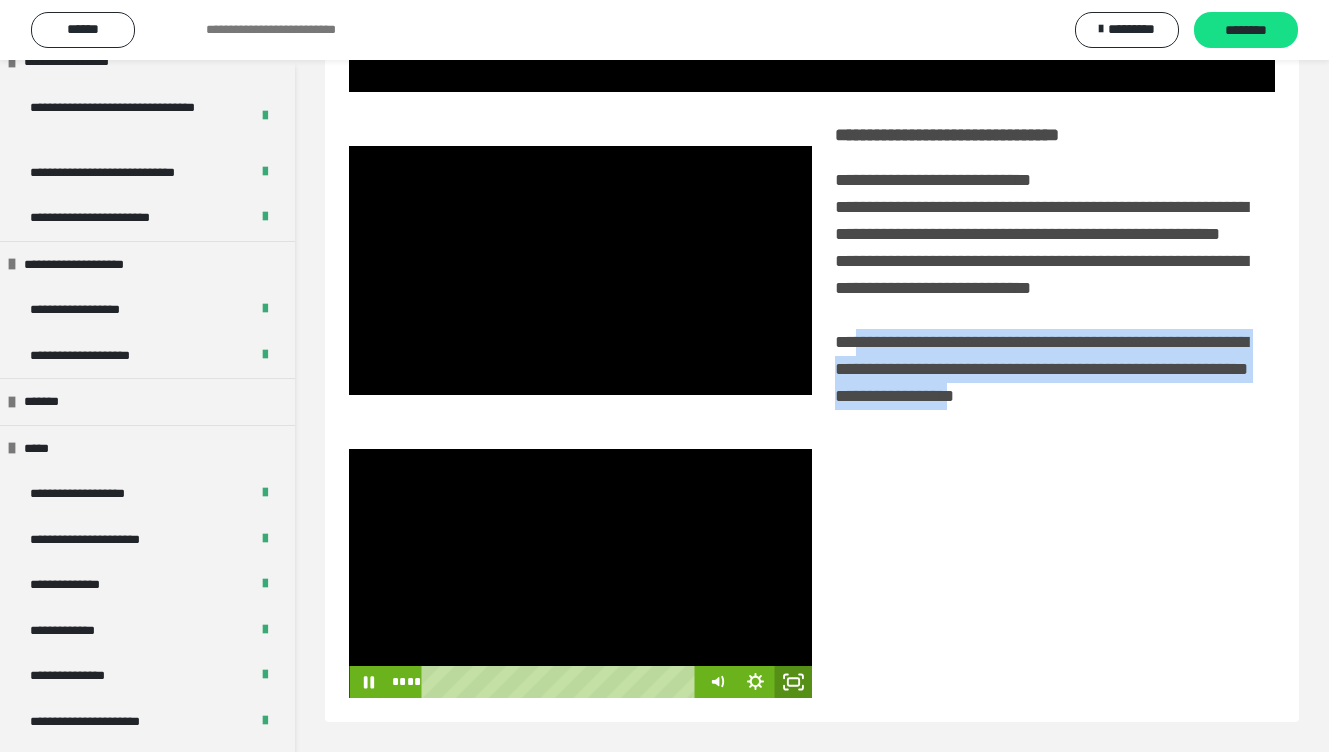 click 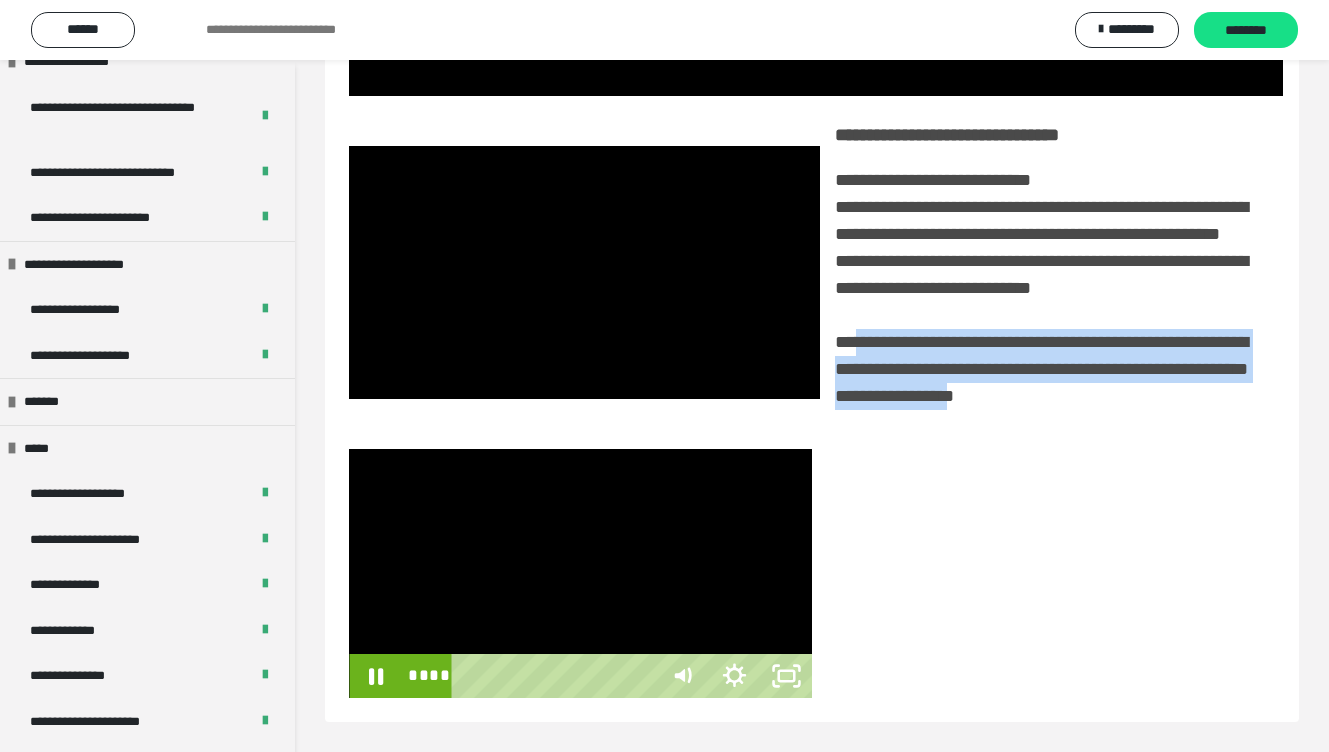 scroll, scrollTop: 291, scrollLeft: 0, axis: vertical 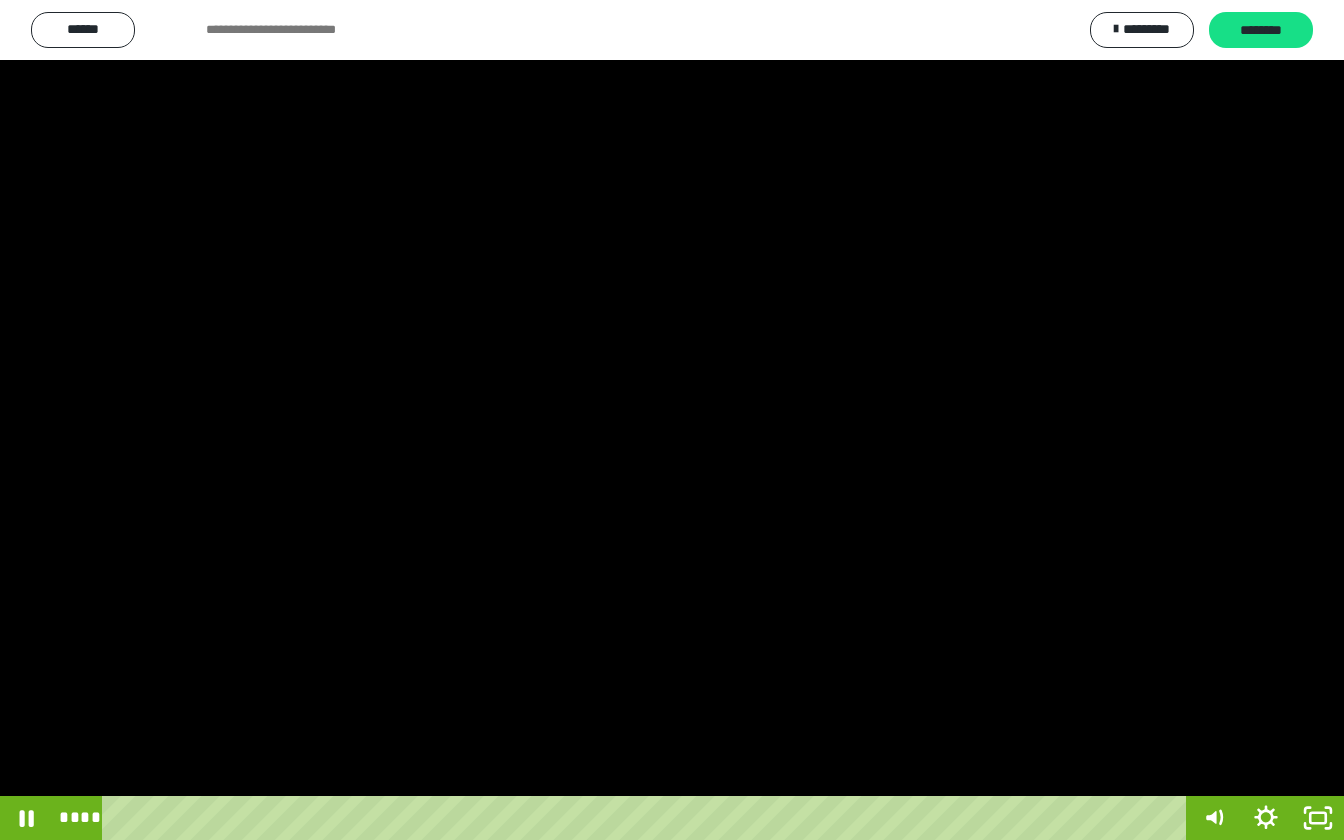 click at bounding box center (672, 420) 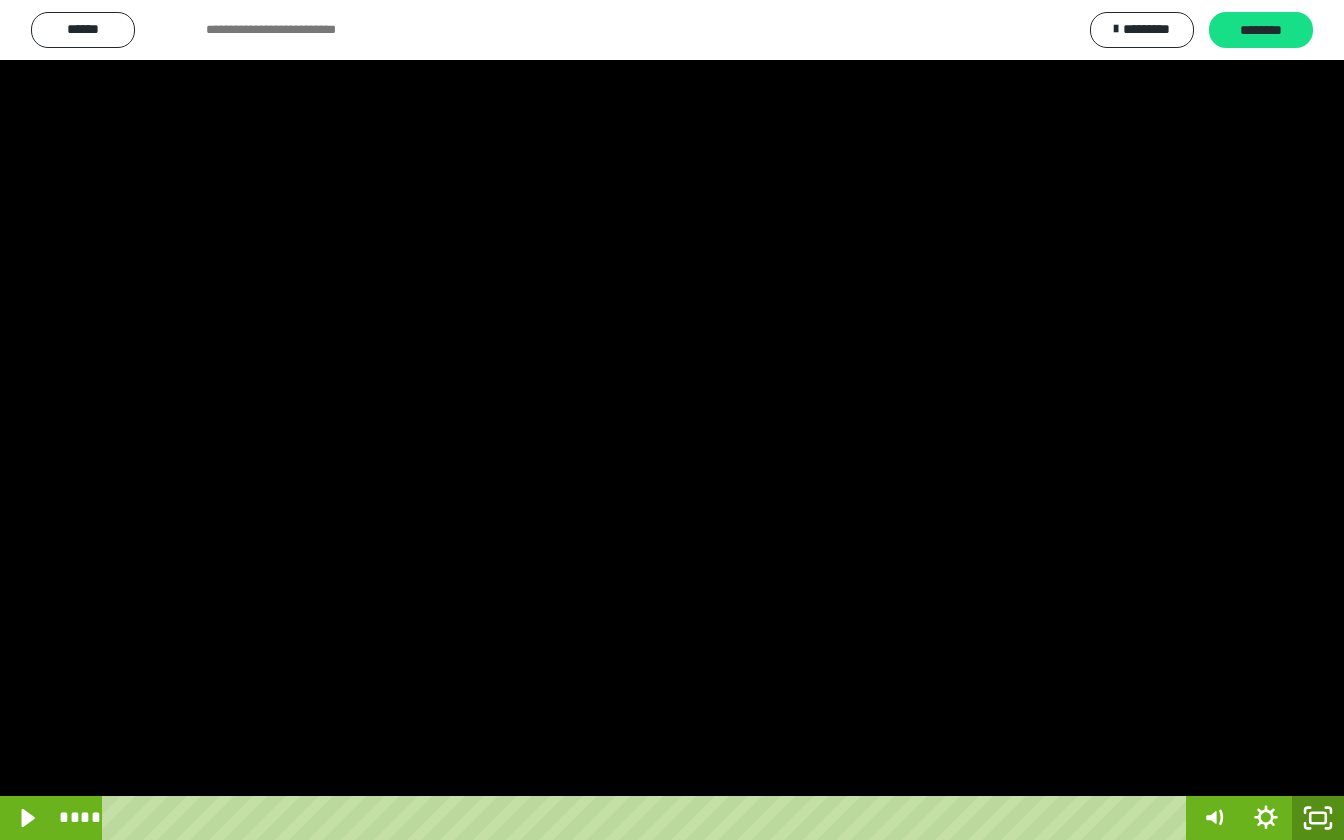 click 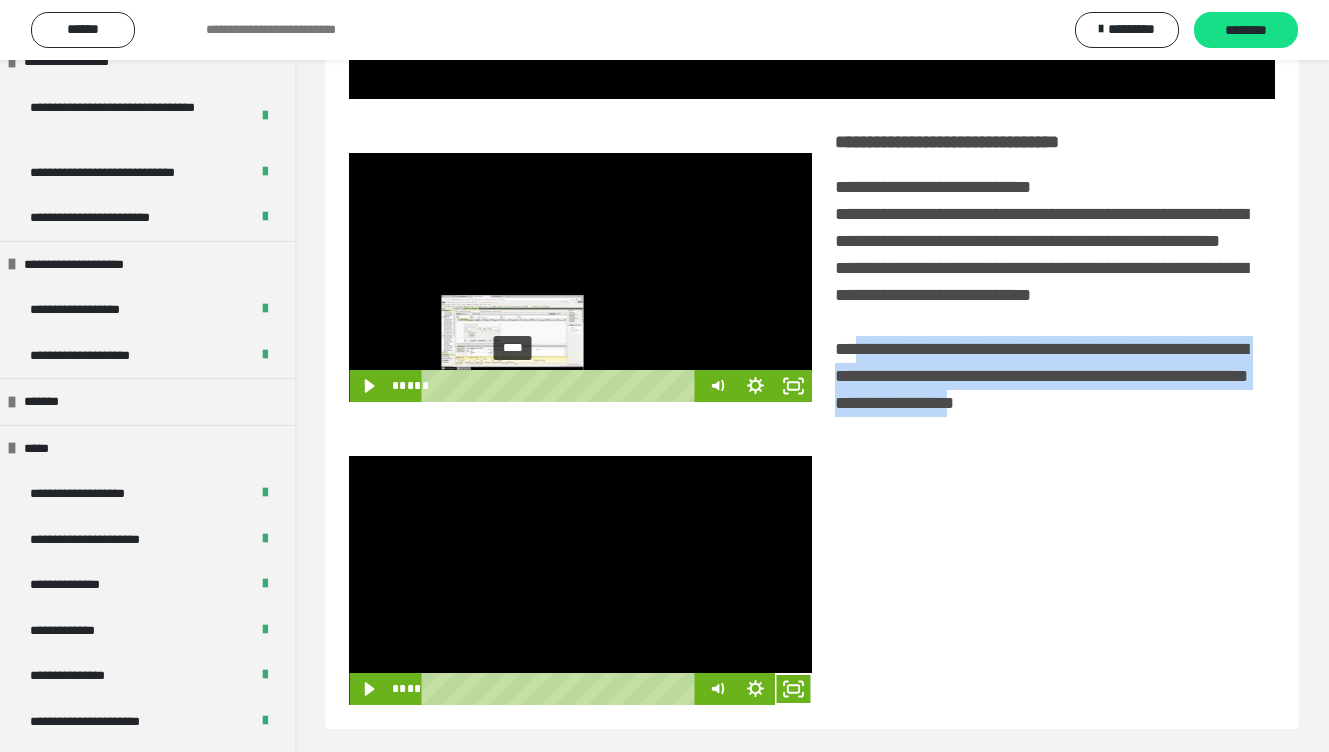 scroll, scrollTop: 379, scrollLeft: 0, axis: vertical 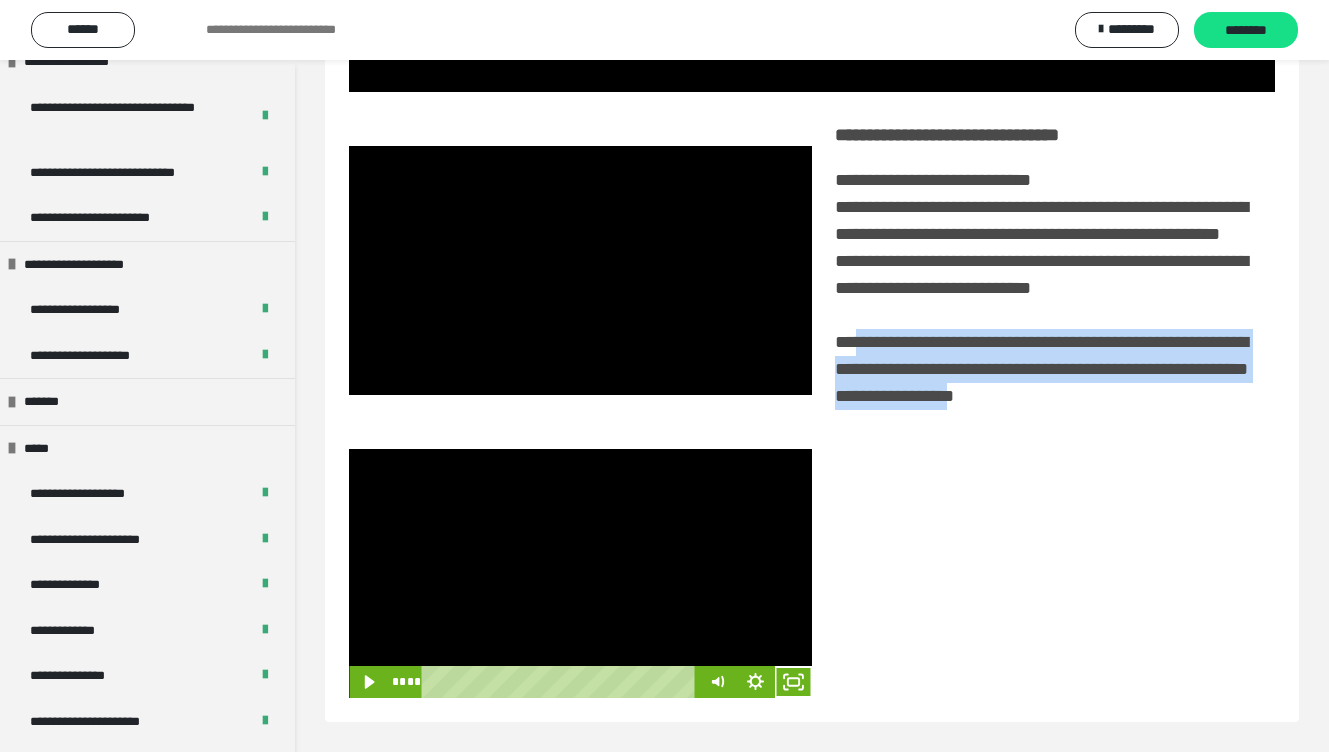 click at bounding box center [580, 573] 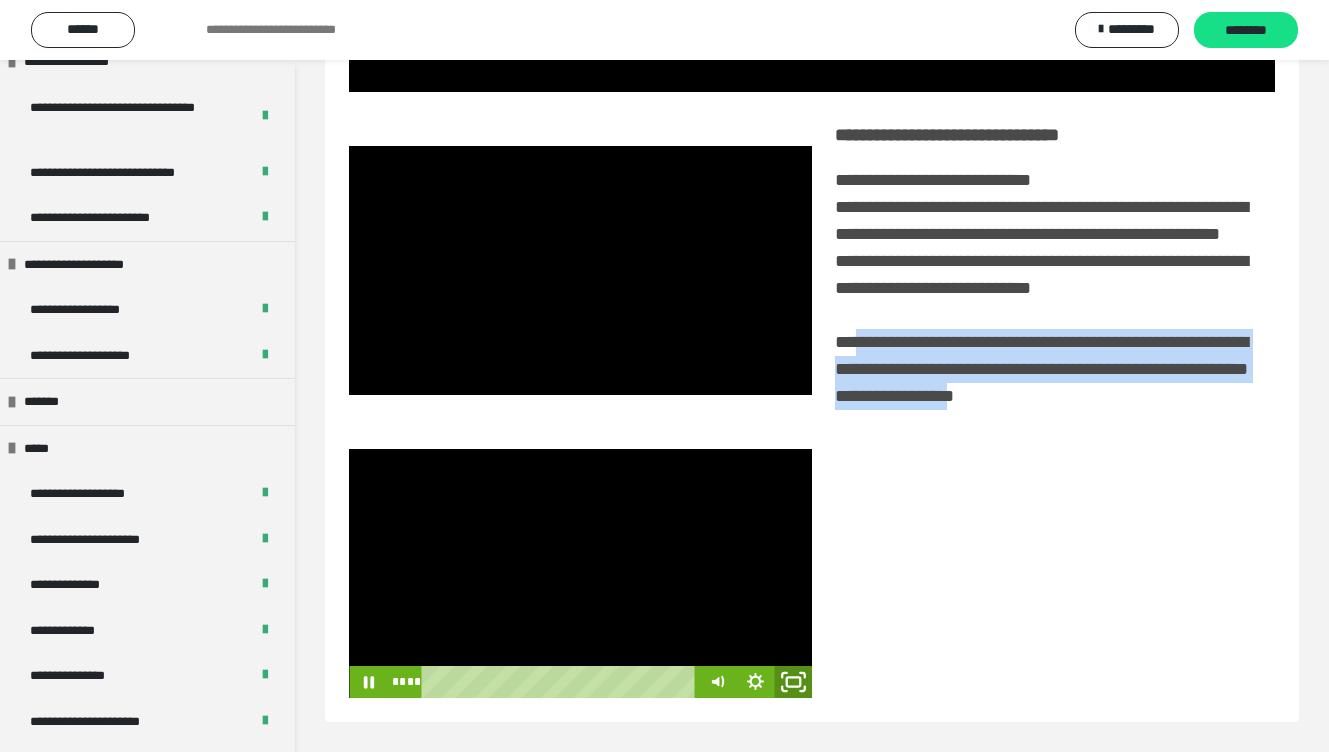 click 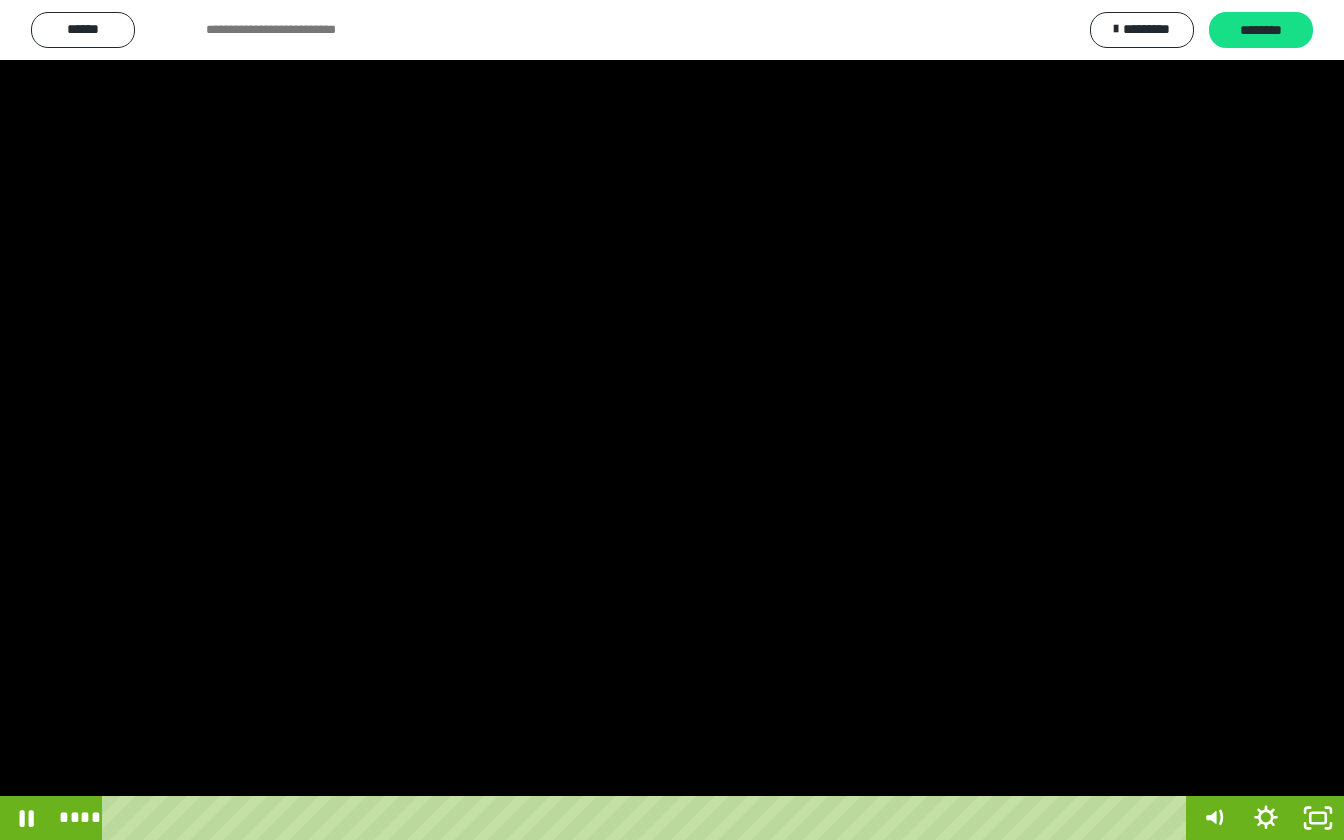 click at bounding box center [672, 420] 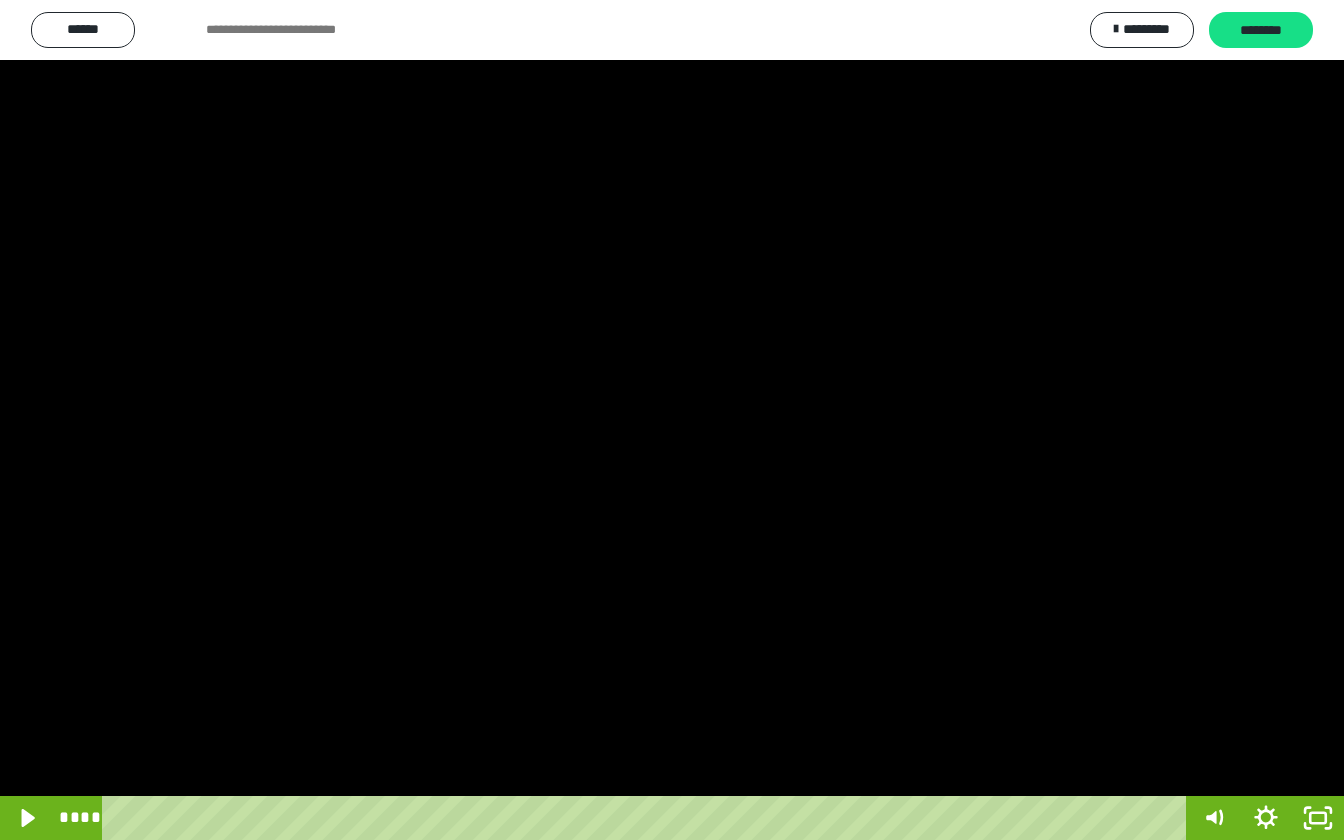 click at bounding box center (672, 420) 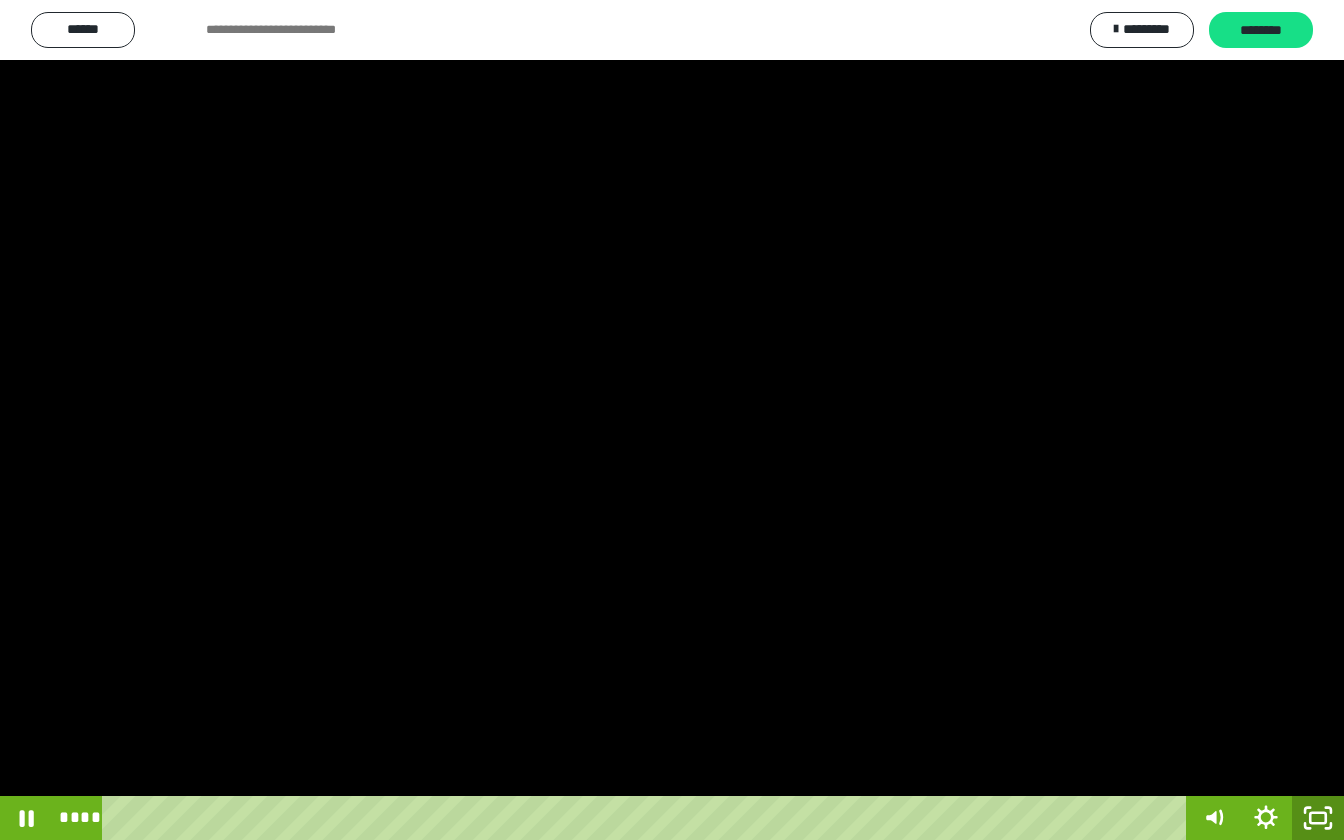 click 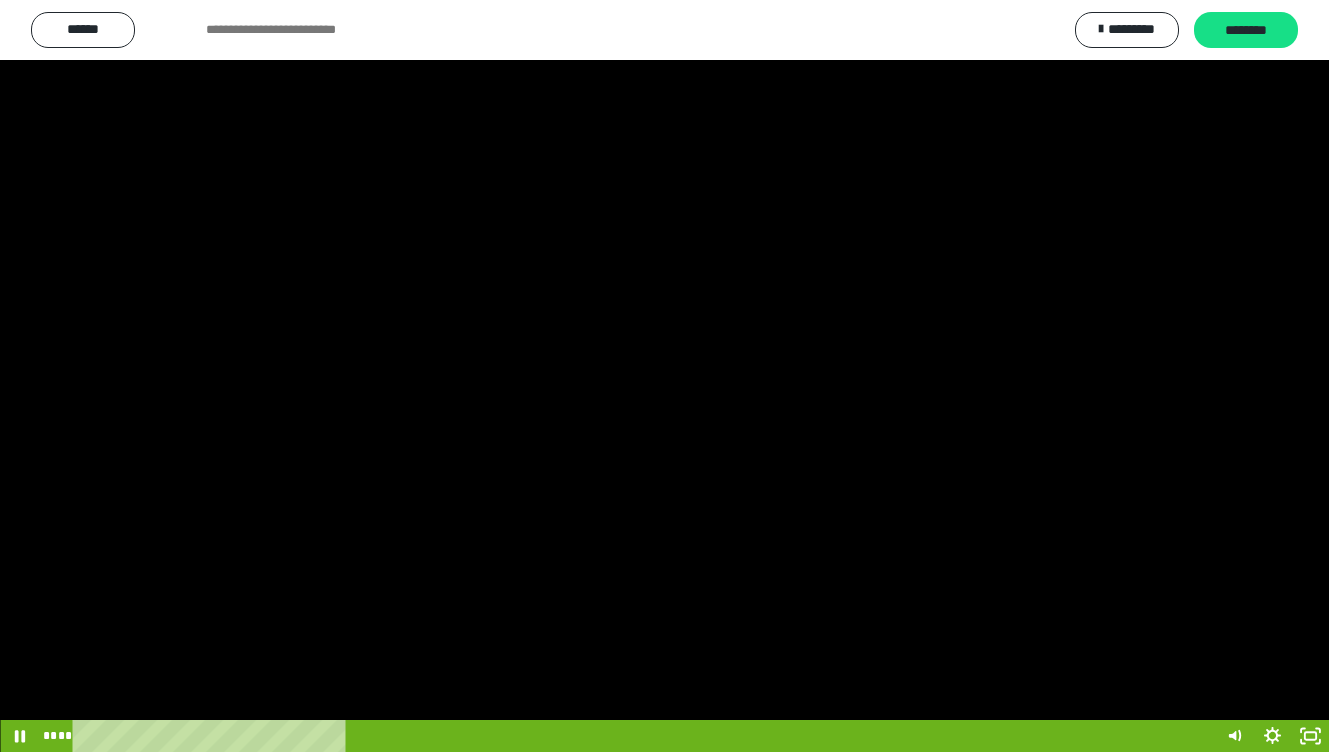 scroll, scrollTop: 379, scrollLeft: 0, axis: vertical 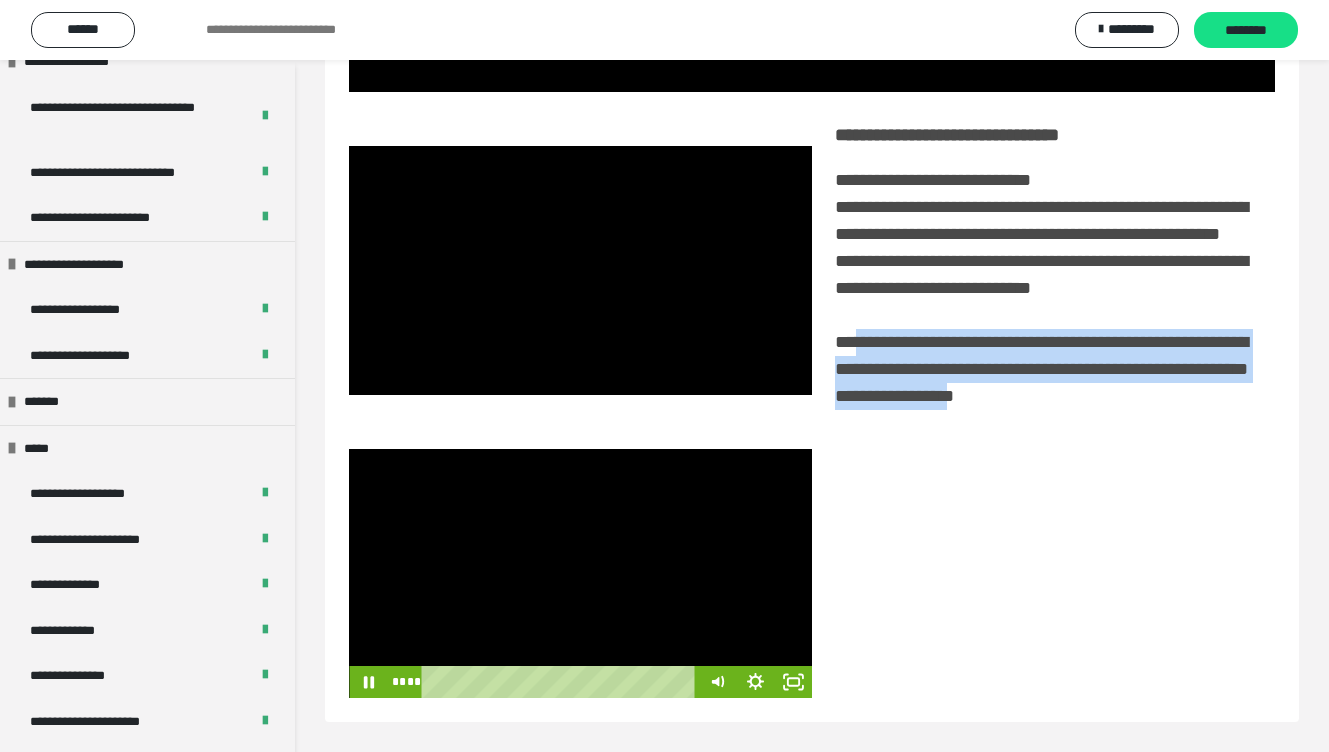 click at bounding box center (580, 573) 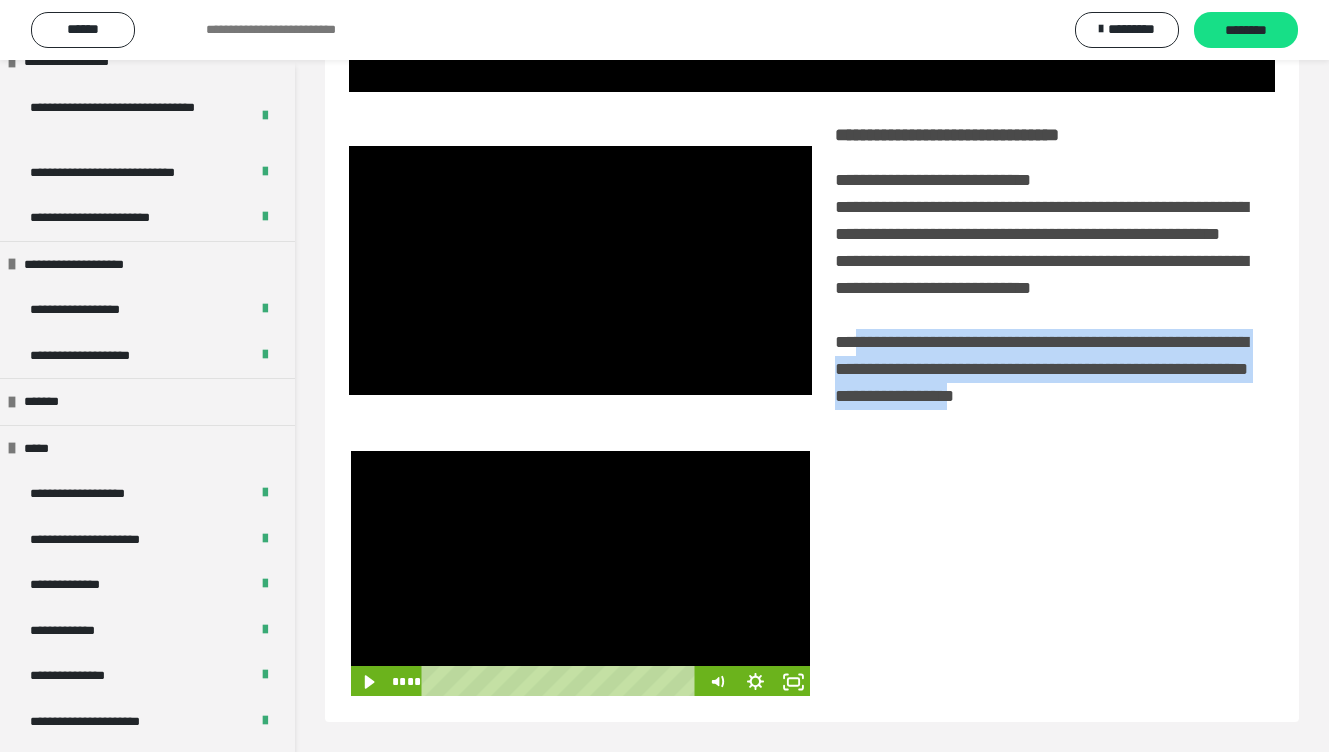 click at bounding box center [580, 573] 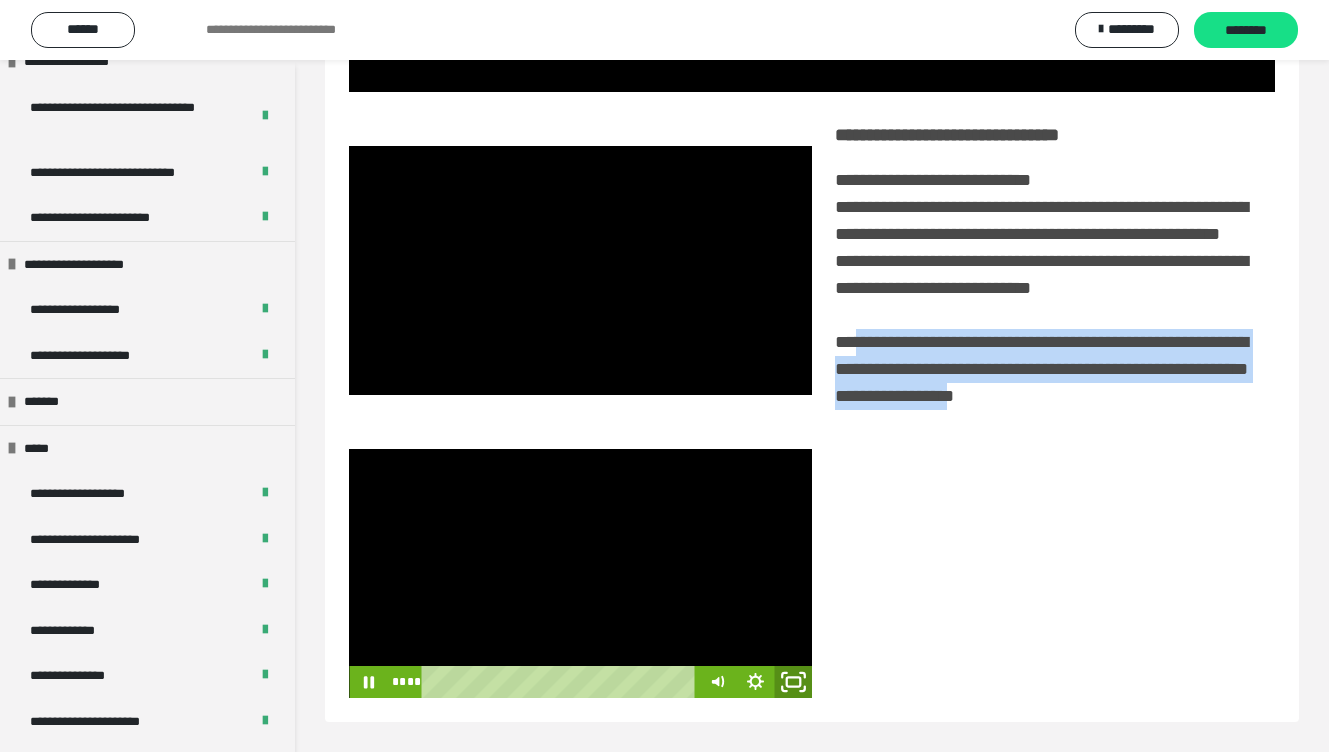 click 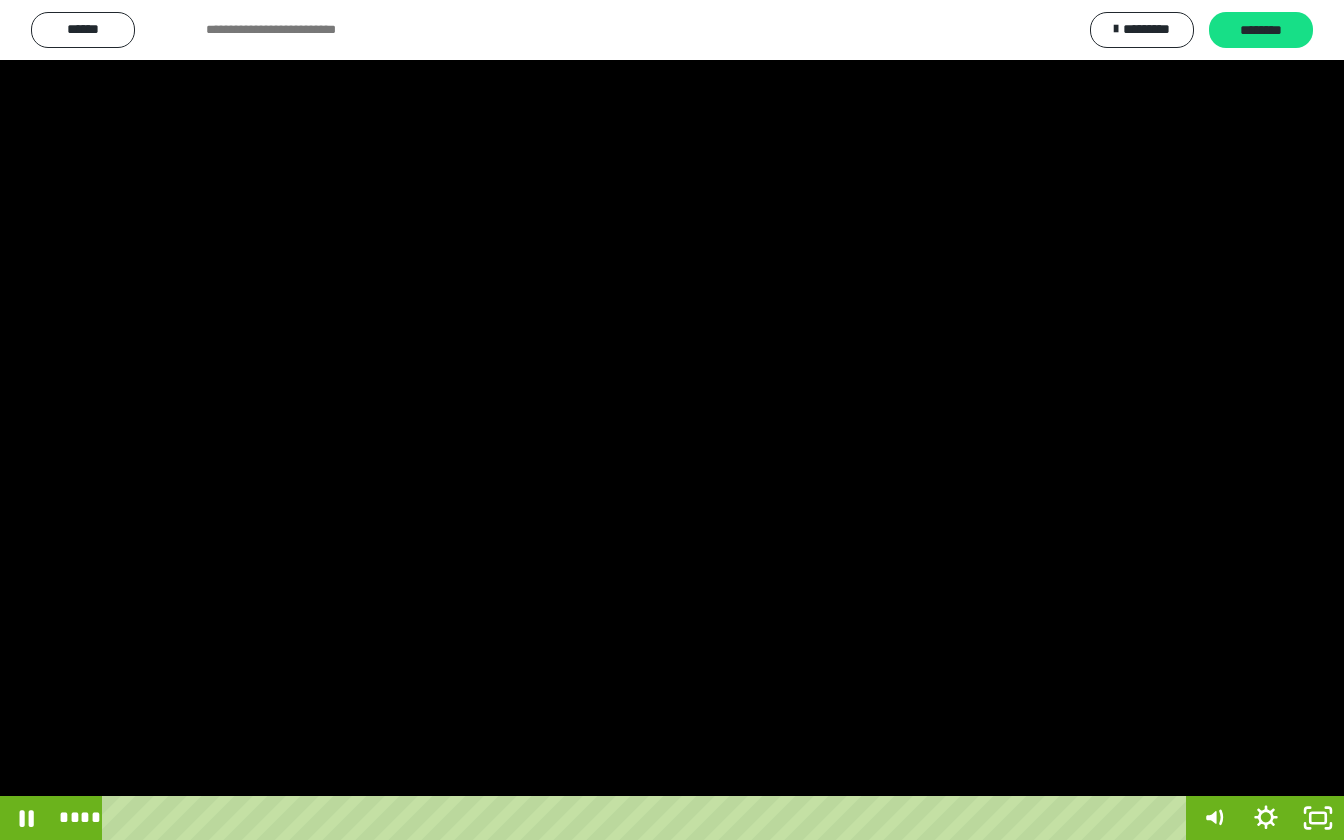 click at bounding box center [672, 420] 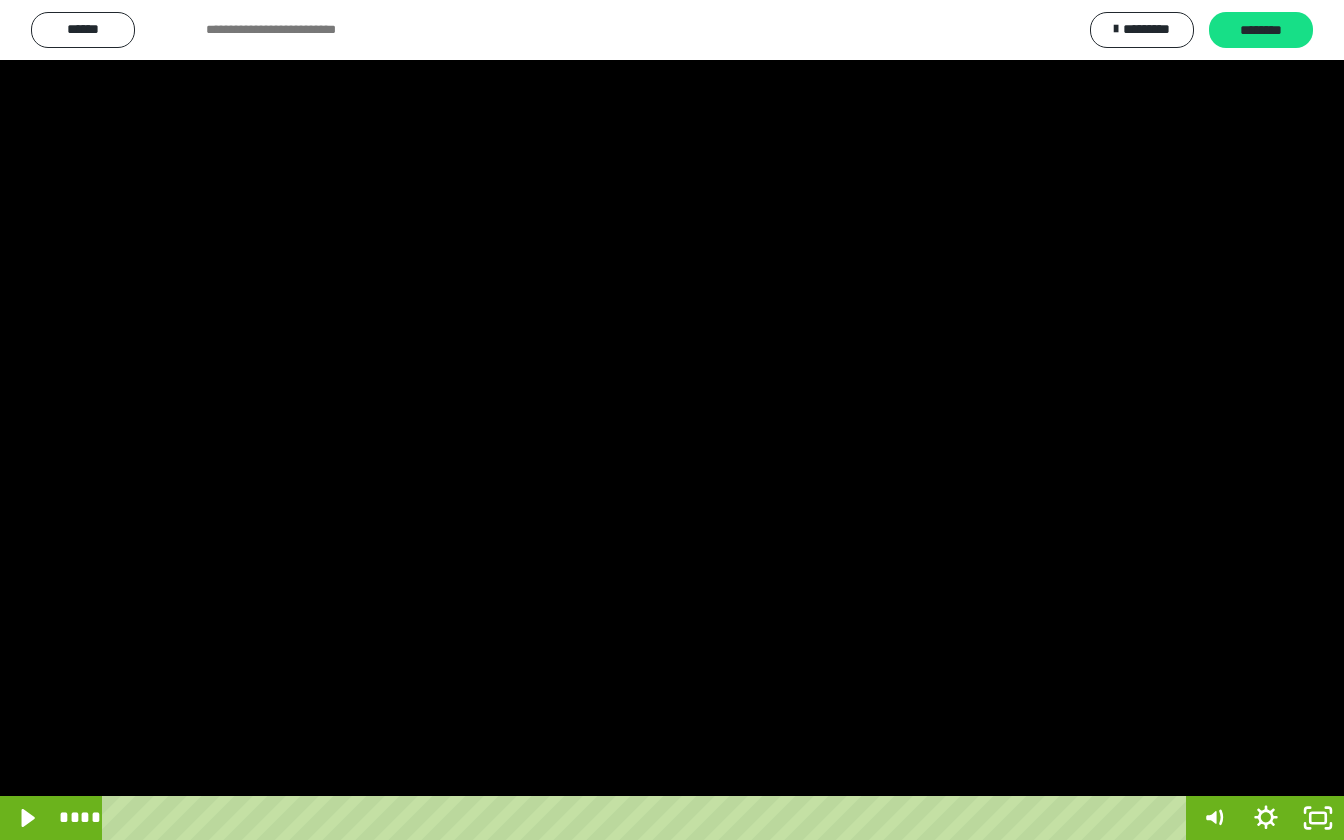 click at bounding box center [672, 420] 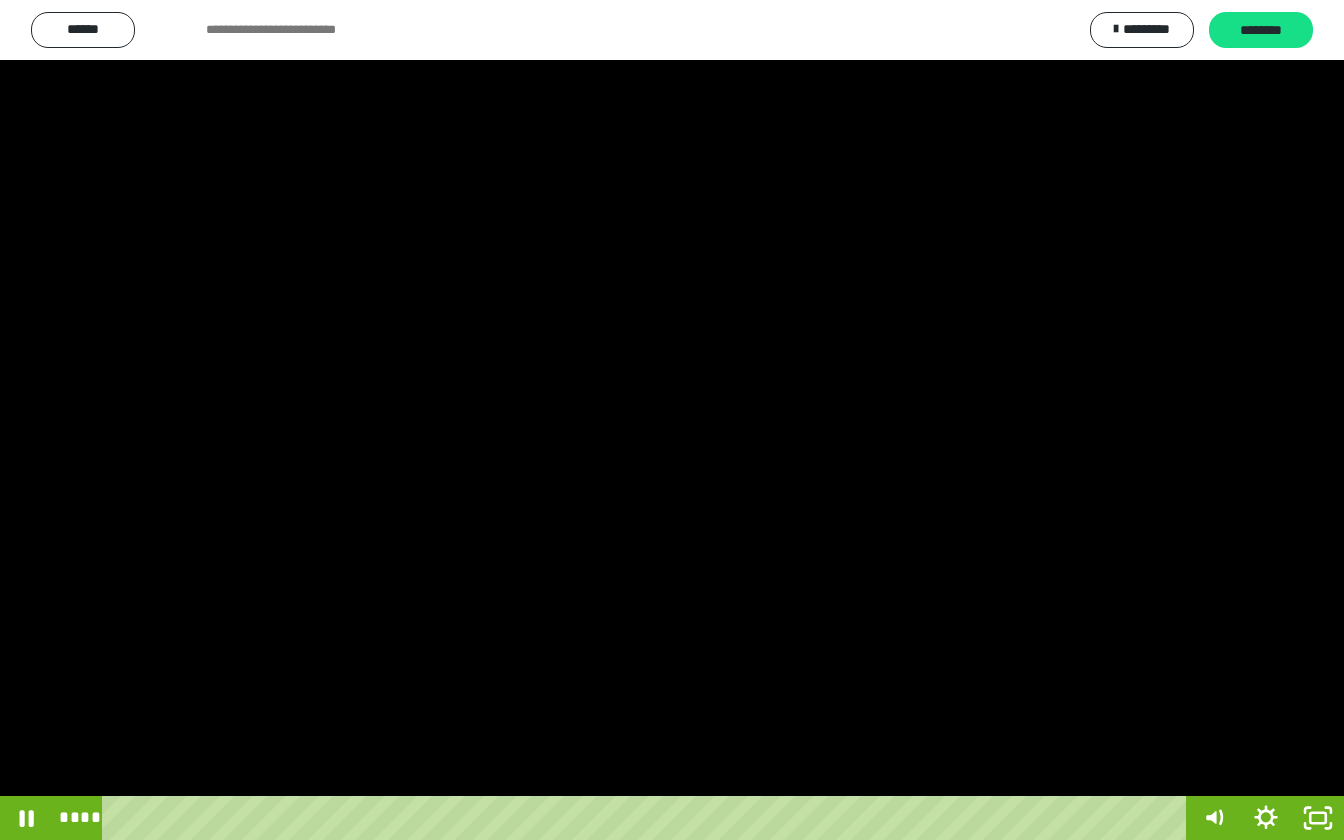 click at bounding box center (672, 420) 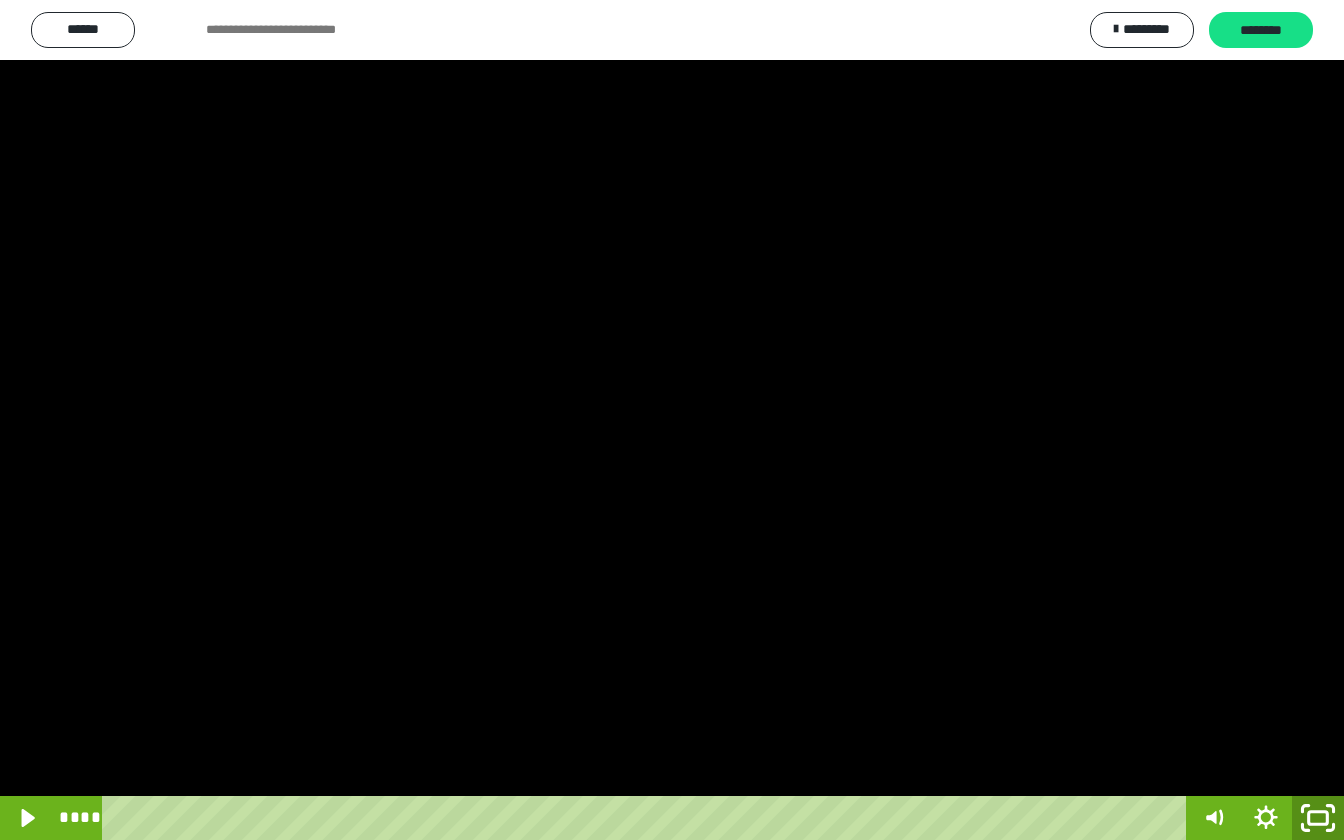 click 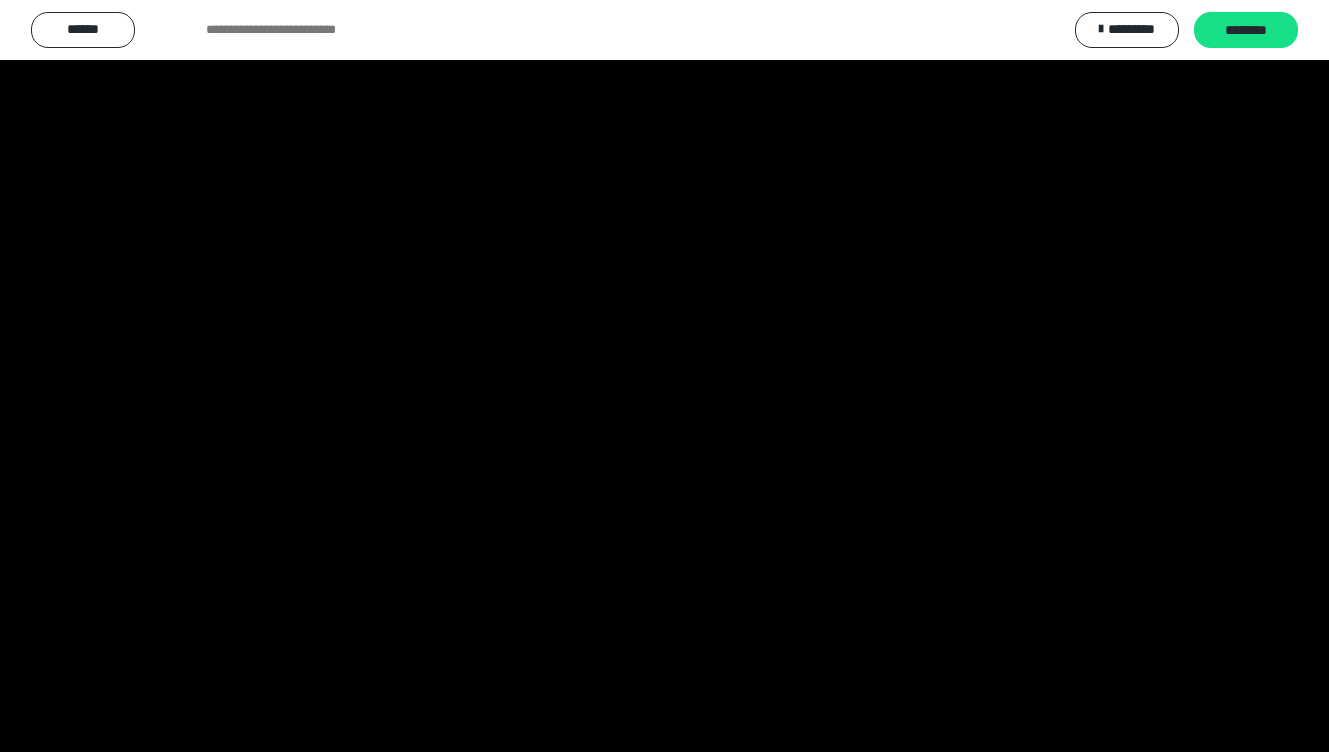 scroll, scrollTop: 3807, scrollLeft: 0, axis: vertical 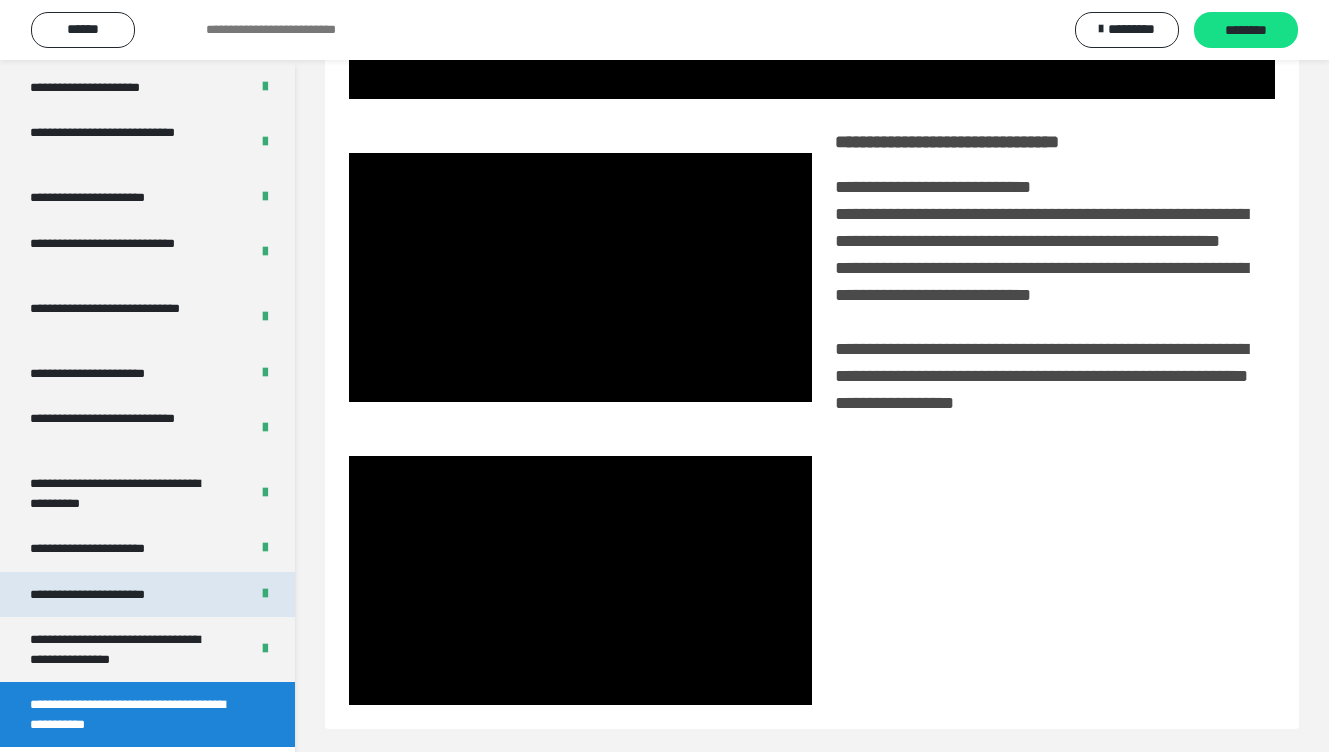 click on "**********" at bounding box center [111, 595] 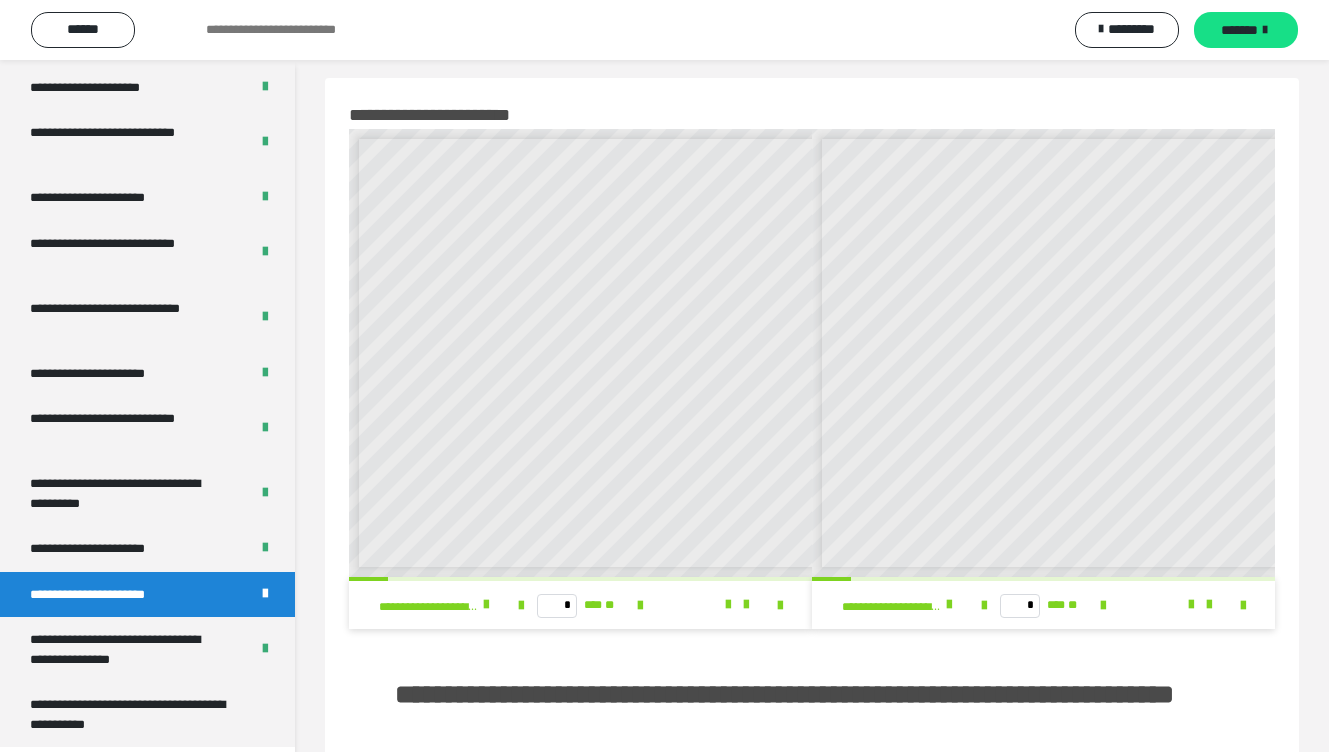 scroll, scrollTop: 0, scrollLeft: 0, axis: both 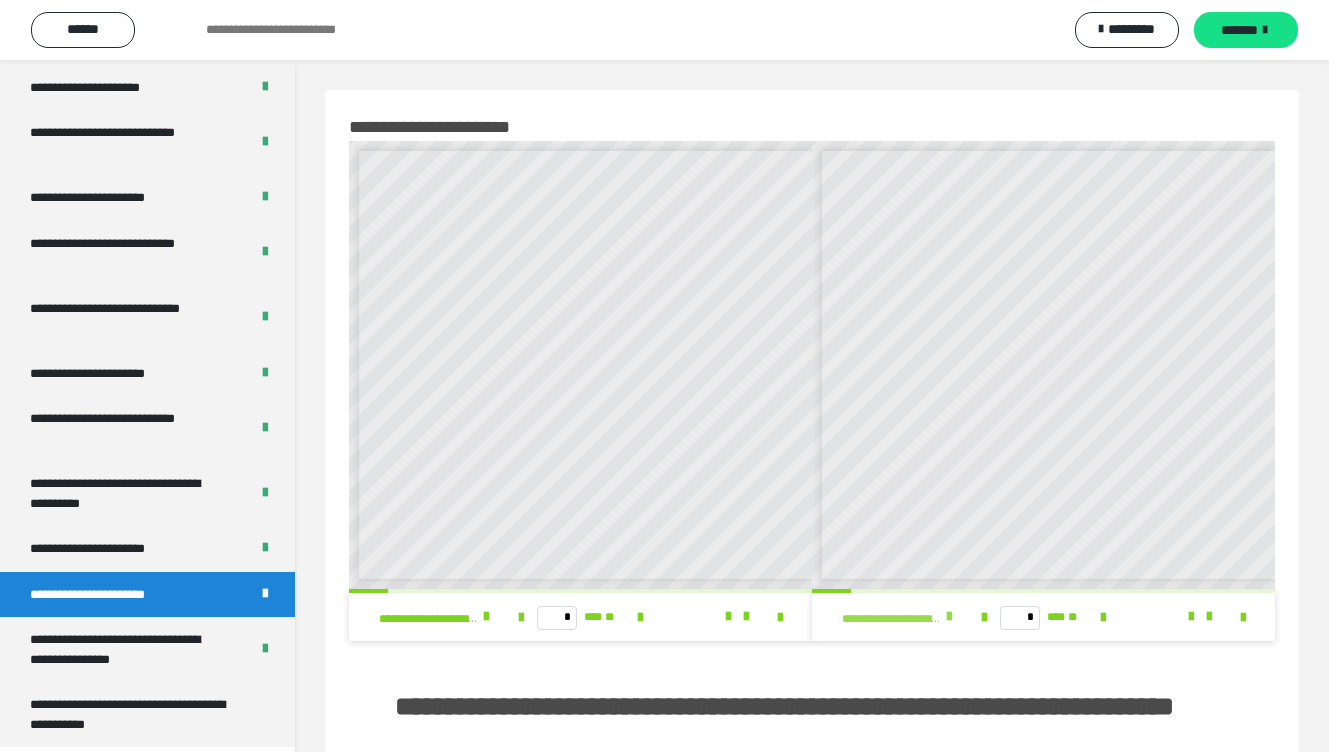 click at bounding box center [949, 617] 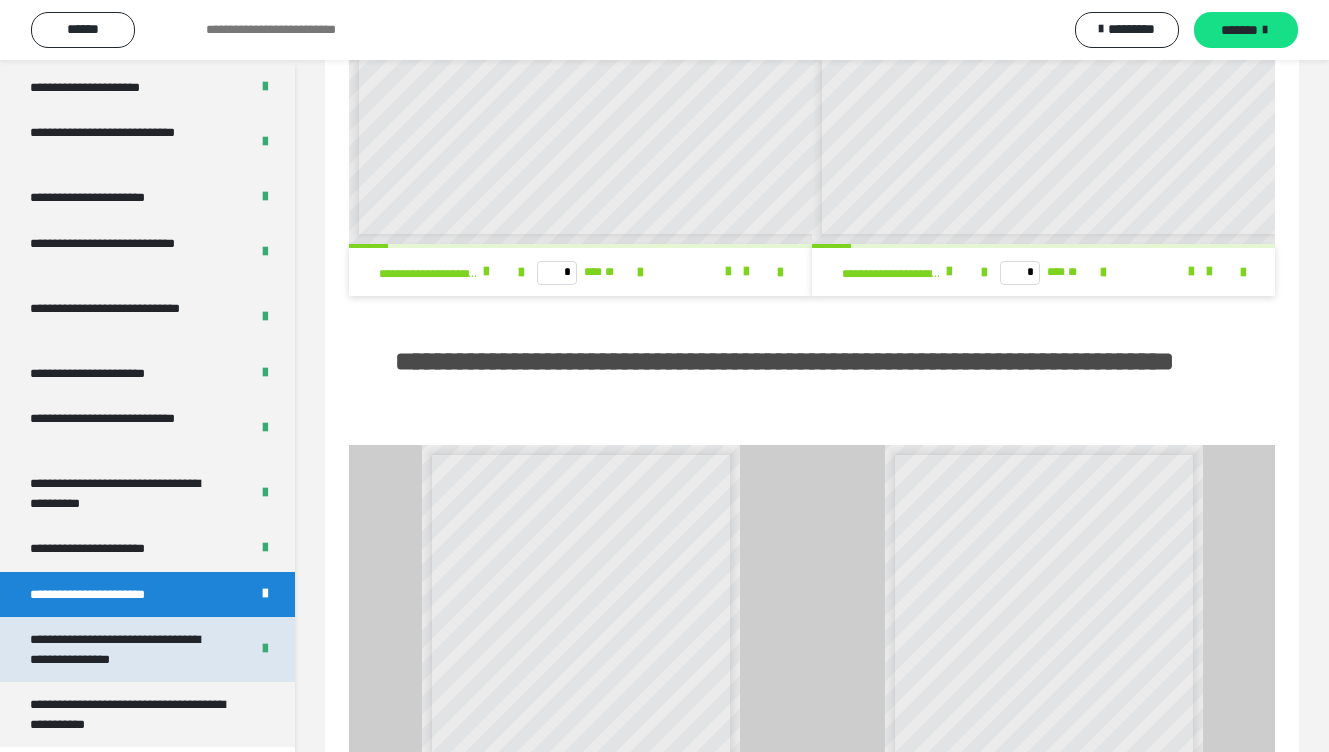 scroll, scrollTop: 439, scrollLeft: 0, axis: vertical 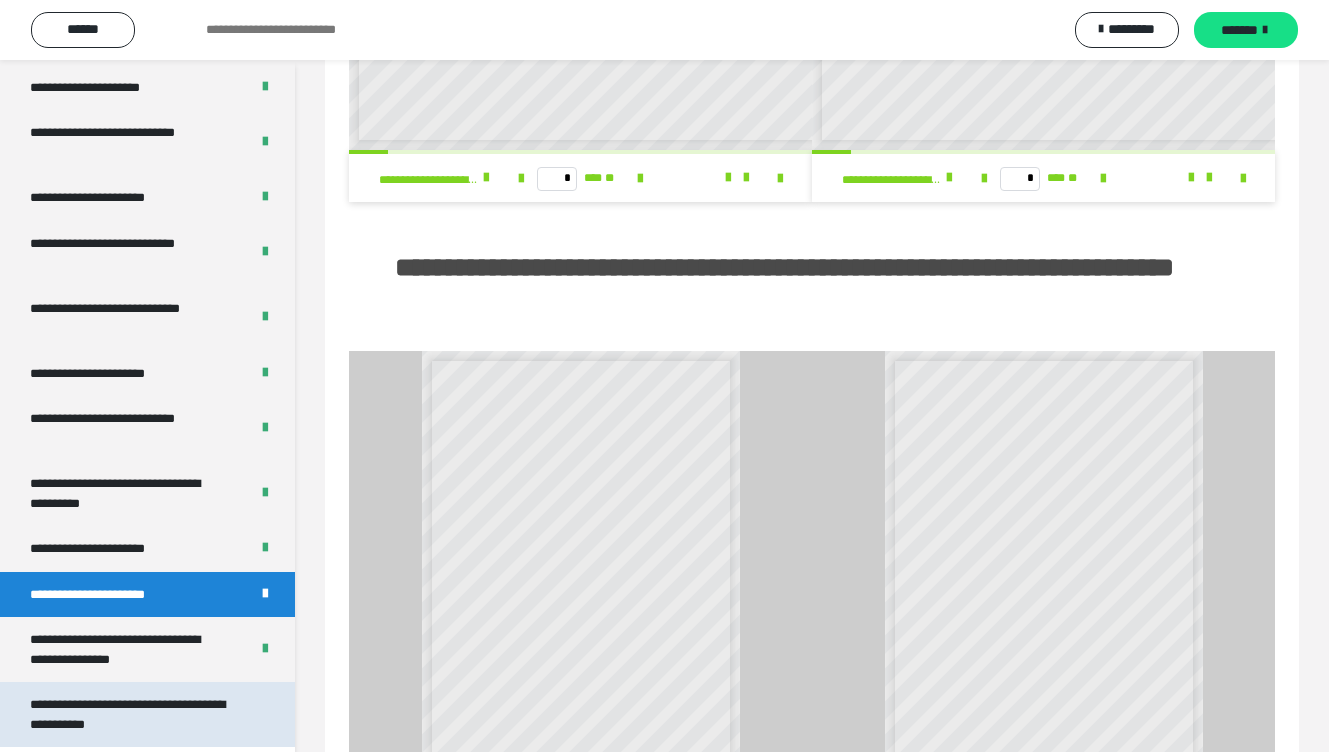 click on "**********" at bounding box center [132, 714] 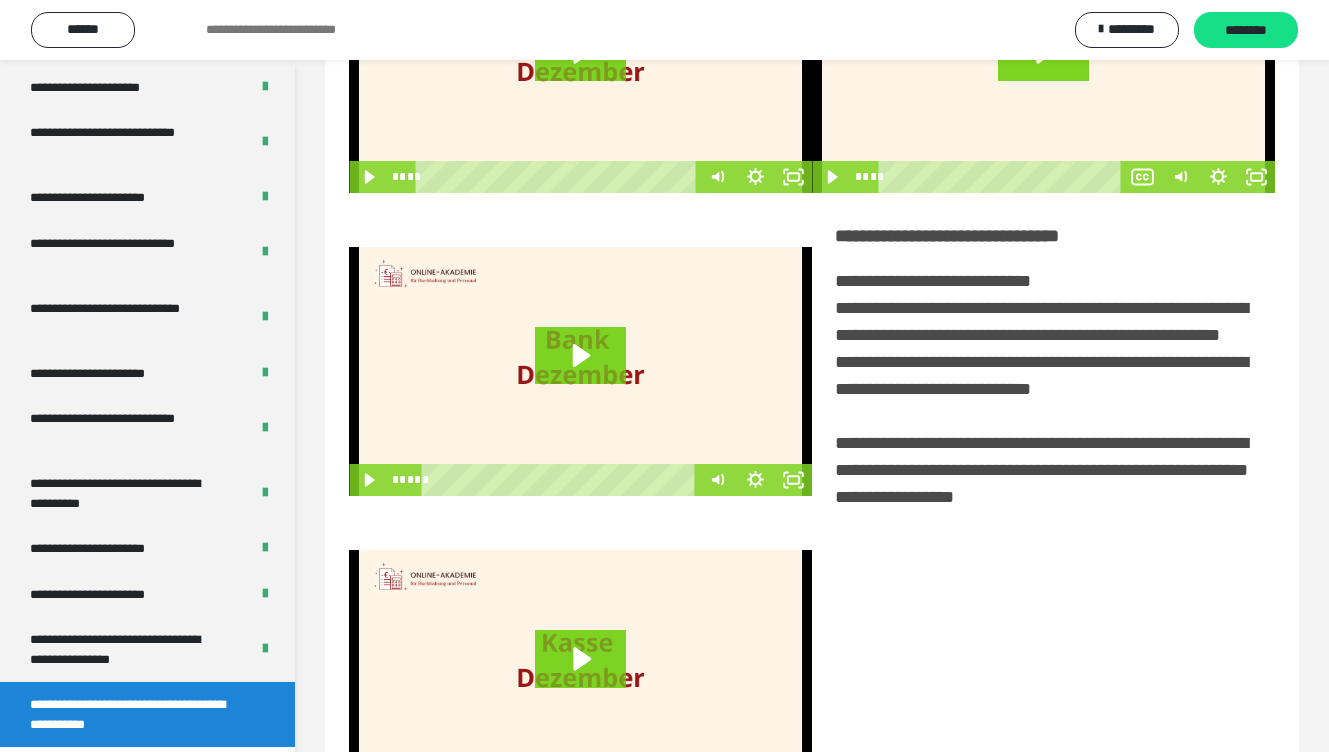 scroll, scrollTop: 379, scrollLeft: 0, axis: vertical 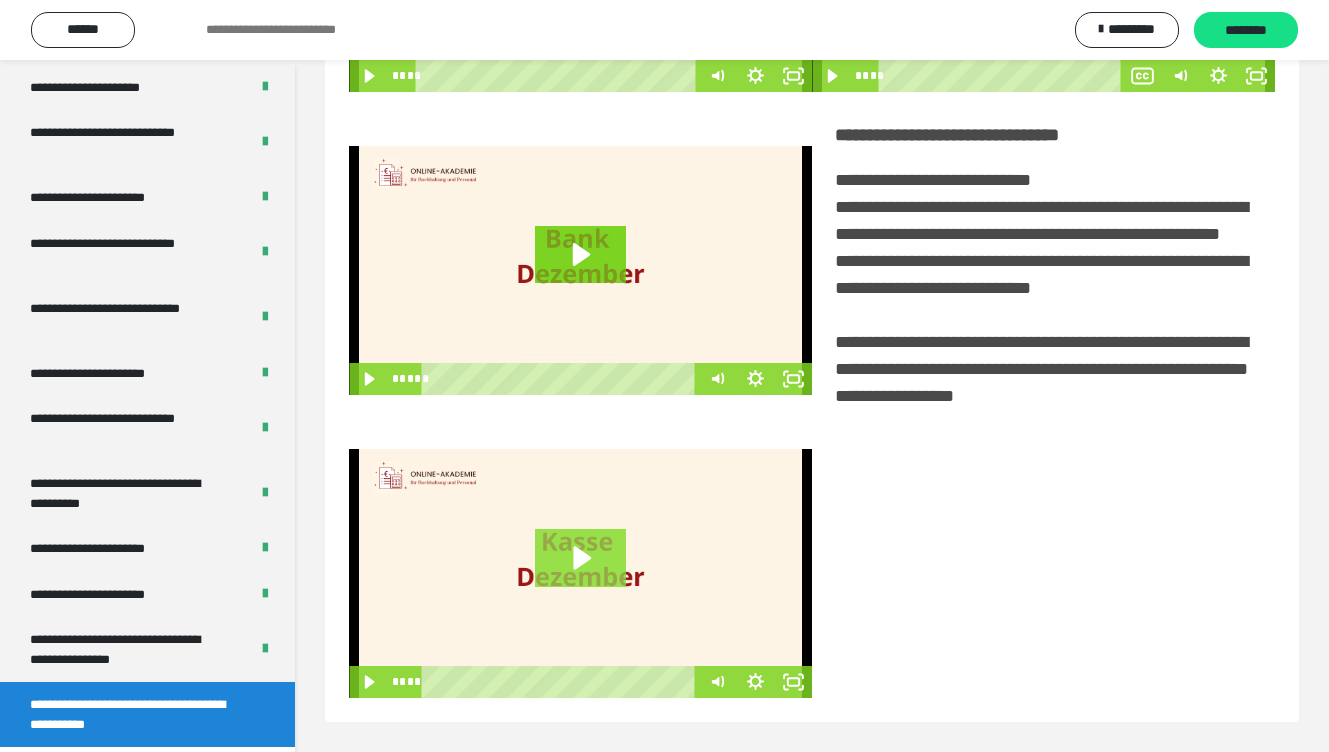click 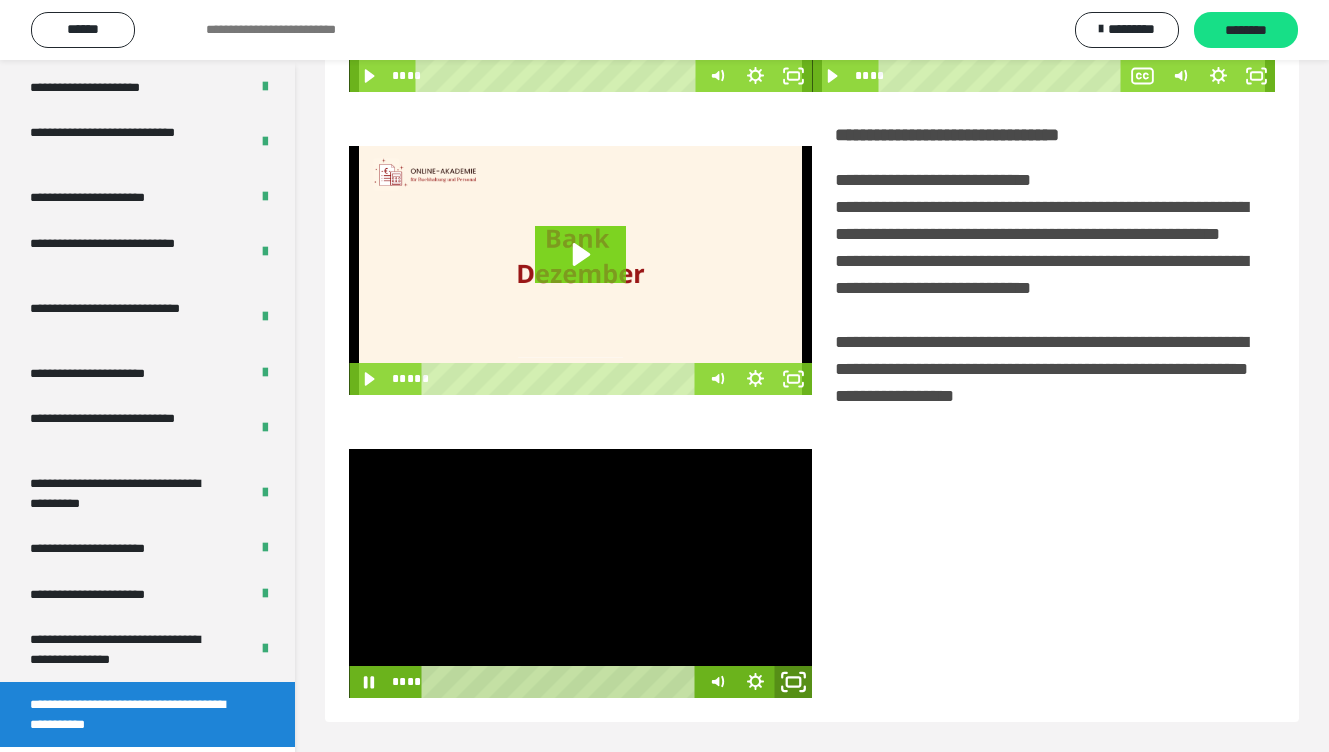 click 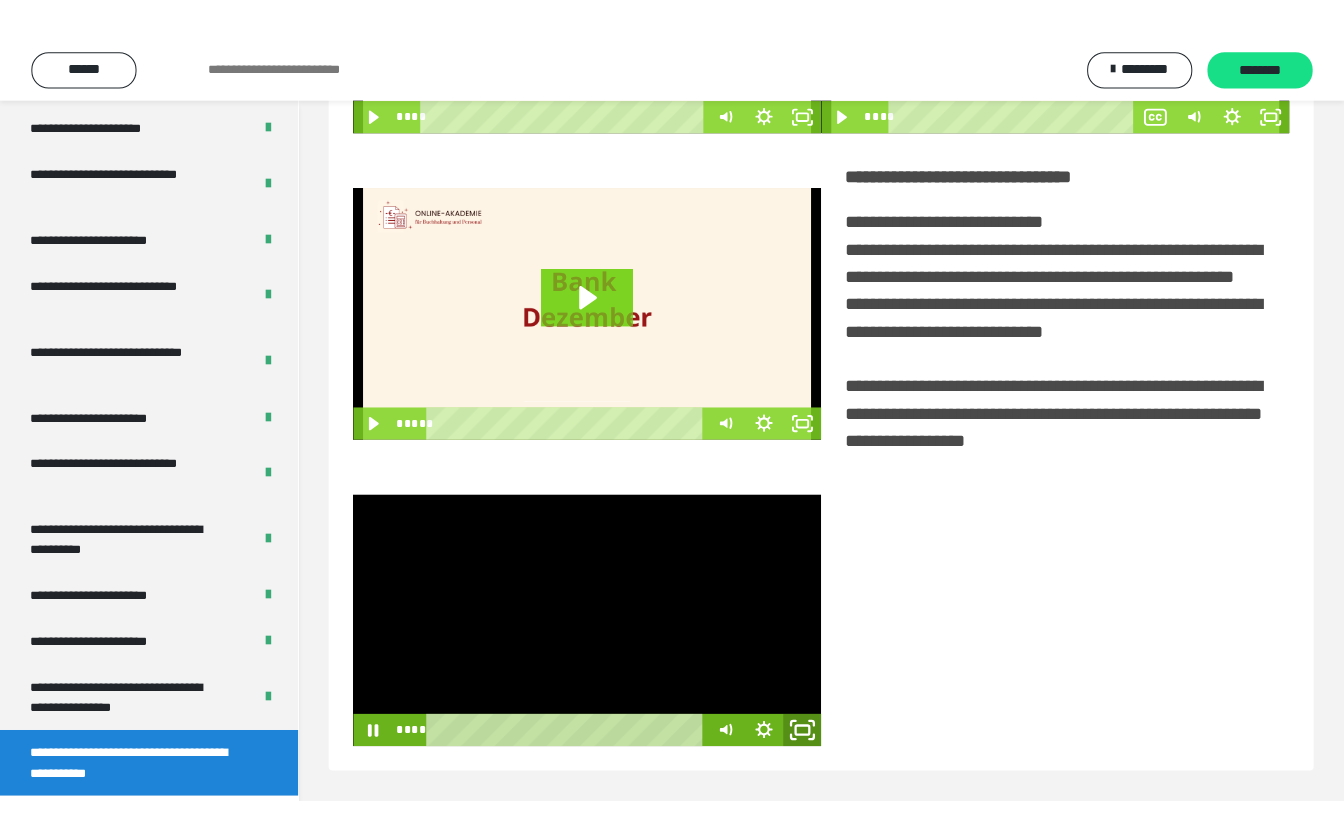 scroll, scrollTop: 291, scrollLeft: 0, axis: vertical 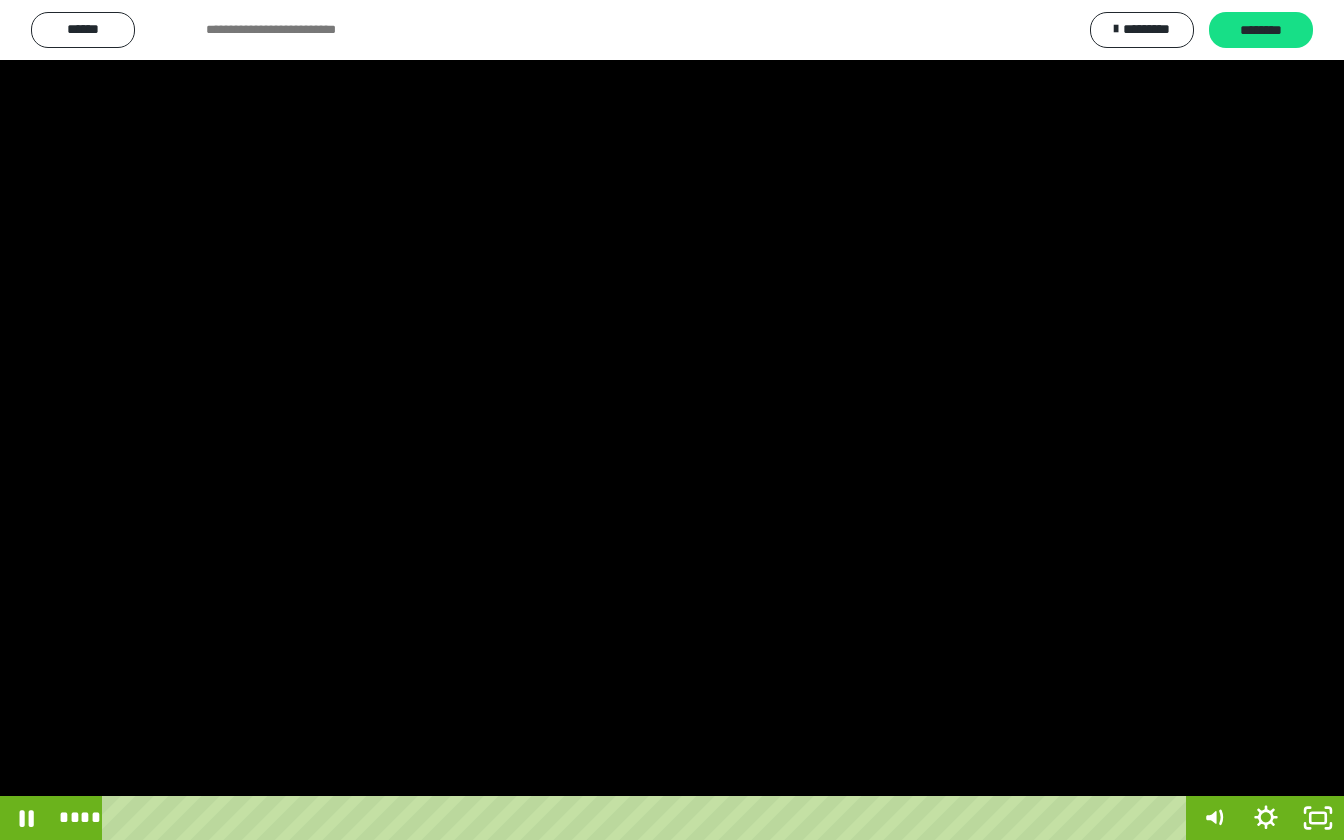 click at bounding box center [672, 420] 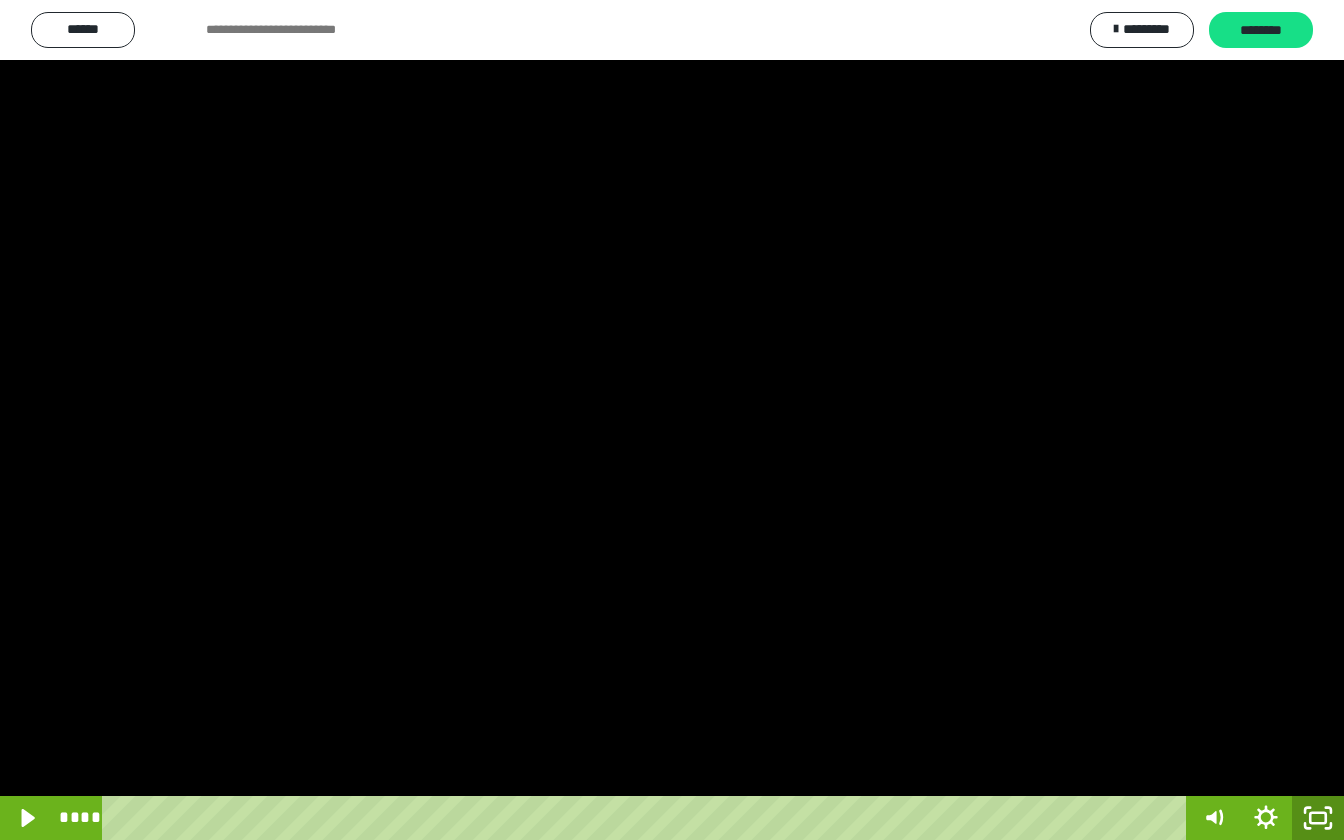 click 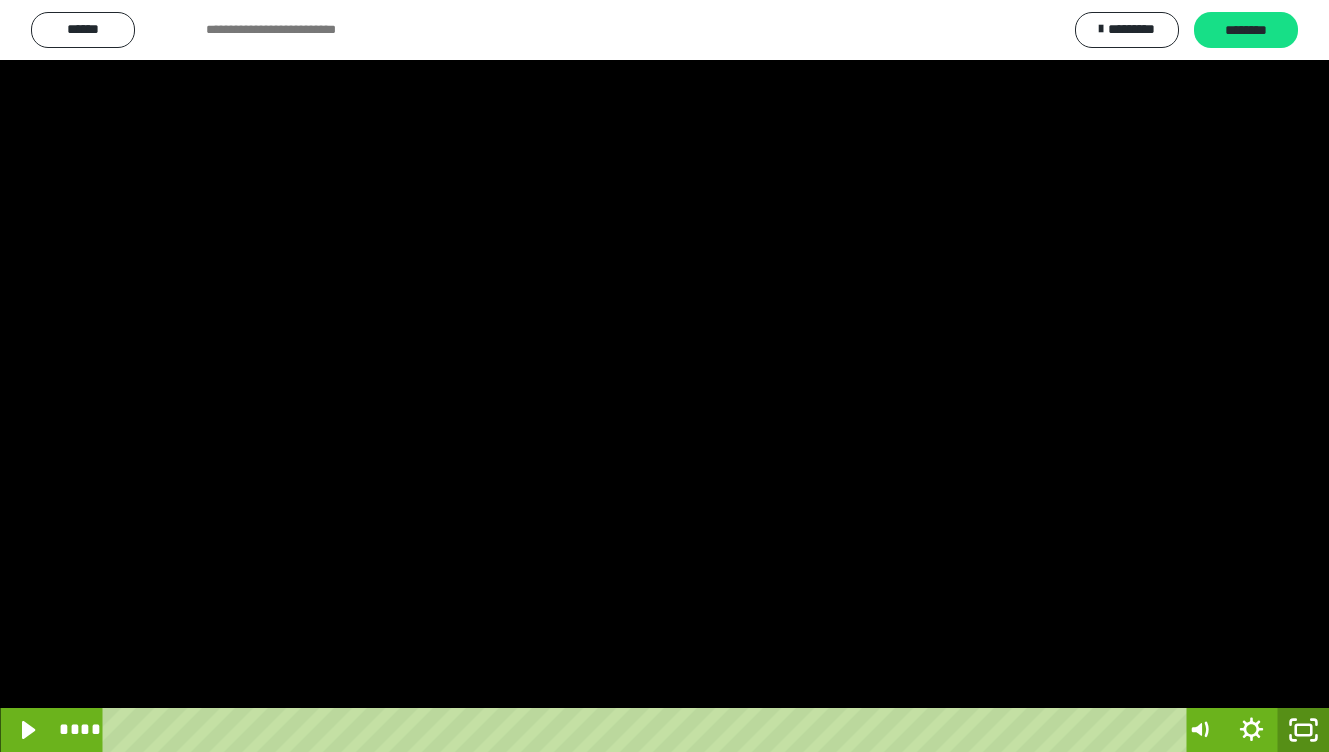 scroll, scrollTop: 3807, scrollLeft: 0, axis: vertical 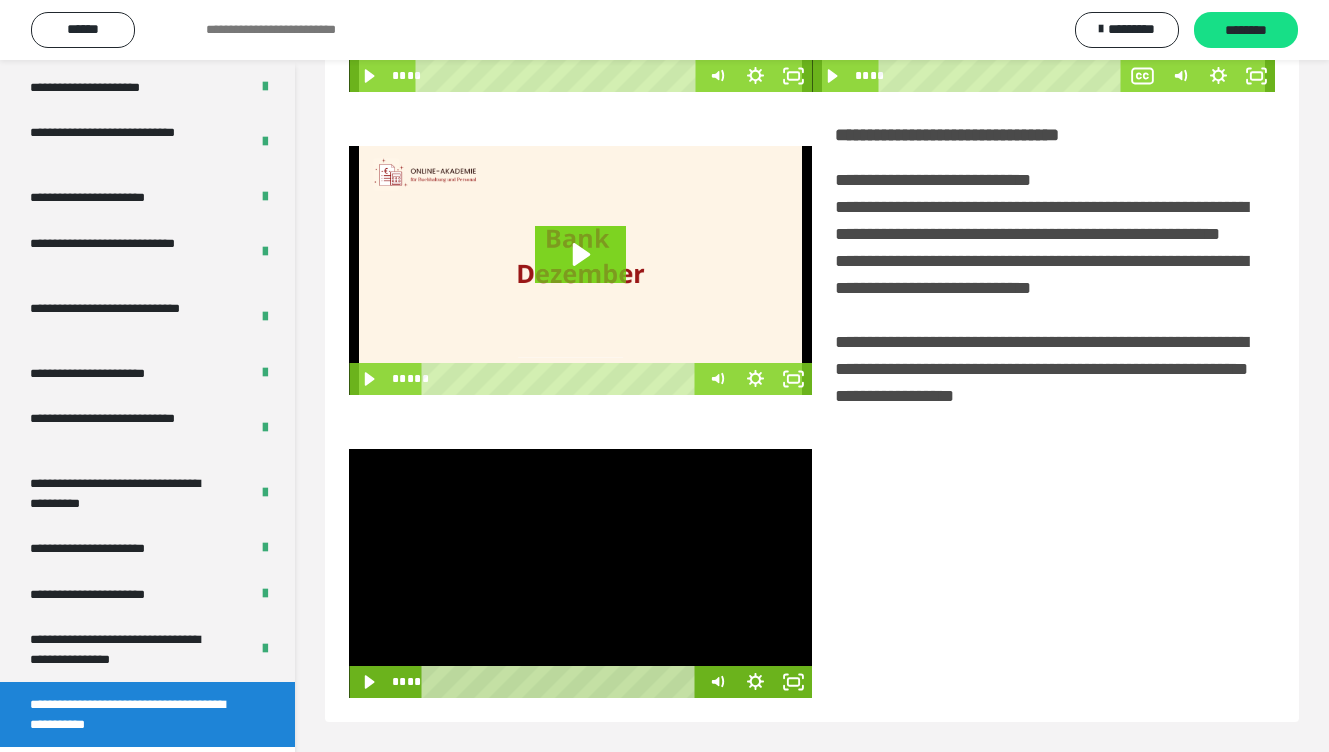 click at bounding box center [580, 573] 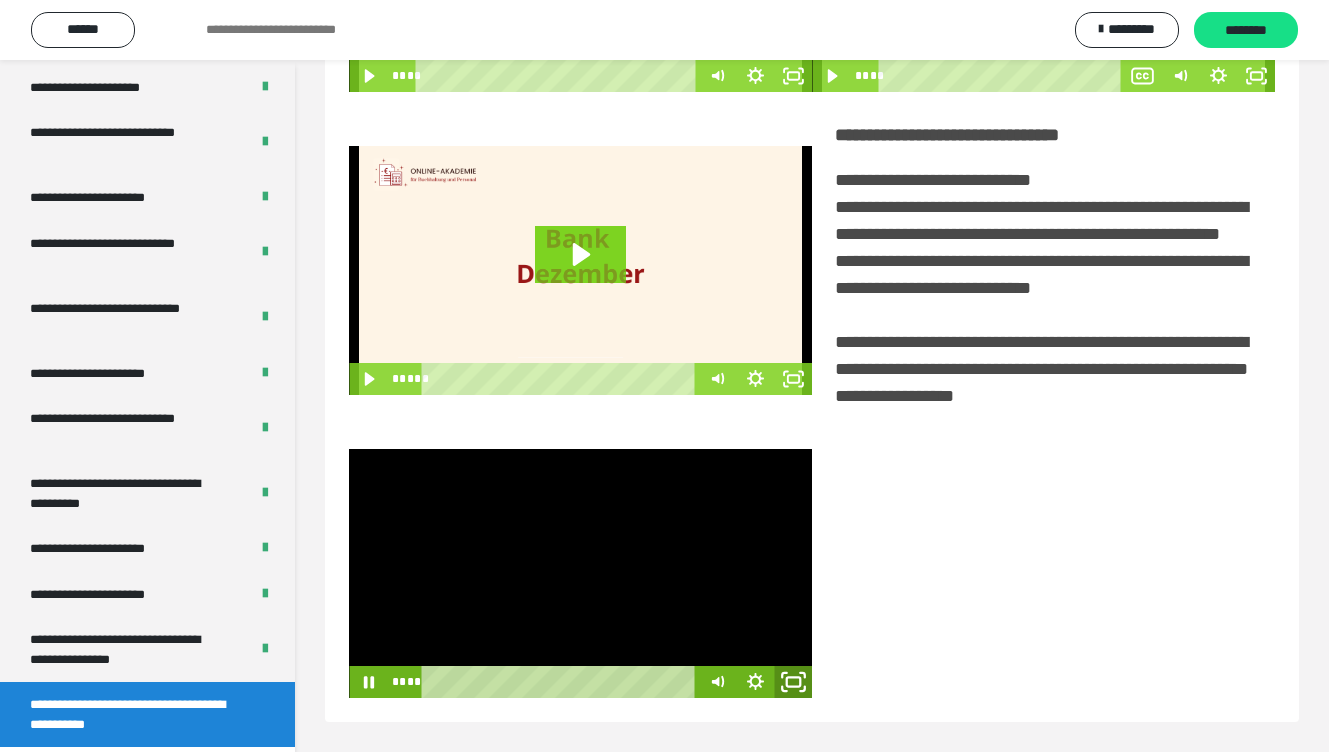 click 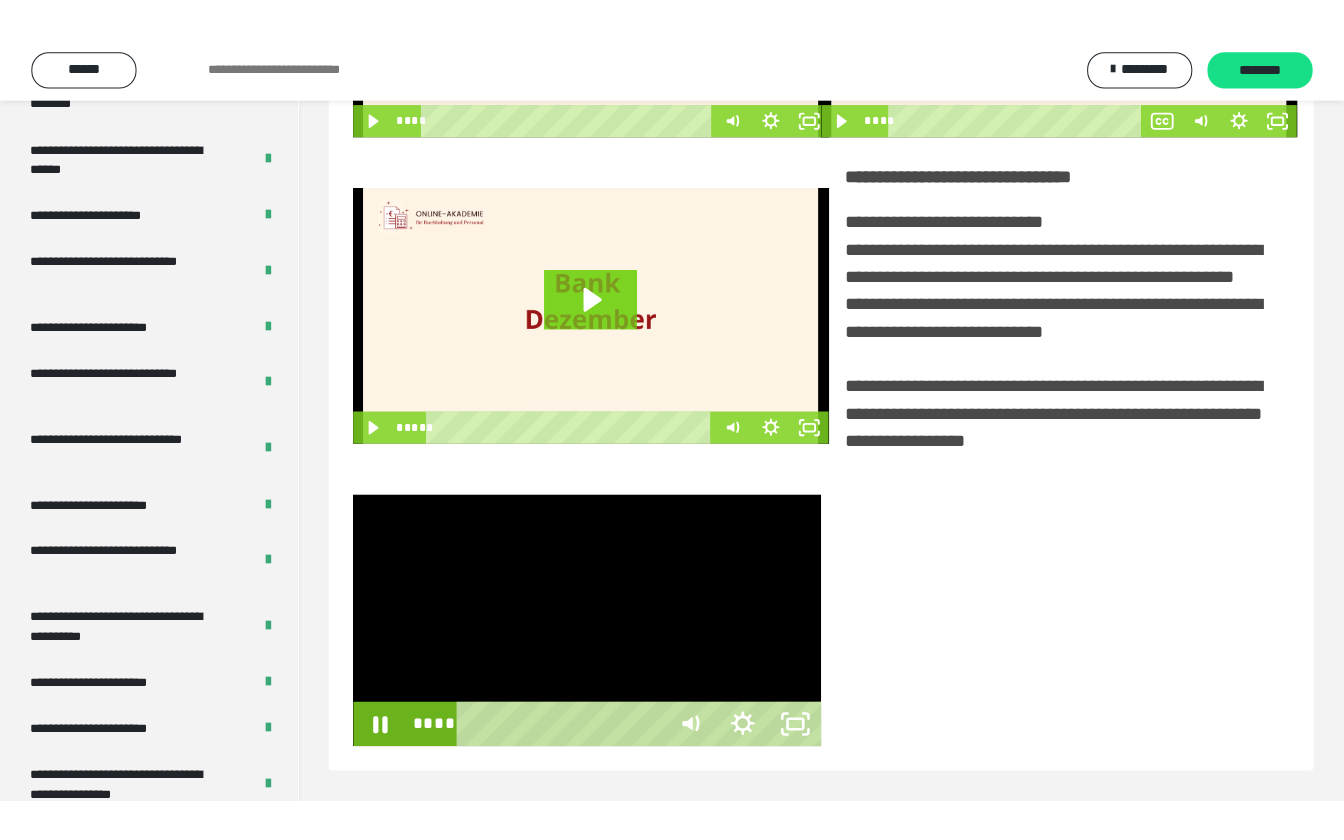 scroll, scrollTop: 291, scrollLeft: 0, axis: vertical 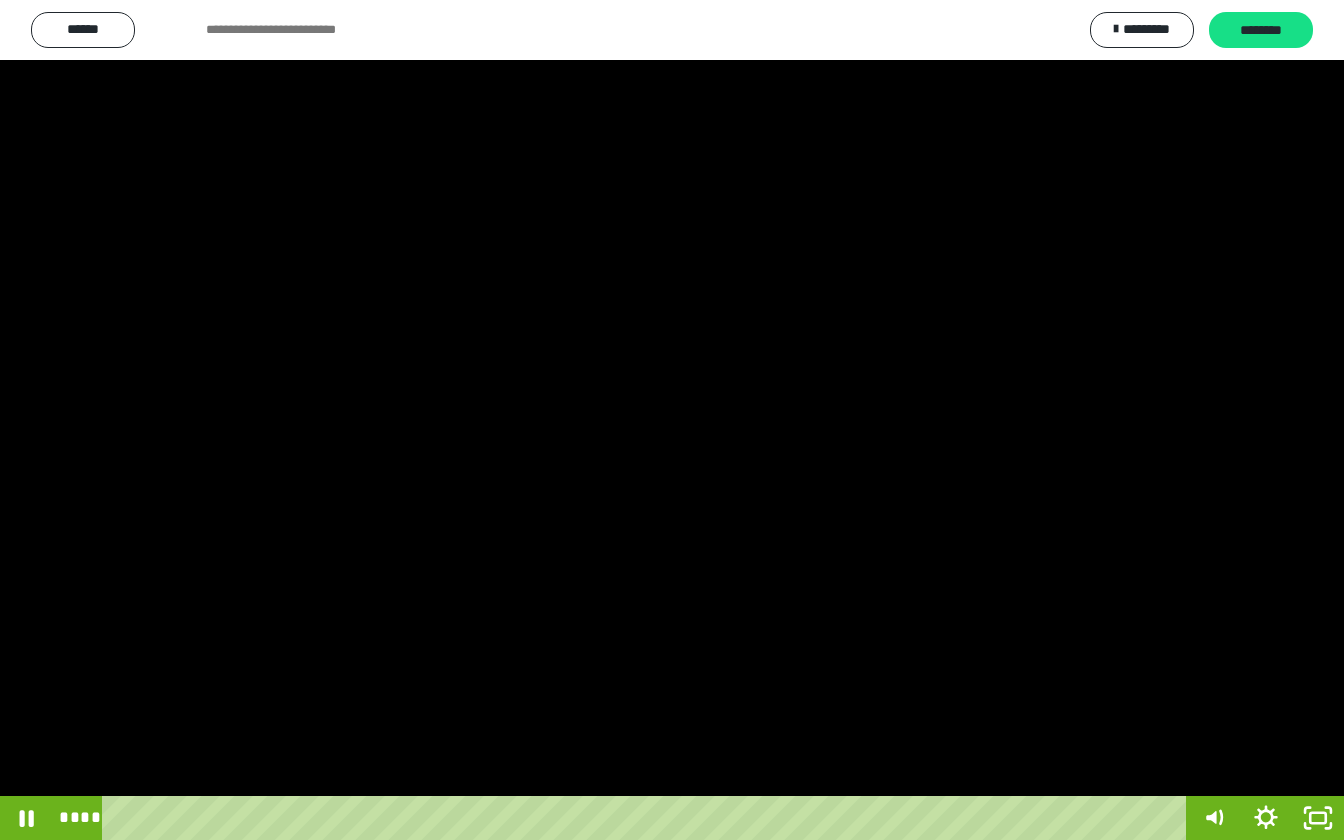 click at bounding box center [672, 420] 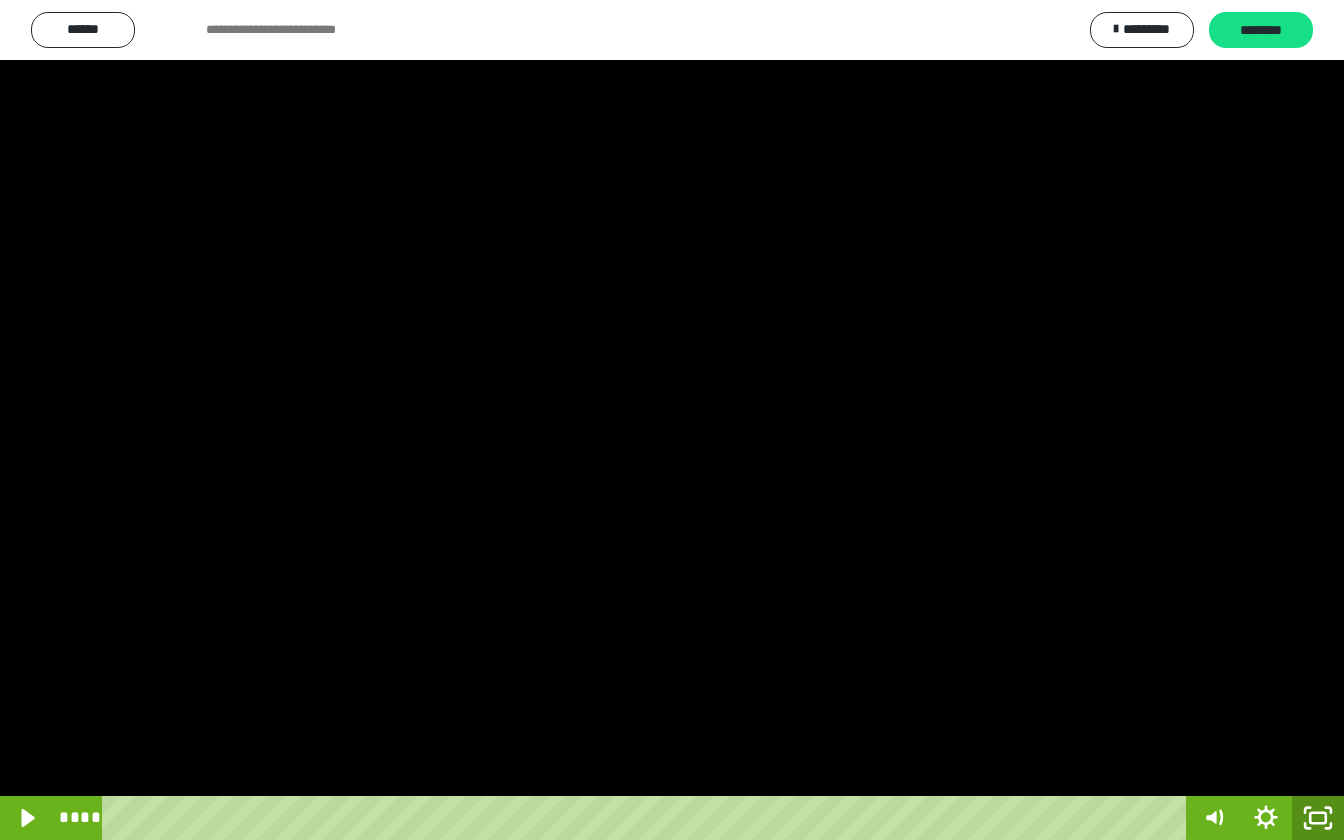 click 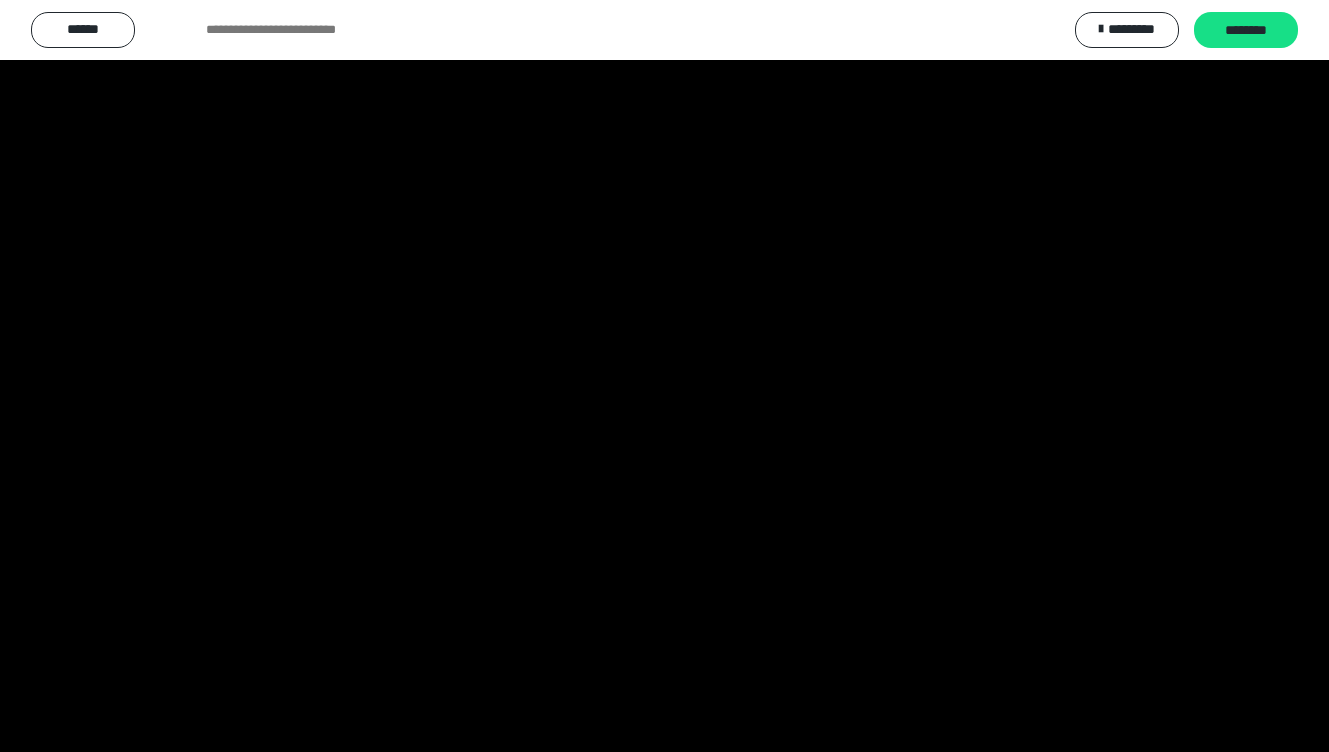 scroll, scrollTop: 3807, scrollLeft: 0, axis: vertical 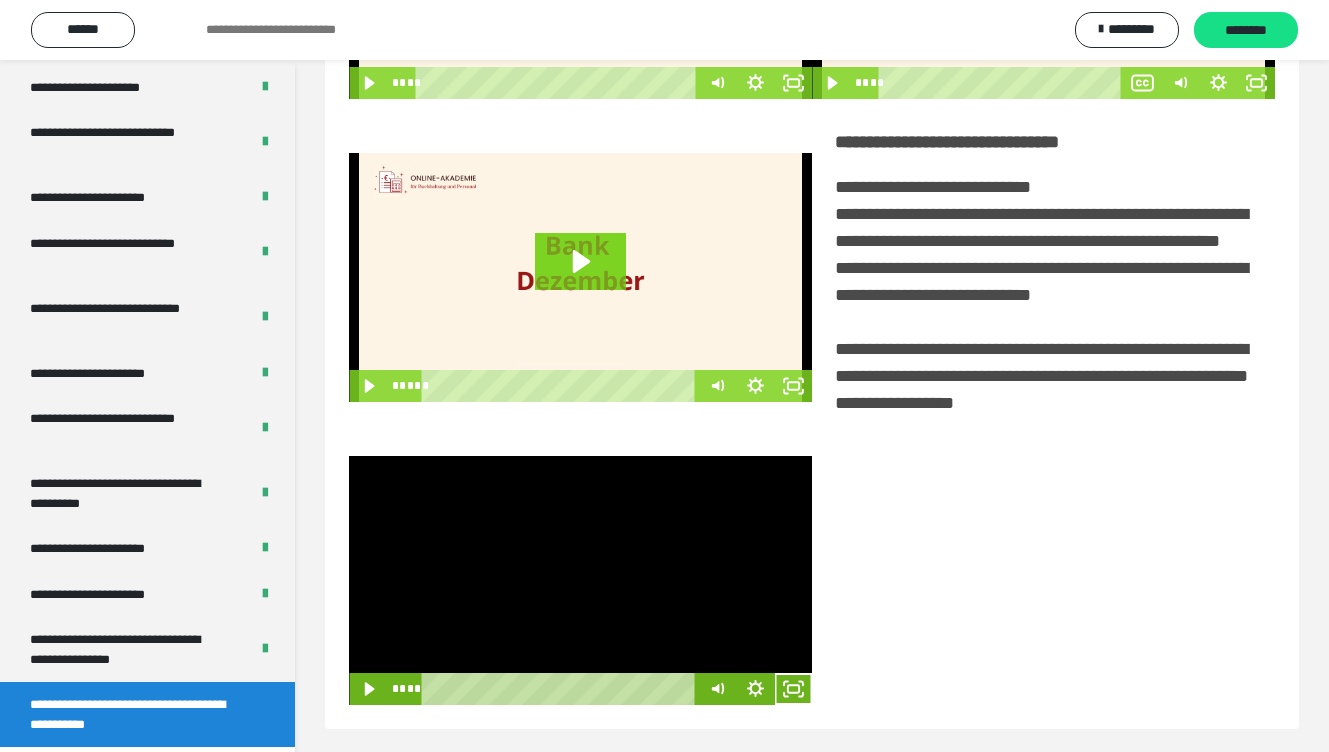 click at bounding box center (580, 580) 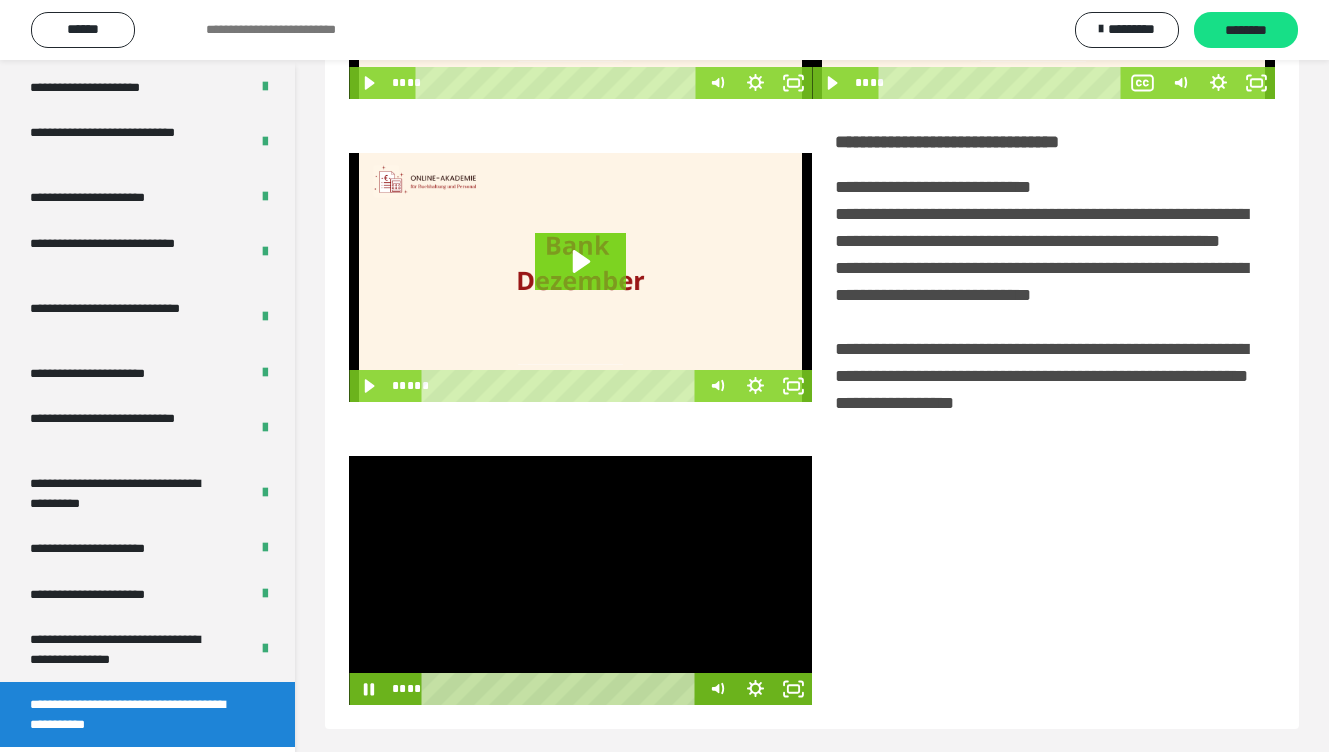 scroll, scrollTop: 379, scrollLeft: 0, axis: vertical 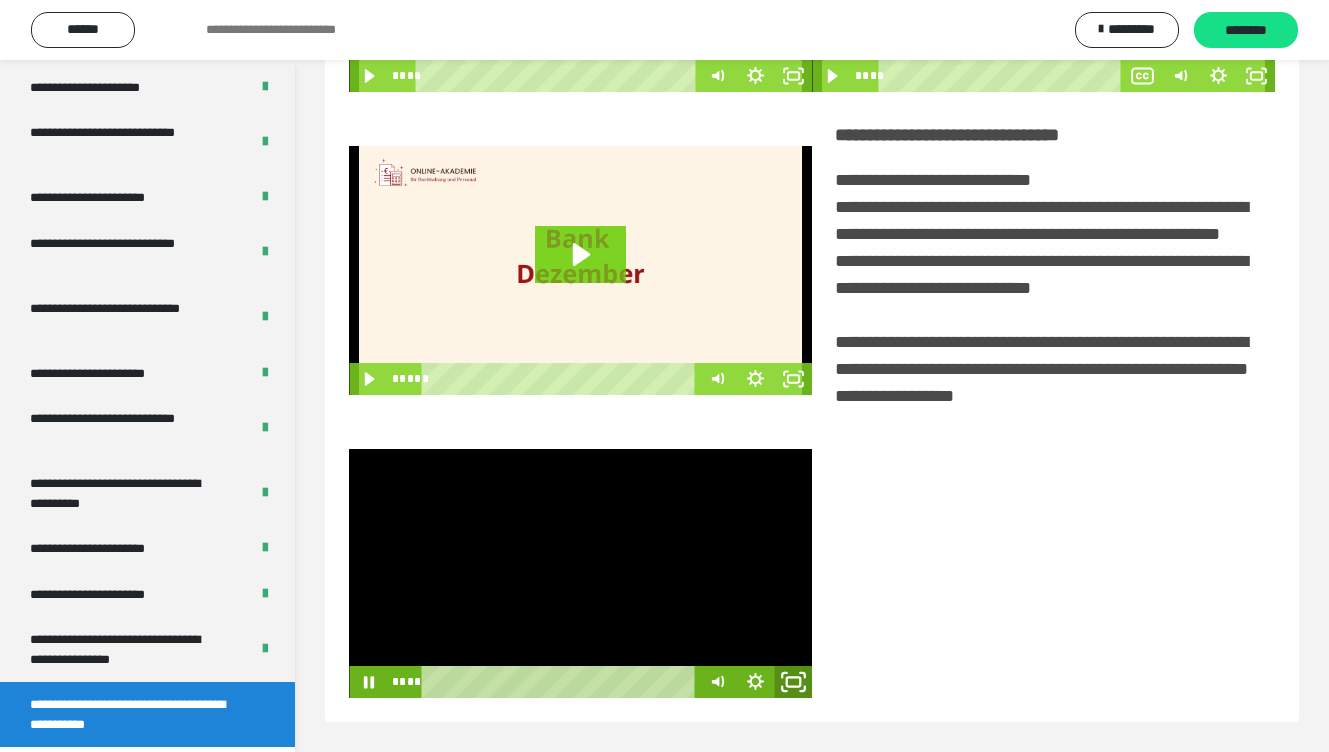 click 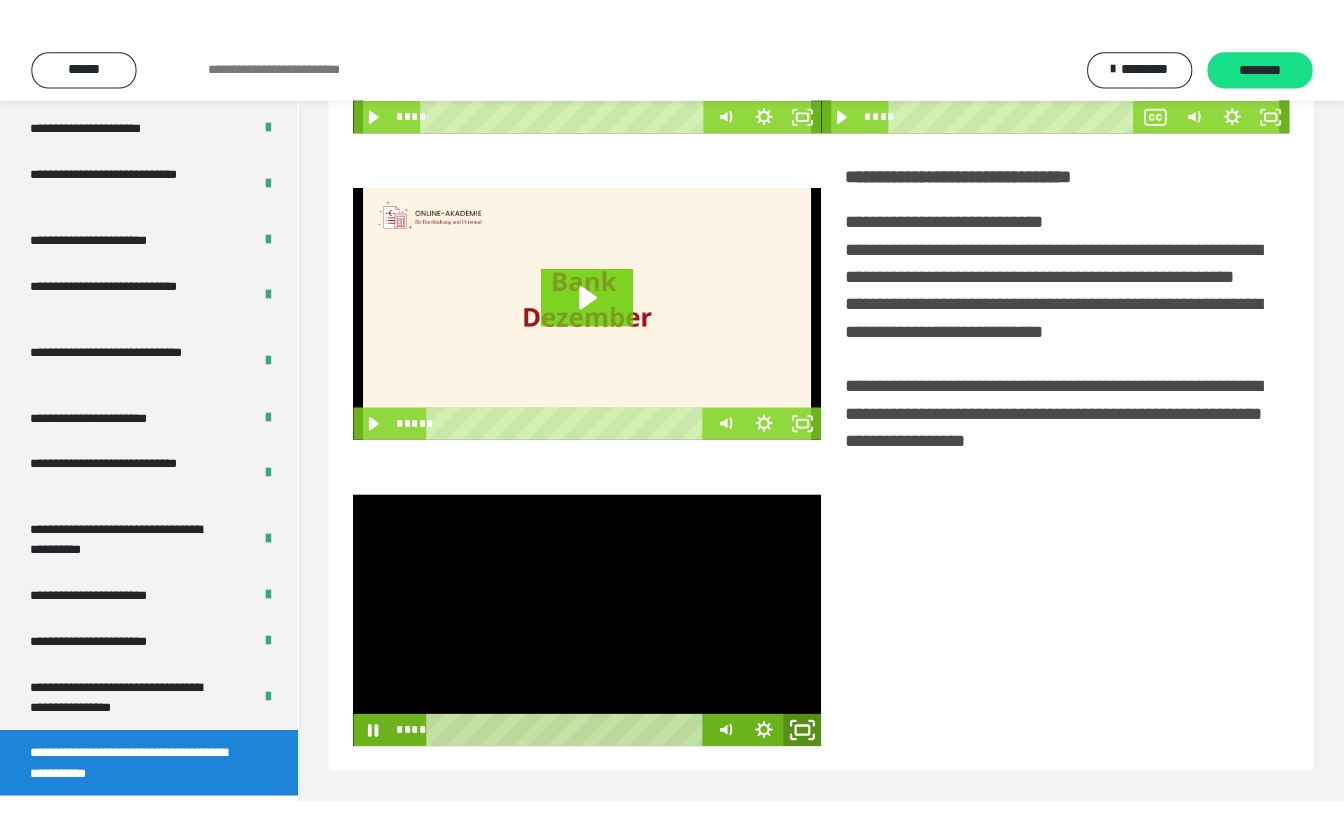 scroll, scrollTop: 291, scrollLeft: 0, axis: vertical 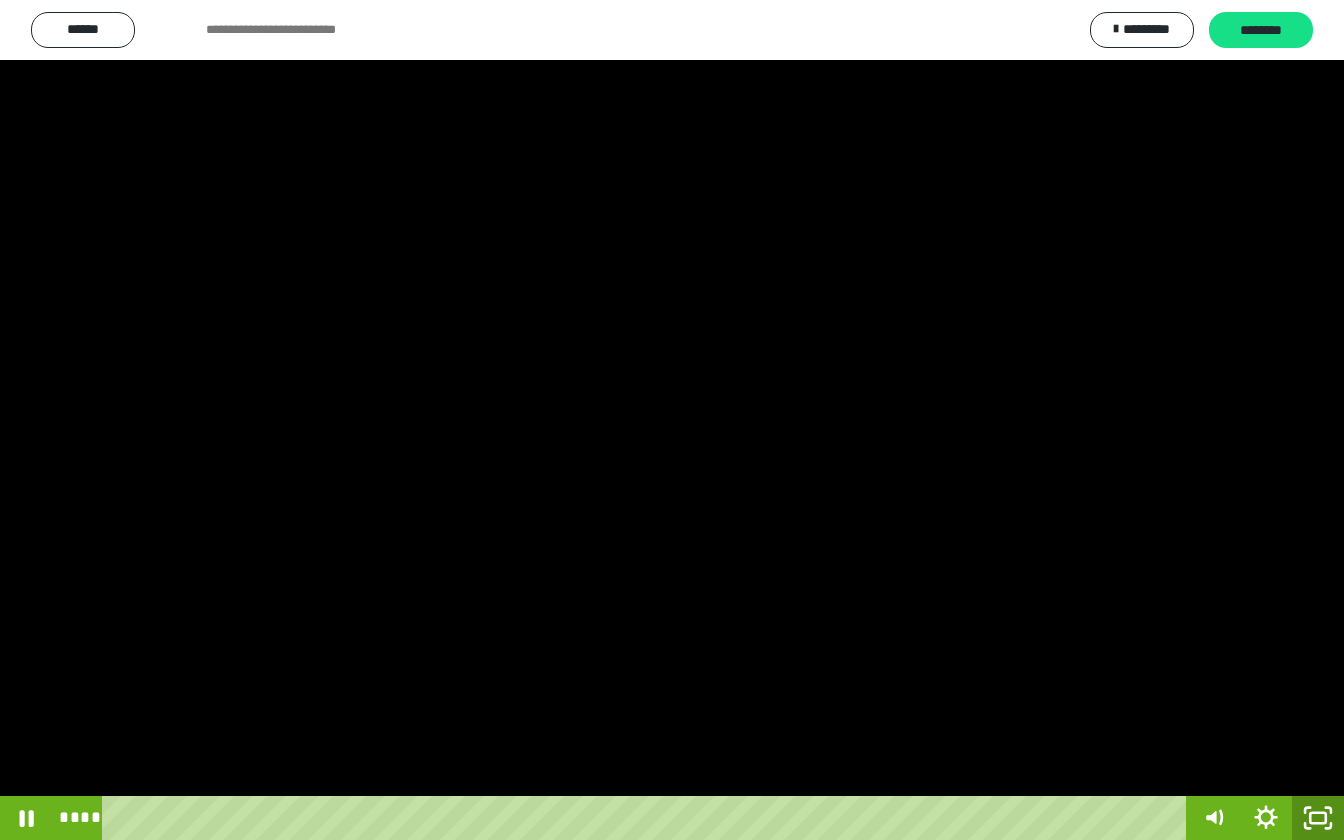 click 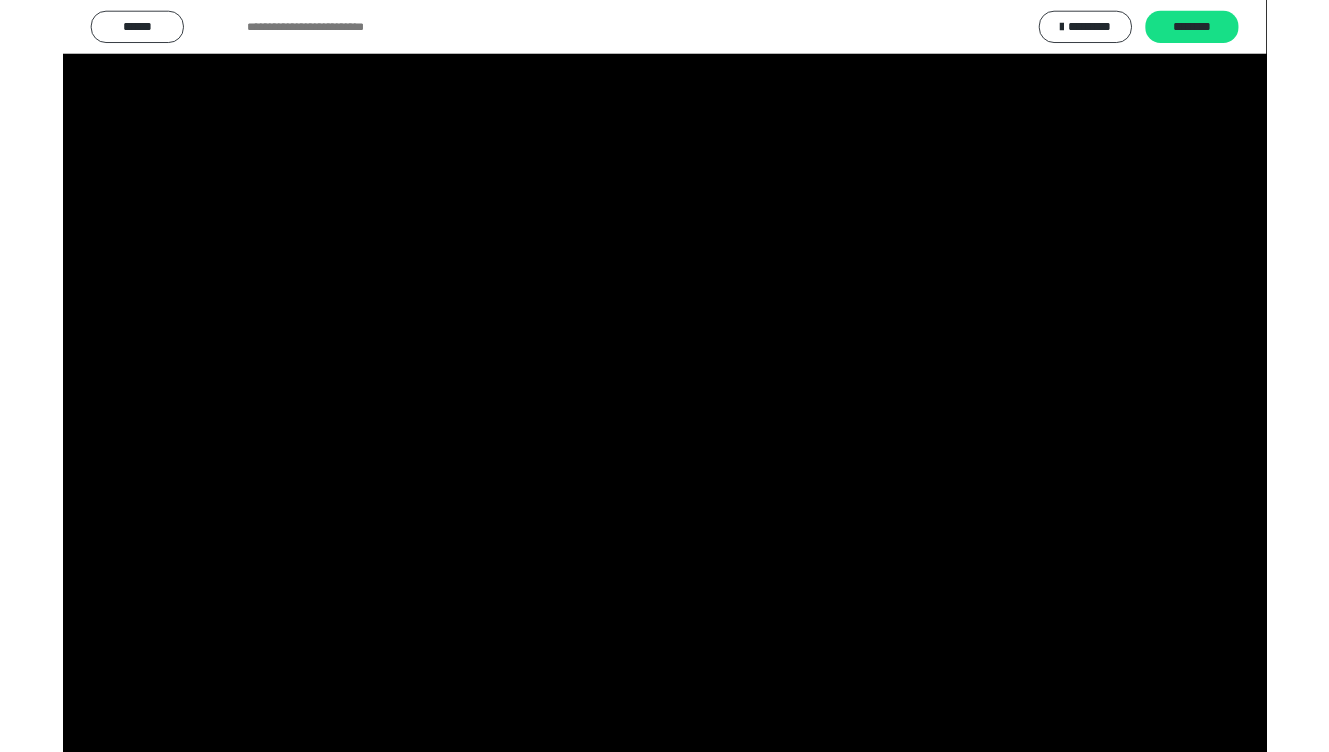 scroll, scrollTop: 3807, scrollLeft: 0, axis: vertical 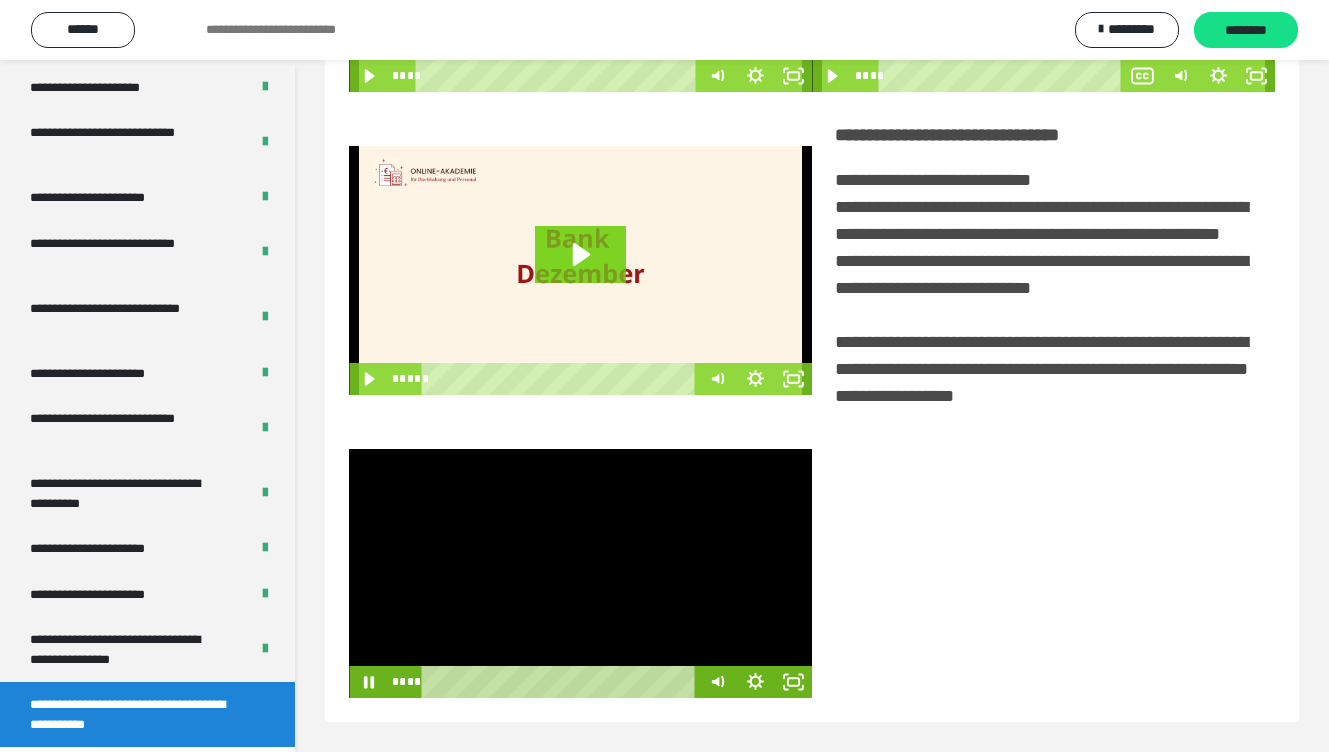 click at bounding box center (580, 573) 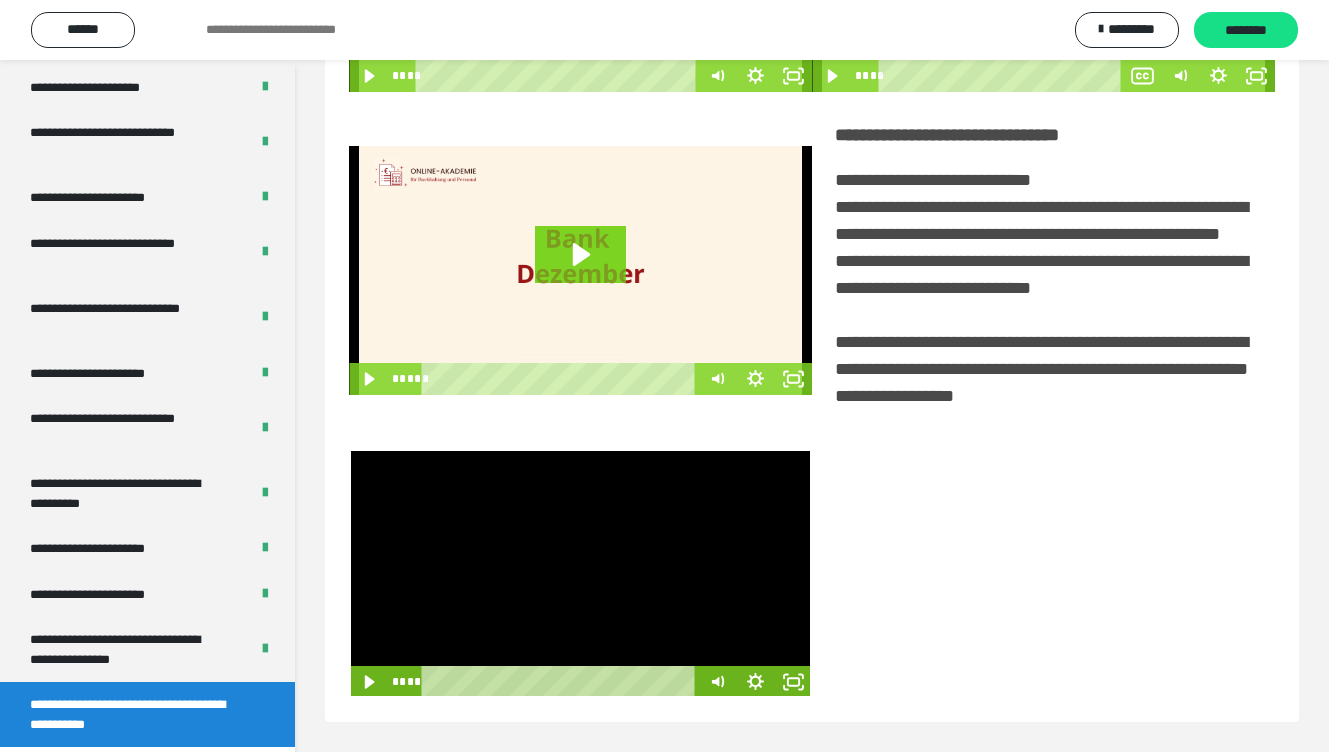 click at bounding box center [580, 573] 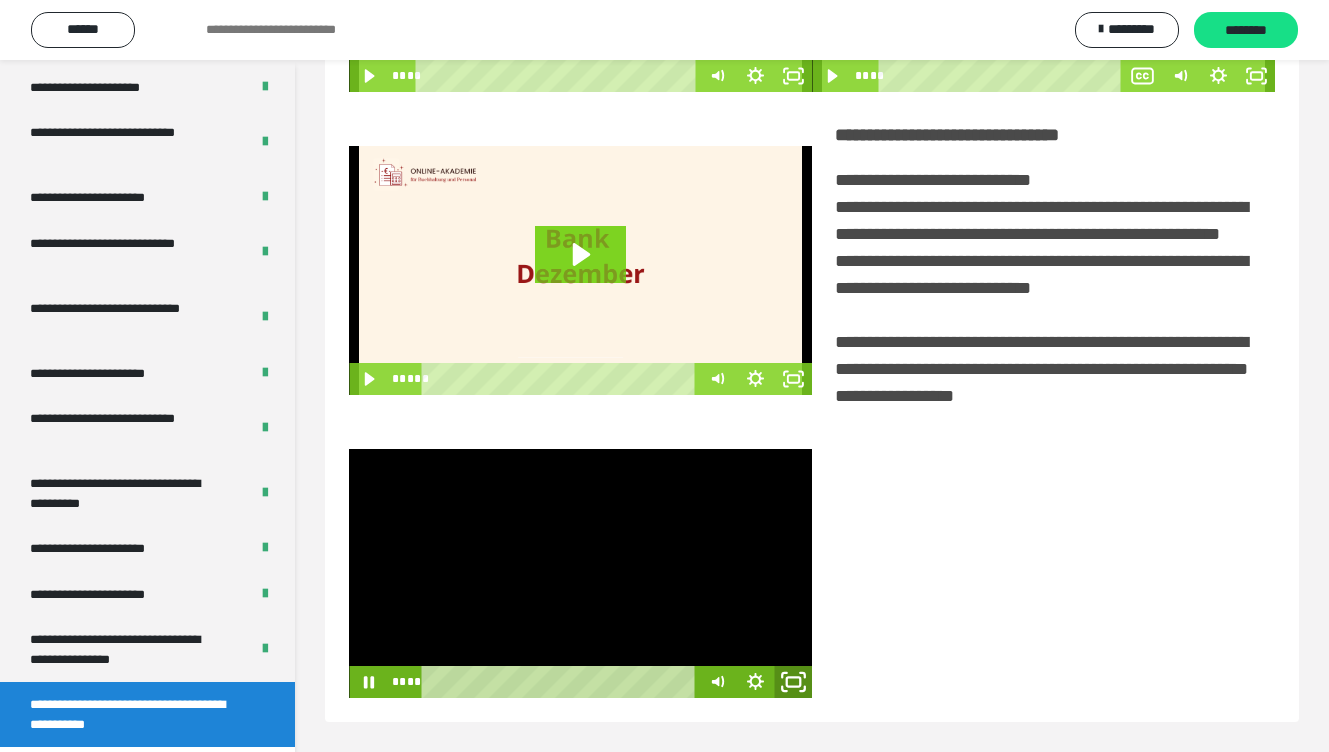 click 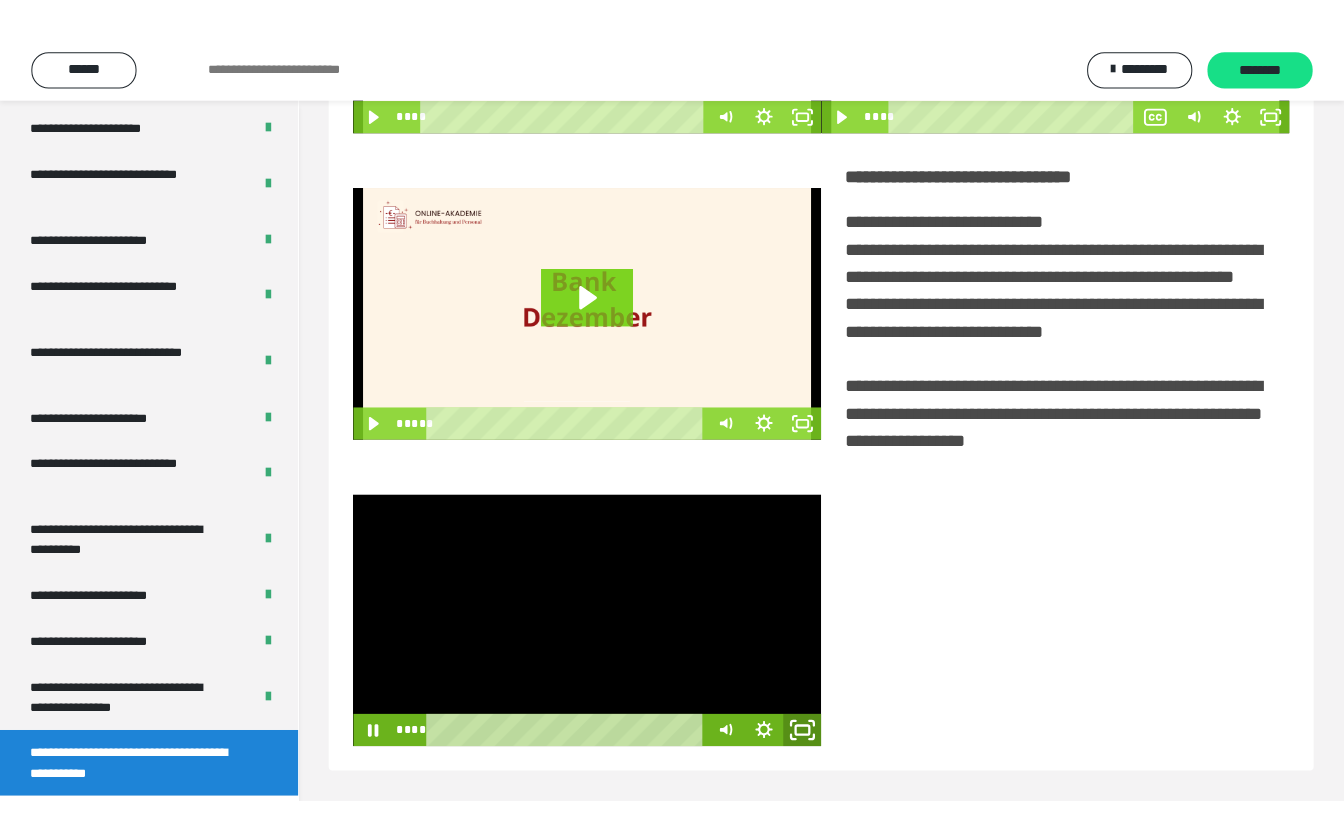 scroll, scrollTop: 291, scrollLeft: 0, axis: vertical 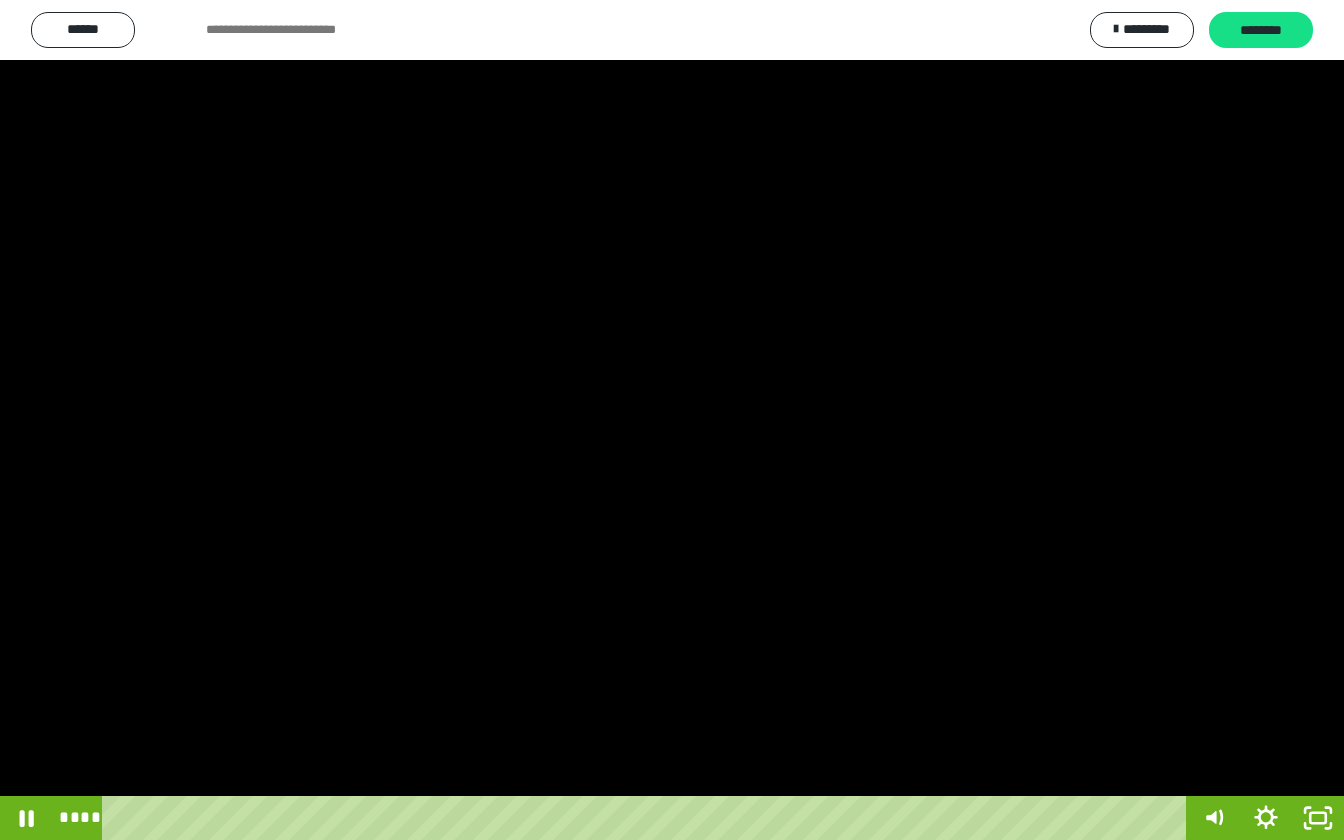 click at bounding box center [672, 420] 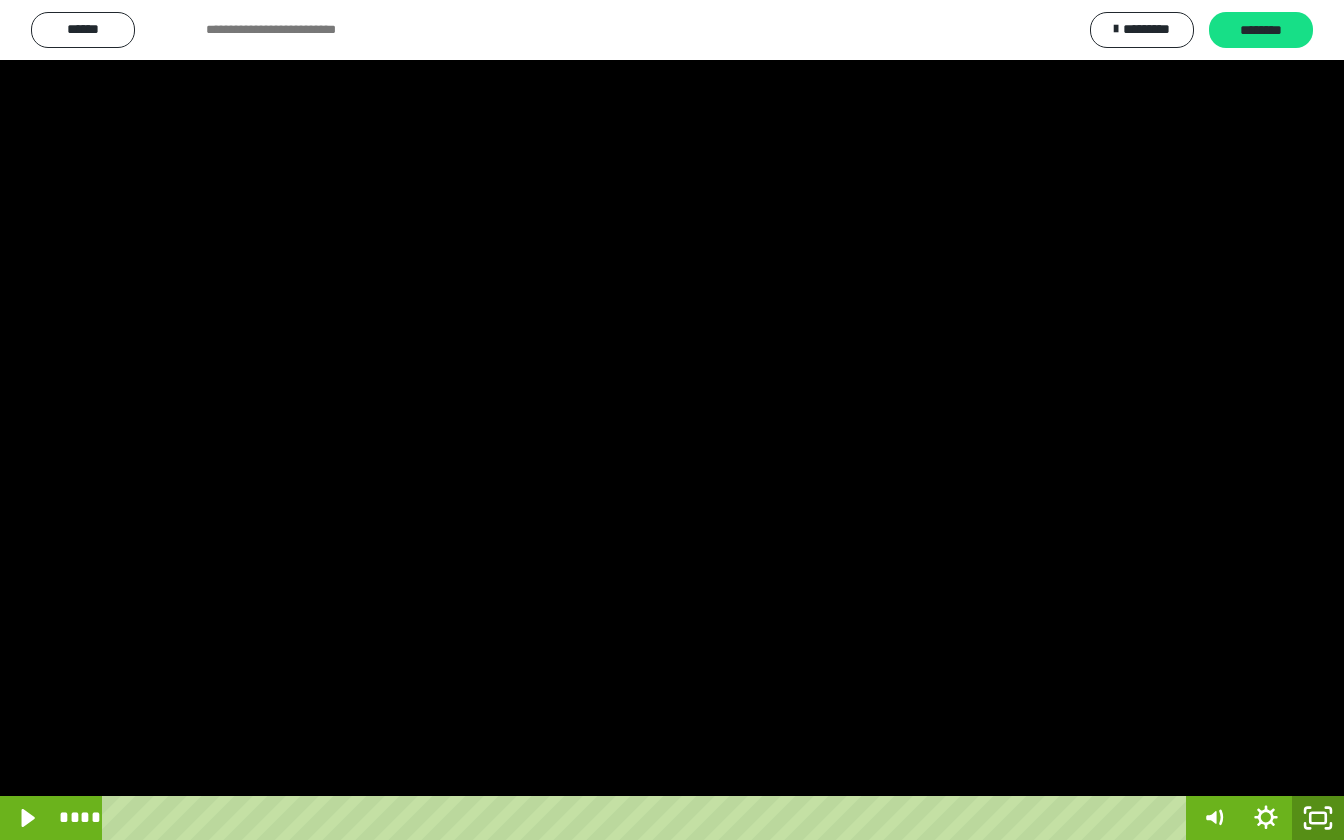 click 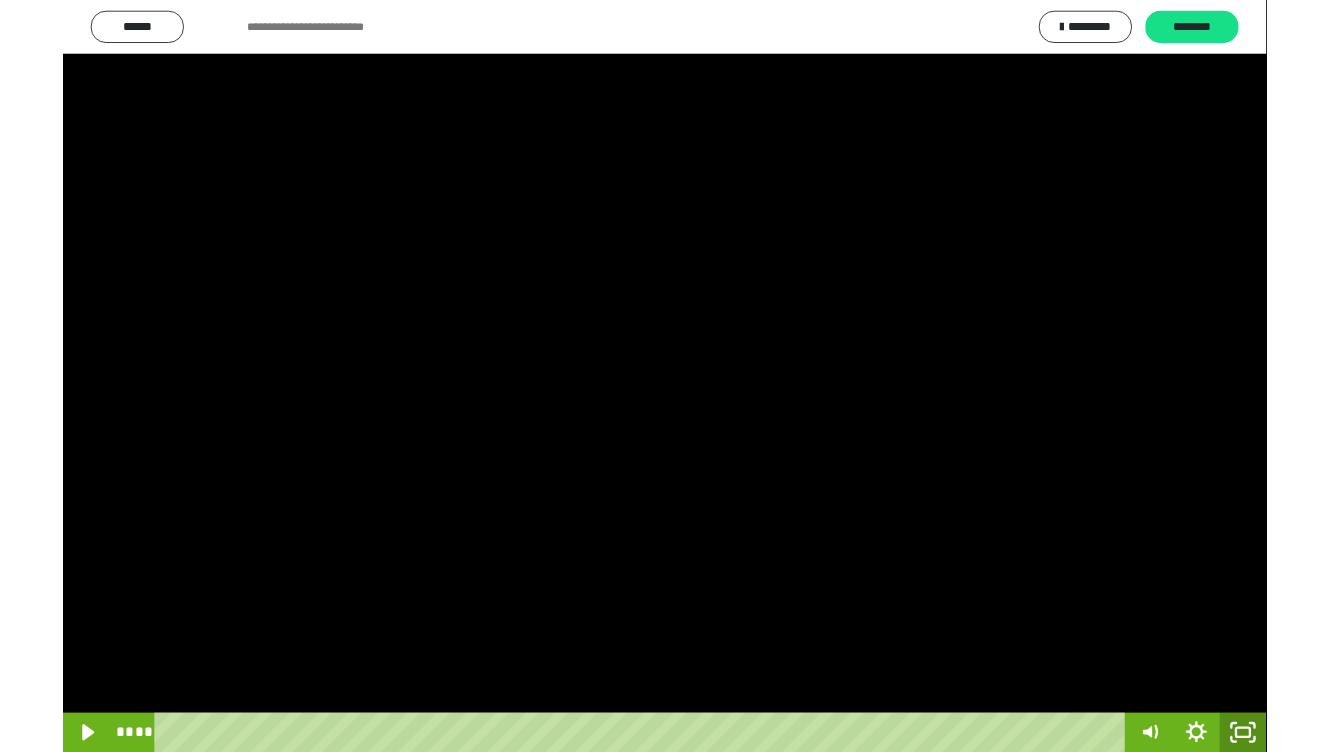 scroll, scrollTop: 3807, scrollLeft: 0, axis: vertical 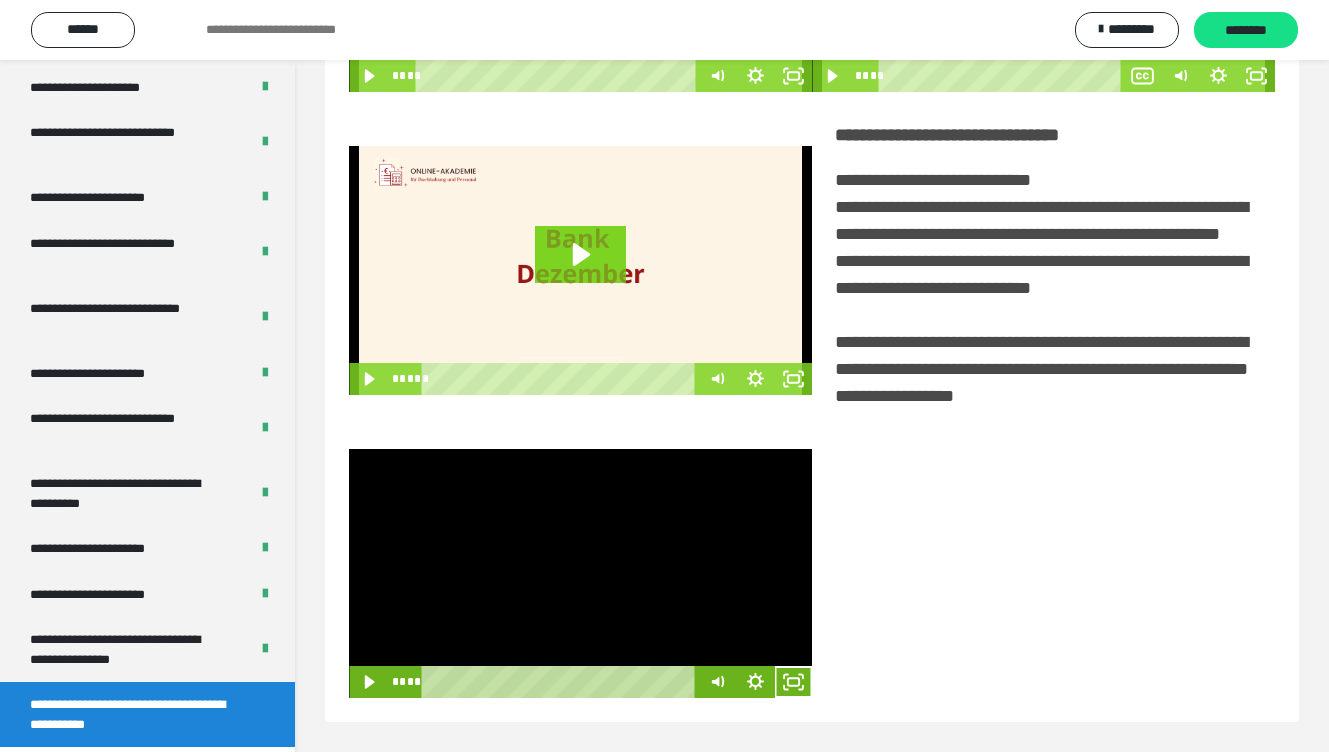 click at bounding box center (580, 573) 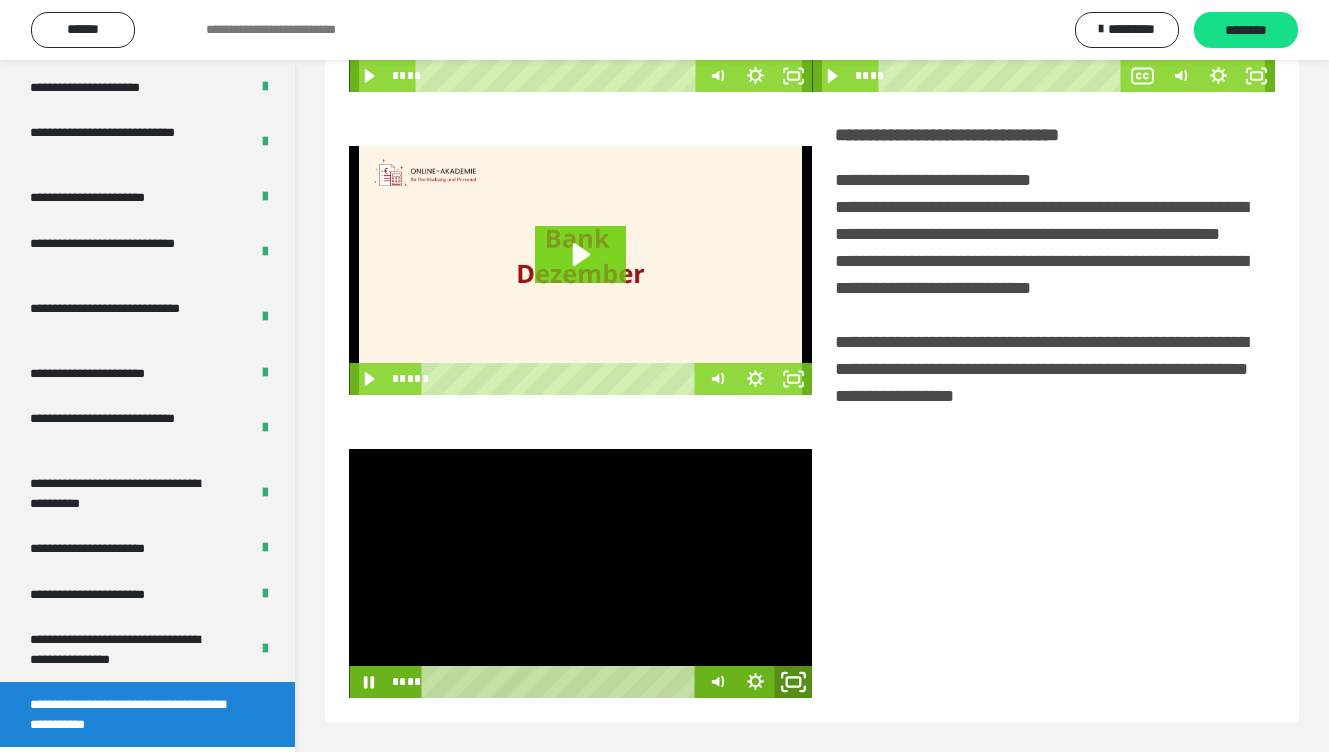 click 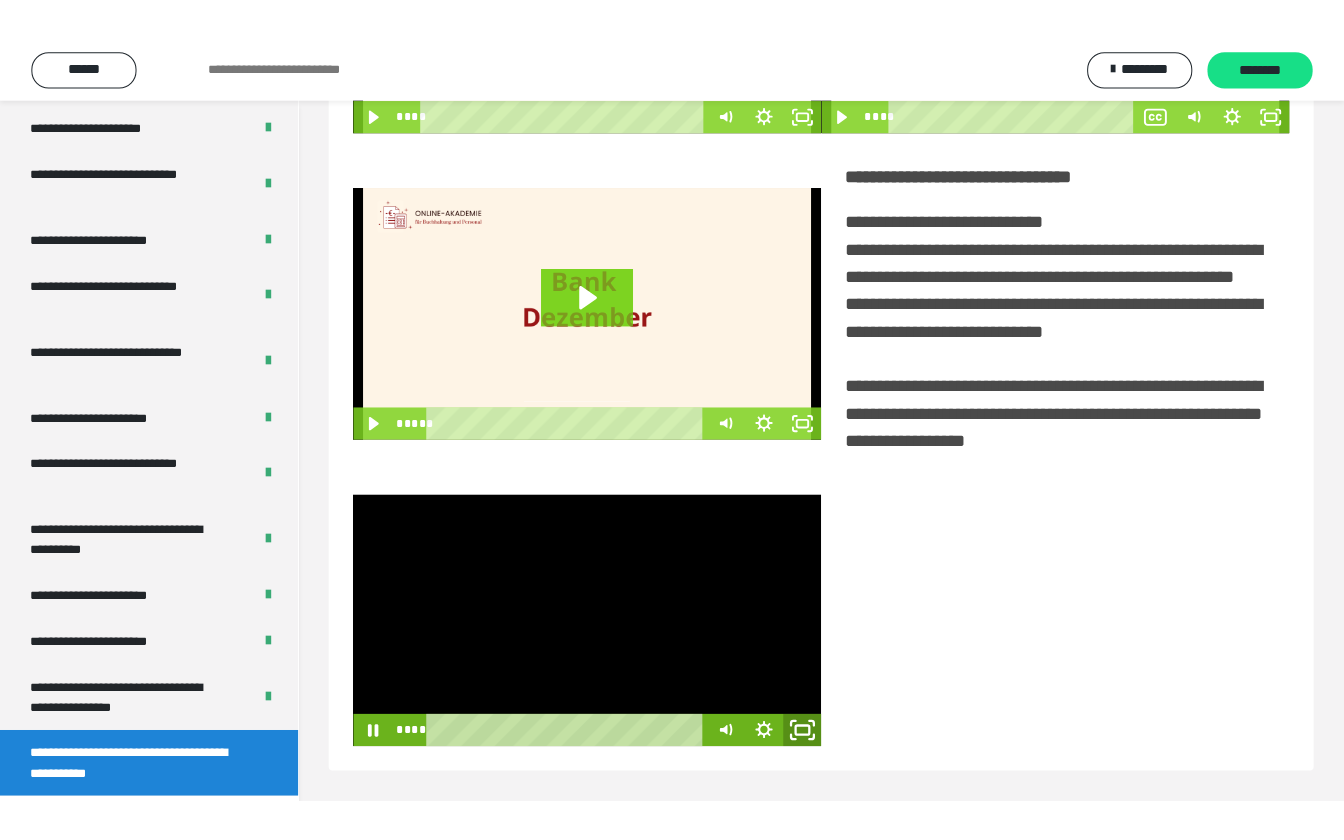 scroll, scrollTop: 291, scrollLeft: 0, axis: vertical 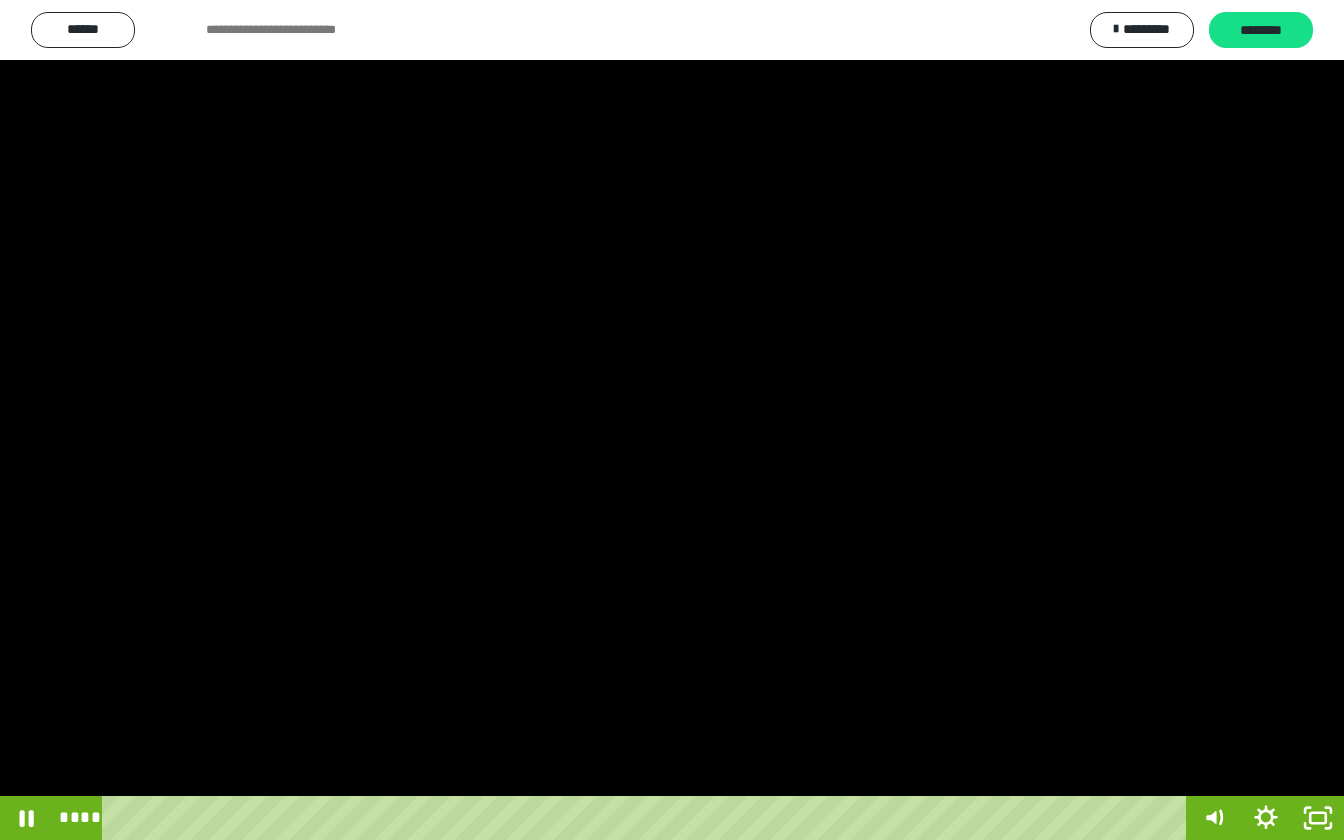 click at bounding box center (672, 420) 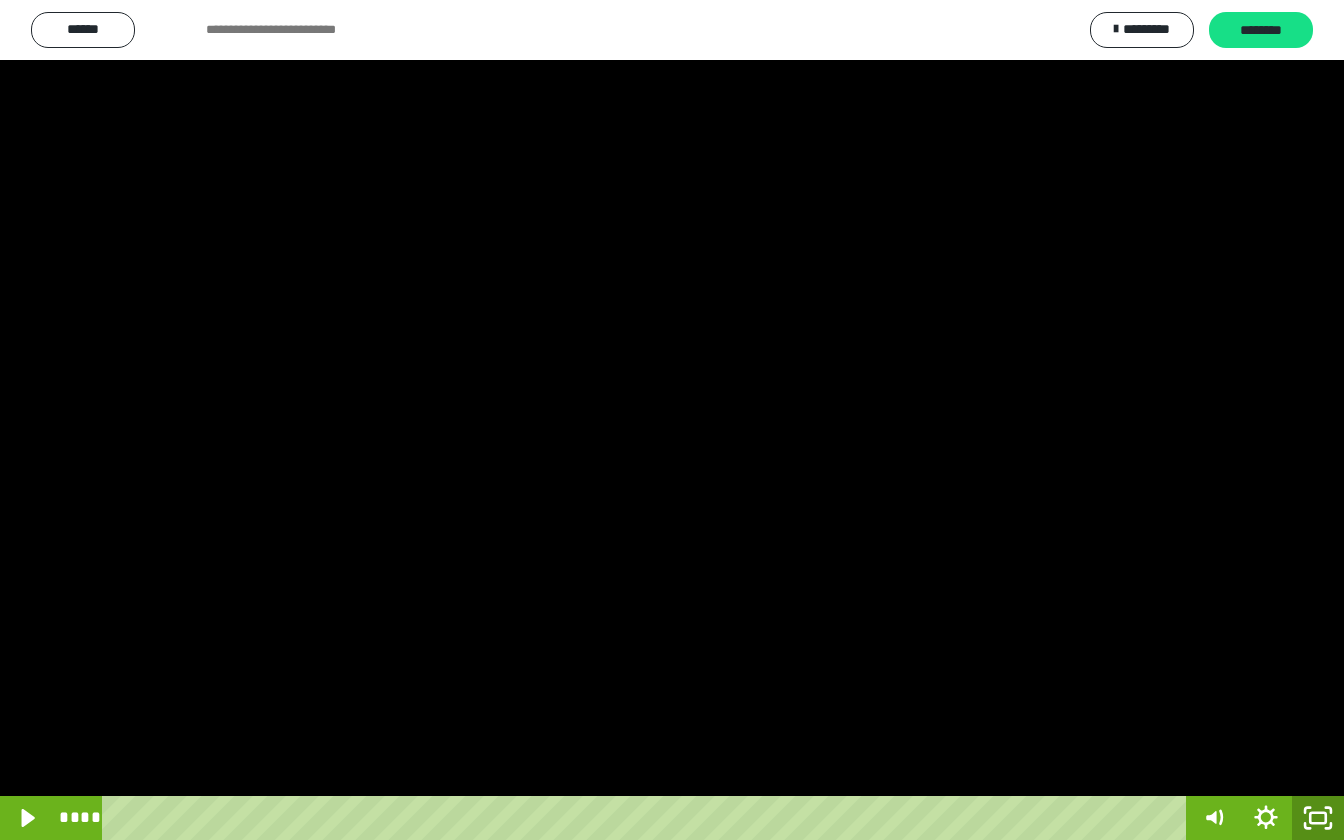 click 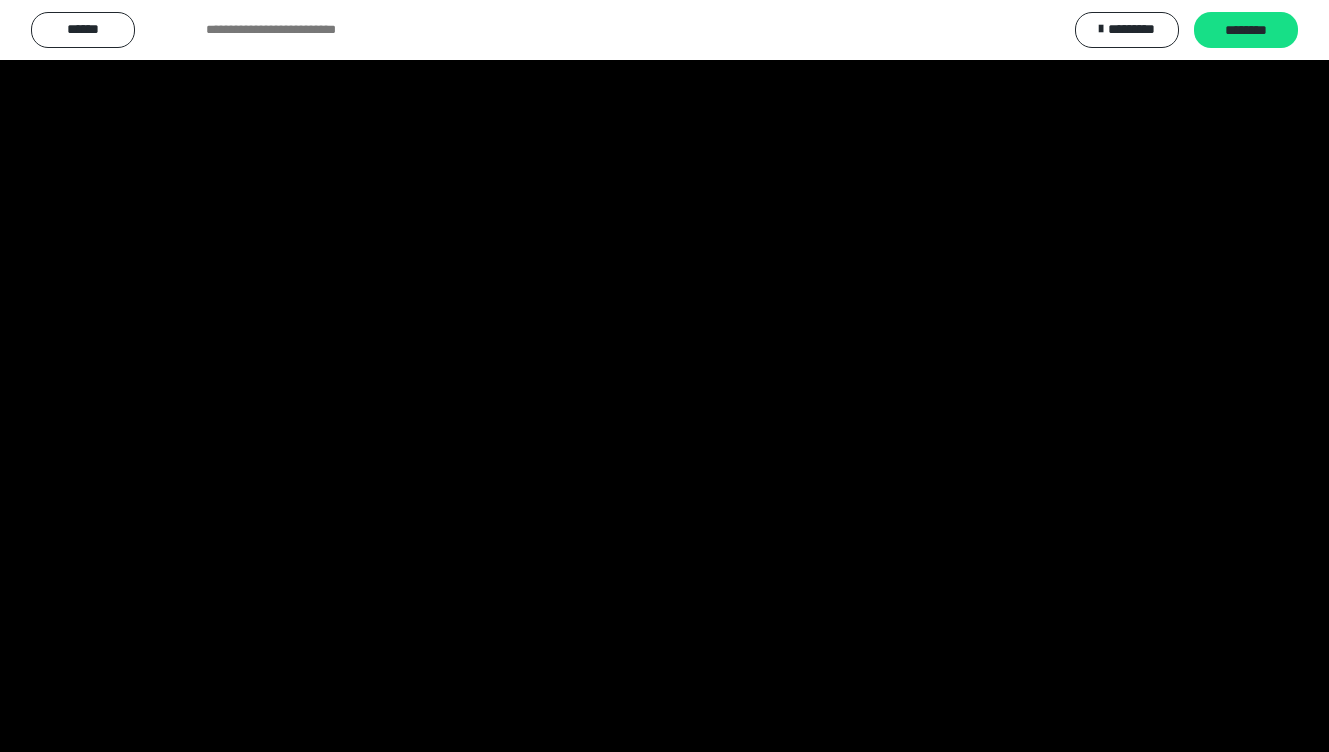 scroll, scrollTop: 3807, scrollLeft: 0, axis: vertical 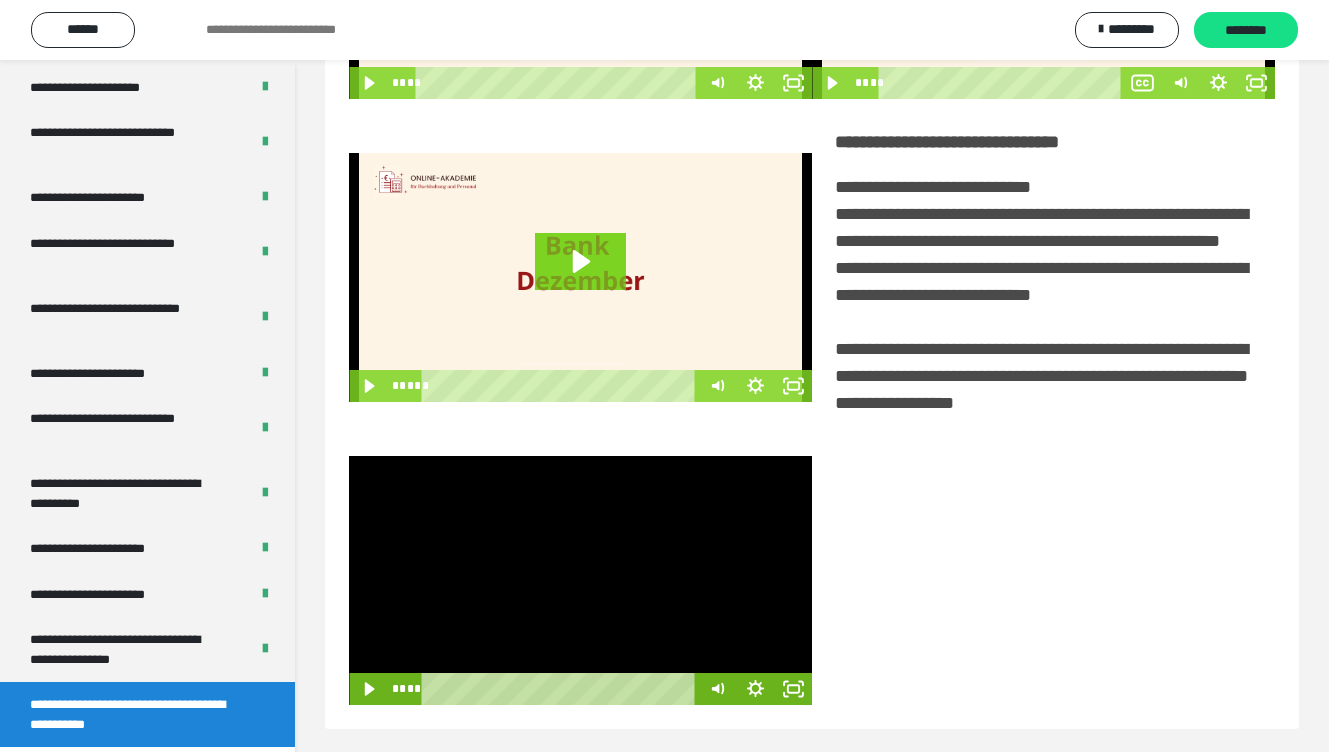 click at bounding box center [580, 580] 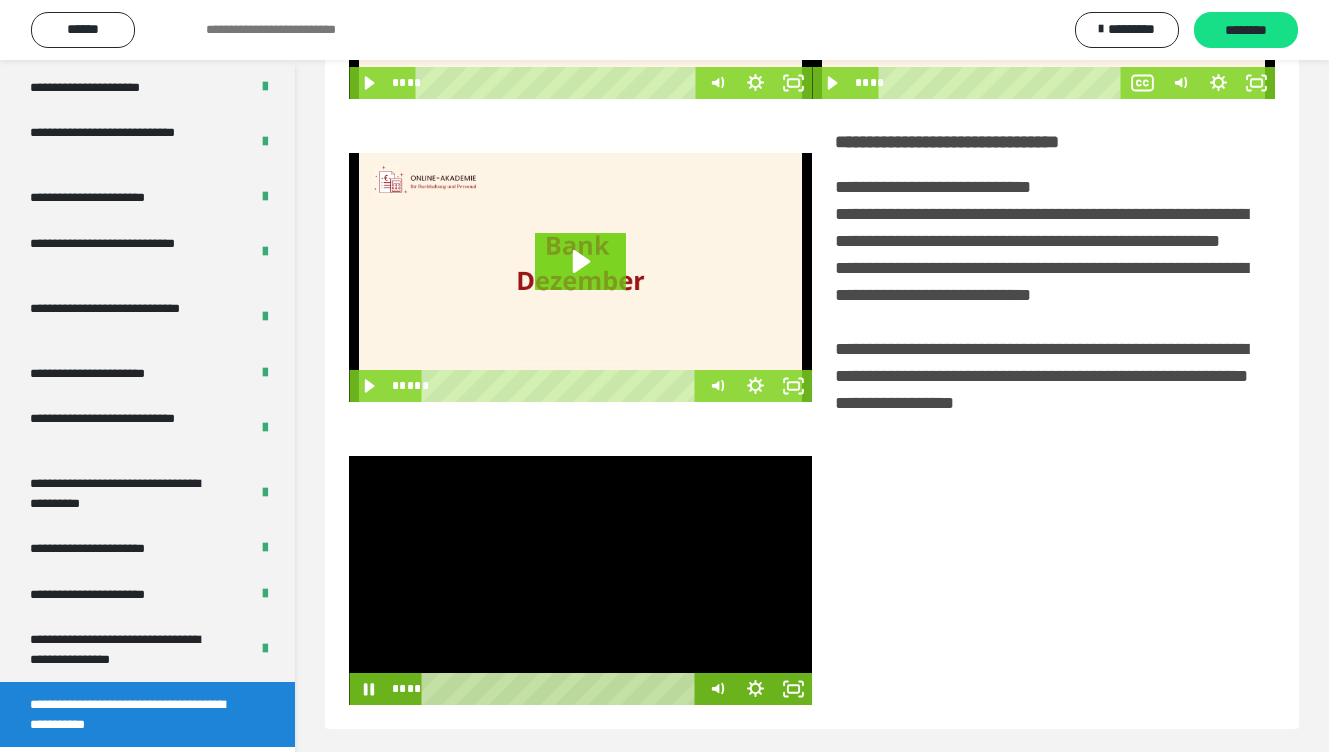 scroll, scrollTop: 379, scrollLeft: 0, axis: vertical 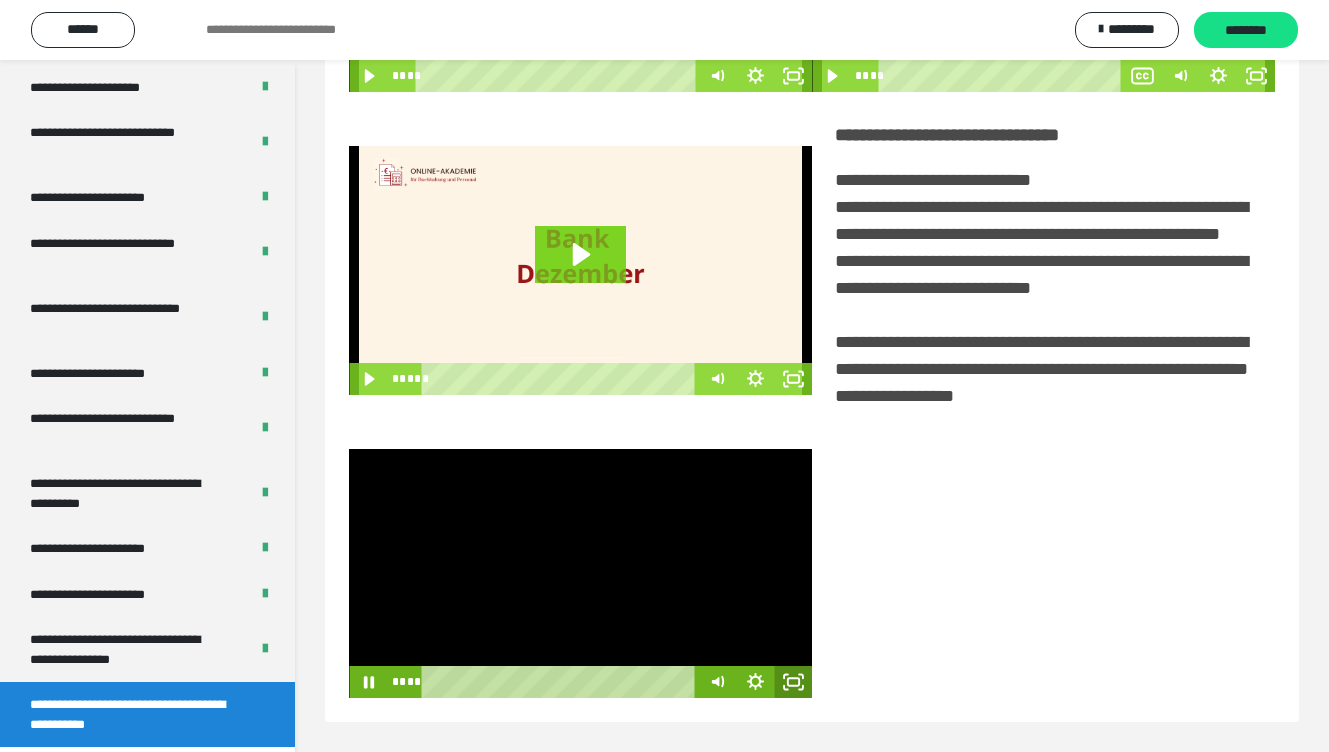 click 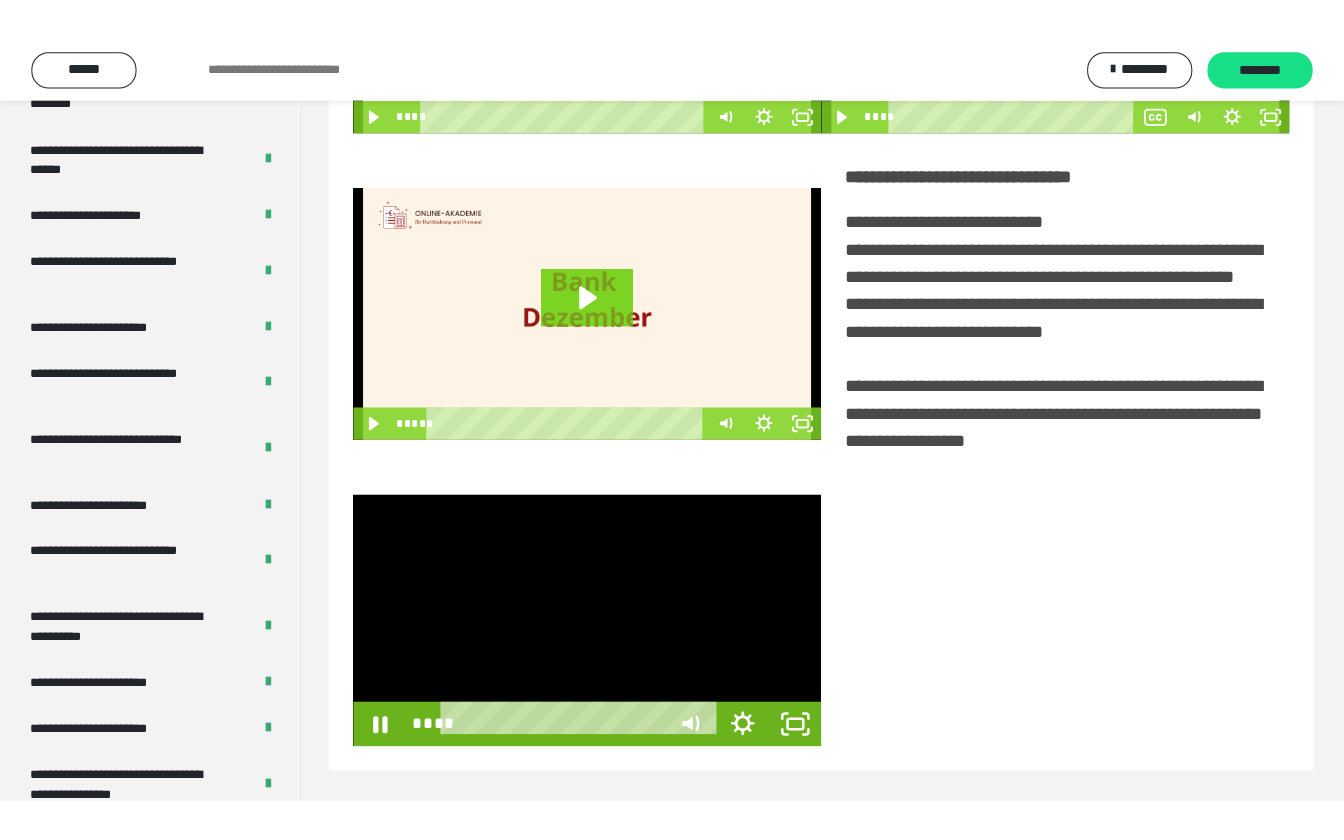 scroll, scrollTop: 291, scrollLeft: 0, axis: vertical 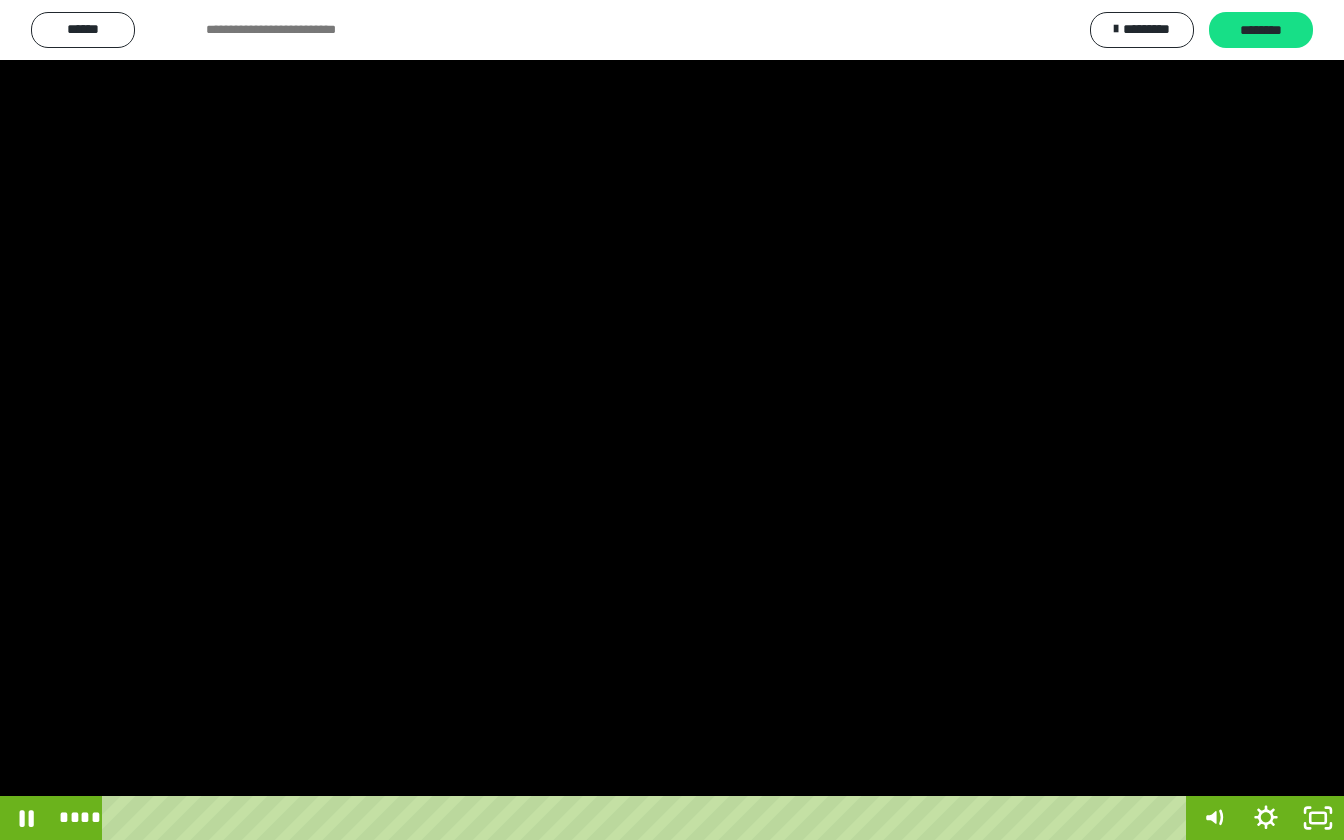 click at bounding box center (672, 420) 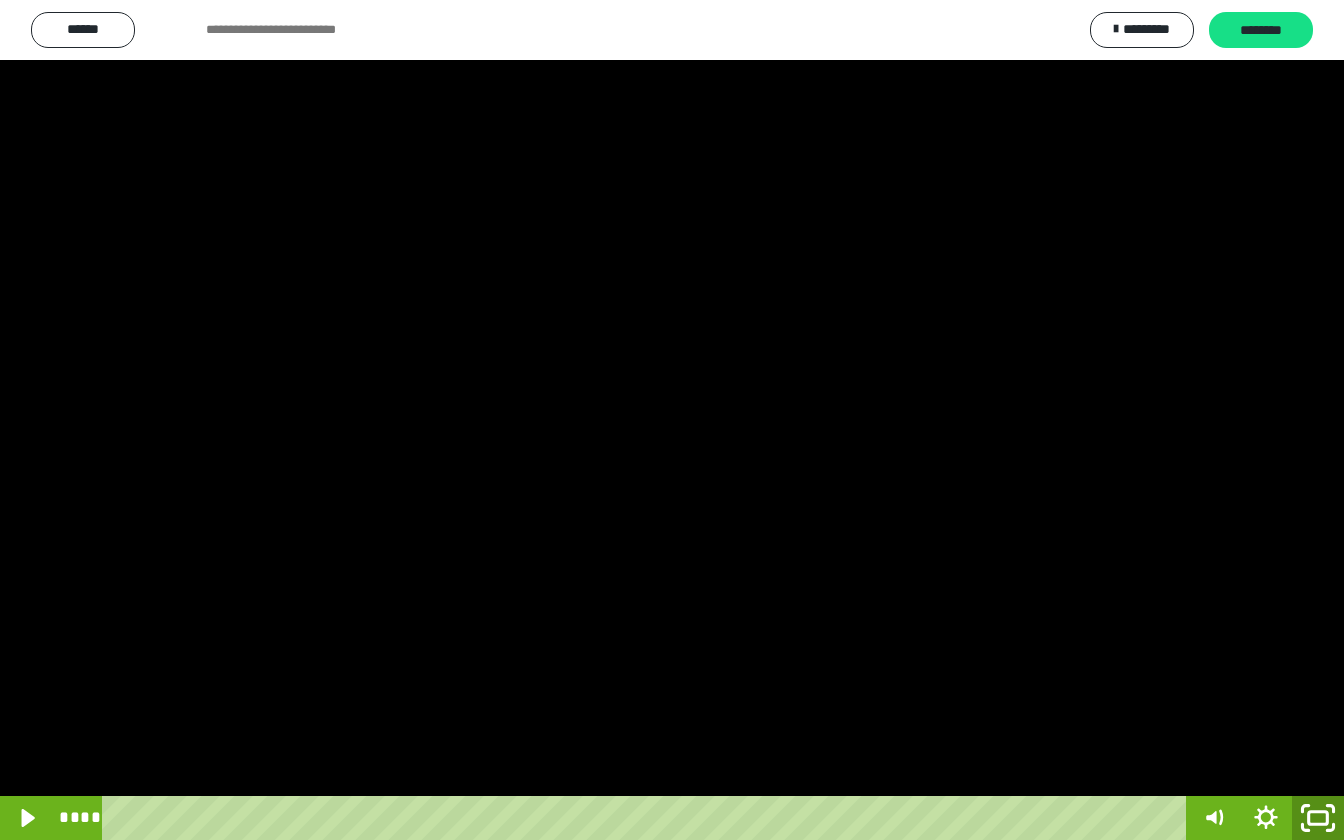 click 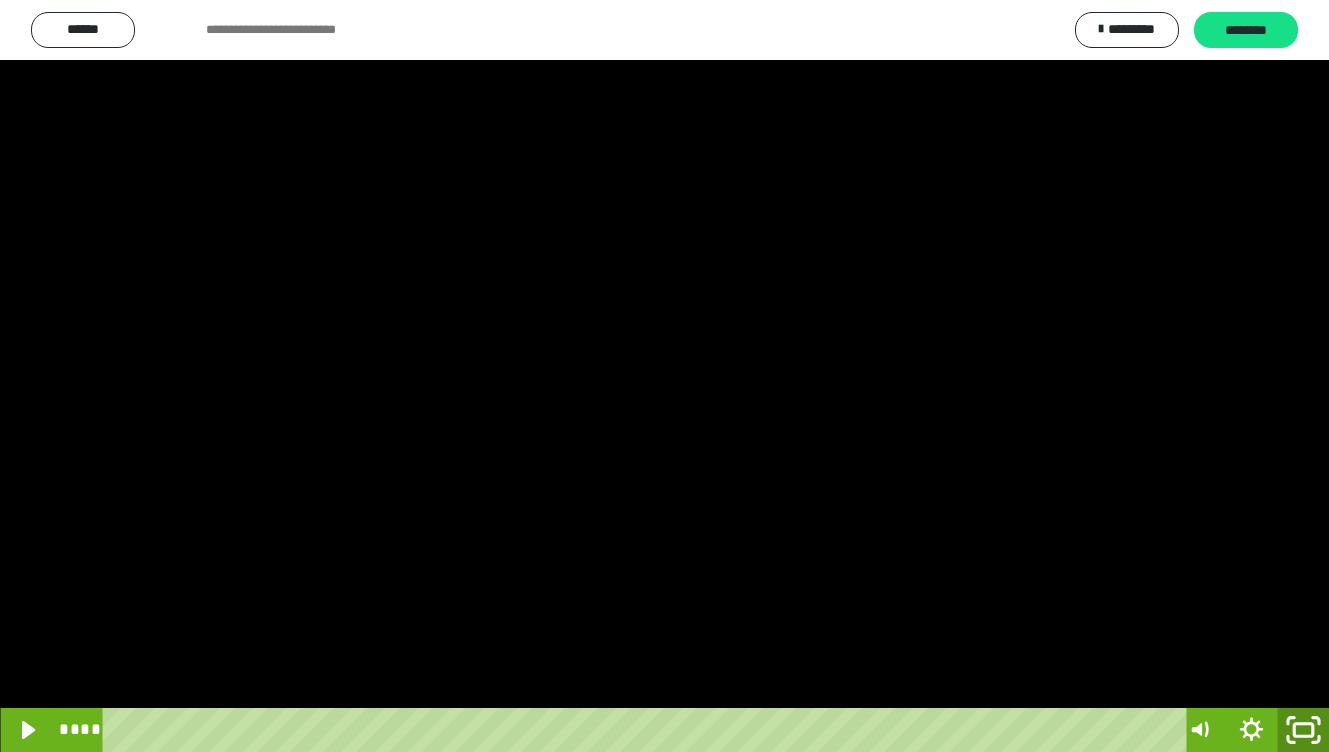 scroll, scrollTop: 3807, scrollLeft: 0, axis: vertical 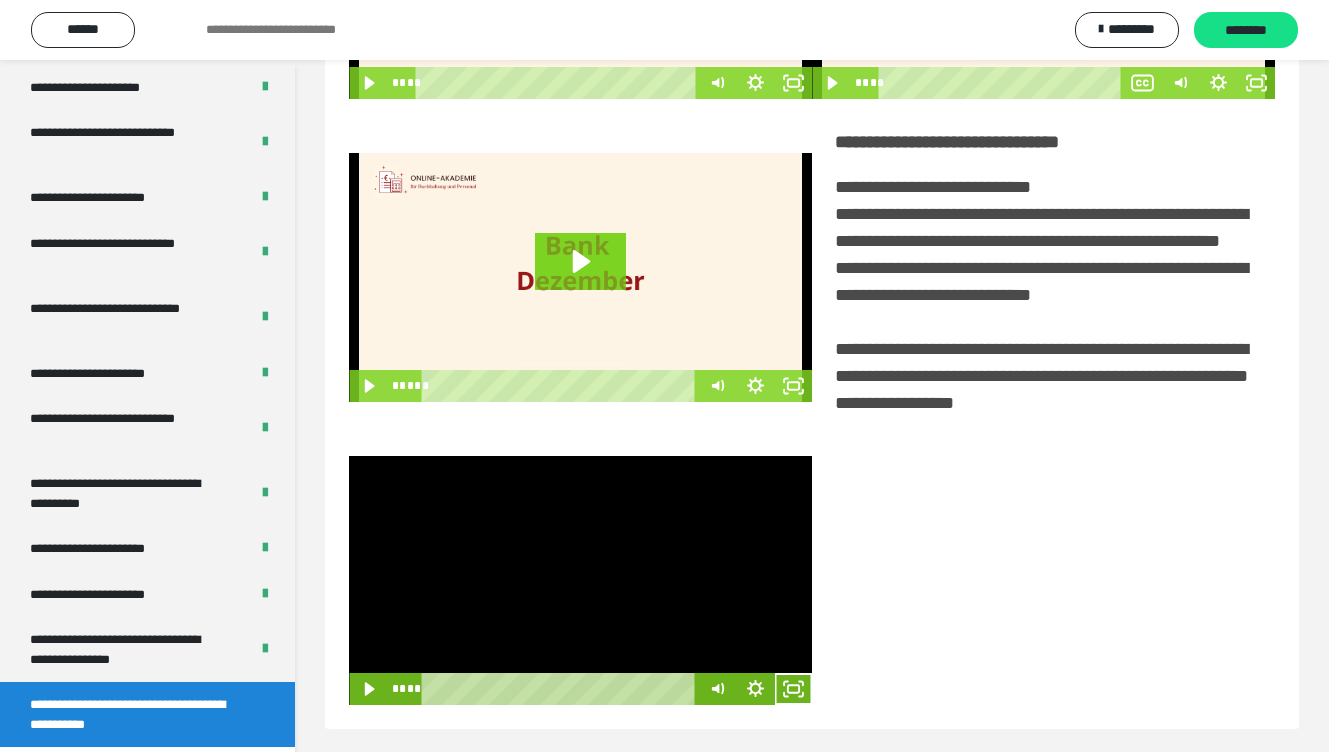 click at bounding box center (580, 580) 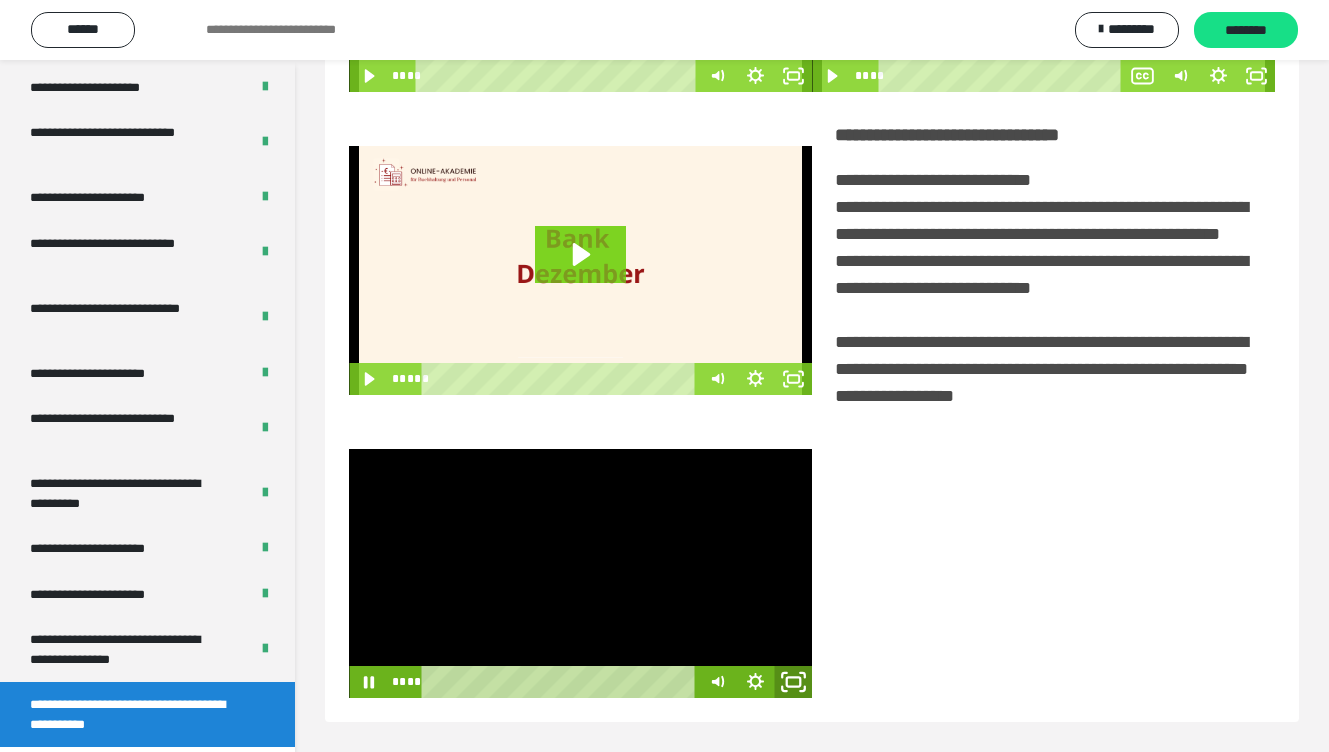 click 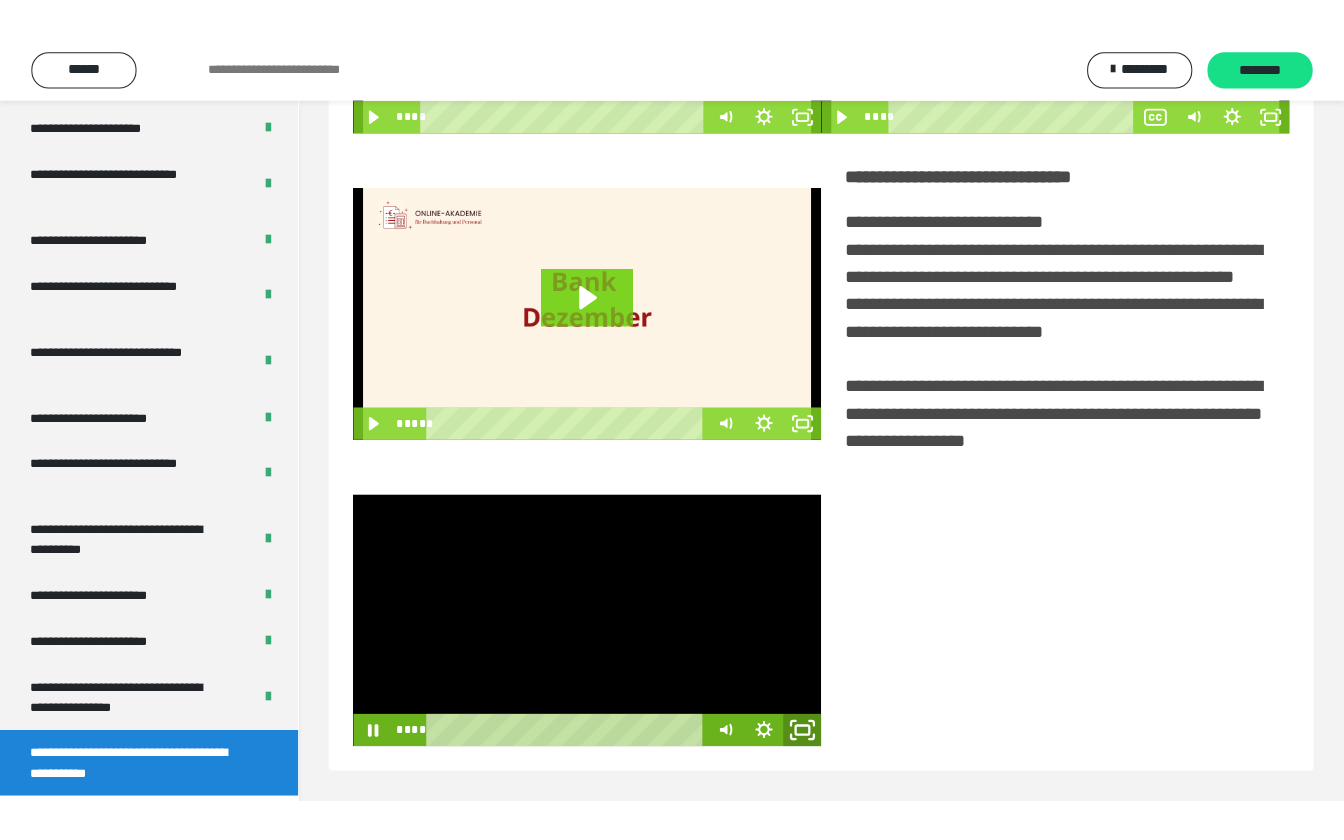 scroll, scrollTop: 291, scrollLeft: 0, axis: vertical 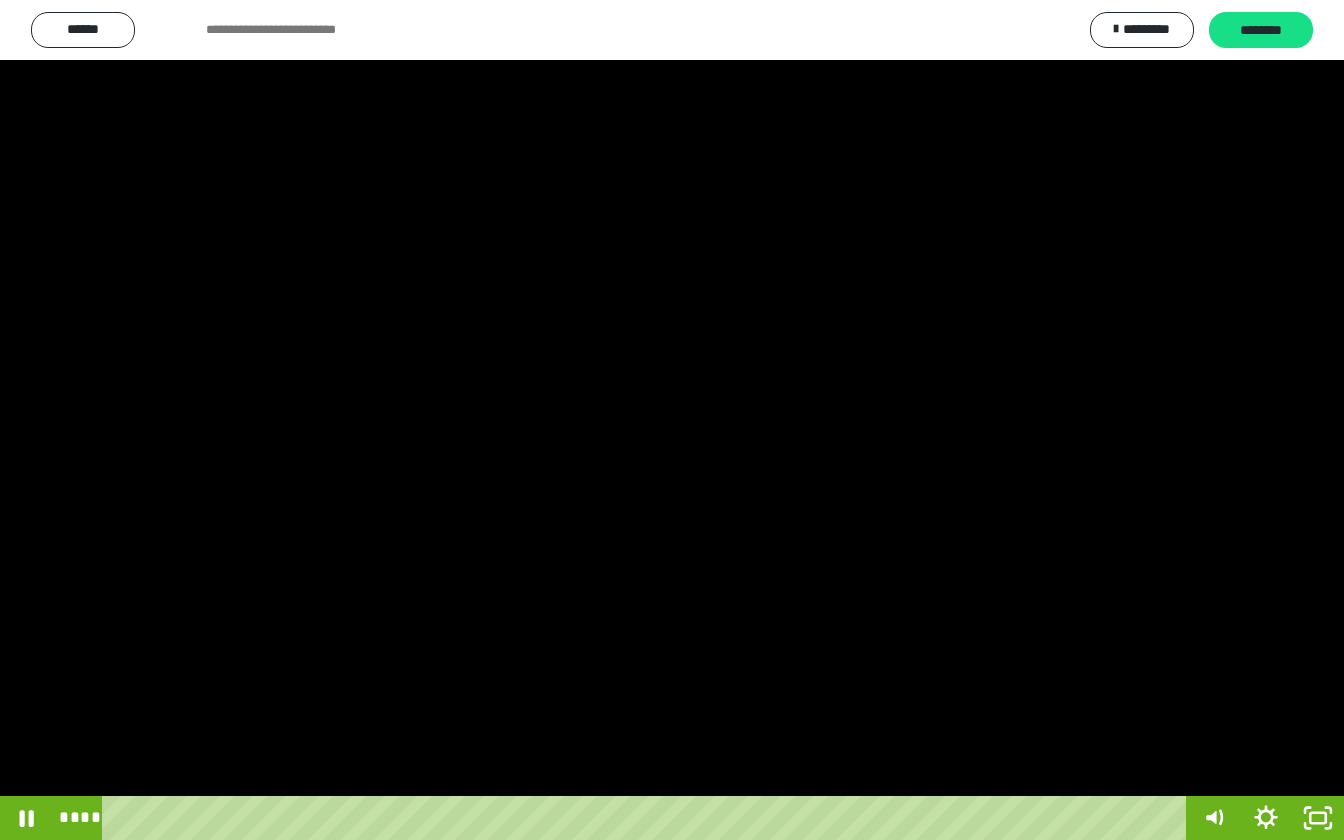 click at bounding box center (672, 420) 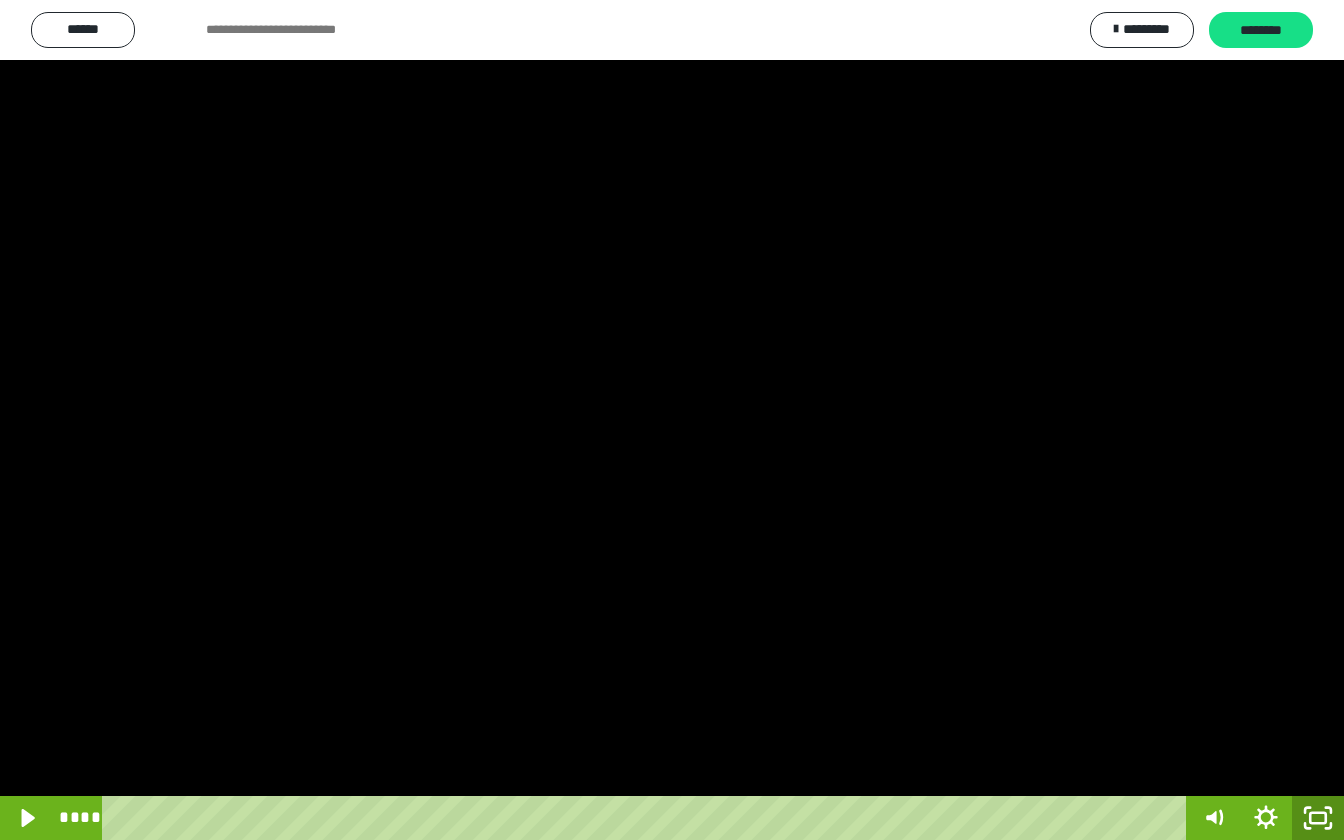 click 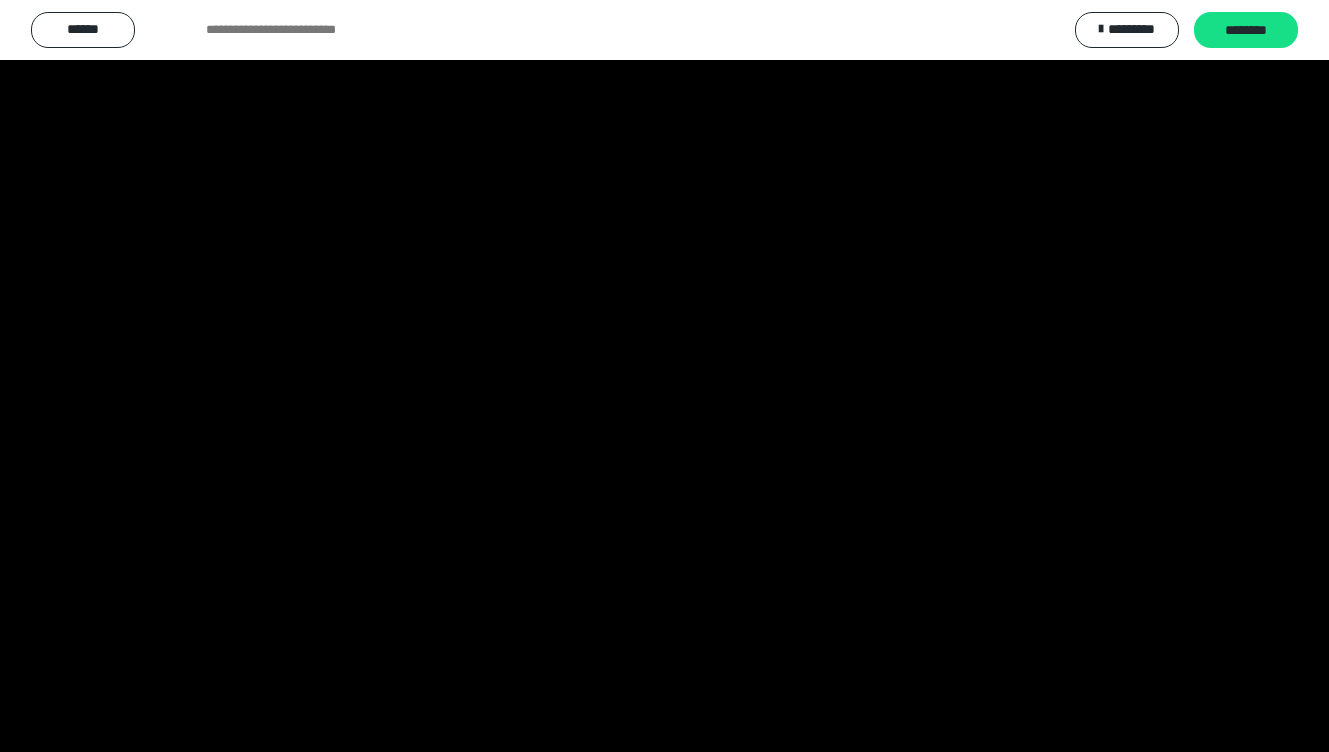 scroll, scrollTop: 3807, scrollLeft: 0, axis: vertical 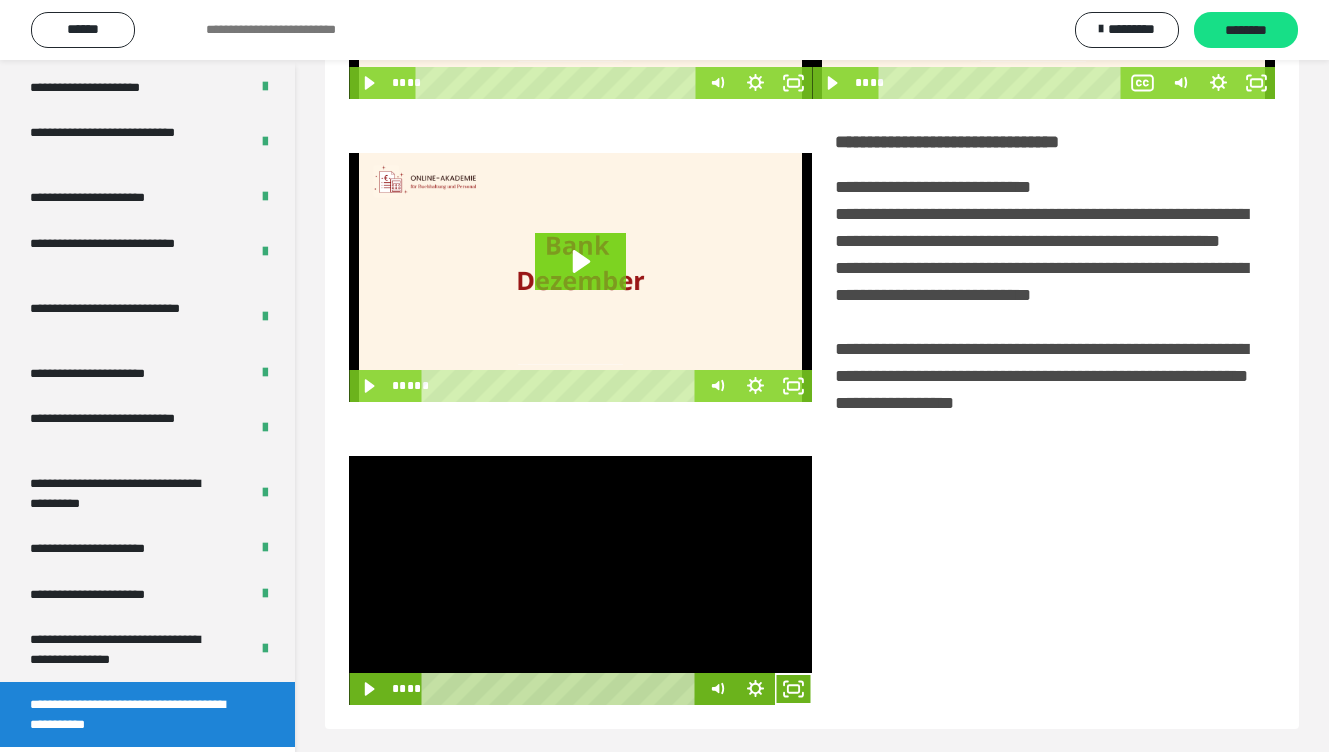click at bounding box center (580, 580) 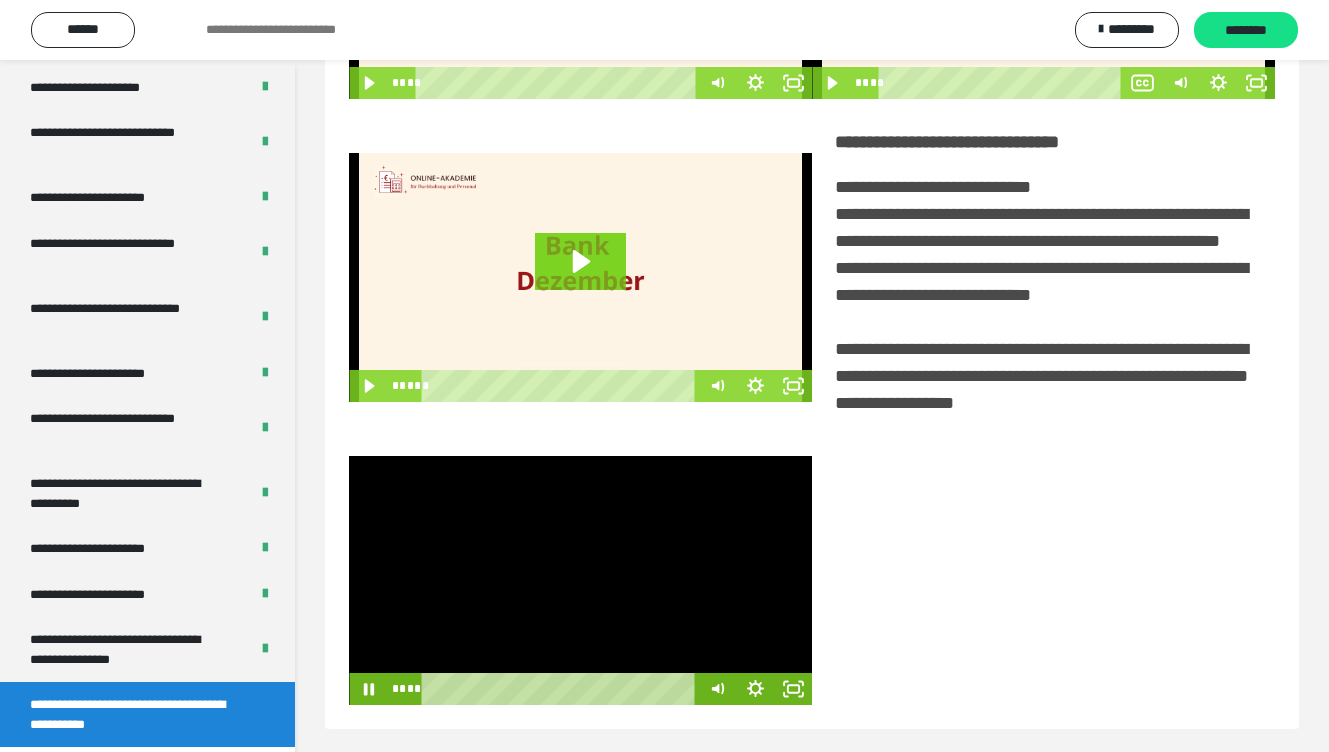 scroll, scrollTop: 379, scrollLeft: 0, axis: vertical 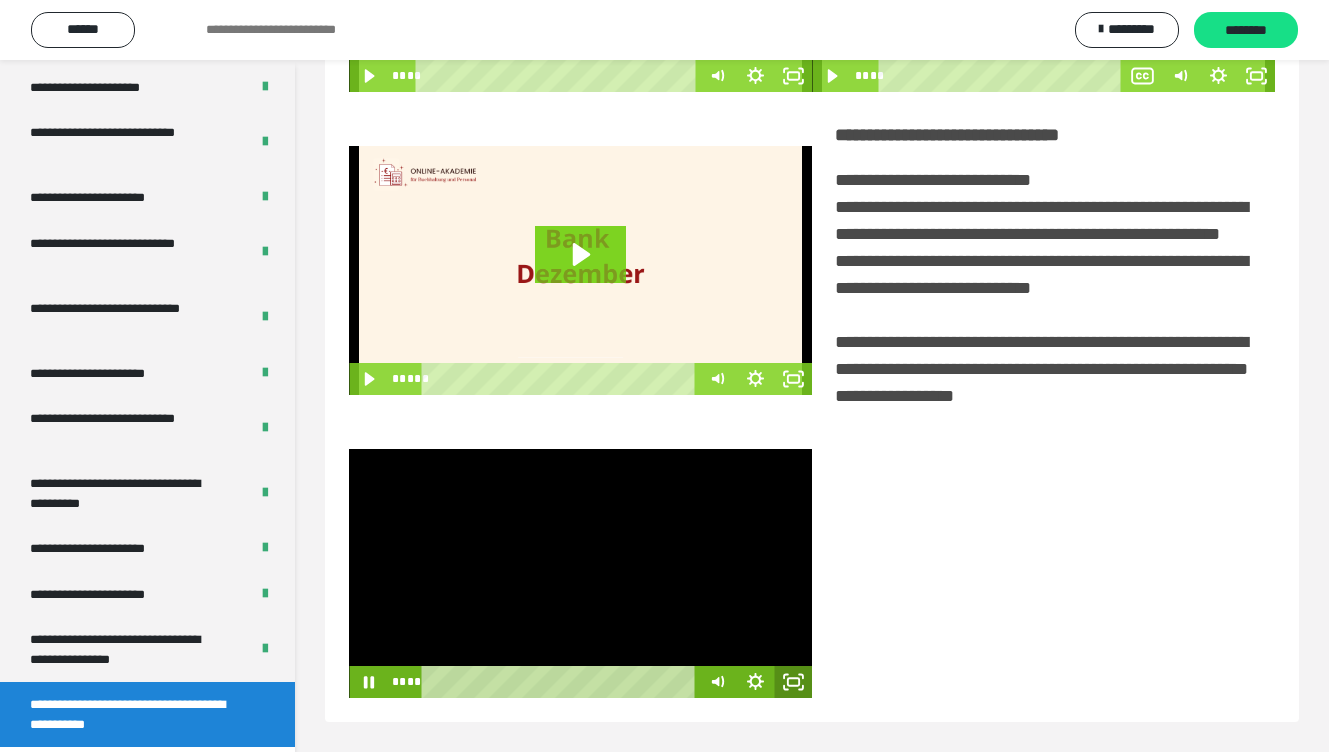 click 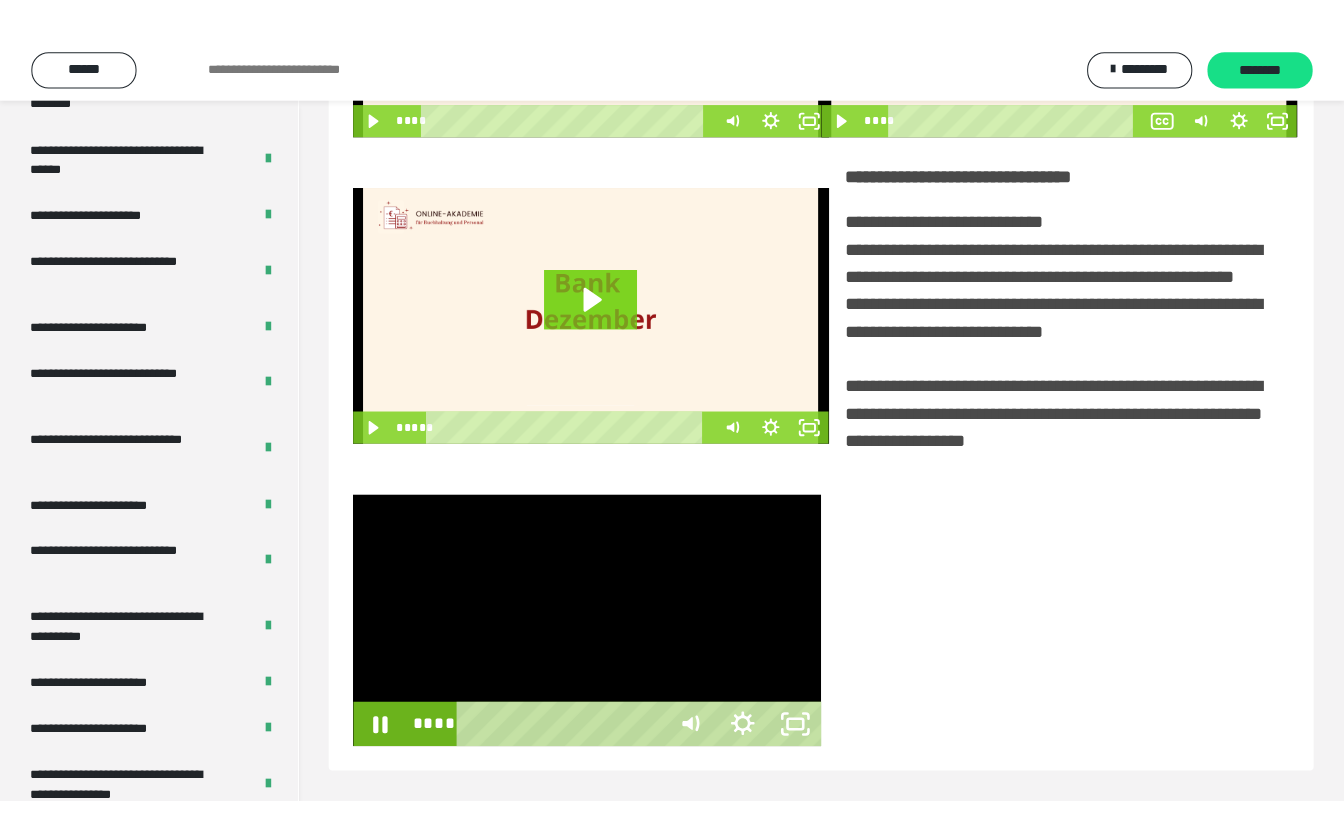 scroll, scrollTop: 291, scrollLeft: 0, axis: vertical 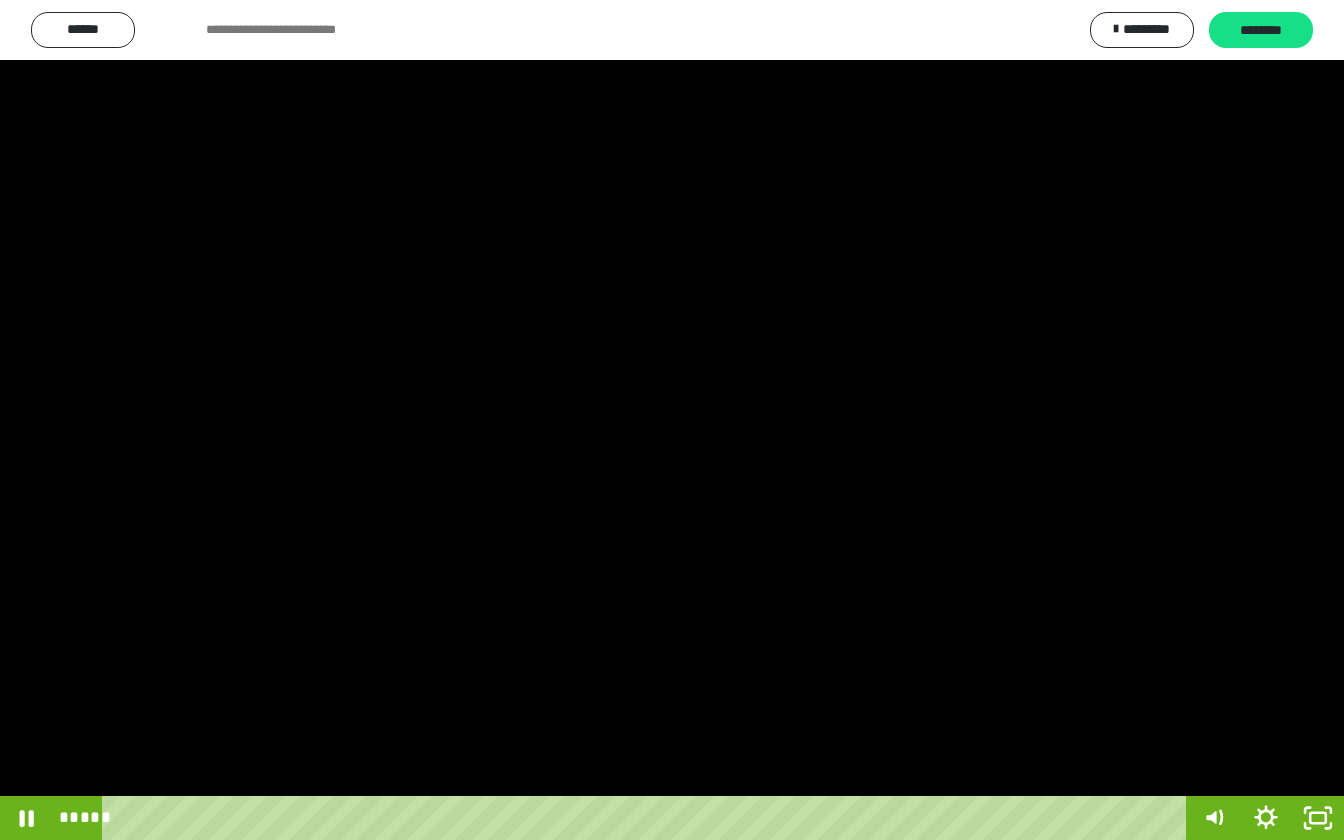 click at bounding box center [672, 420] 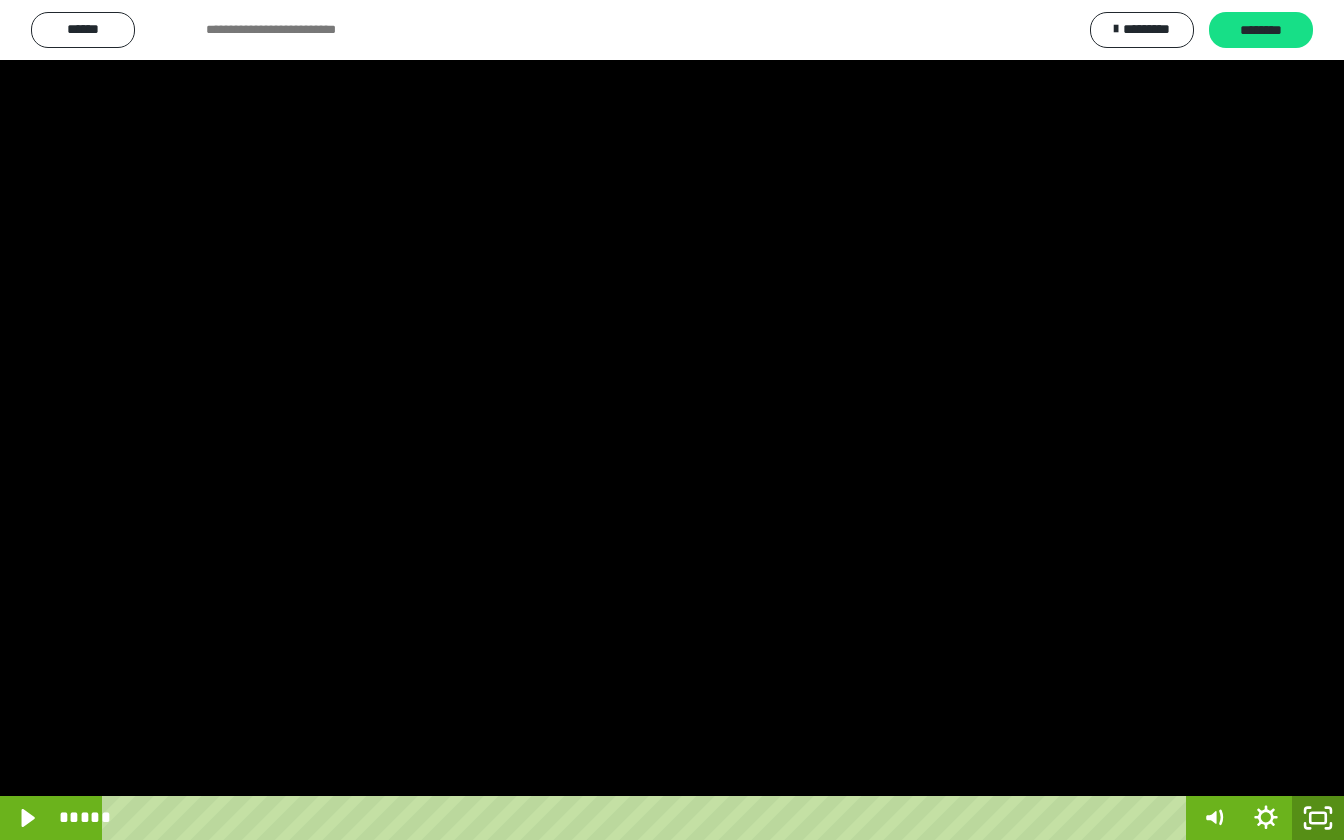 click 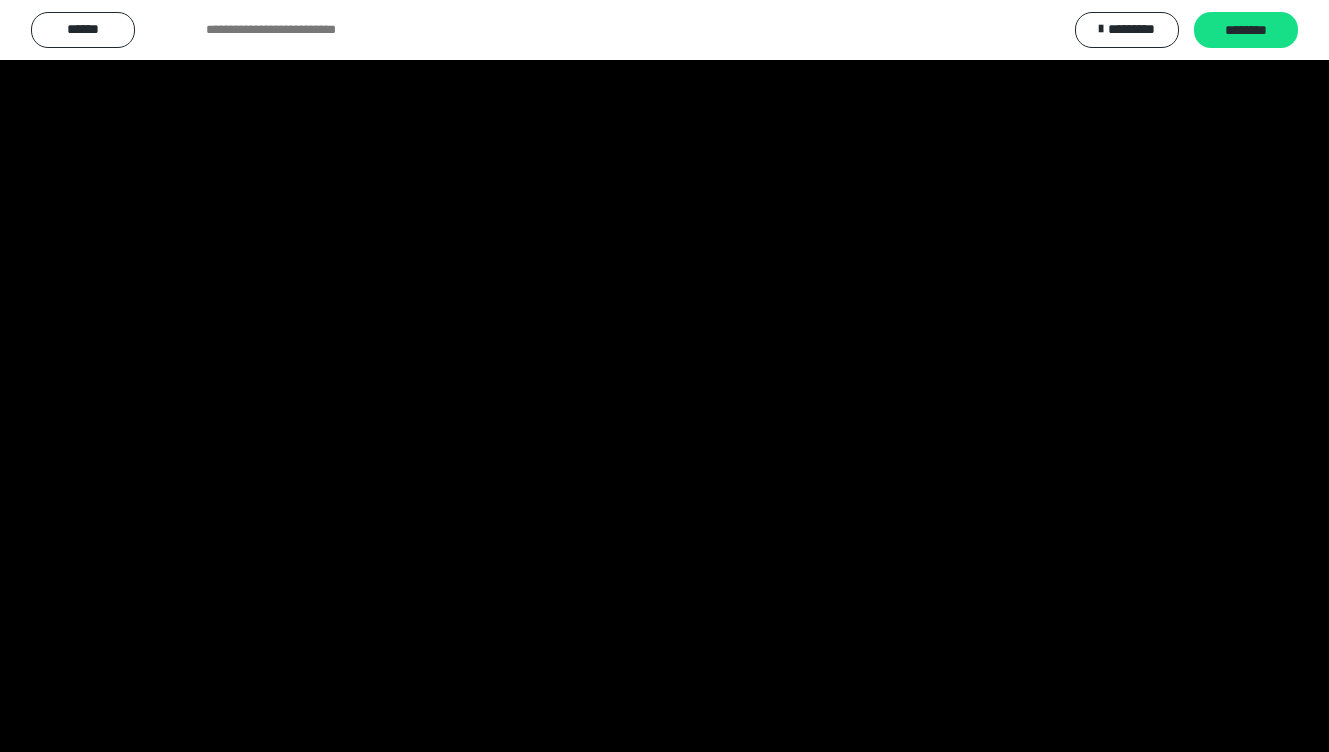 scroll, scrollTop: 3807, scrollLeft: 0, axis: vertical 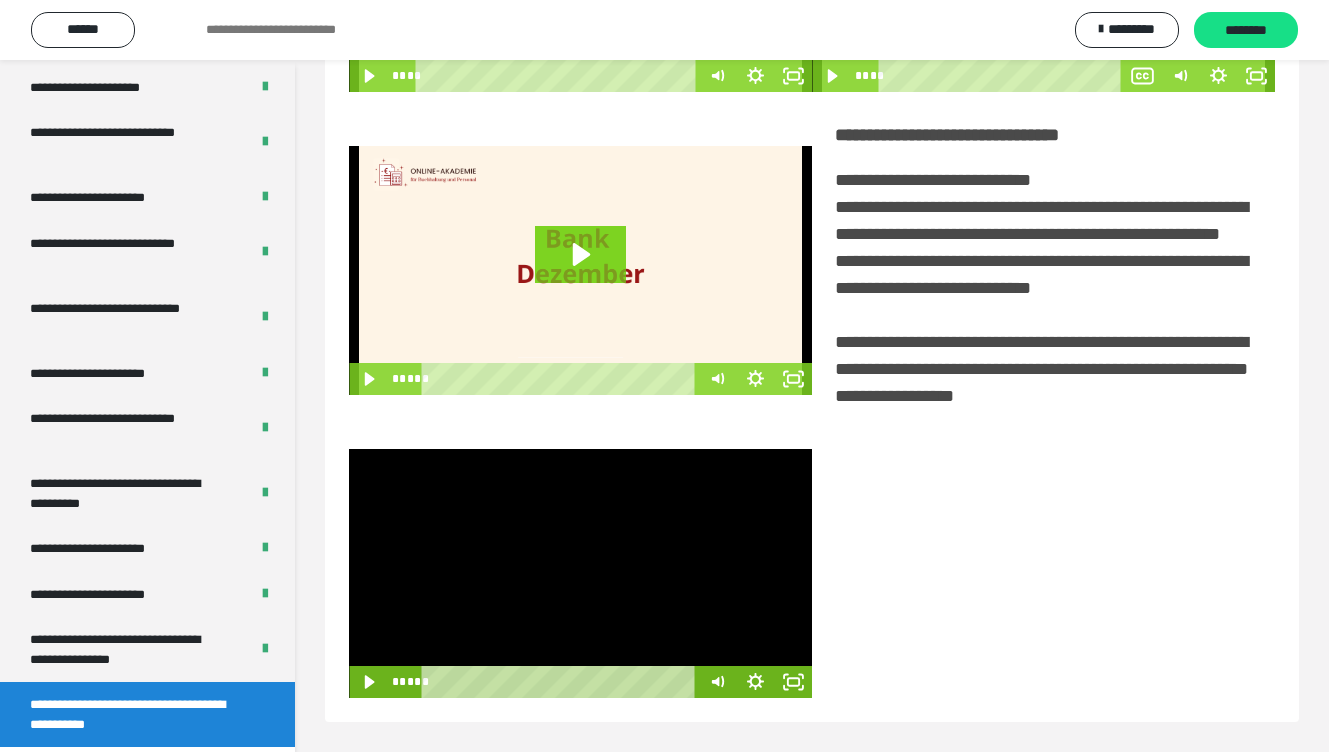 click at bounding box center (580, 573) 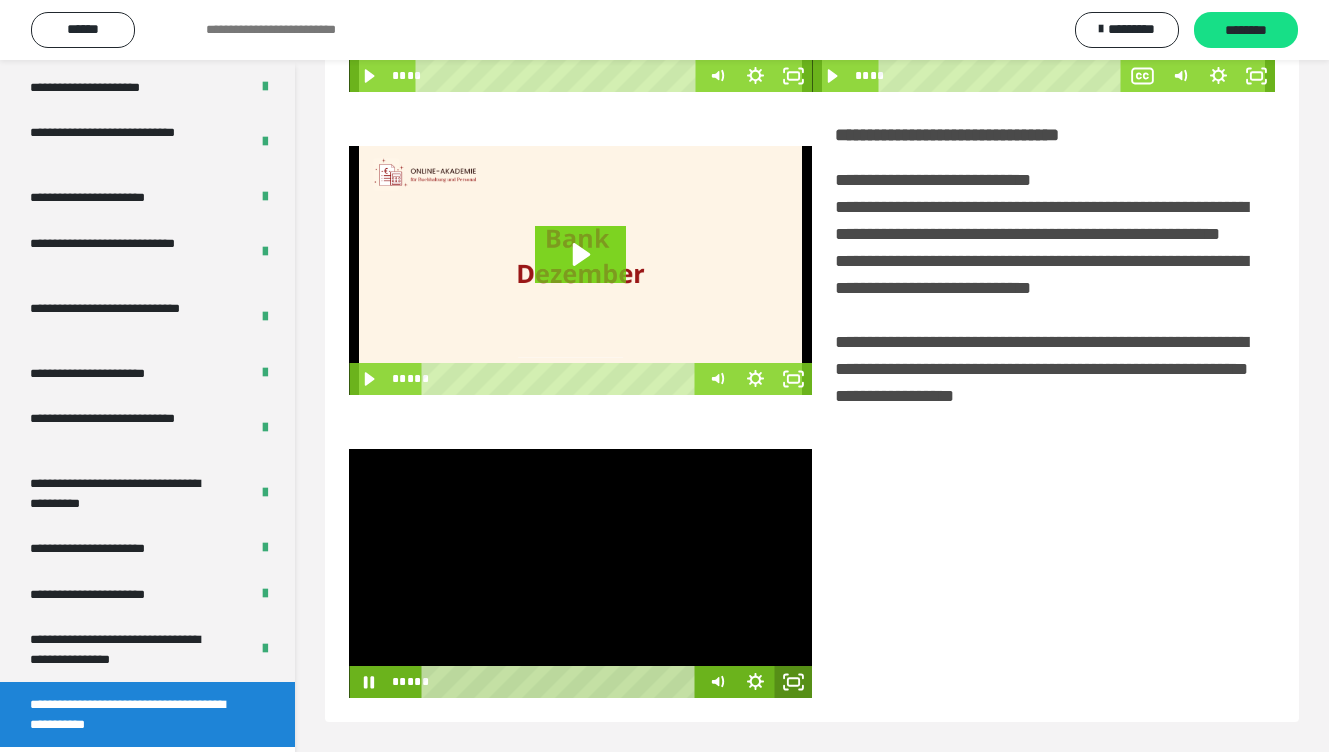 click 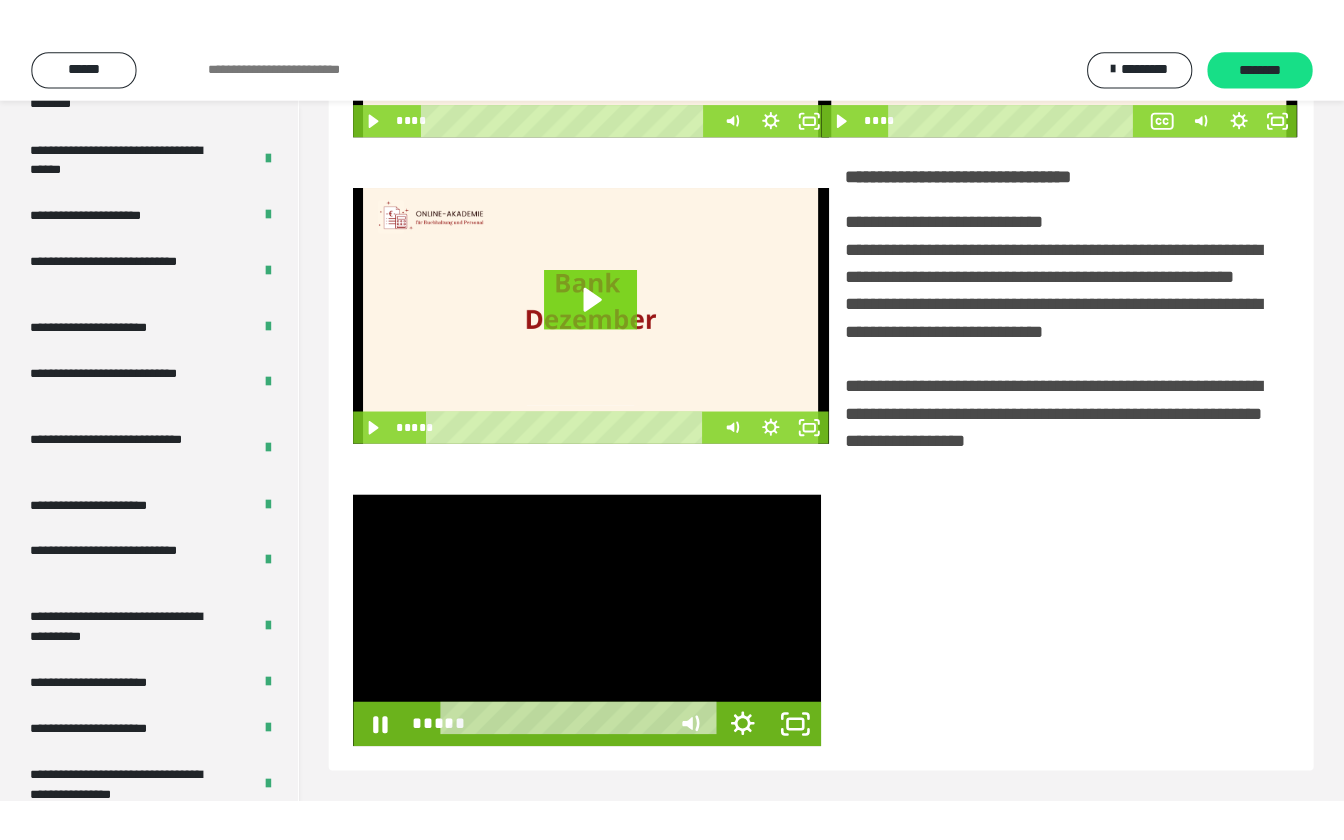 scroll, scrollTop: 291, scrollLeft: 0, axis: vertical 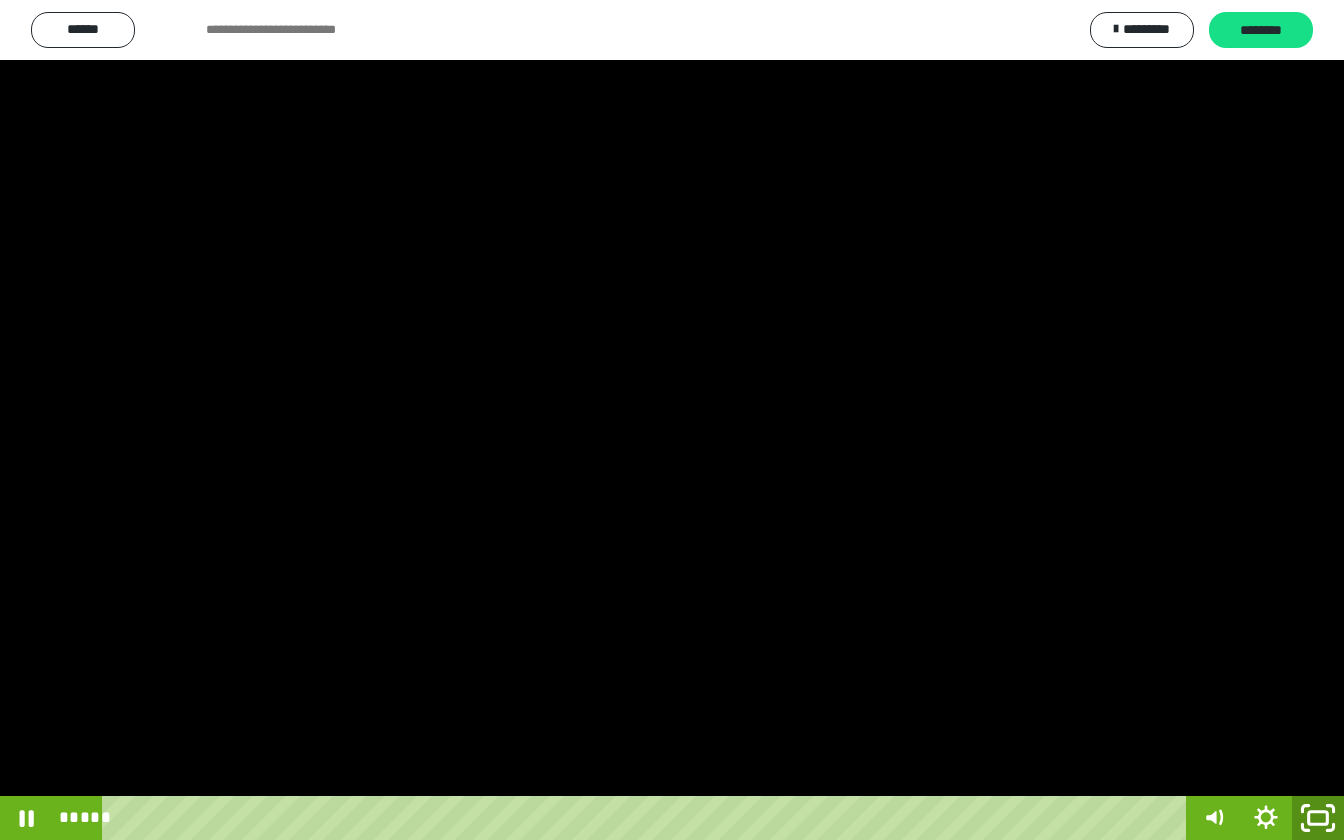 click 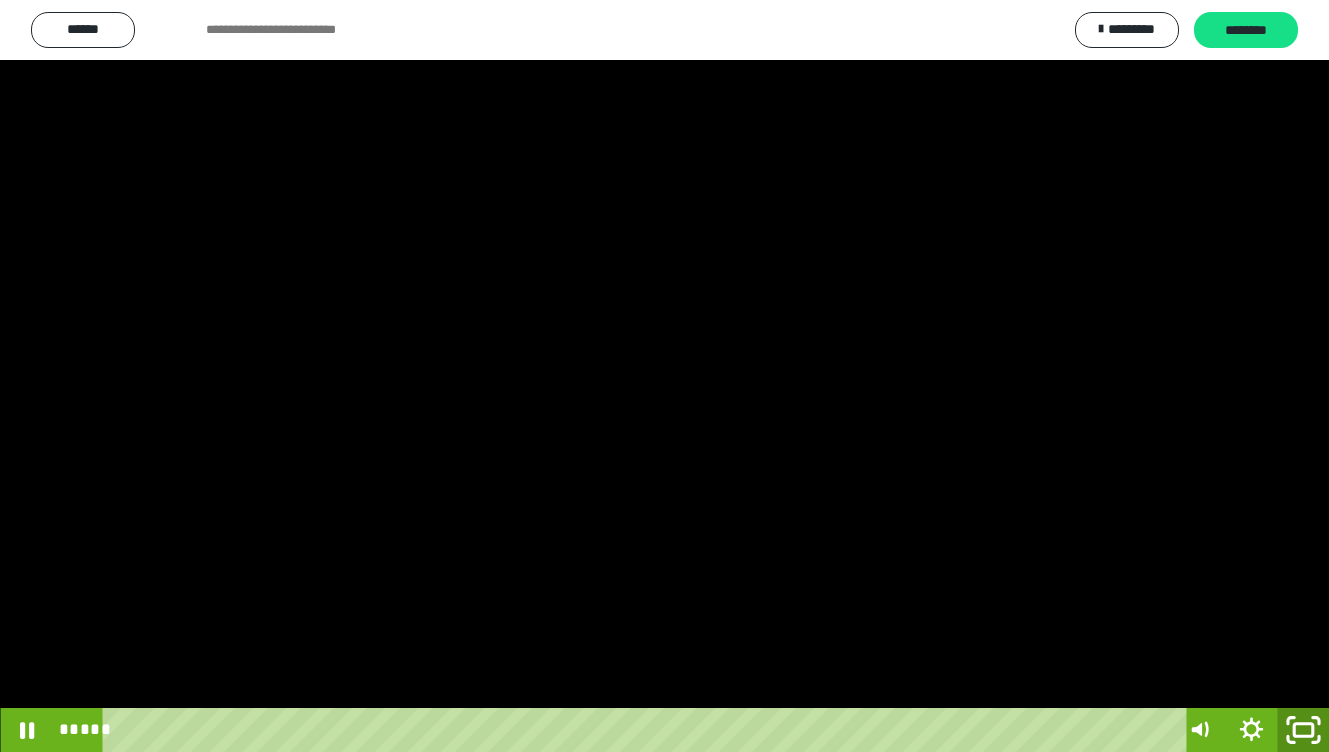 scroll, scrollTop: 3807, scrollLeft: 0, axis: vertical 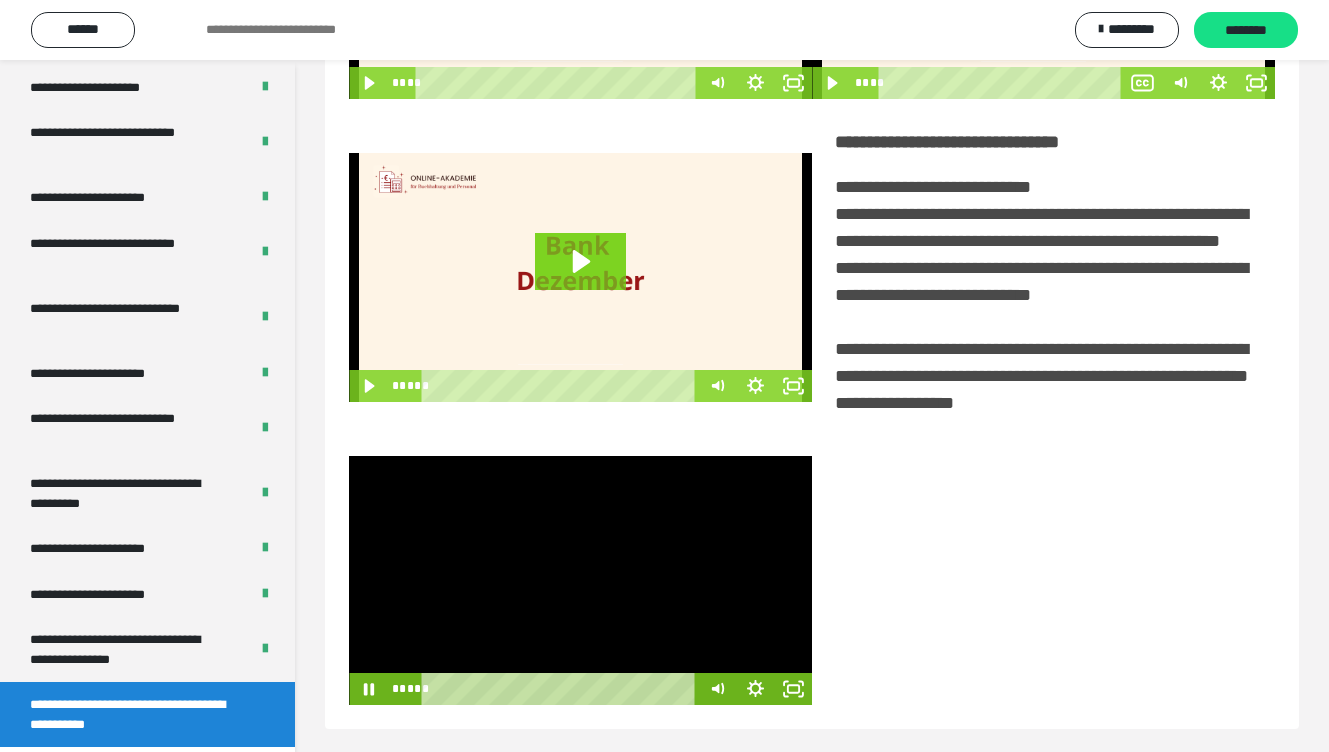 click at bounding box center (580, 580) 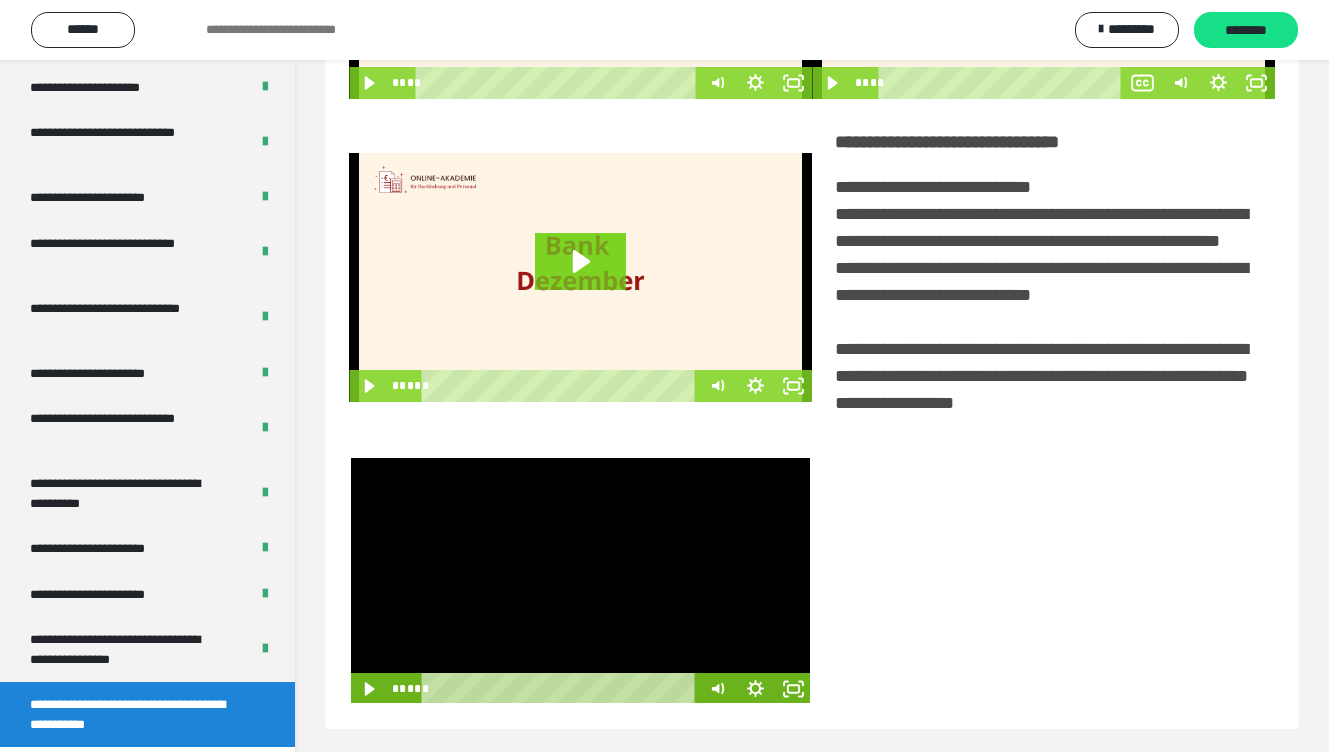 scroll, scrollTop: 379, scrollLeft: 0, axis: vertical 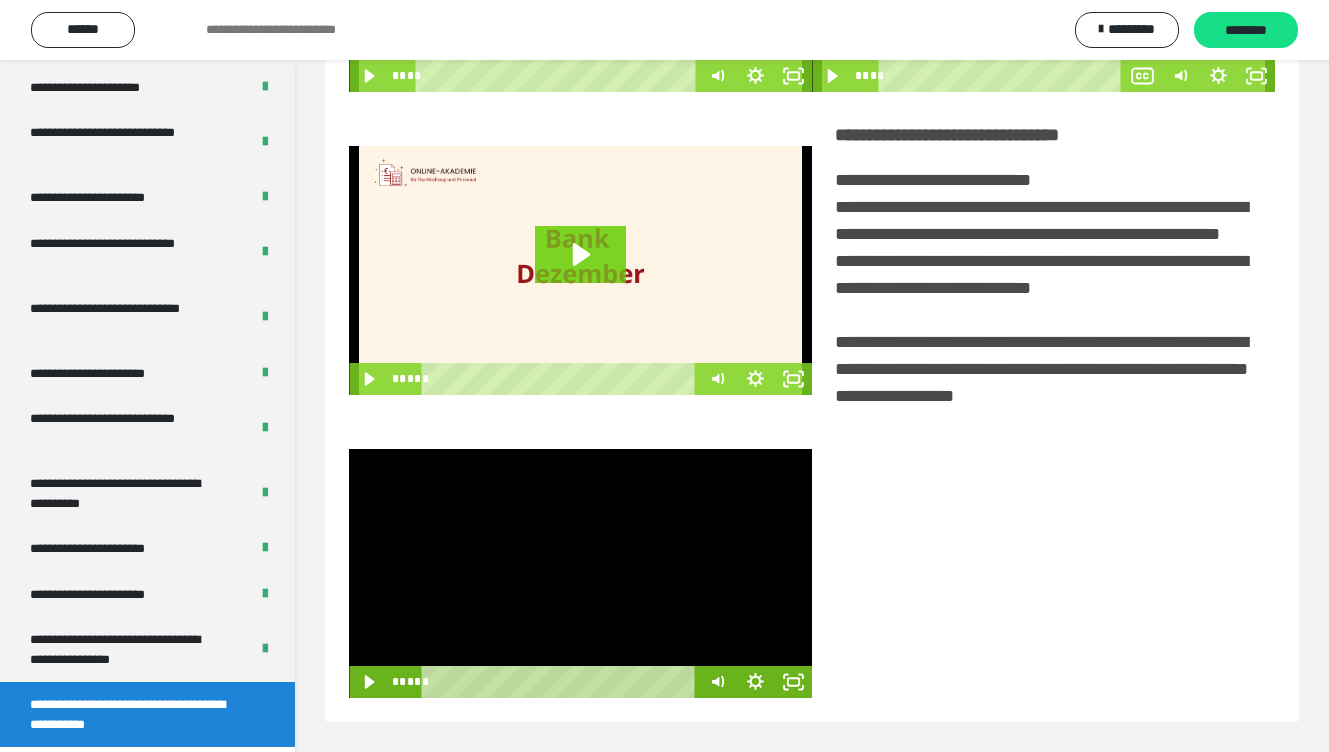click at bounding box center [580, 573] 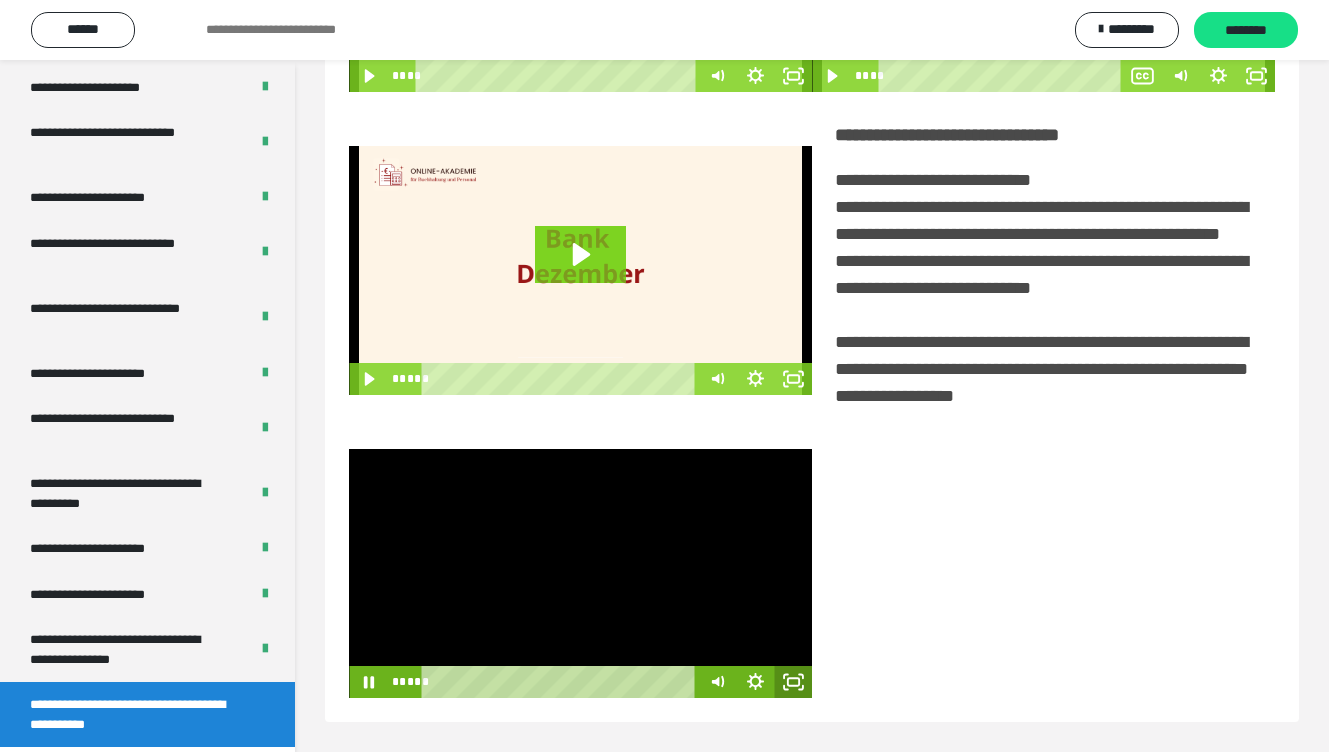 click 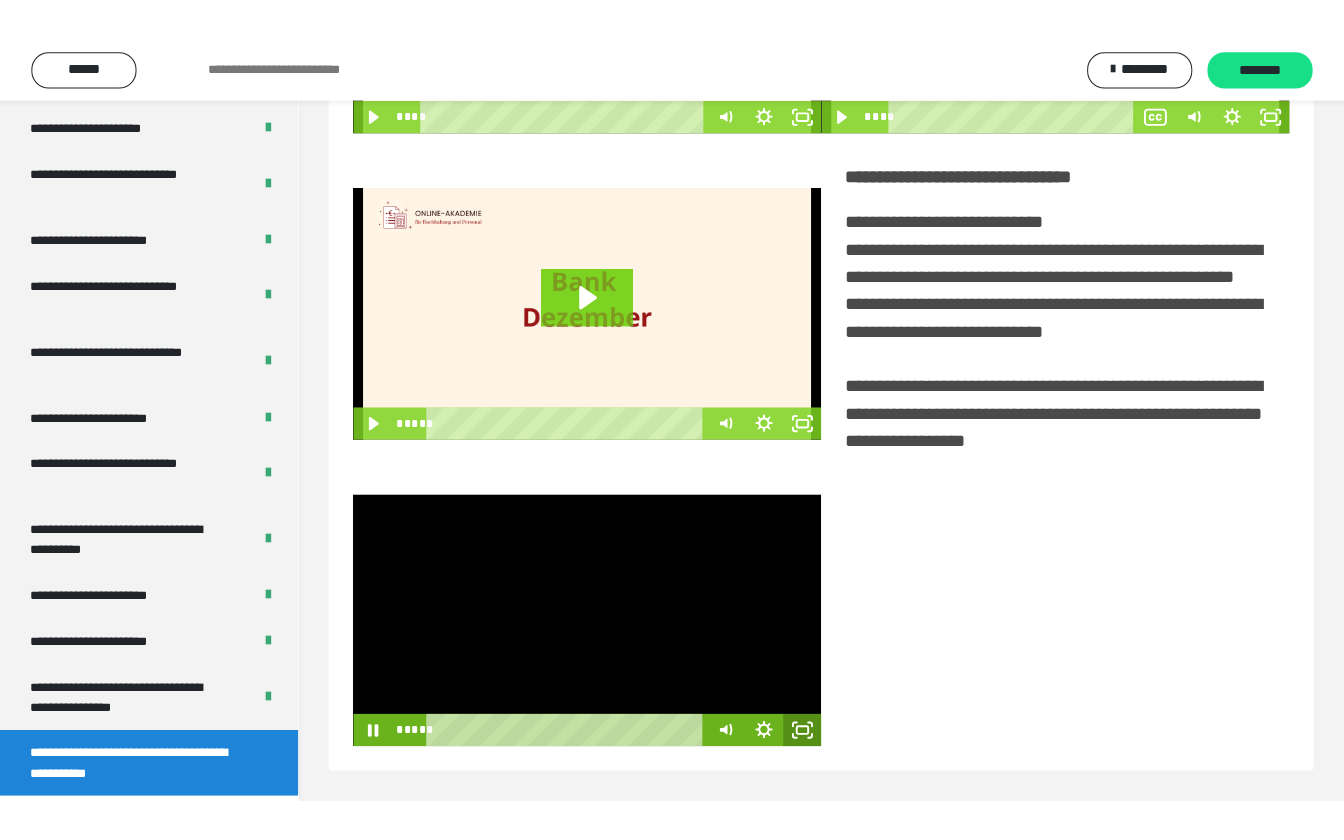 scroll, scrollTop: 291, scrollLeft: 0, axis: vertical 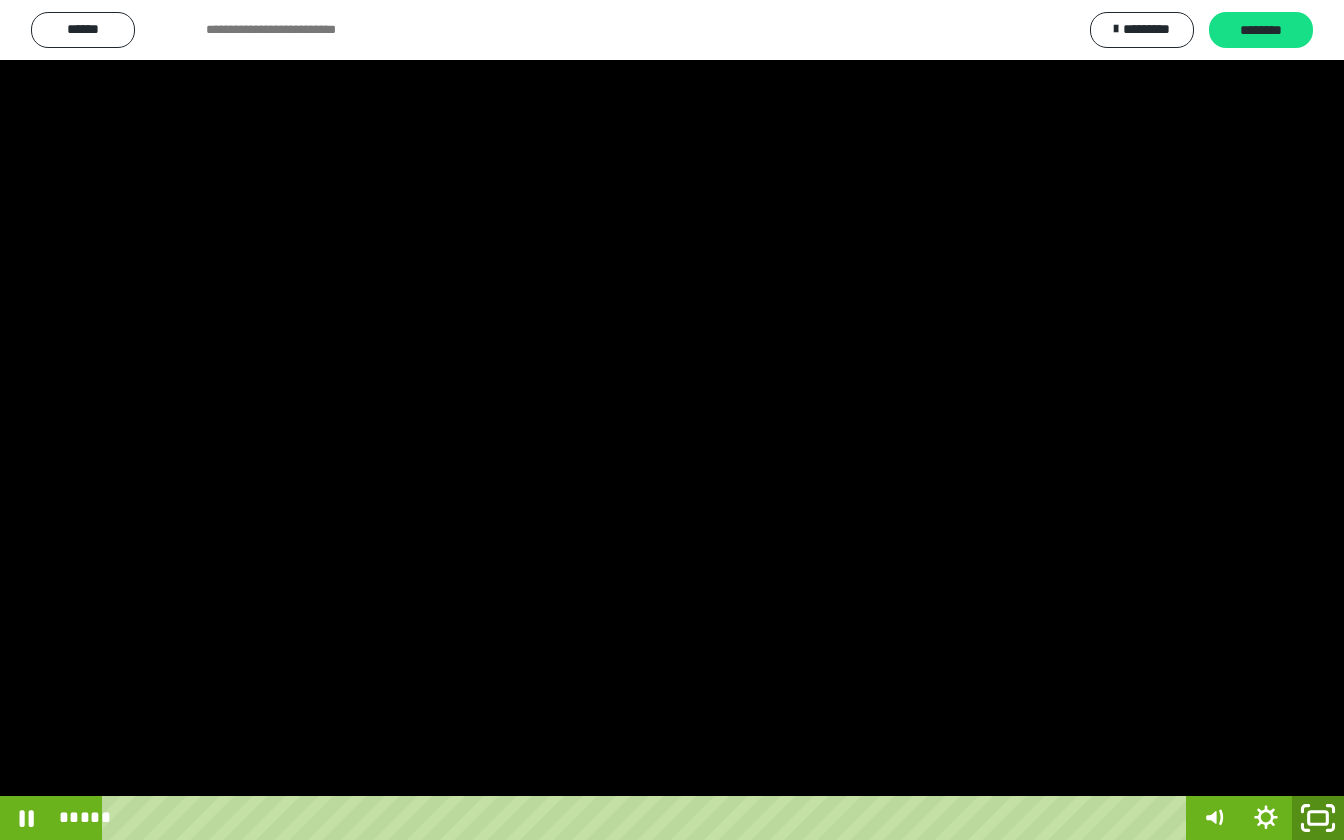 click 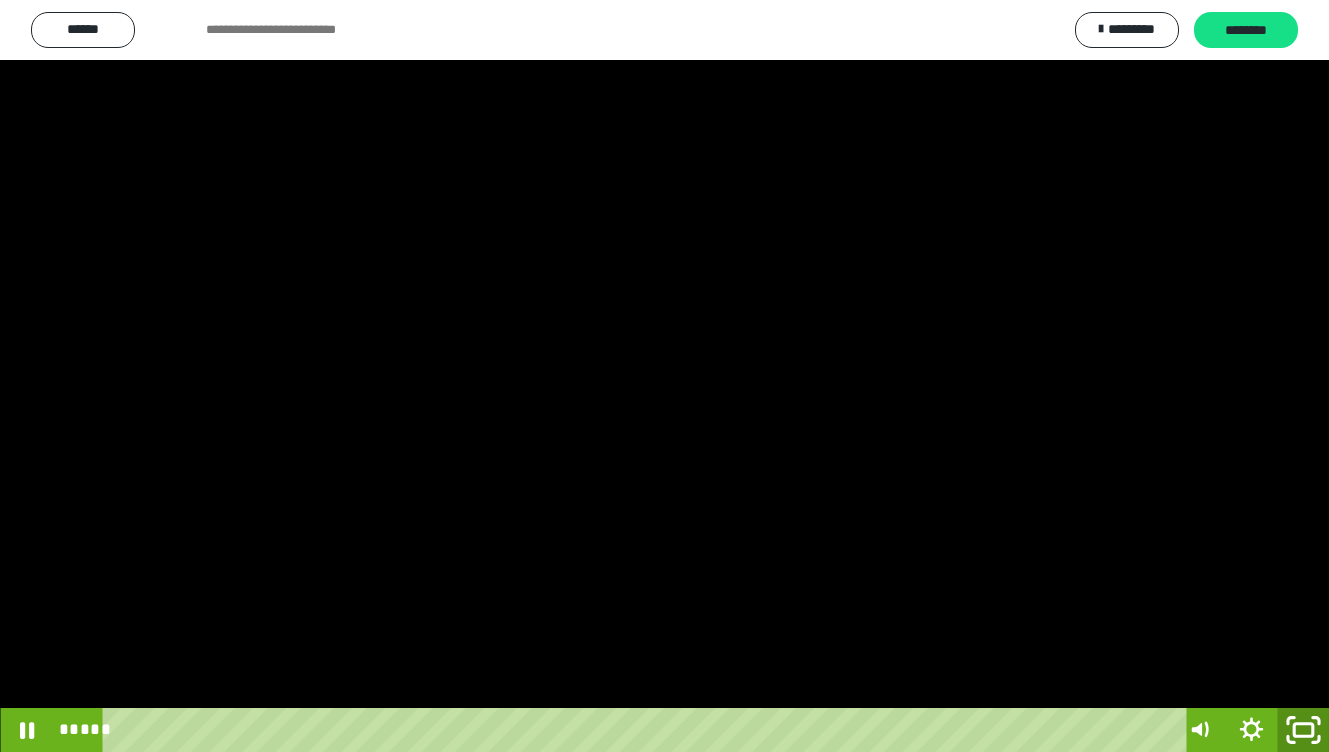 scroll, scrollTop: 3807, scrollLeft: 0, axis: vertical 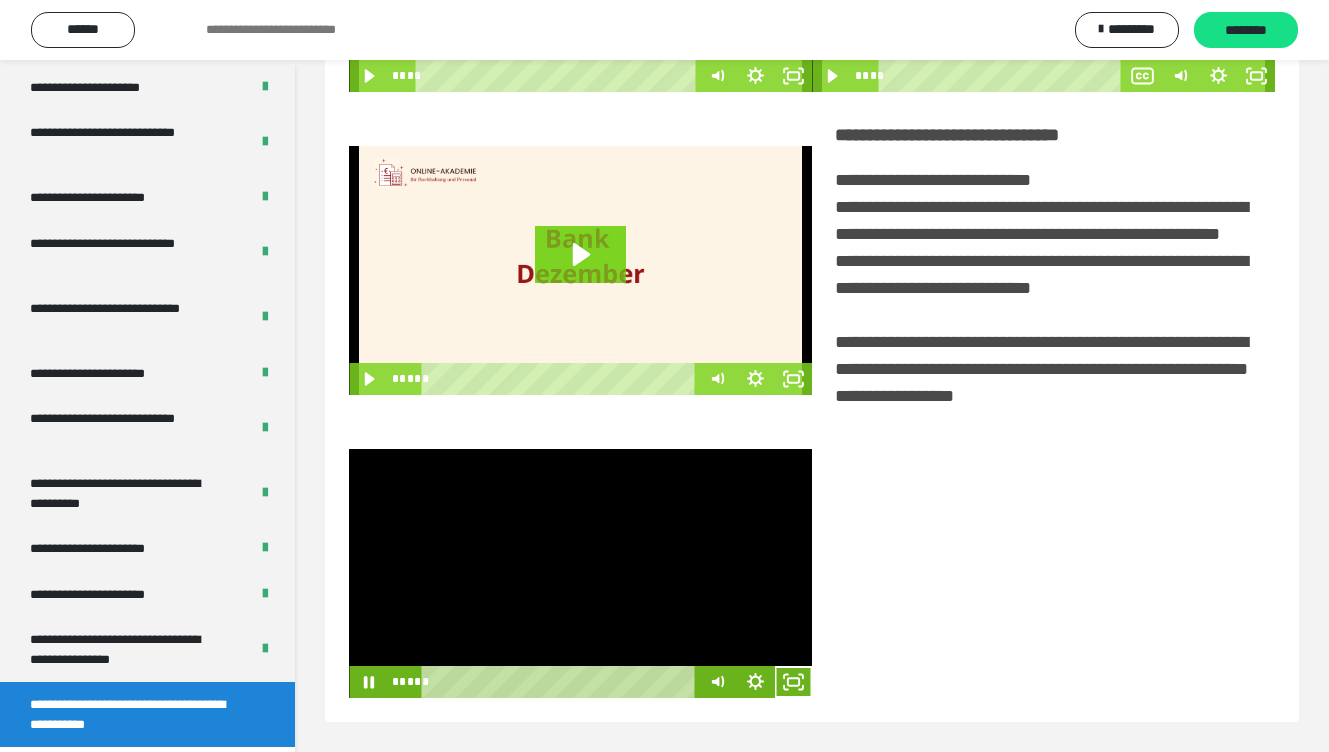 click at bounding box center (580, 573) 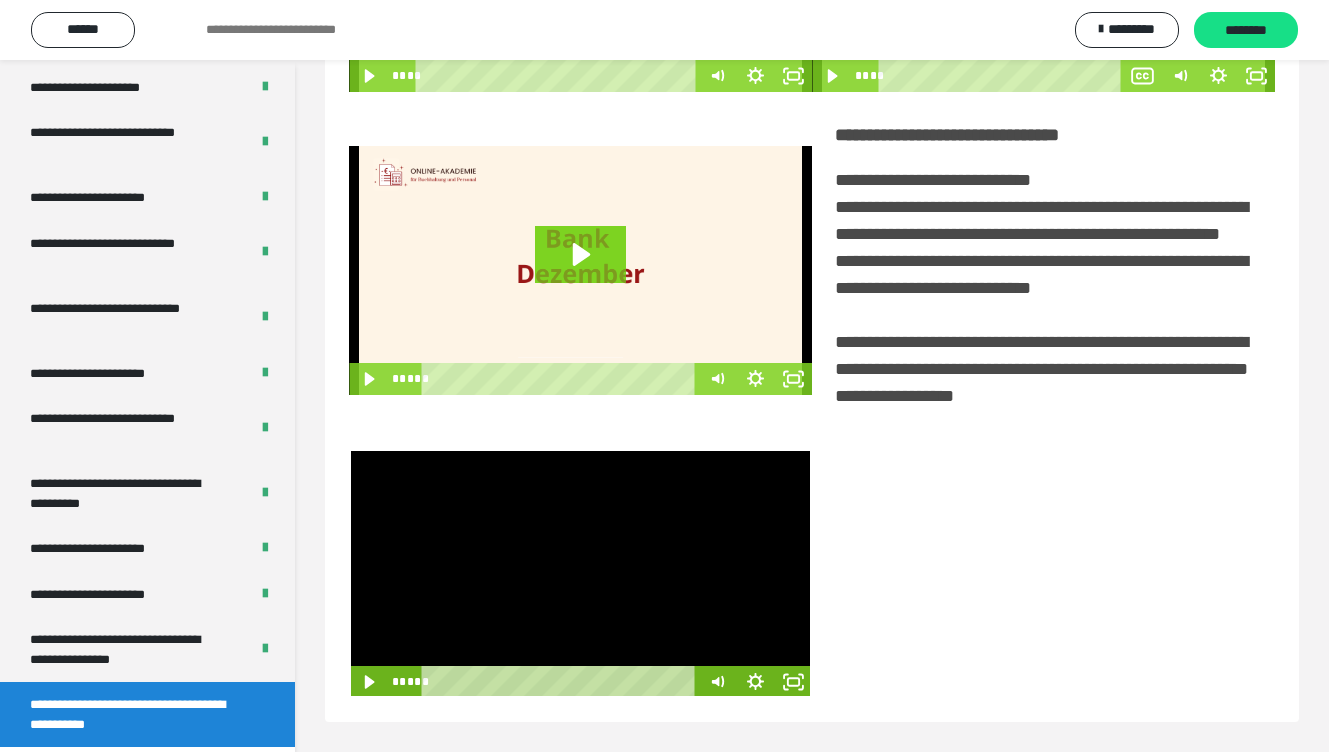 click at bounding box center (580, 573) 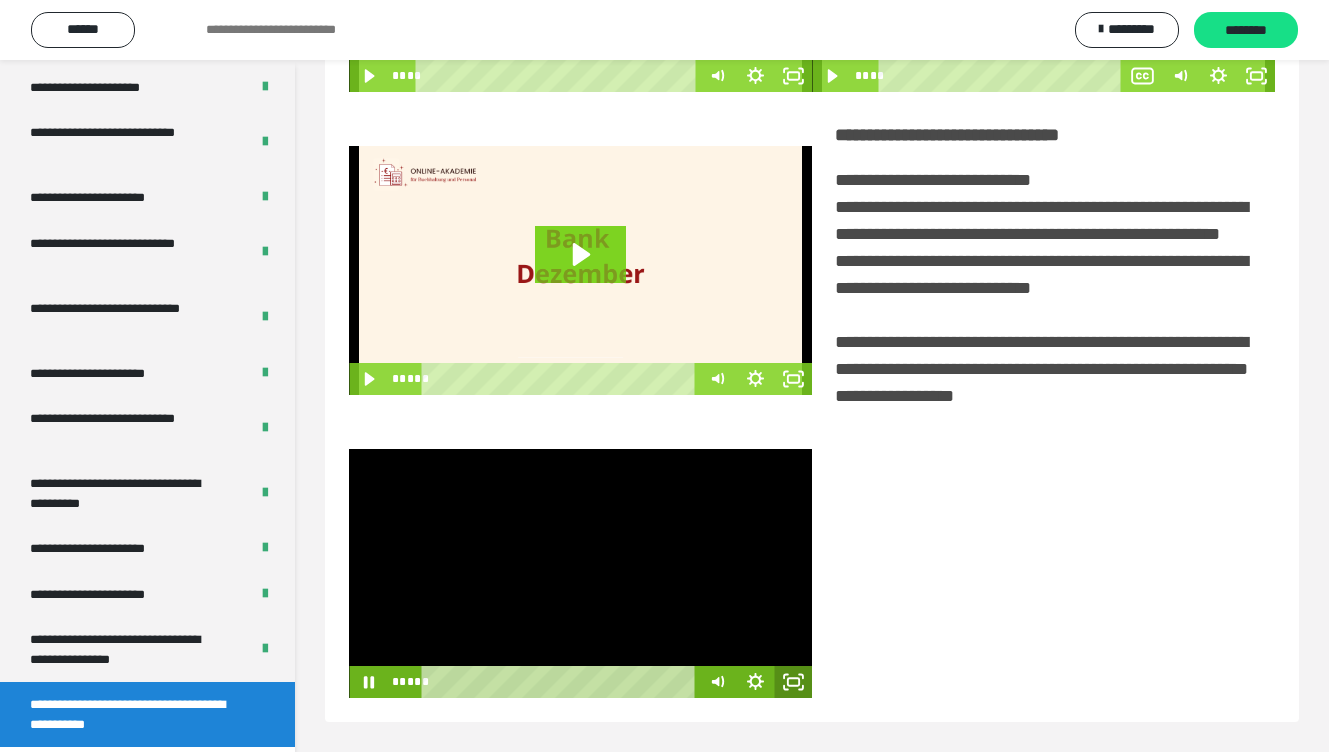 click 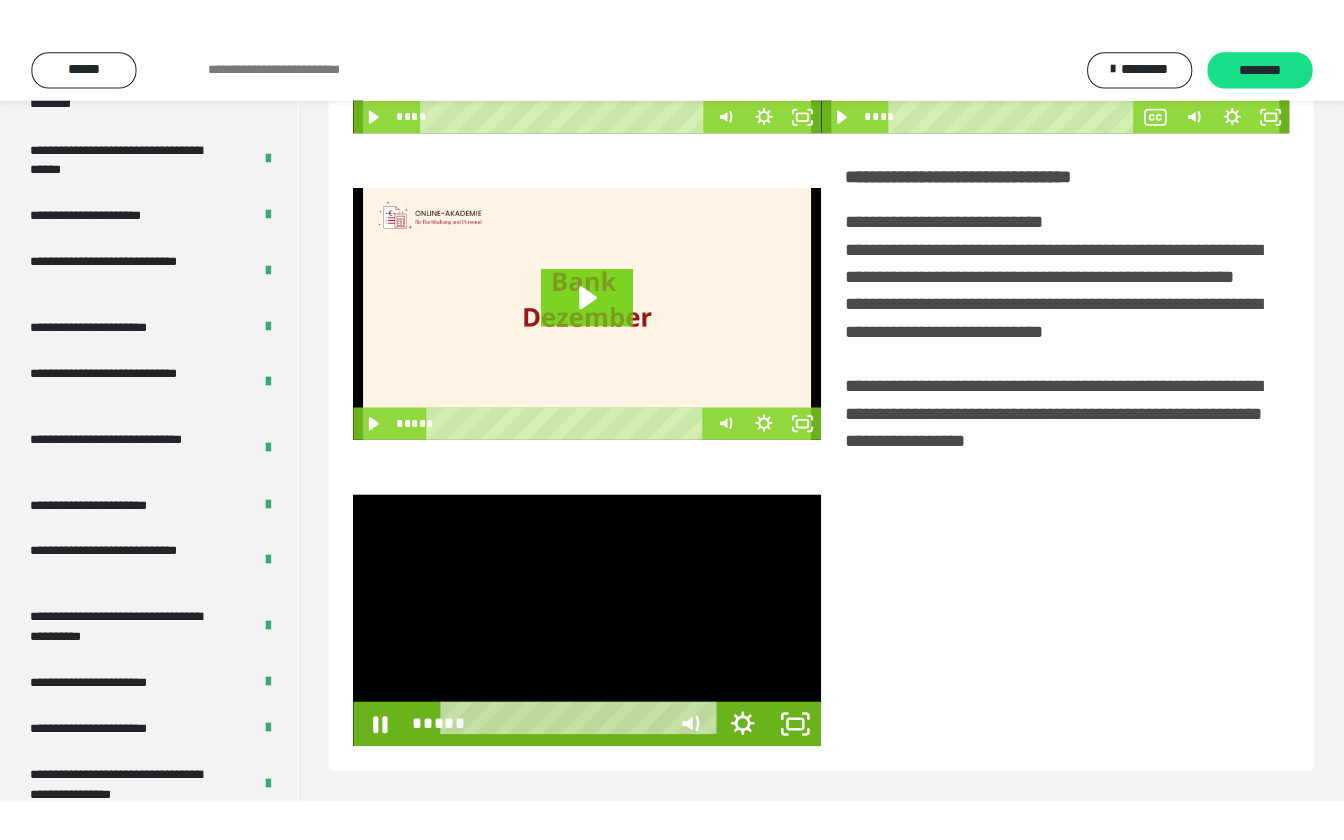 scroll, scrollTop: 291, scrollLeft: 0, axis: vertical 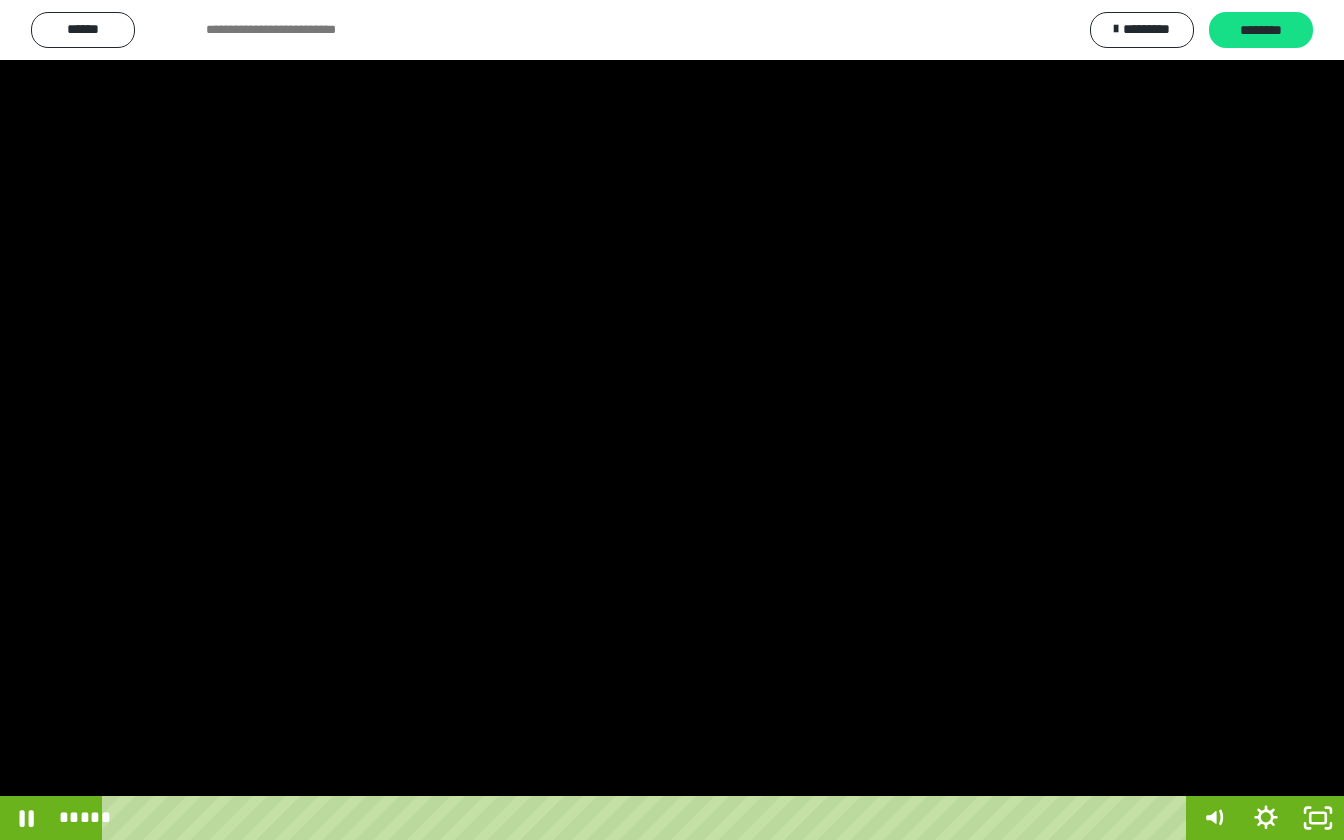 click at bounding box center [672, 420] 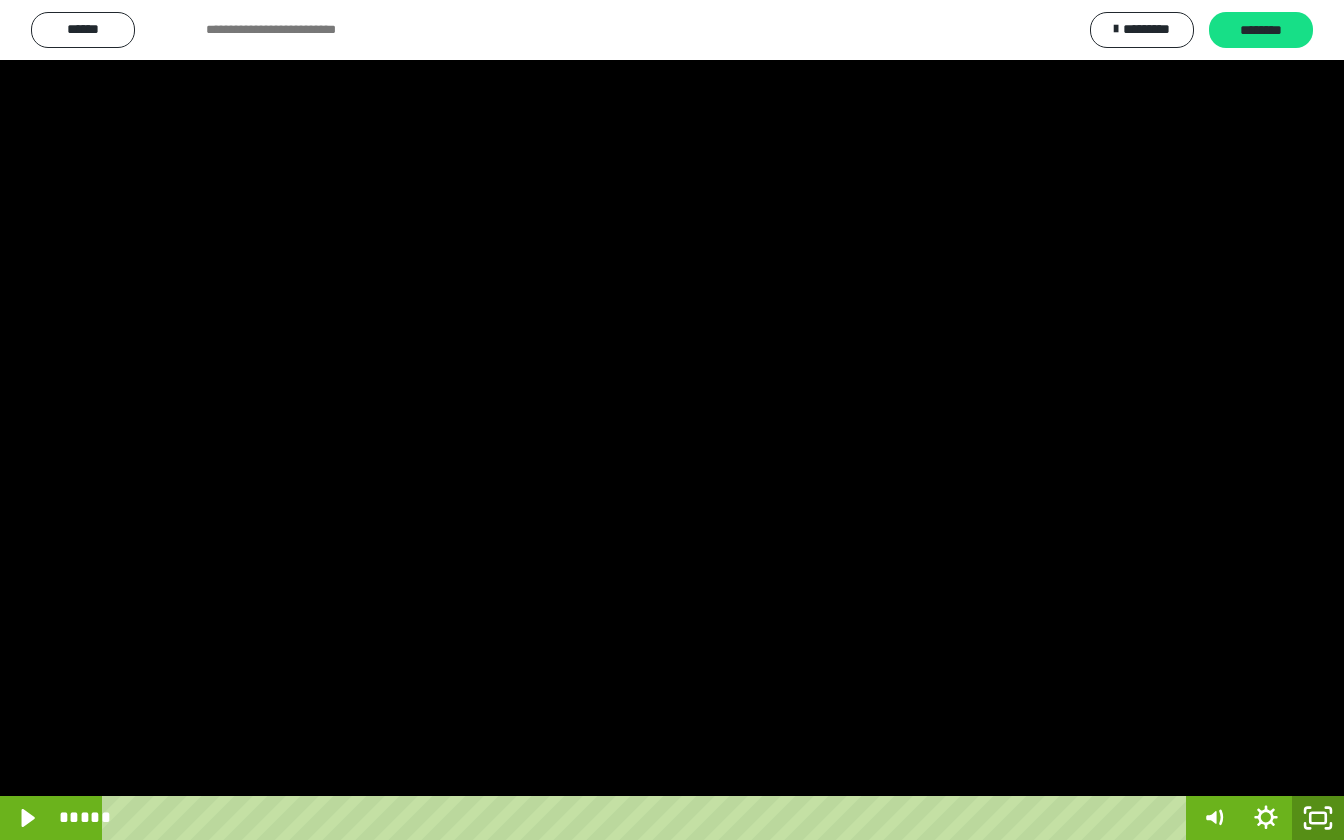click 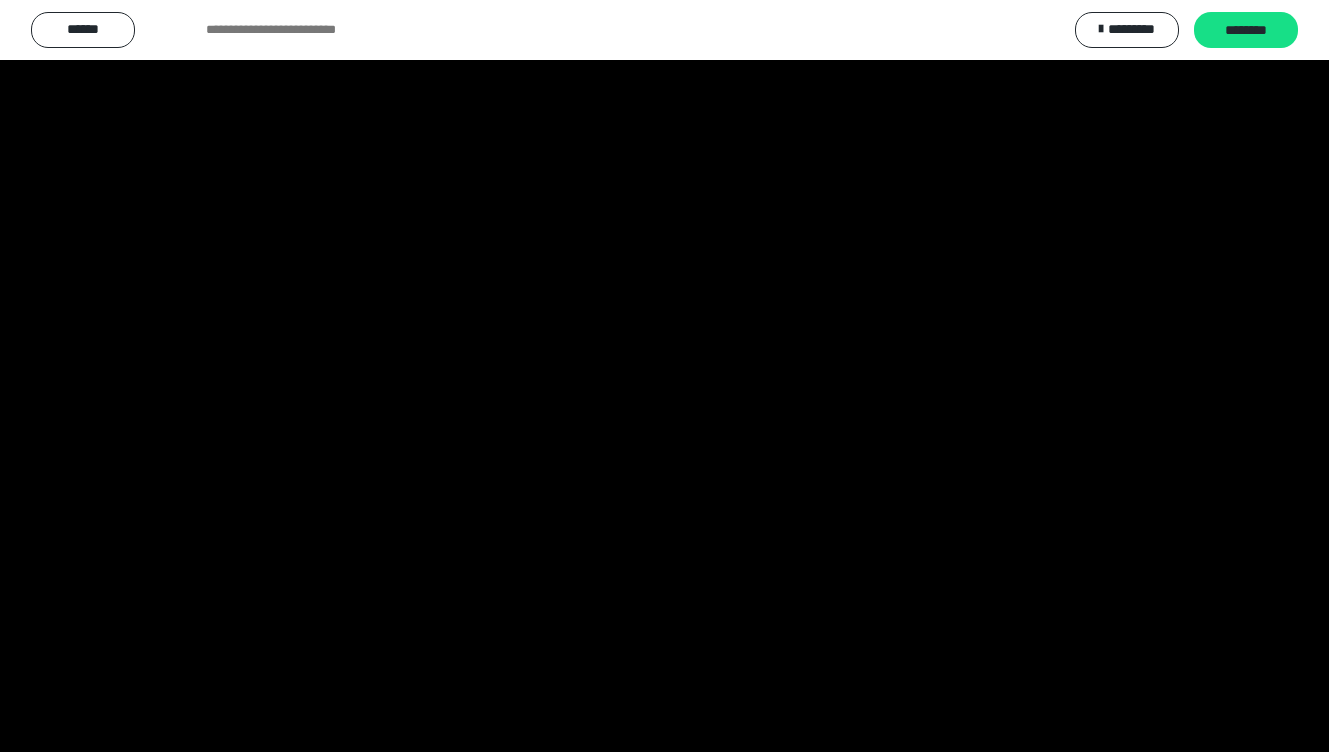 scroll, scrollTop: 3807, scrollLeft: 0, axis: vertical 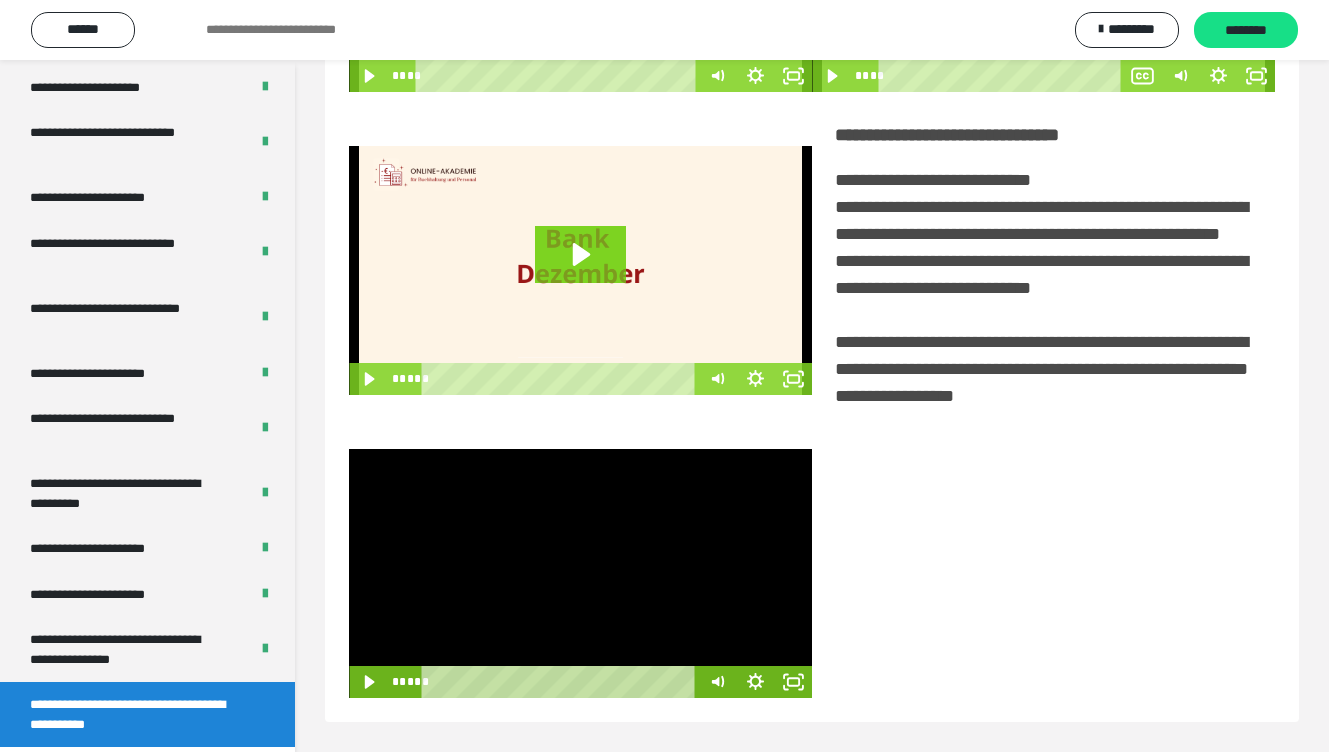 click at bounding box center (580, 573) 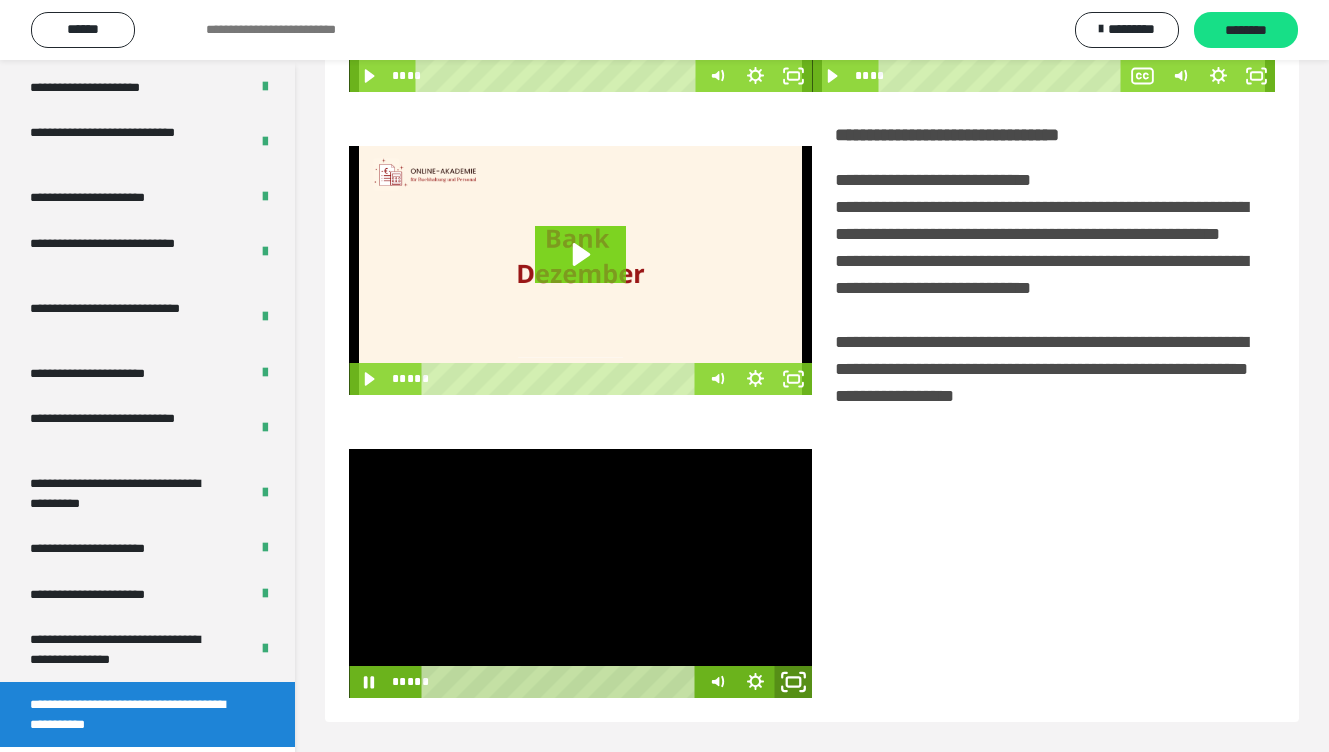 click 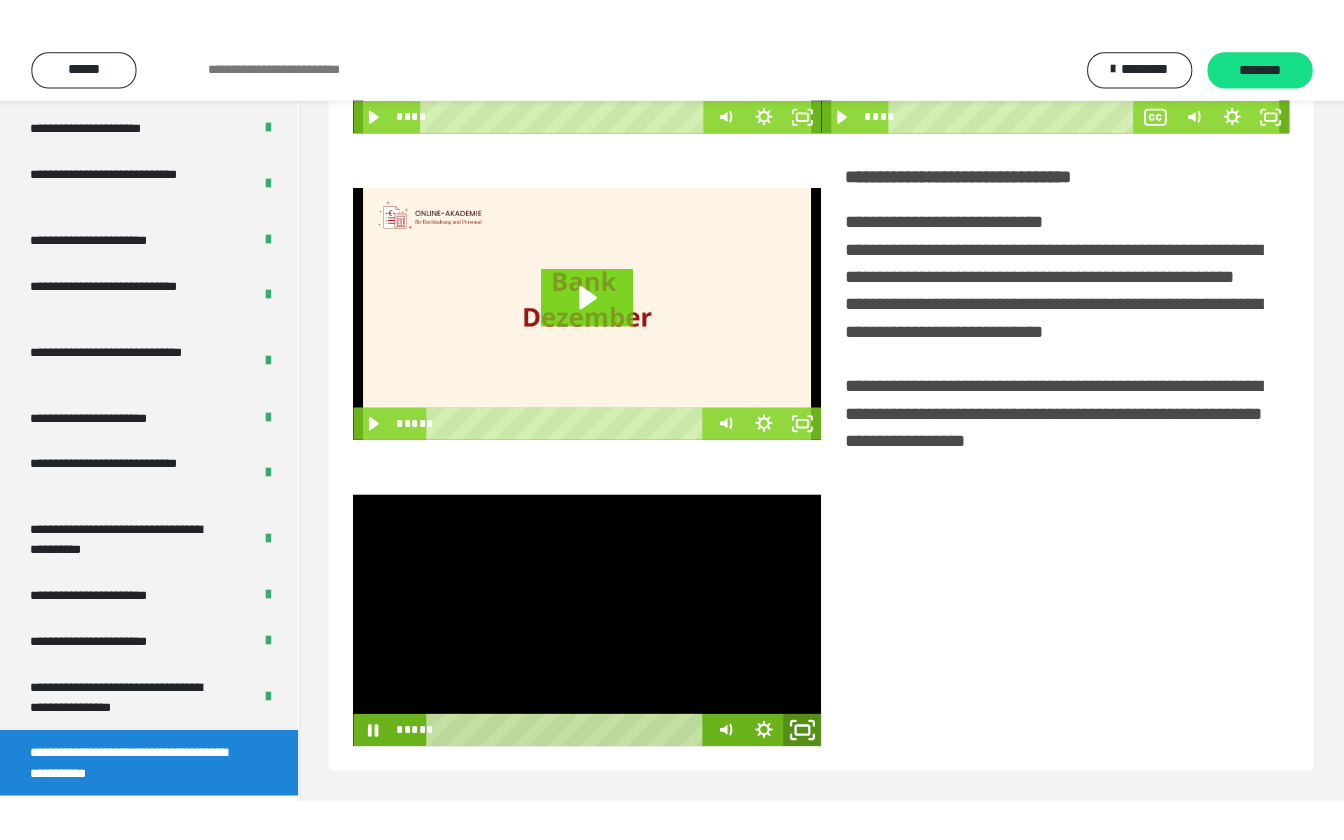 scroll, scrollTop: 291, scrollLeft: 0, axis: vertical 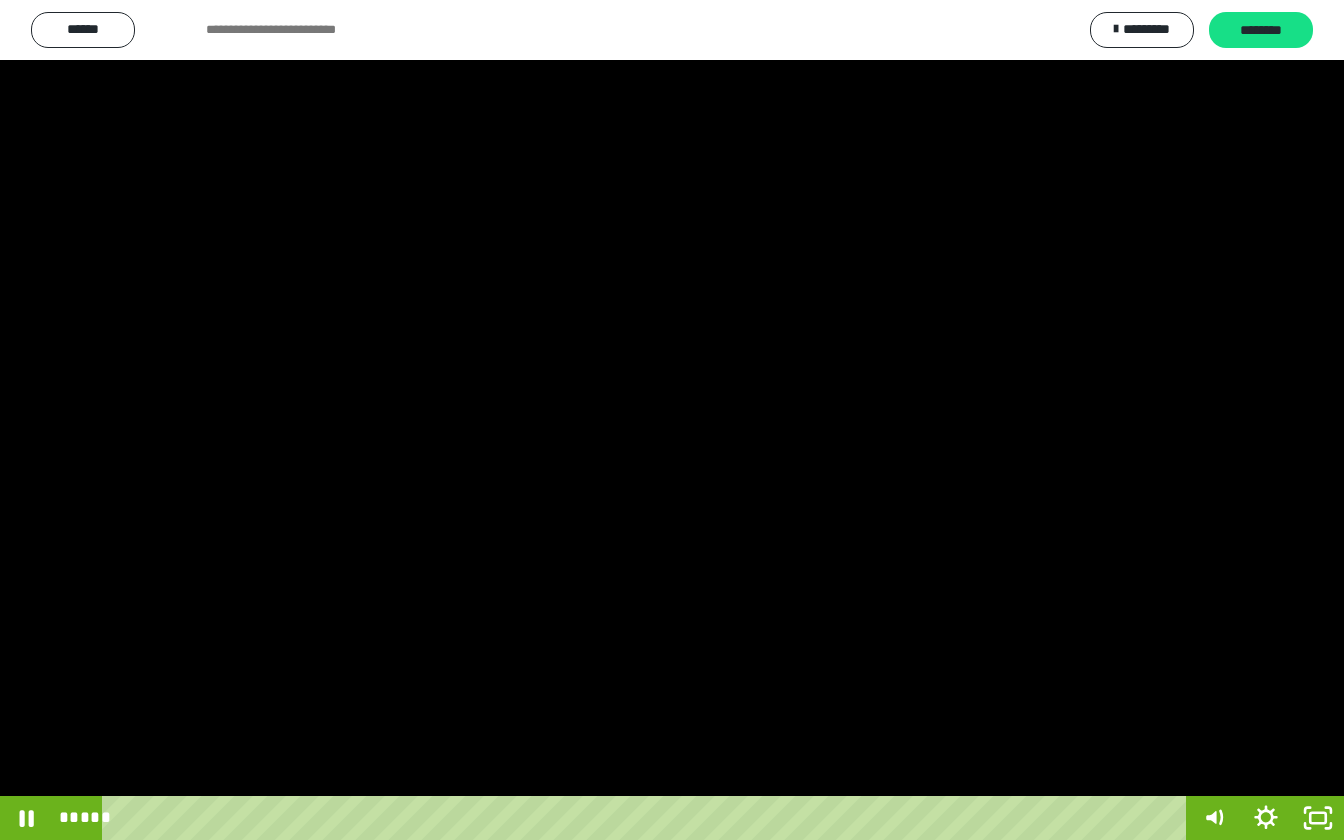 click at bounding box center (672, 420) 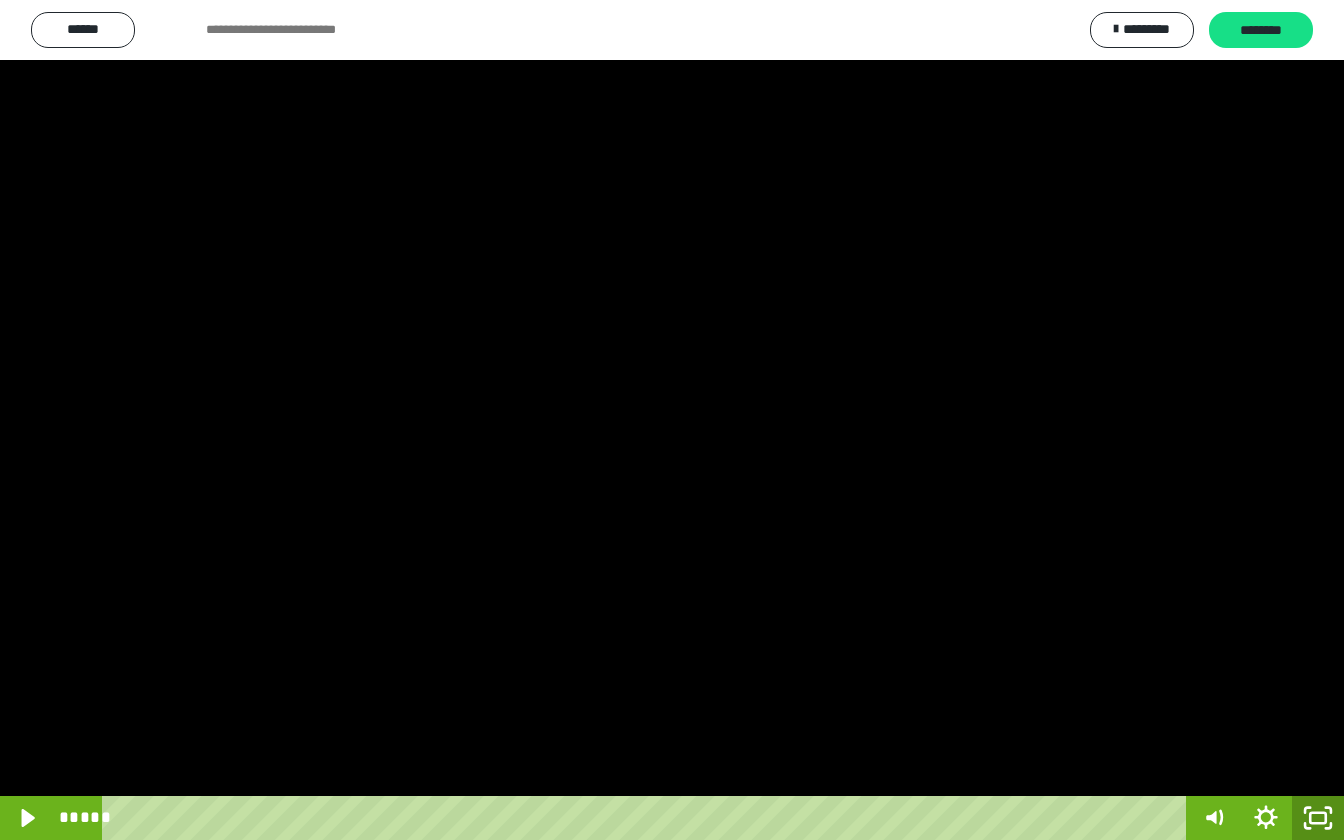 click 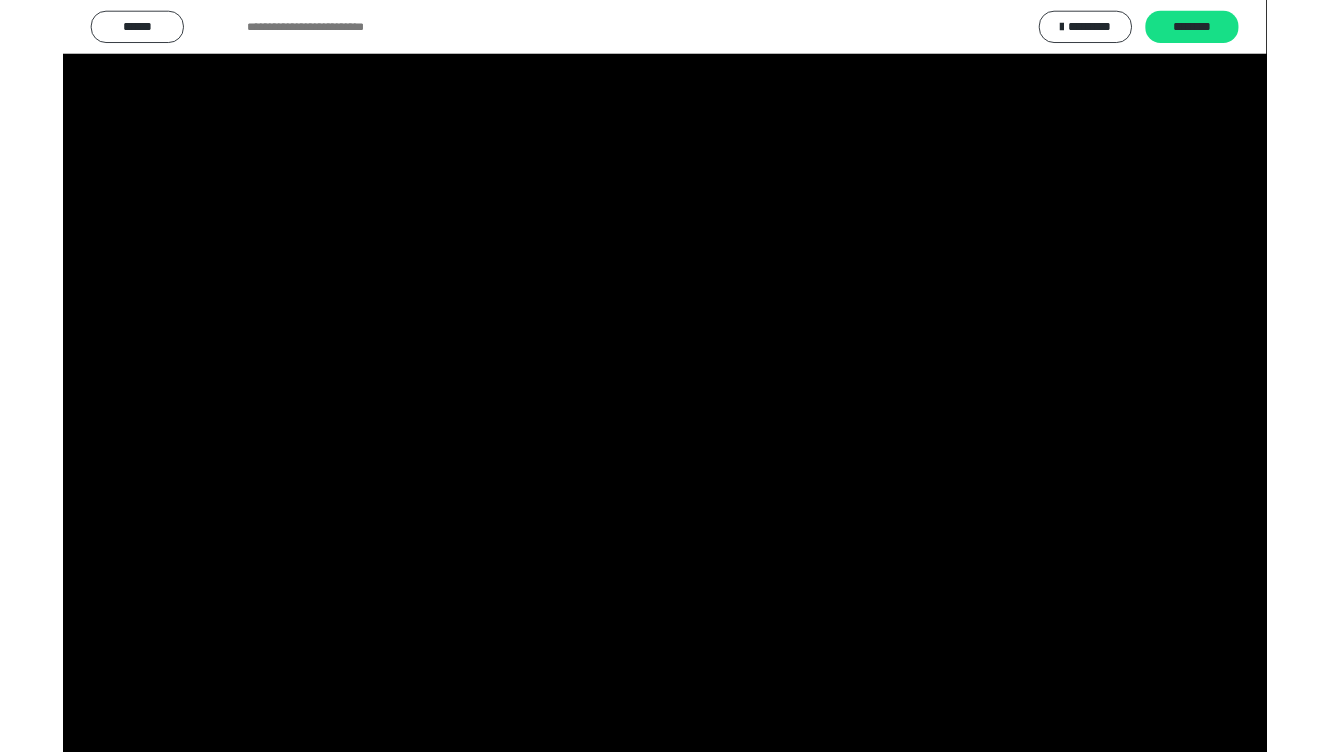 scroll, scrollTop: 3807, scrollLeft: 0, axis: vertical 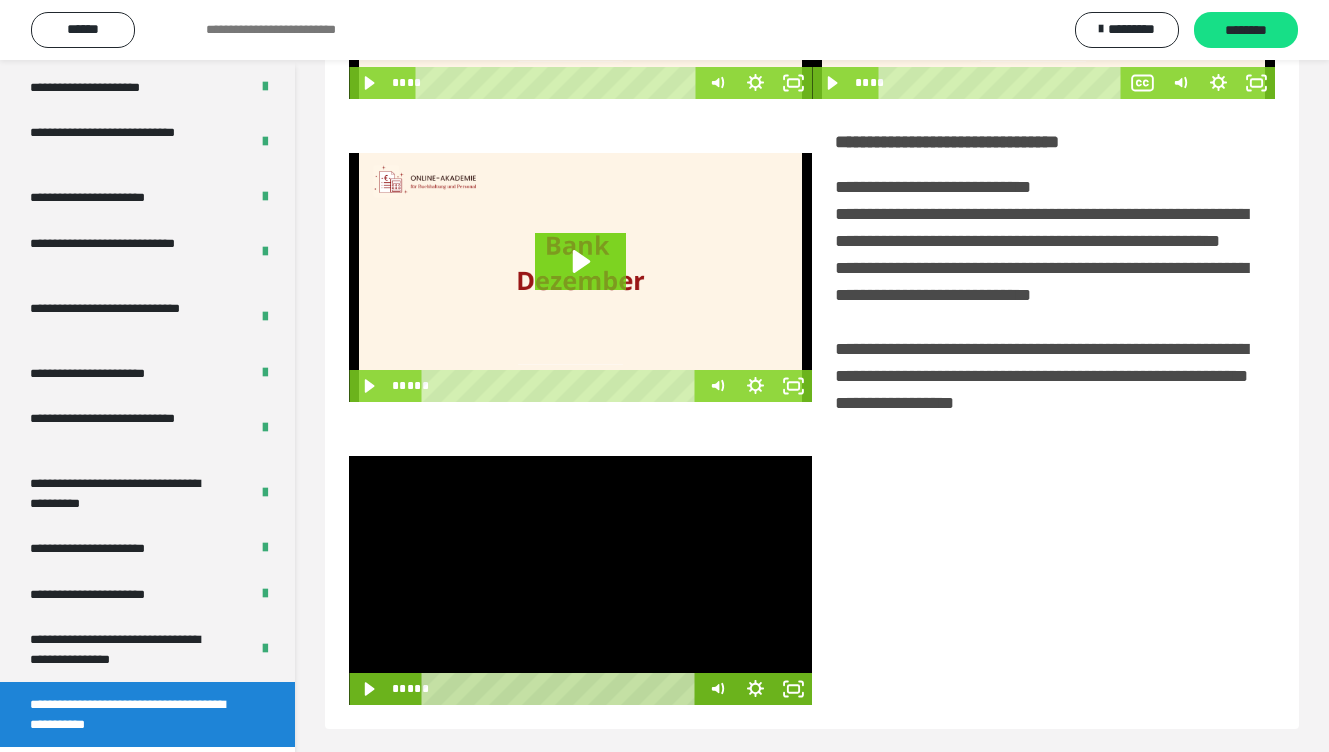 click at bounding box center [580, 580] 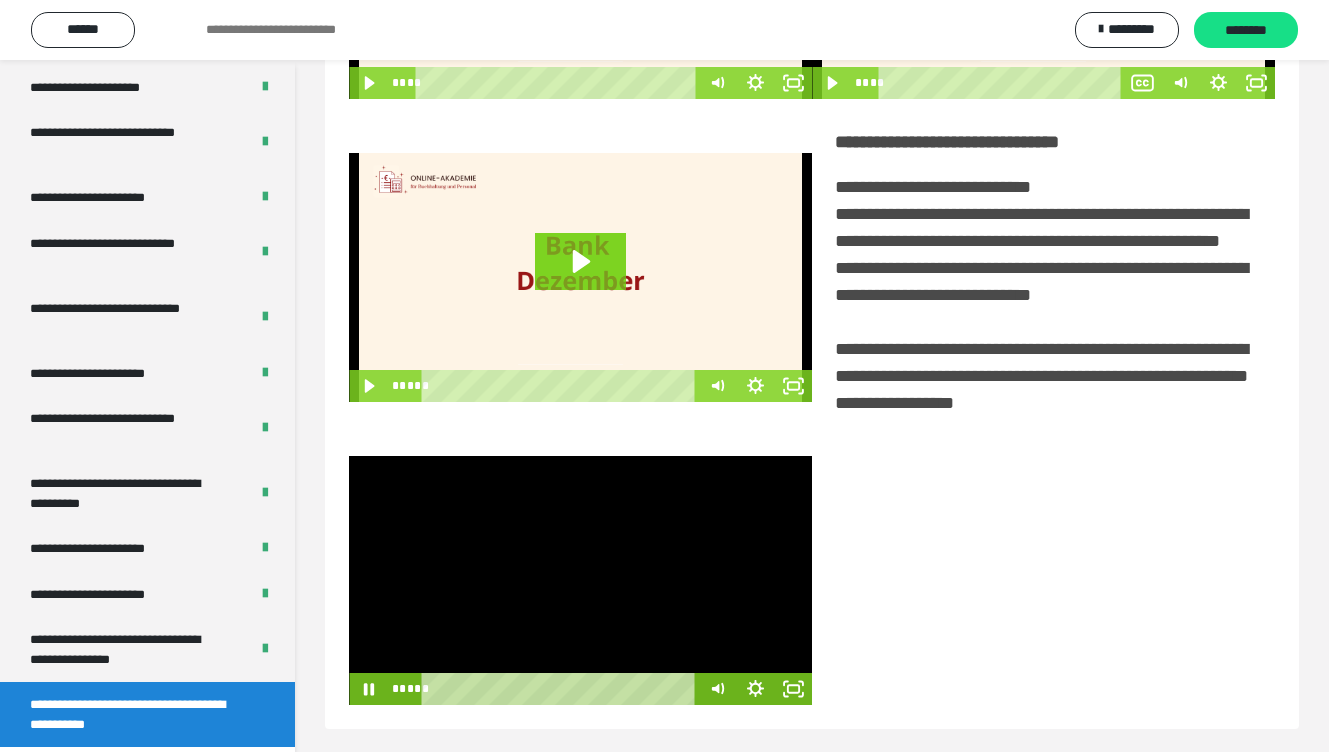 scroll, scrollTop: 379, scrollLeft: 0, axis: vertical 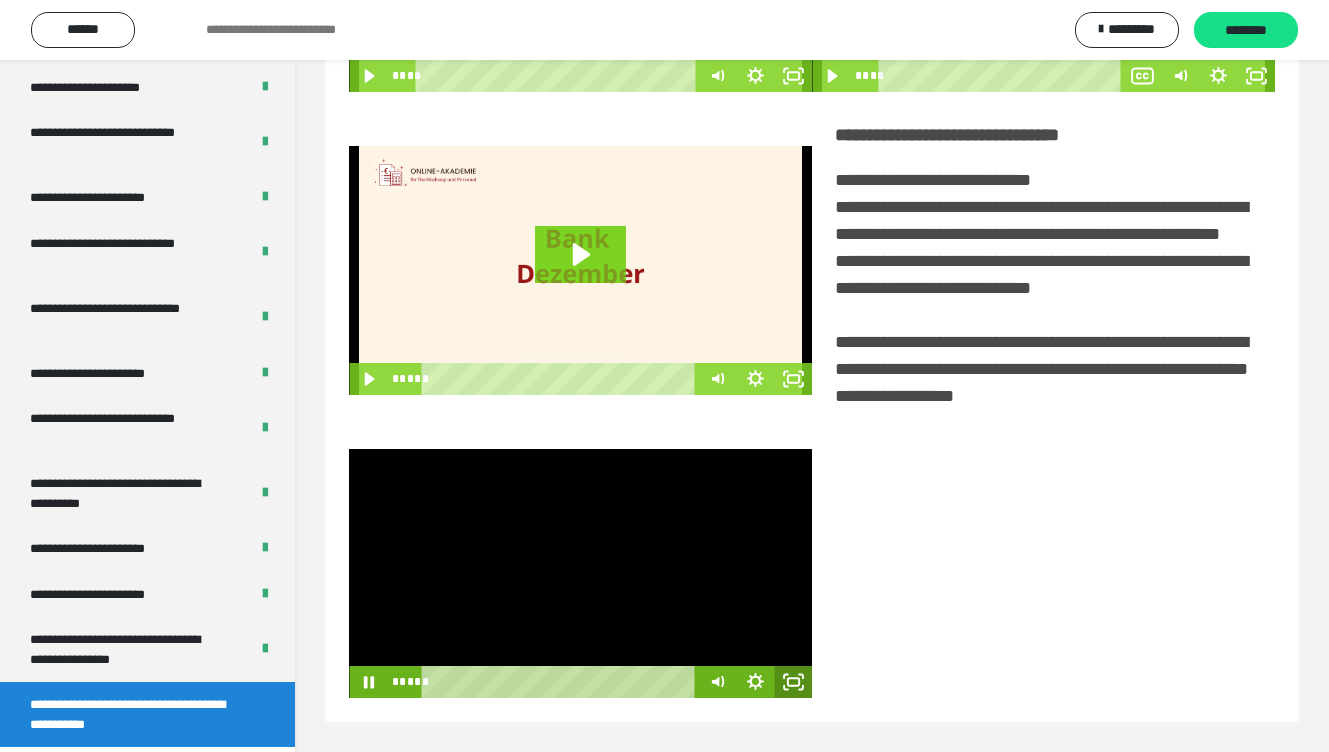 click 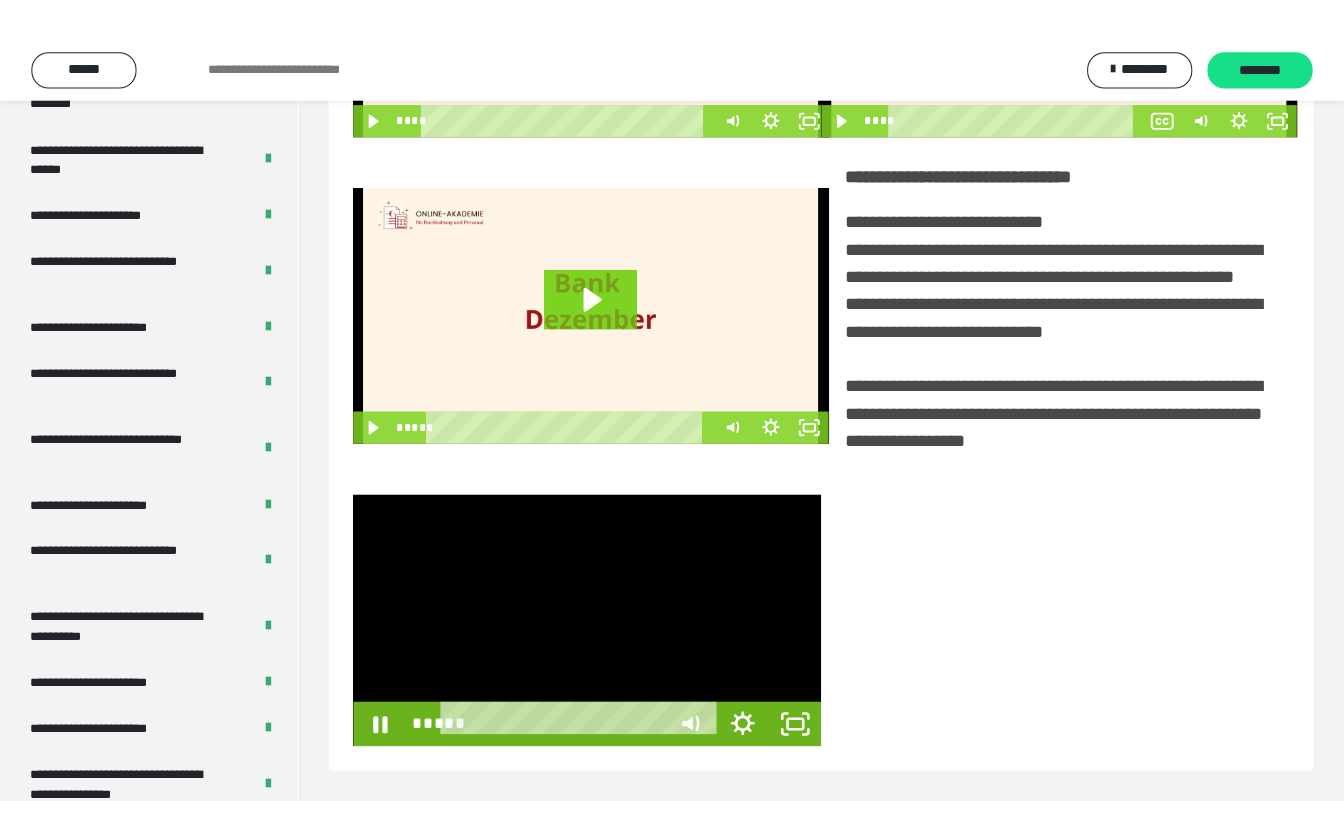 scroll, scrollTop: 291, scrollLeft: 0, axis: vertical 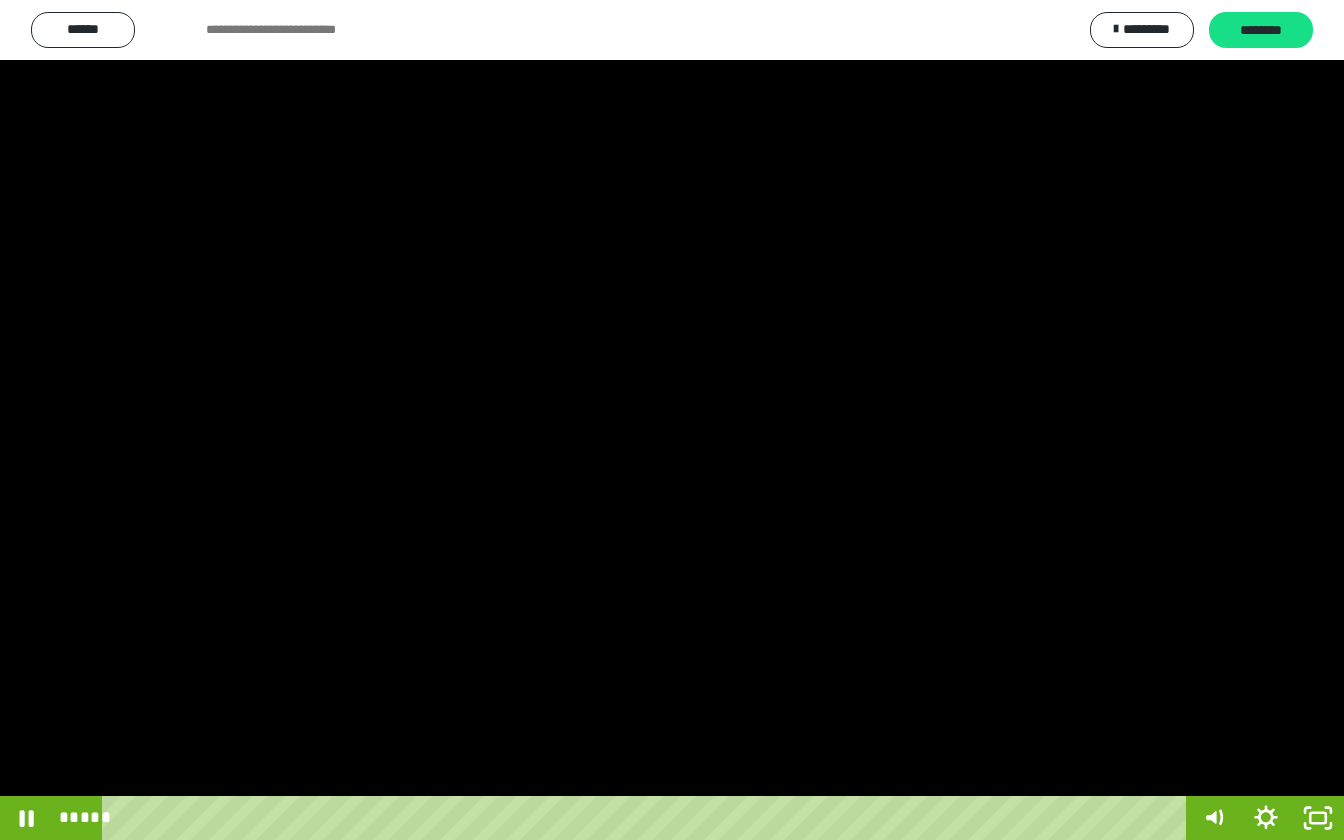 click at bounding box center [672, 420] 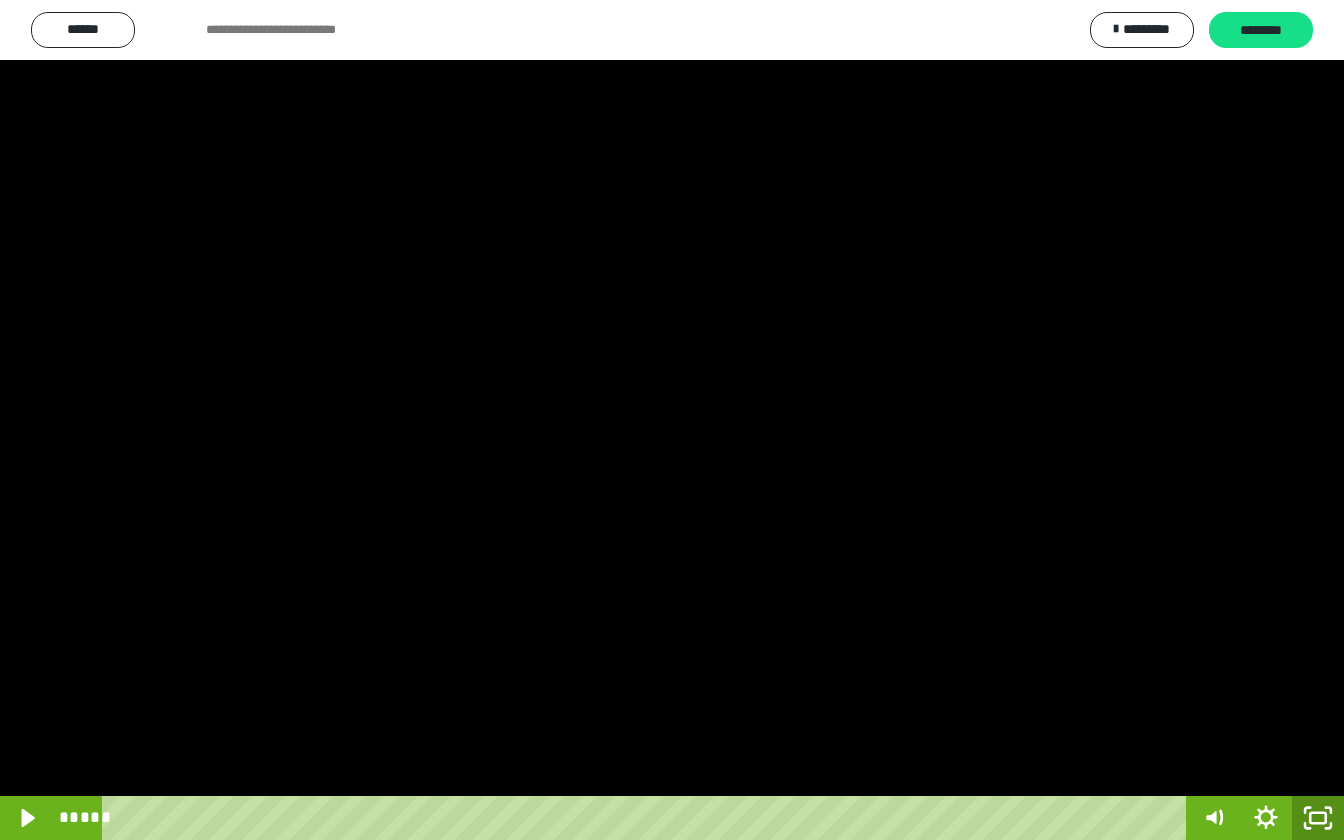 click 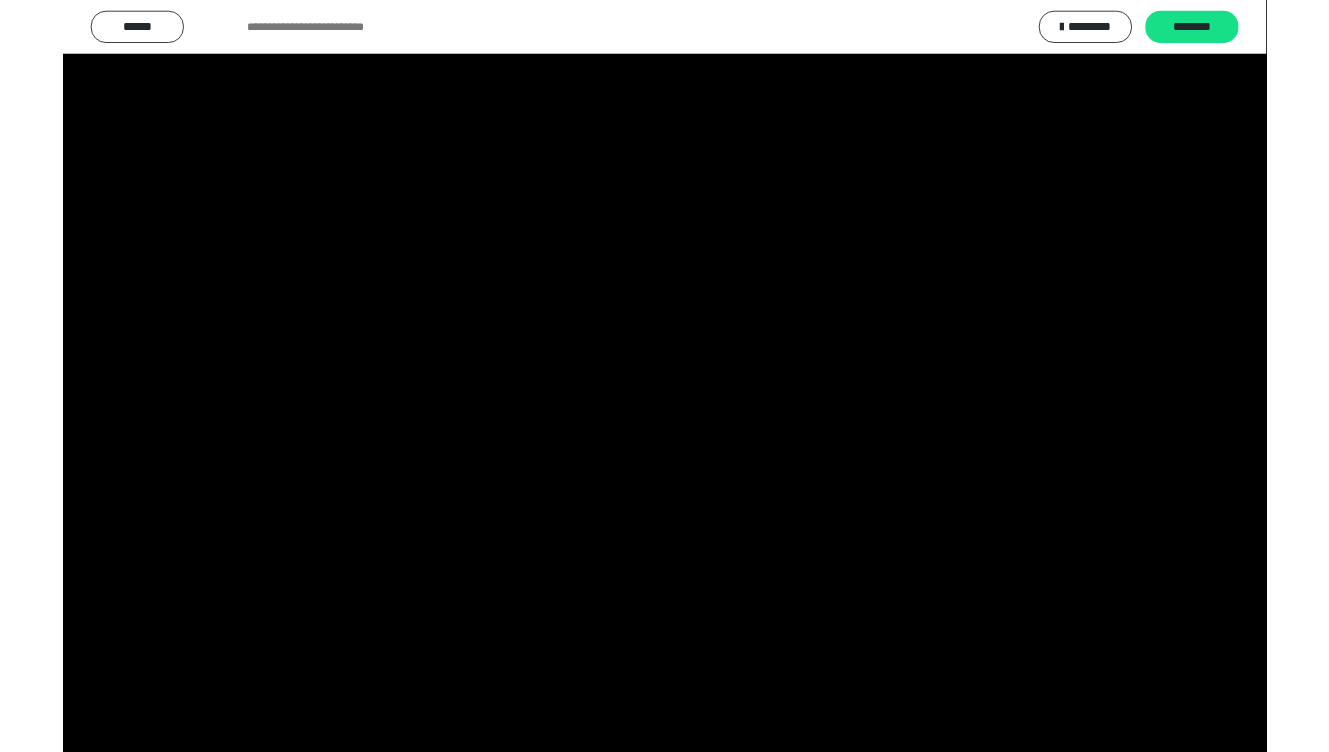 scroll, scrollTop: 3807, scrollLeft: 0, axis: vertical 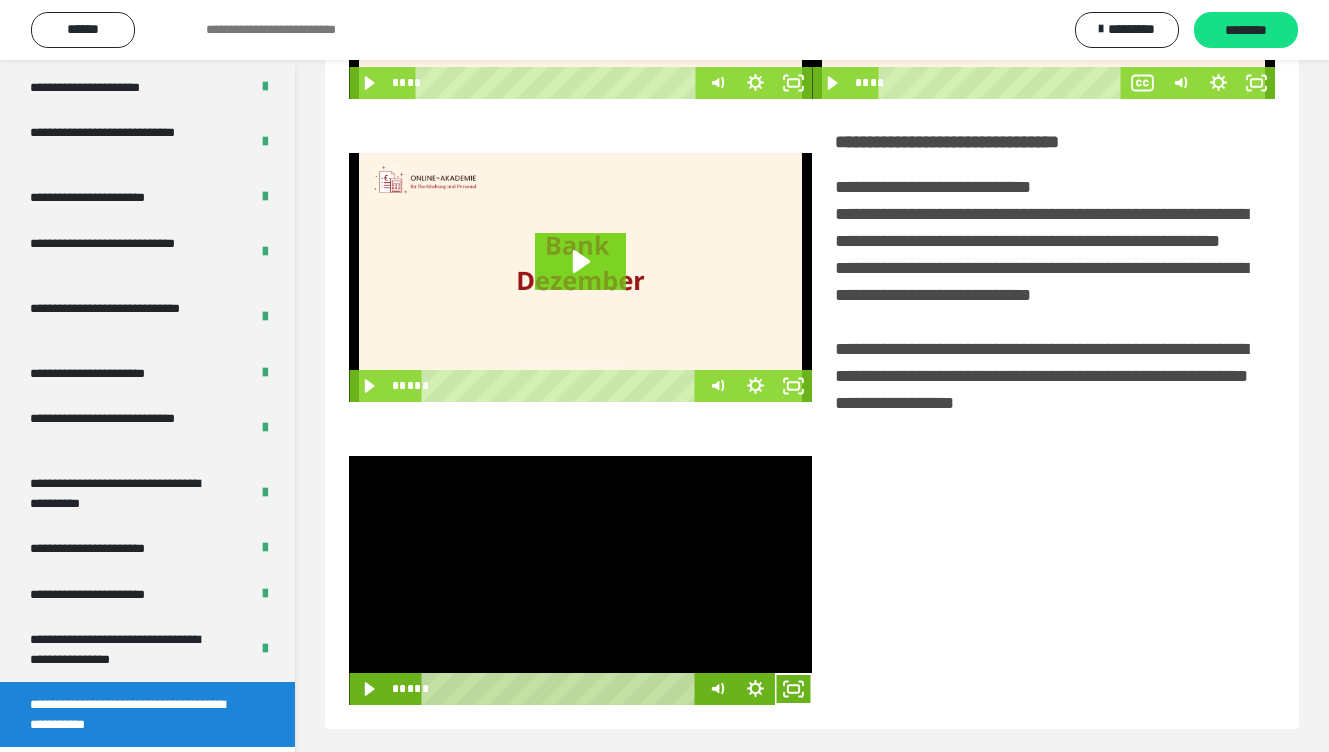 click at bounding box center (580, 580) 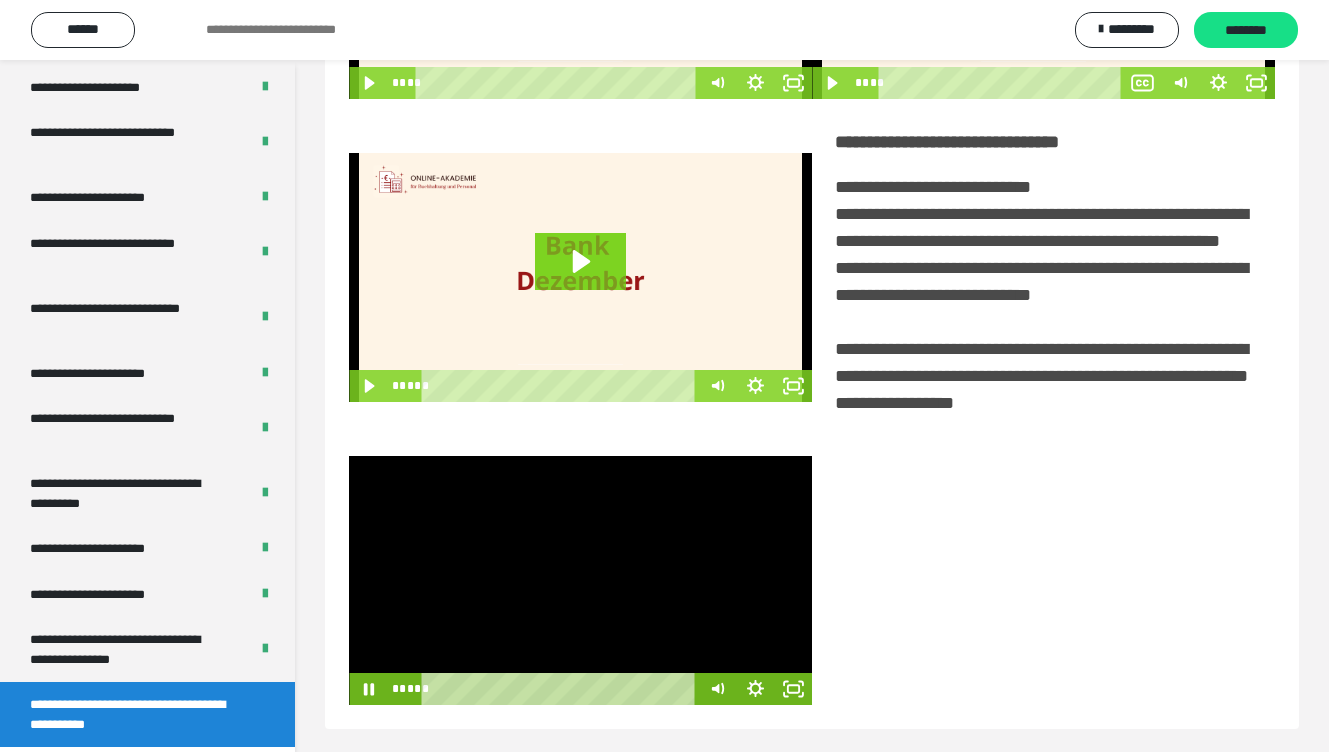 scroll, scrollTop: 379, scrollLeft: 0, axis: vertical 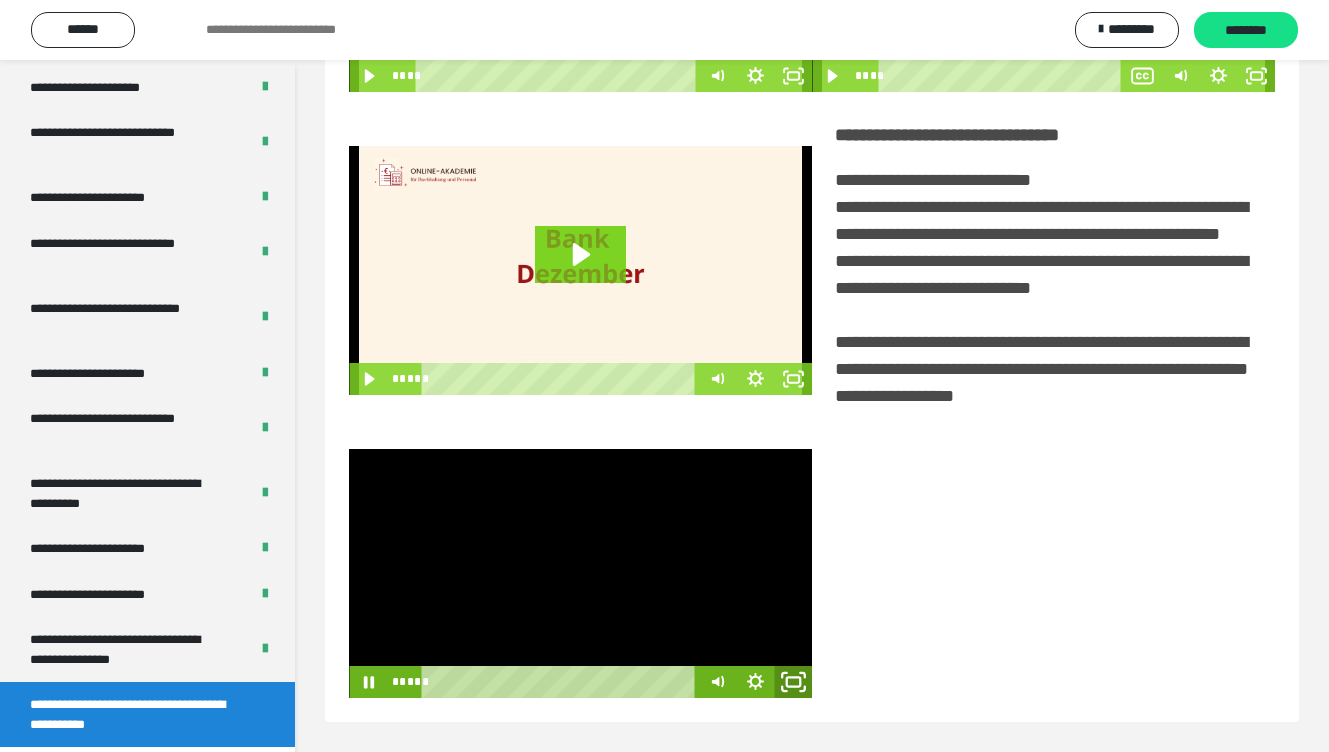 click 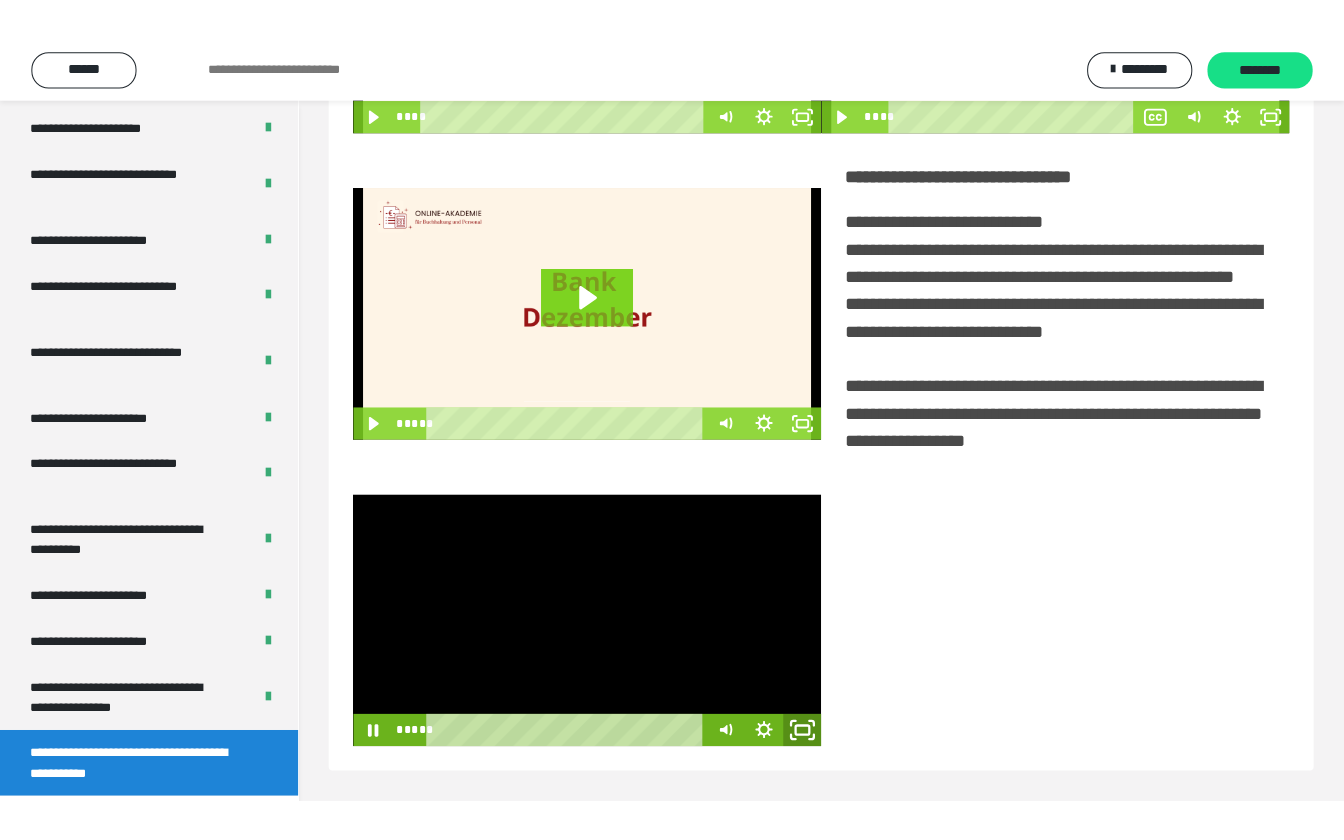 scroll, scrollTop: 291, scrollLeft: 0, axis: vertical 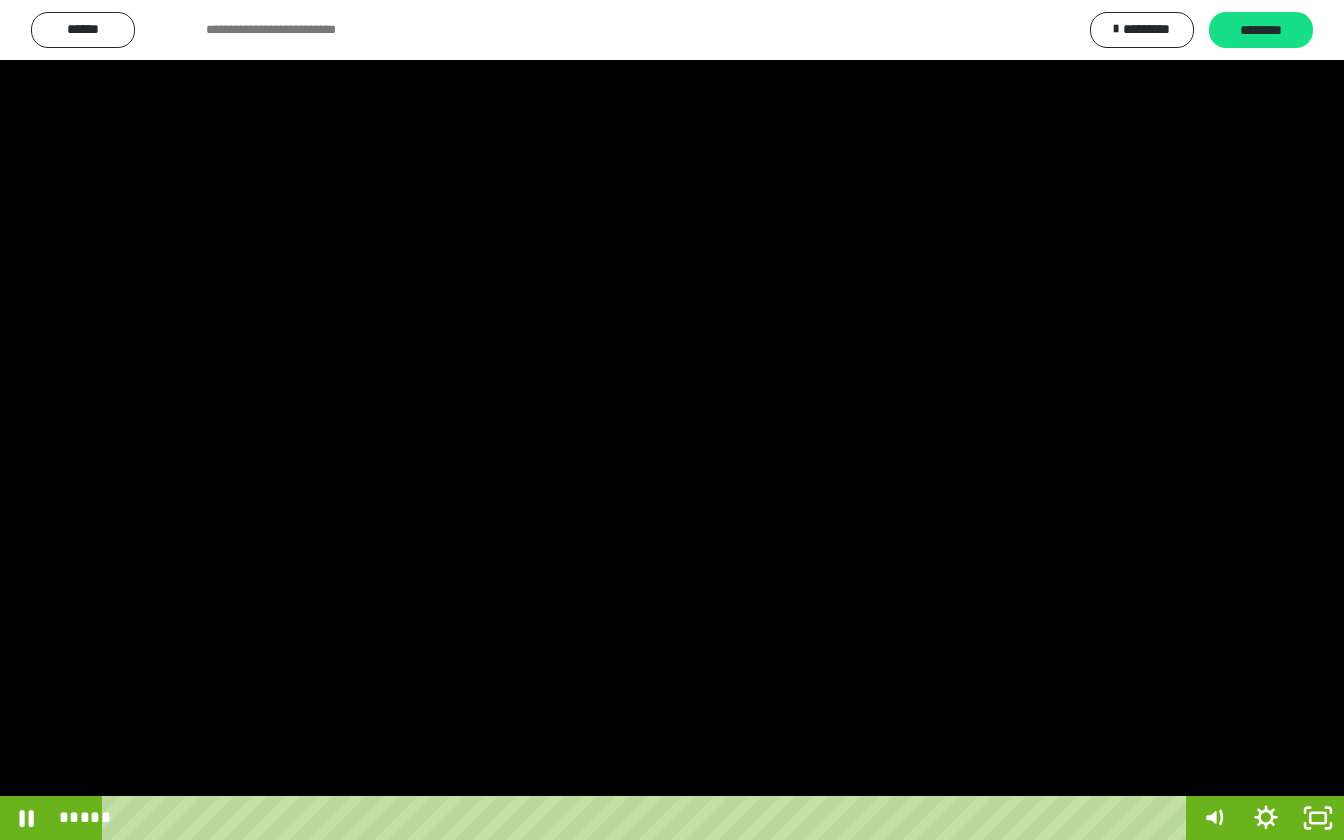 click at bounding box center (672, 420) 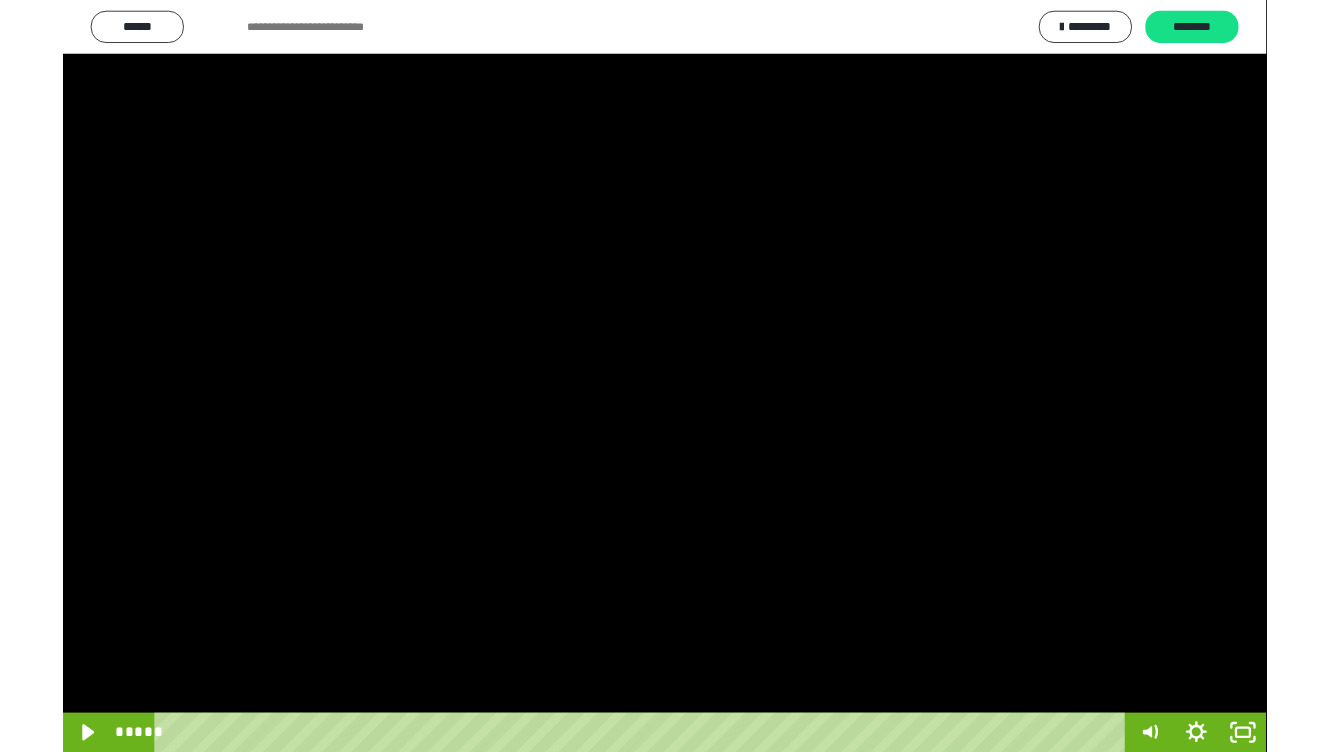 scroll, scrollTop: 3719, scrollLeft: 0, axis: vertical 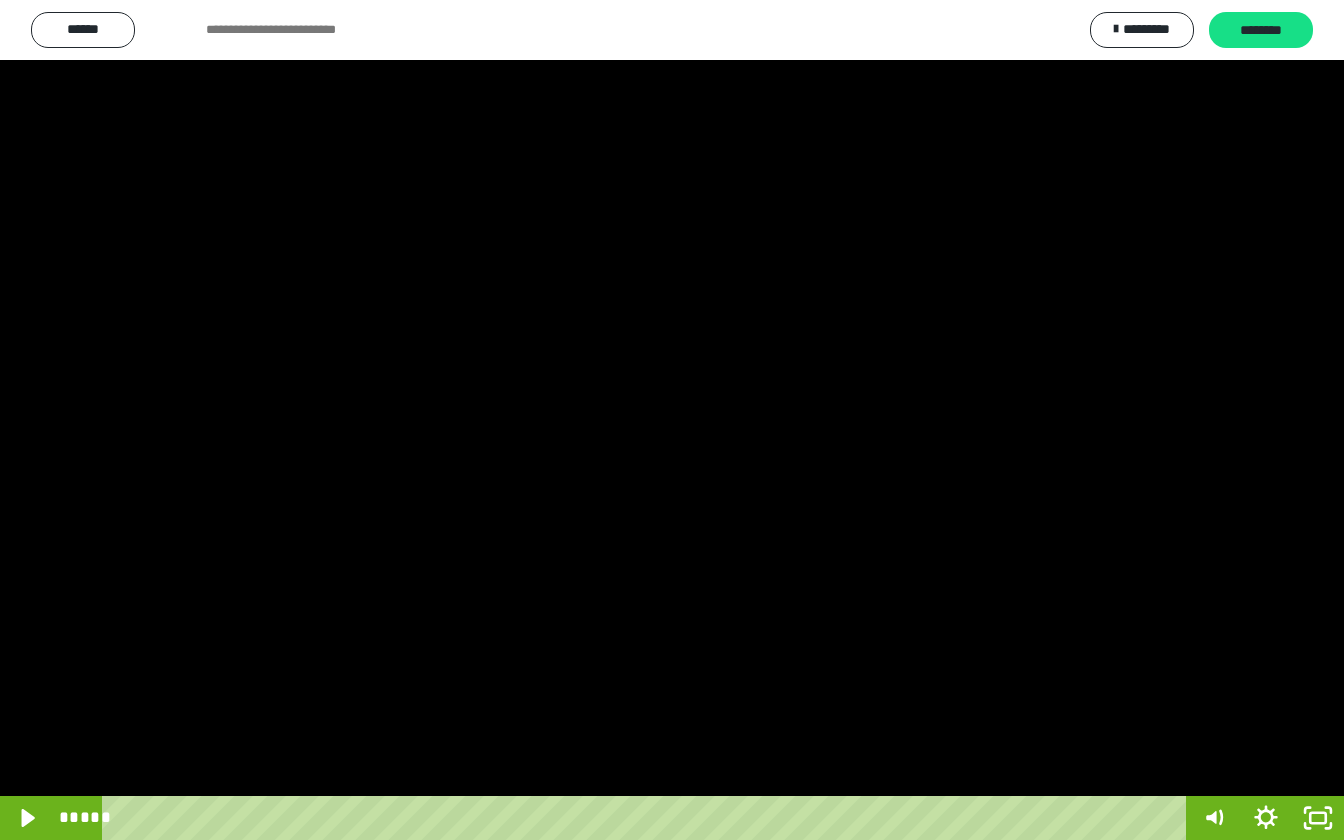 click at bounding box center [672, 420] 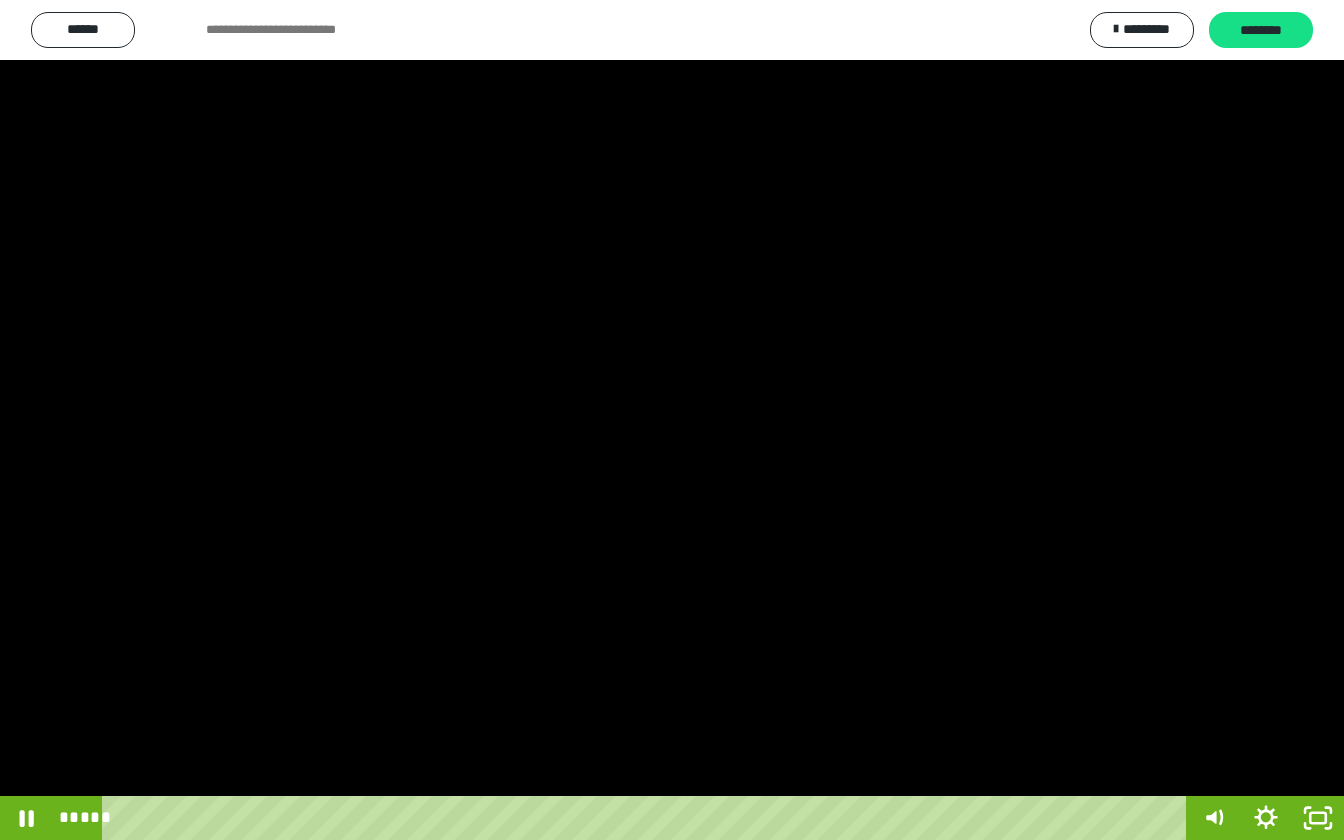 click at bounding box center [672, 420] 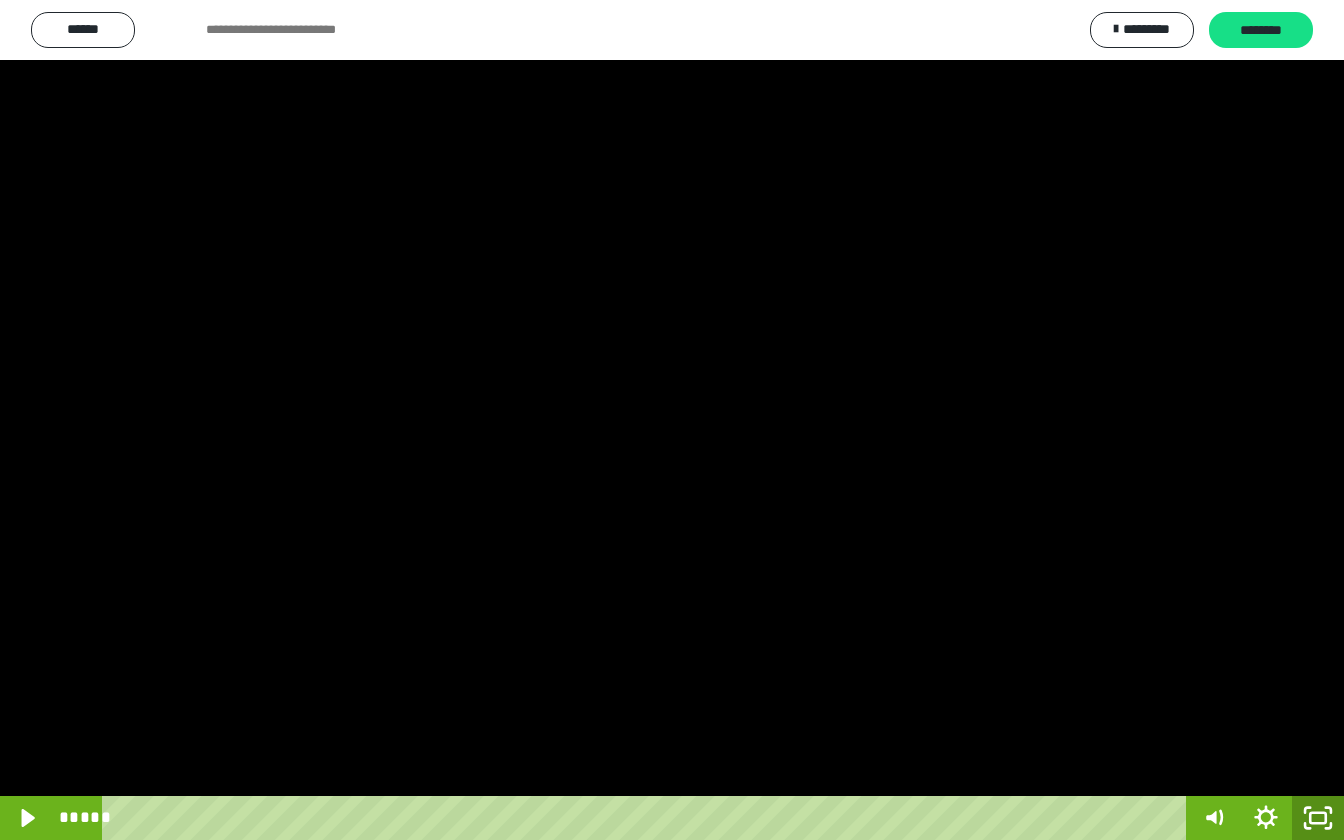 click 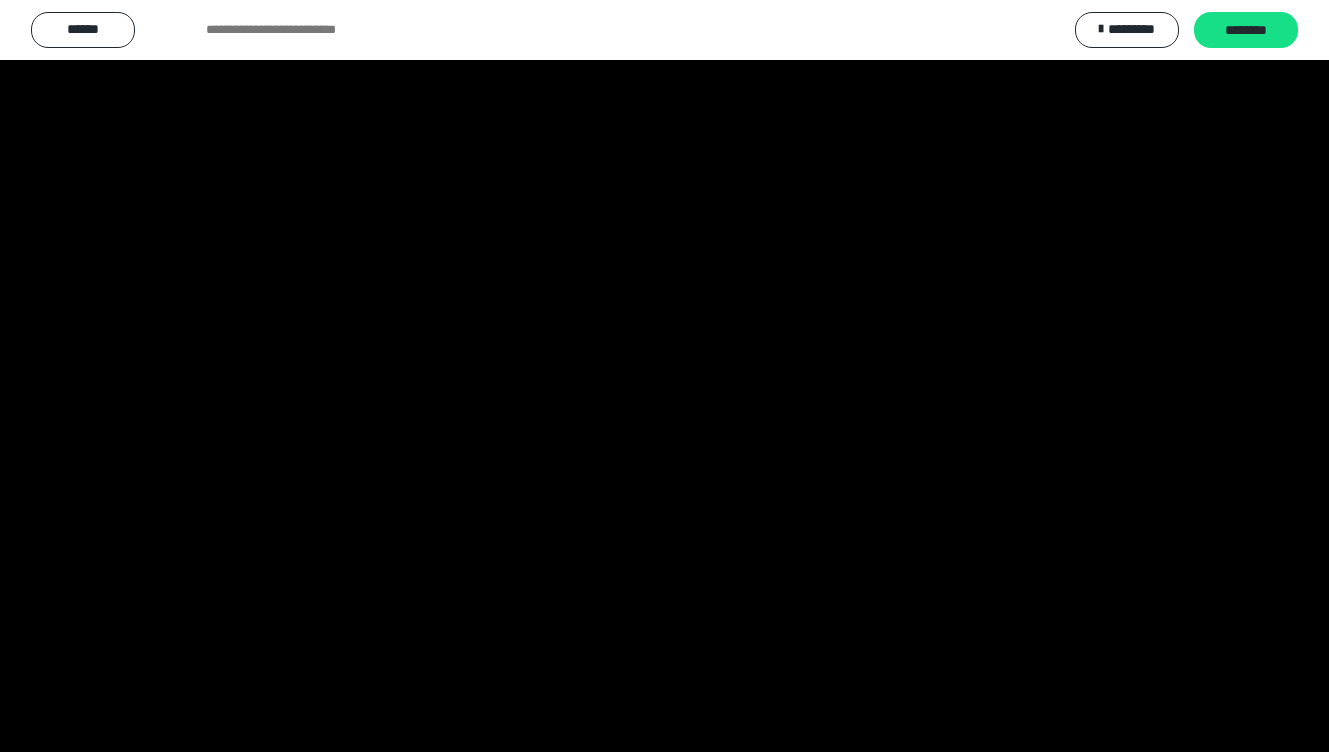 scroll, scrollTop: 3807, scrollLeft: 0, axis: vertical 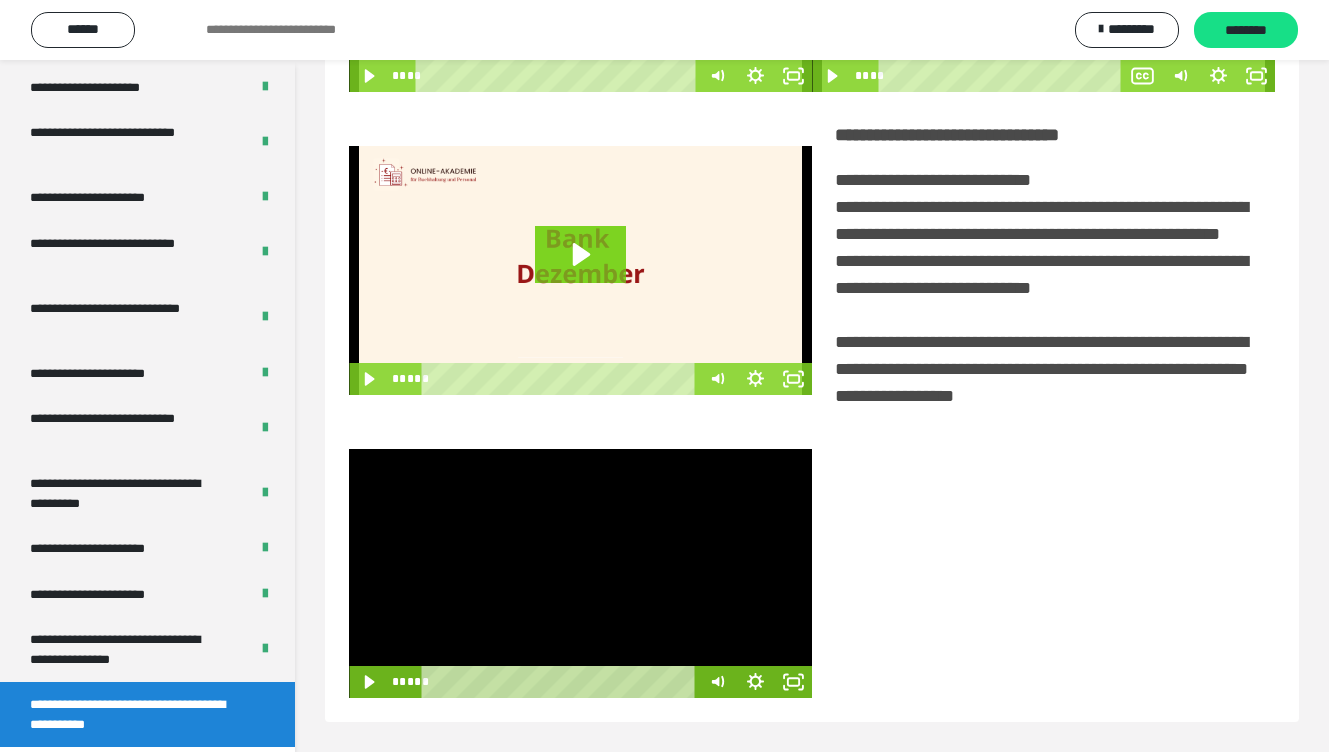 click at bounding box center [580, 573] 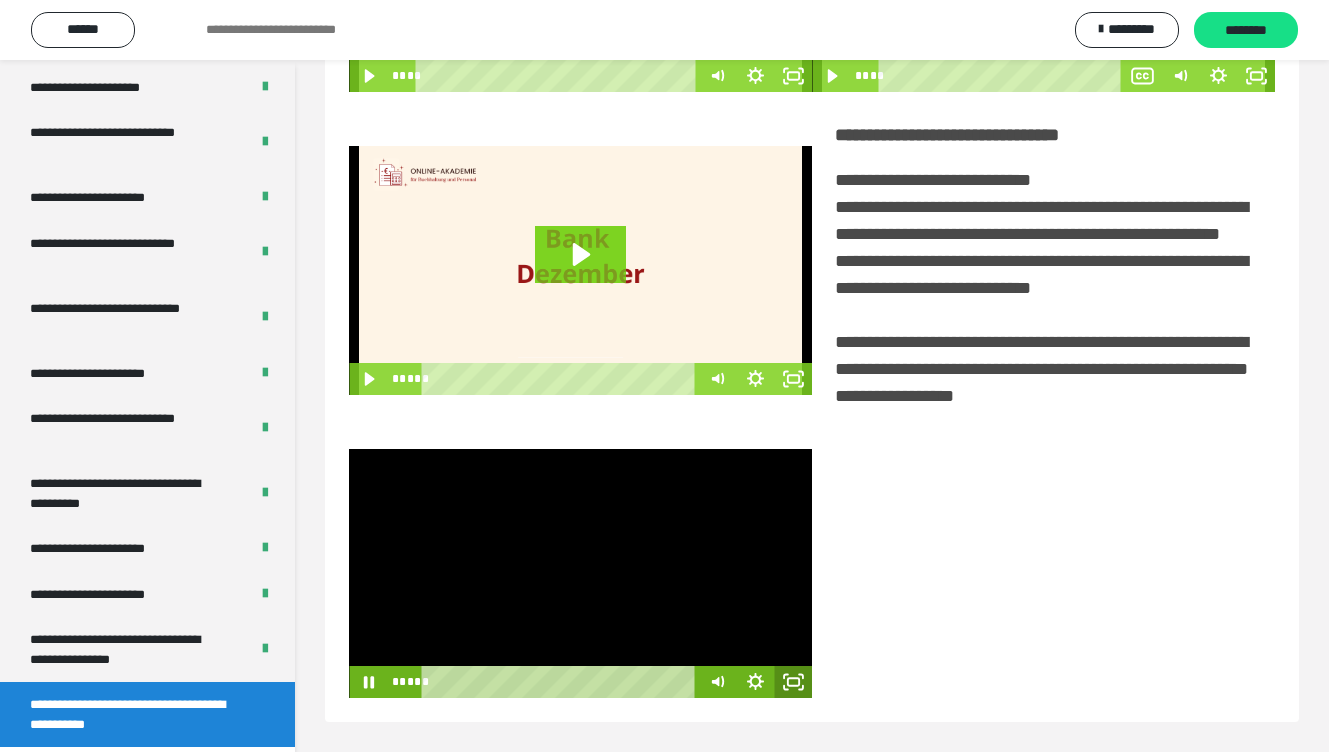 click 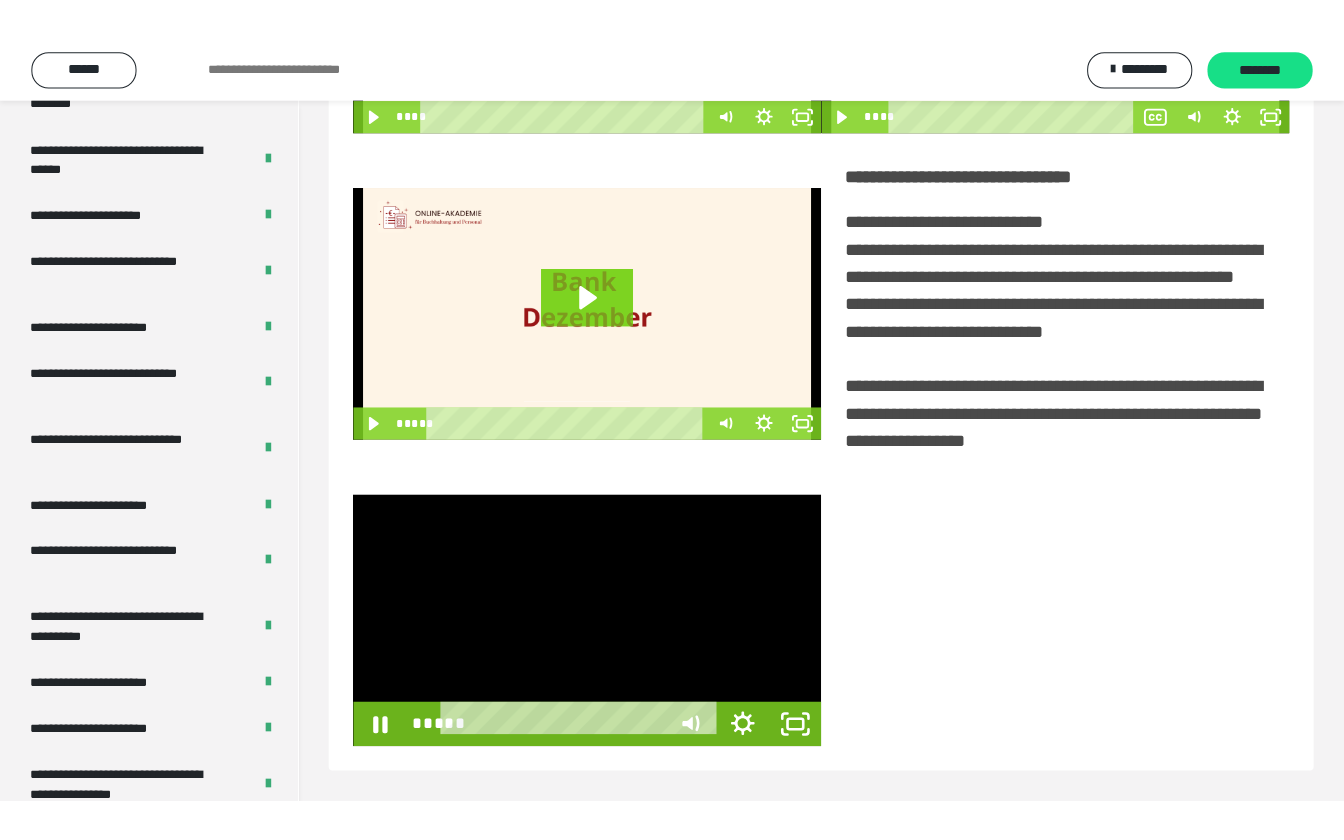 scroll, scrollTop: 291, scrollLeft: 0, axis: vertical 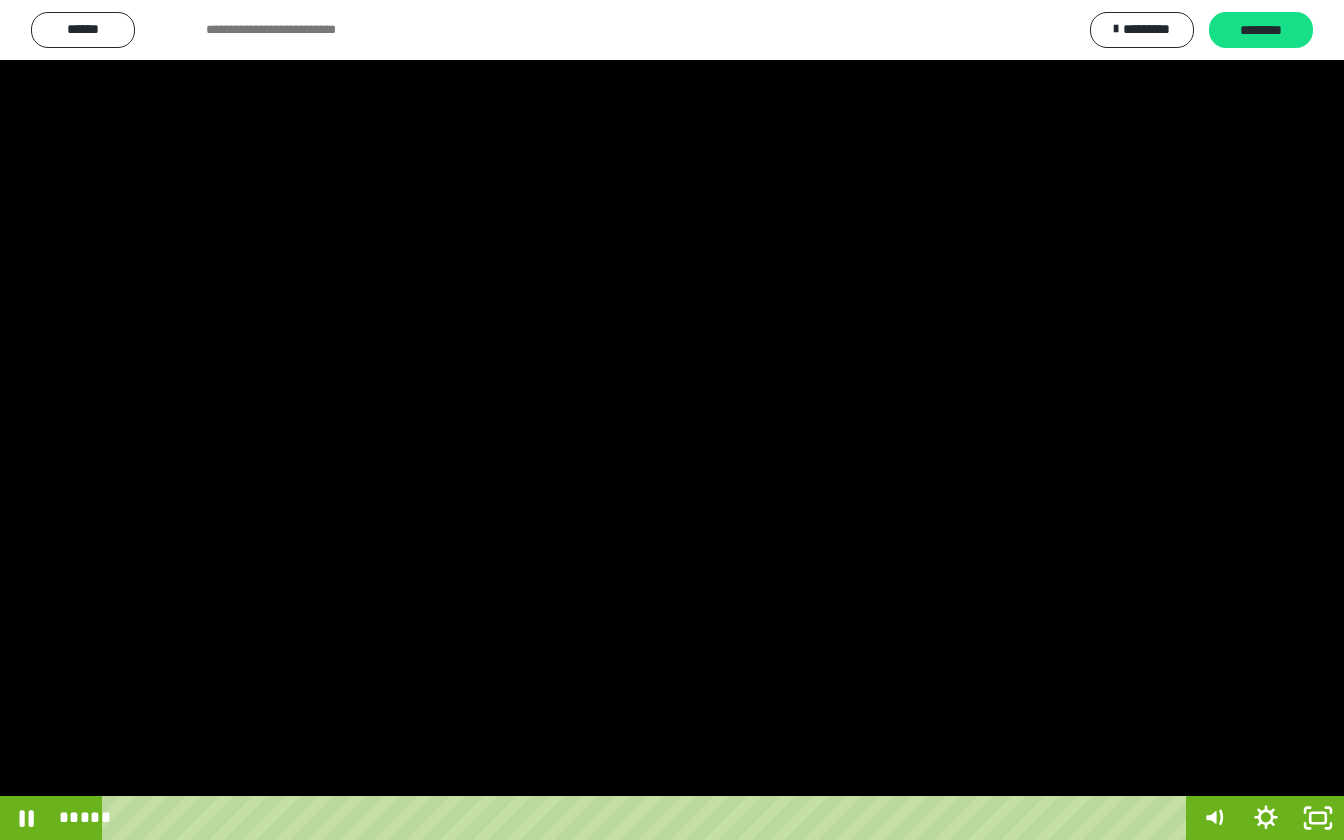 click at bounding box center [672, 420] 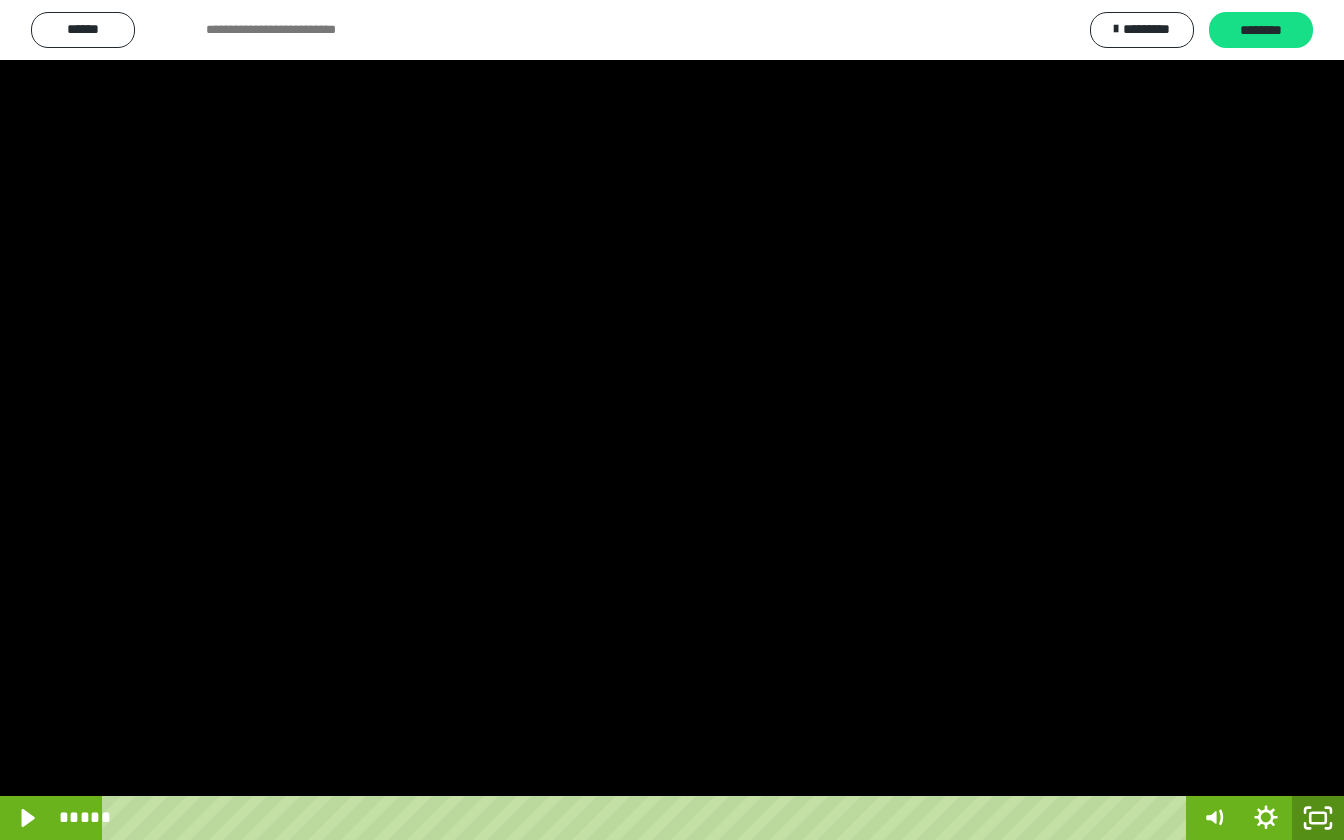 click 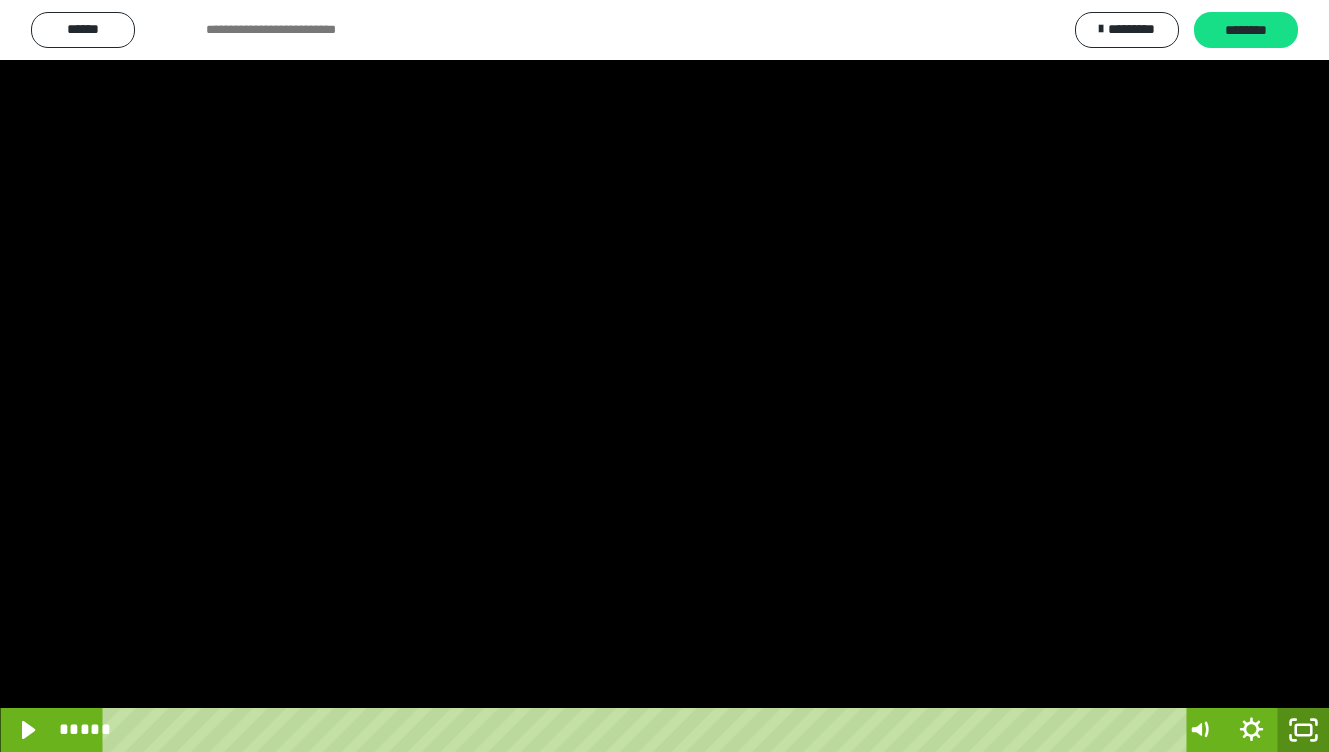 scroll, scrollTop: 3807, scrollLeft: 0, axis: vertical 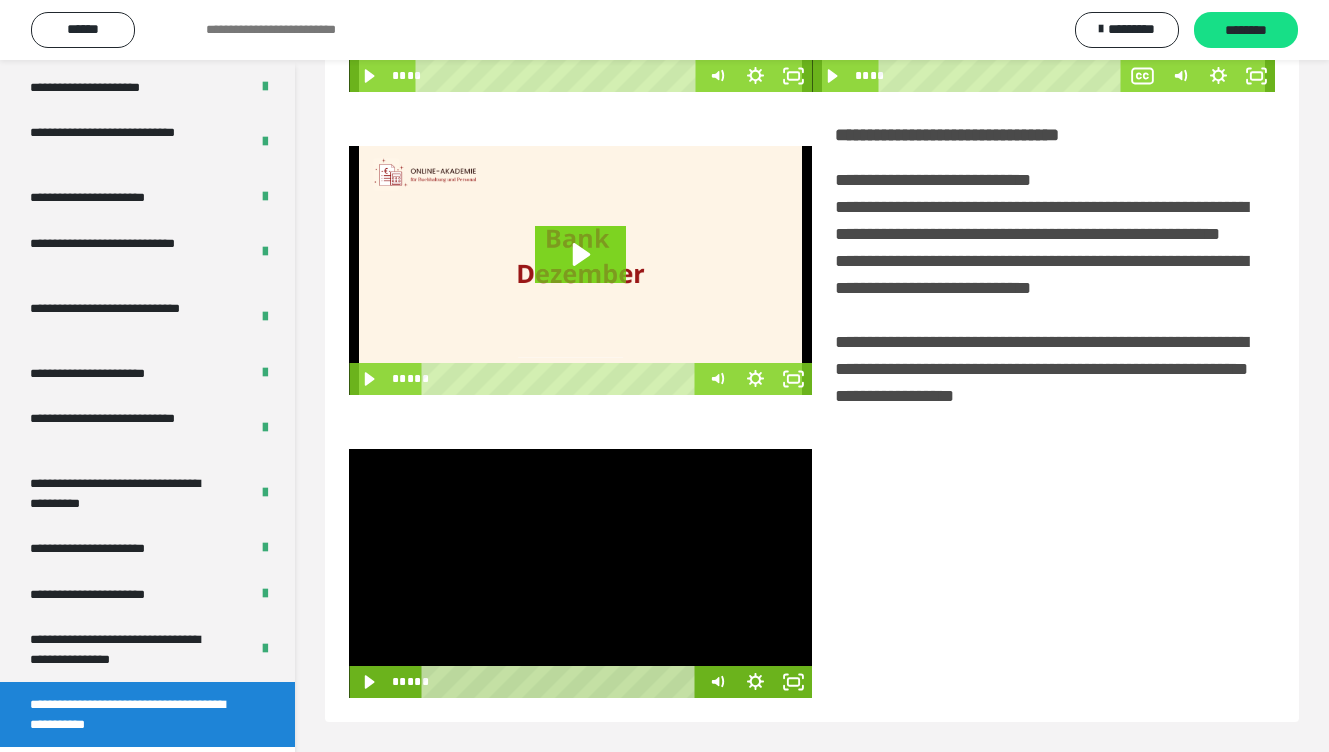 click at bounding box center (580, 573) 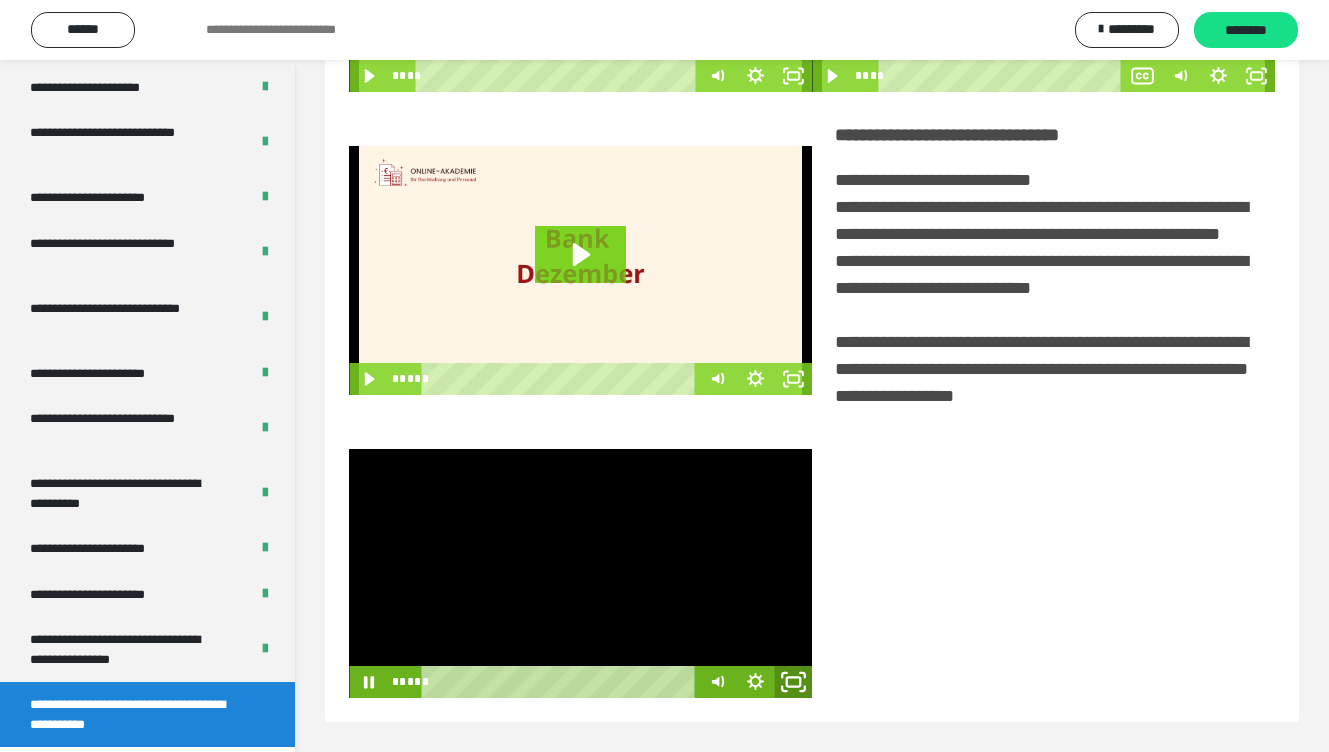 click 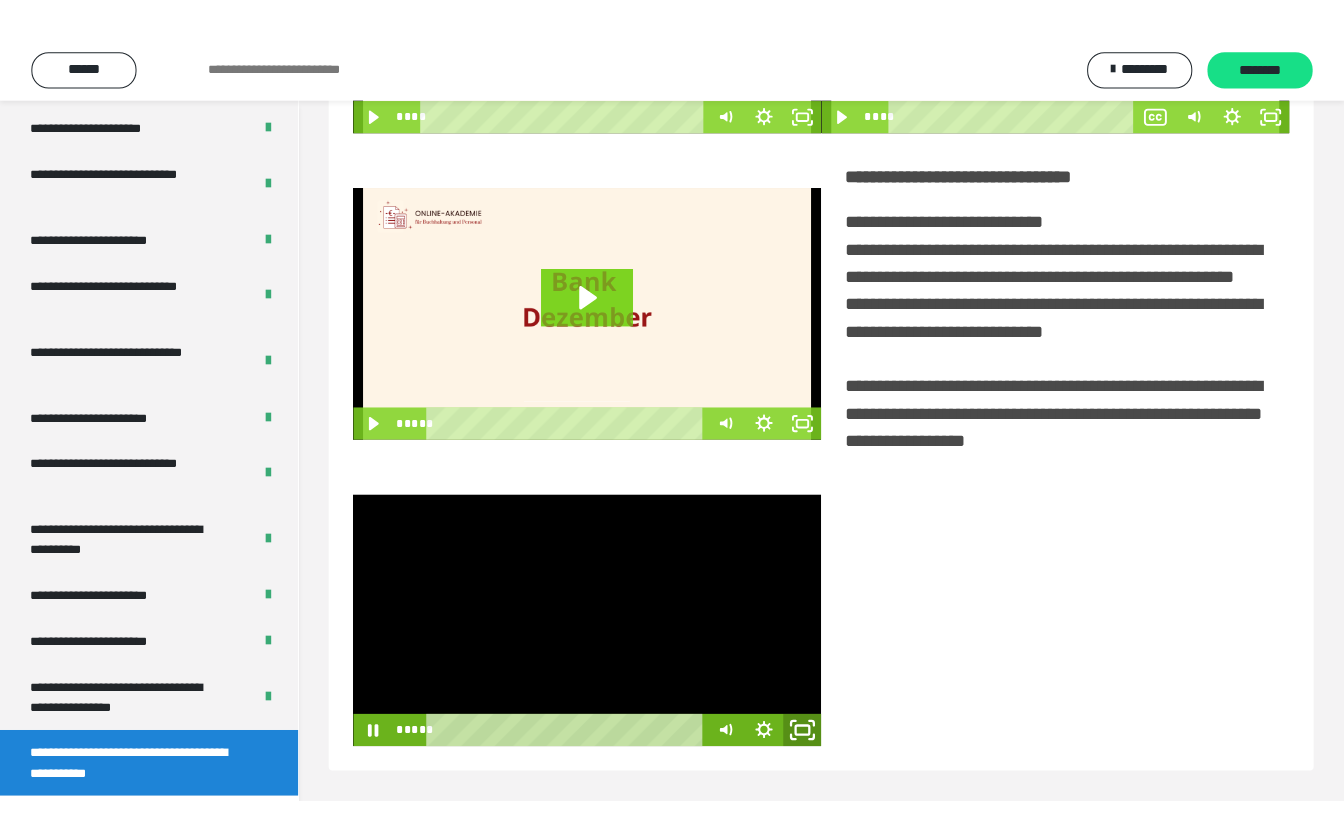 scroll, scrollTop: 291, scrollLeft: 0, axis: vertical 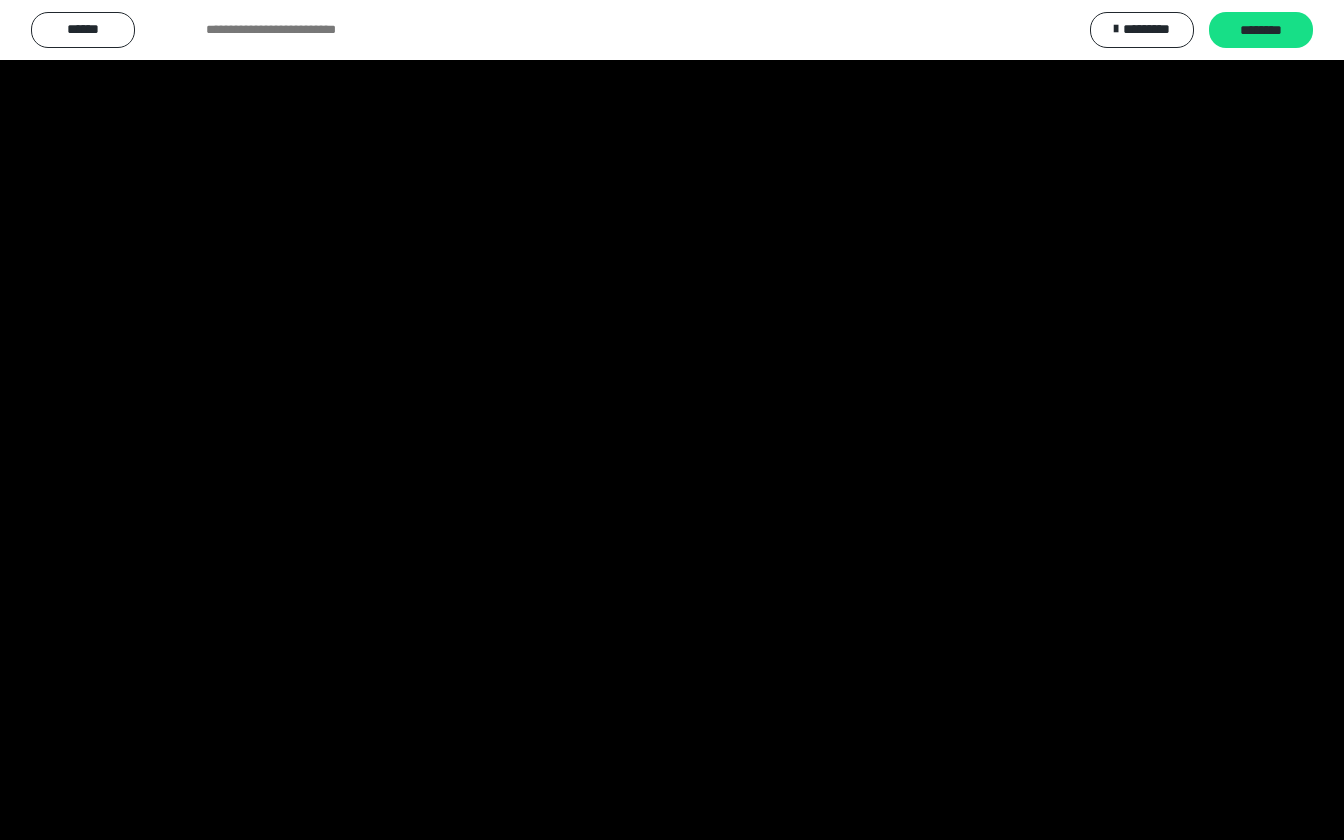 click at bounding box center [672, 420] 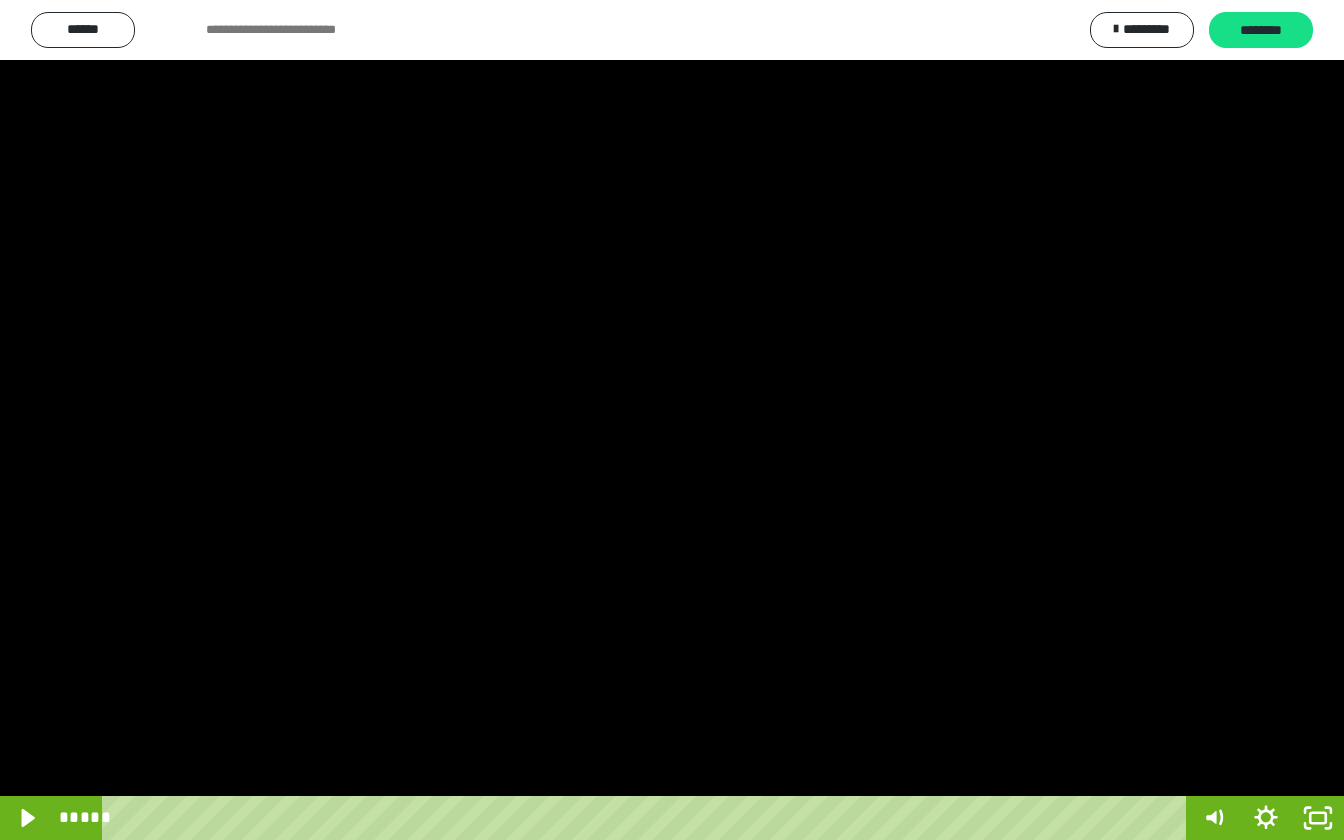 click at bounding box center (672, 420) 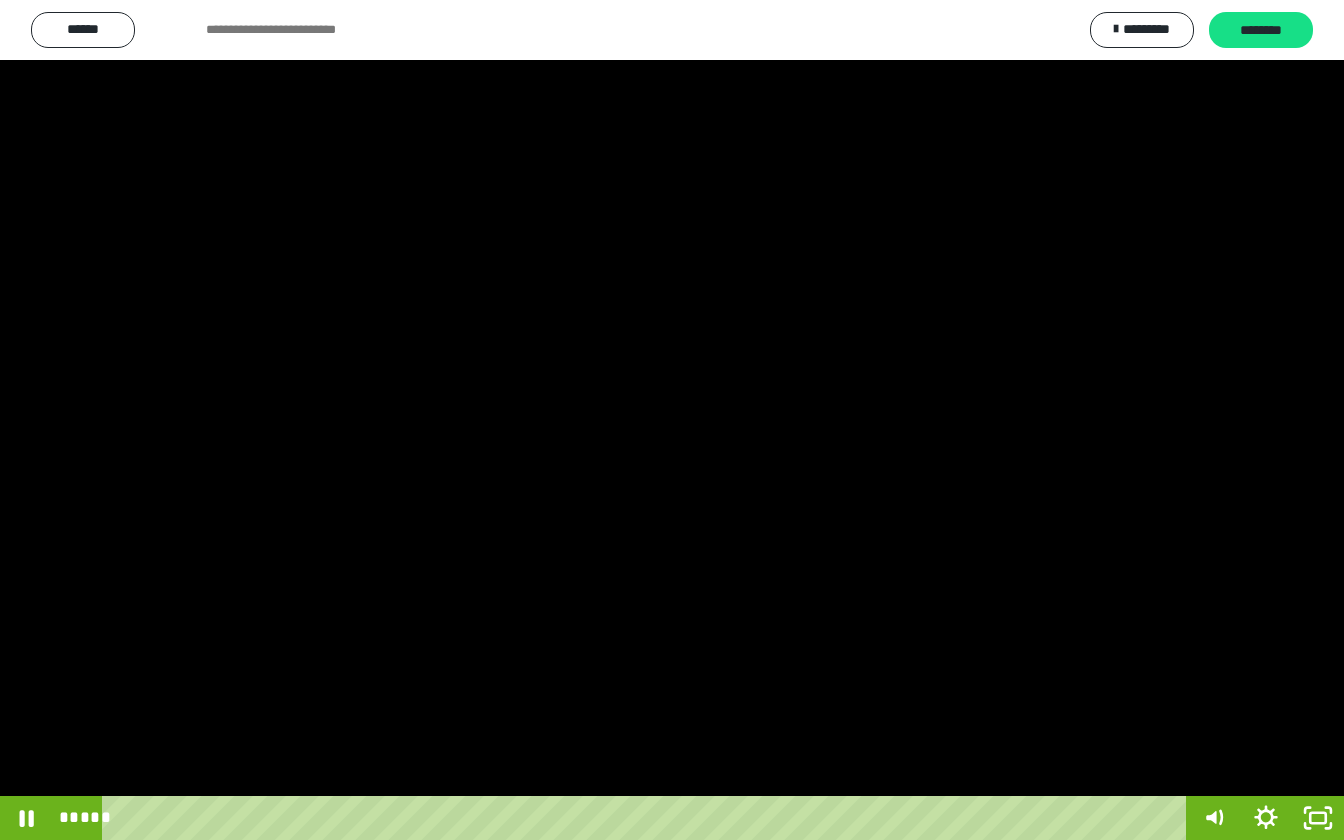 click at bounding box center [672, 420] 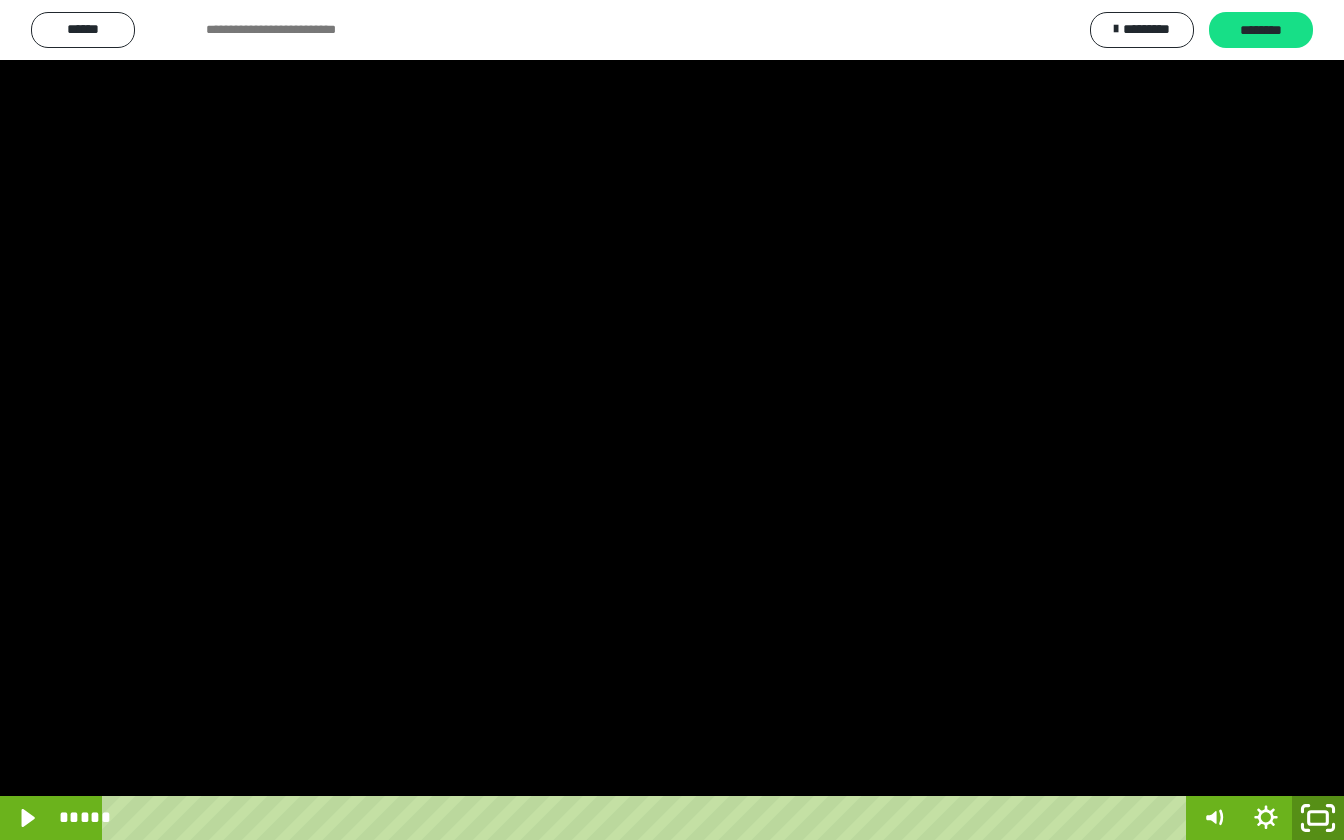 click 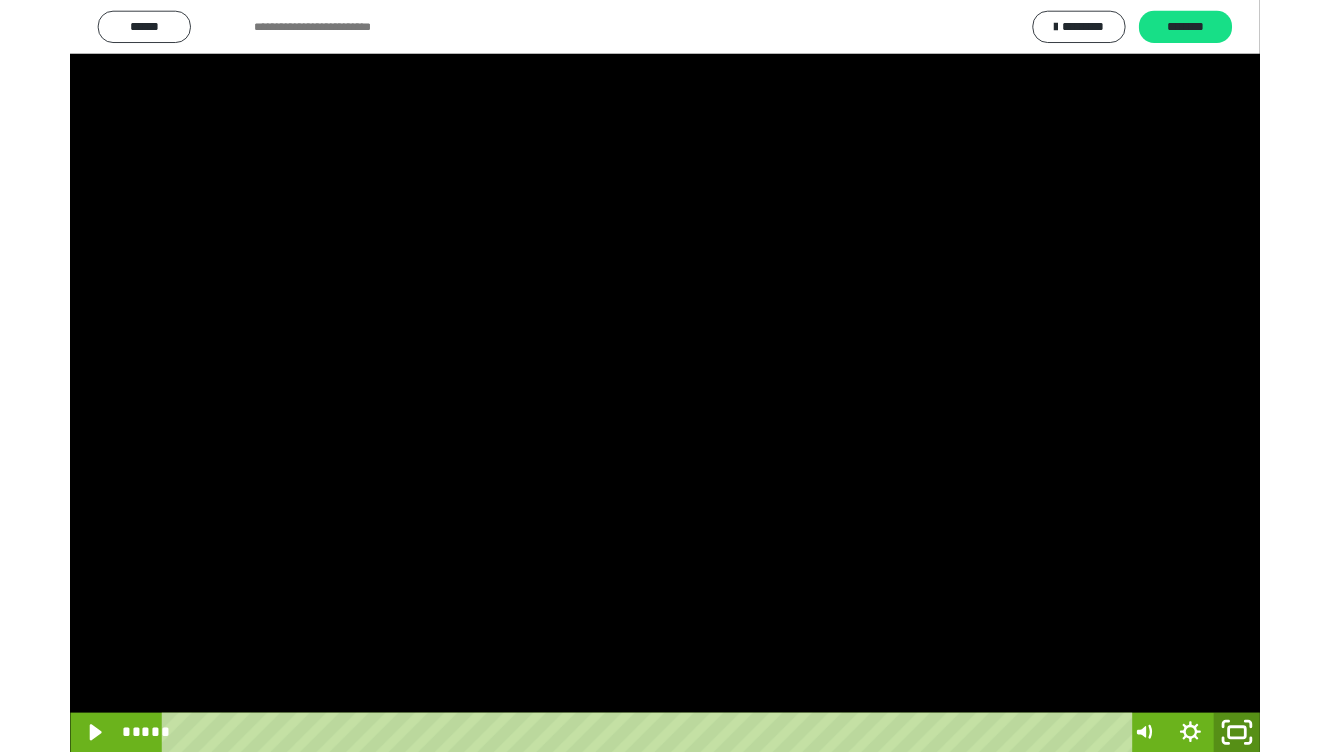 scroll, scrollTop: 3807, scrollLeft: 0, axis: vertical 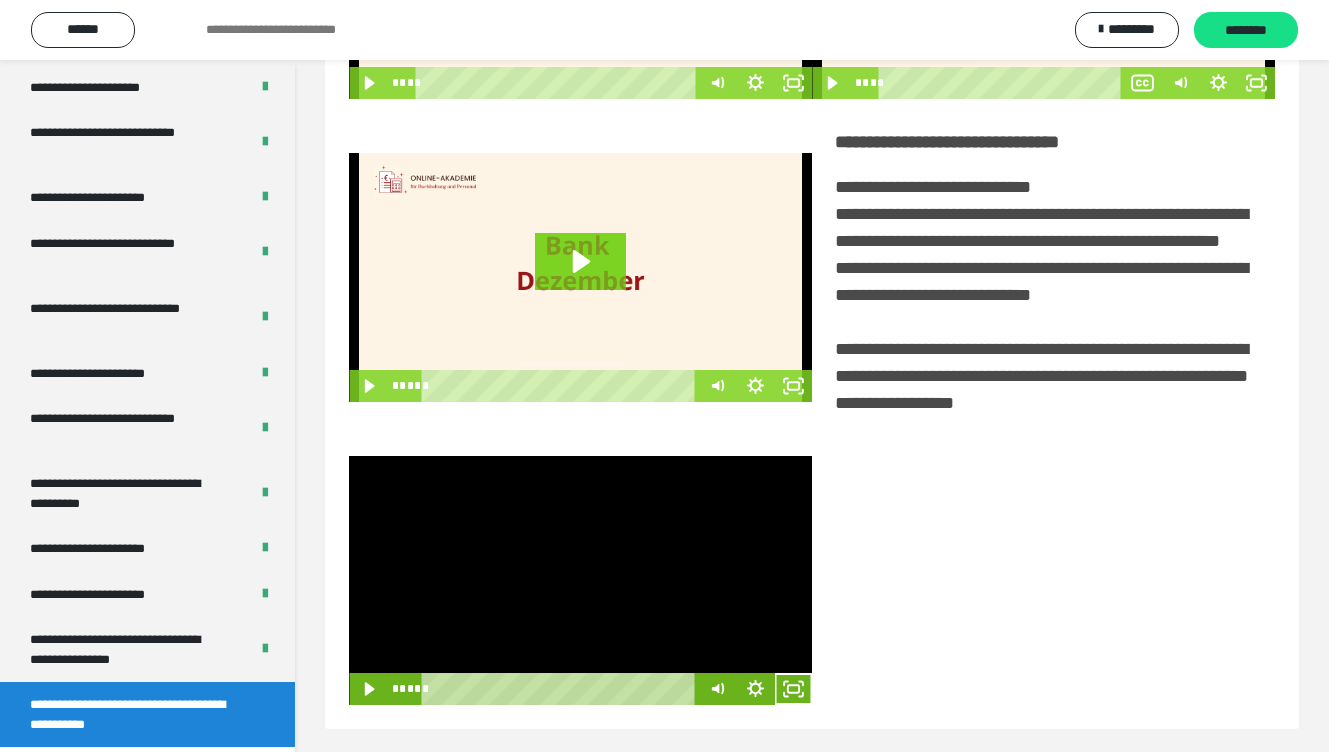 click at bounding box center [580, 580] 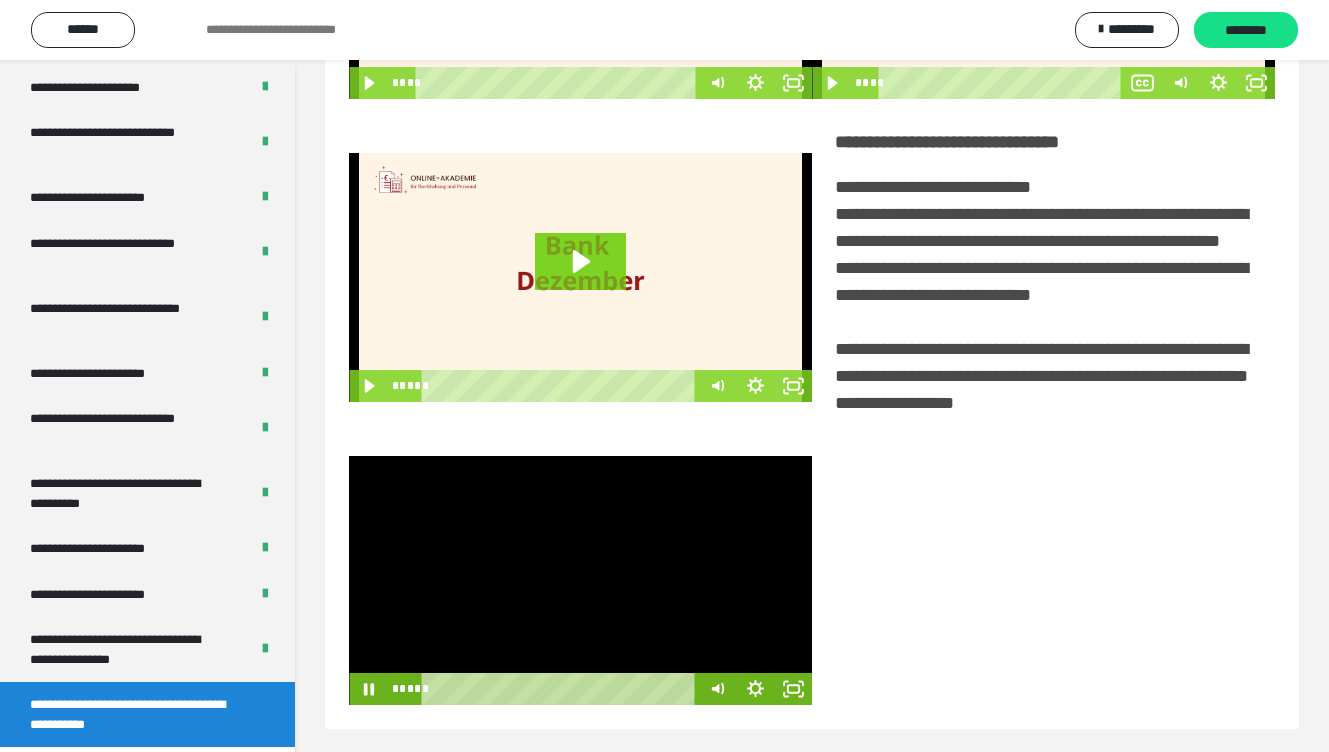 scroll, scrollTop: 379, scrollLeft: 0, axis: vertical 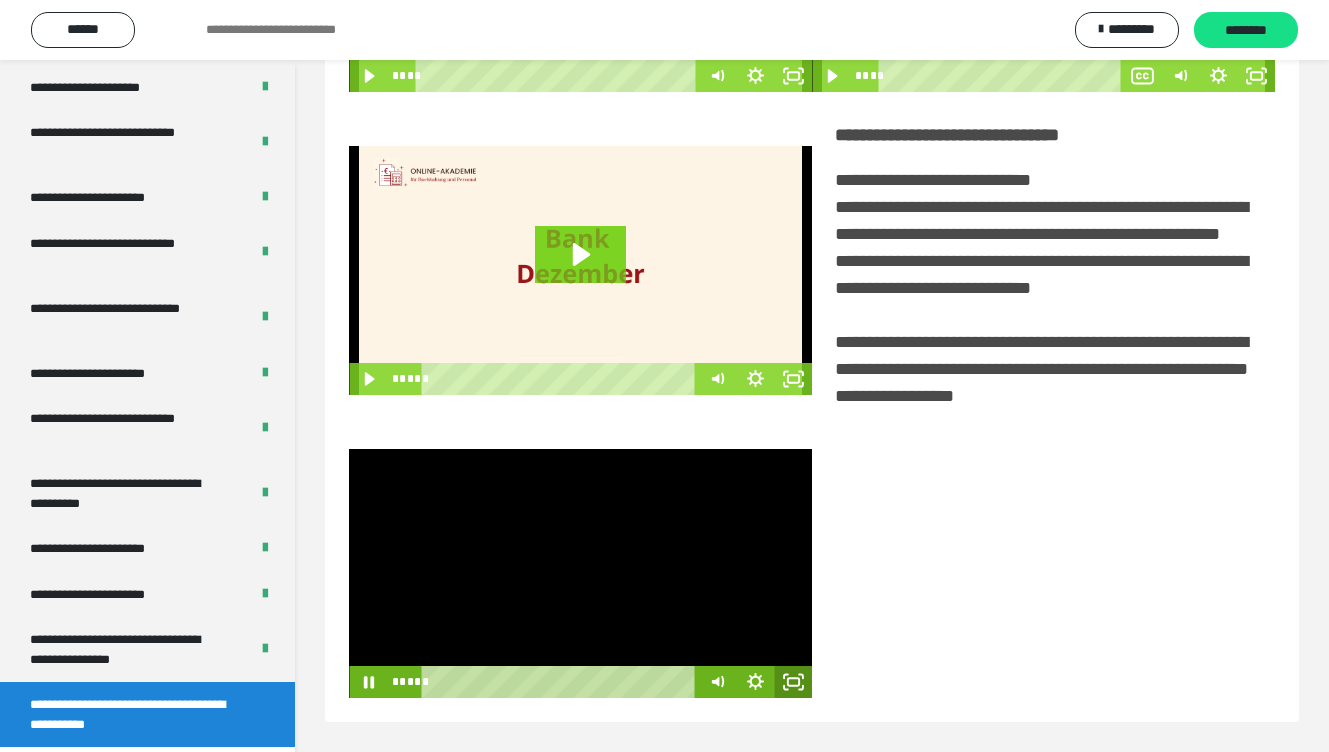 click 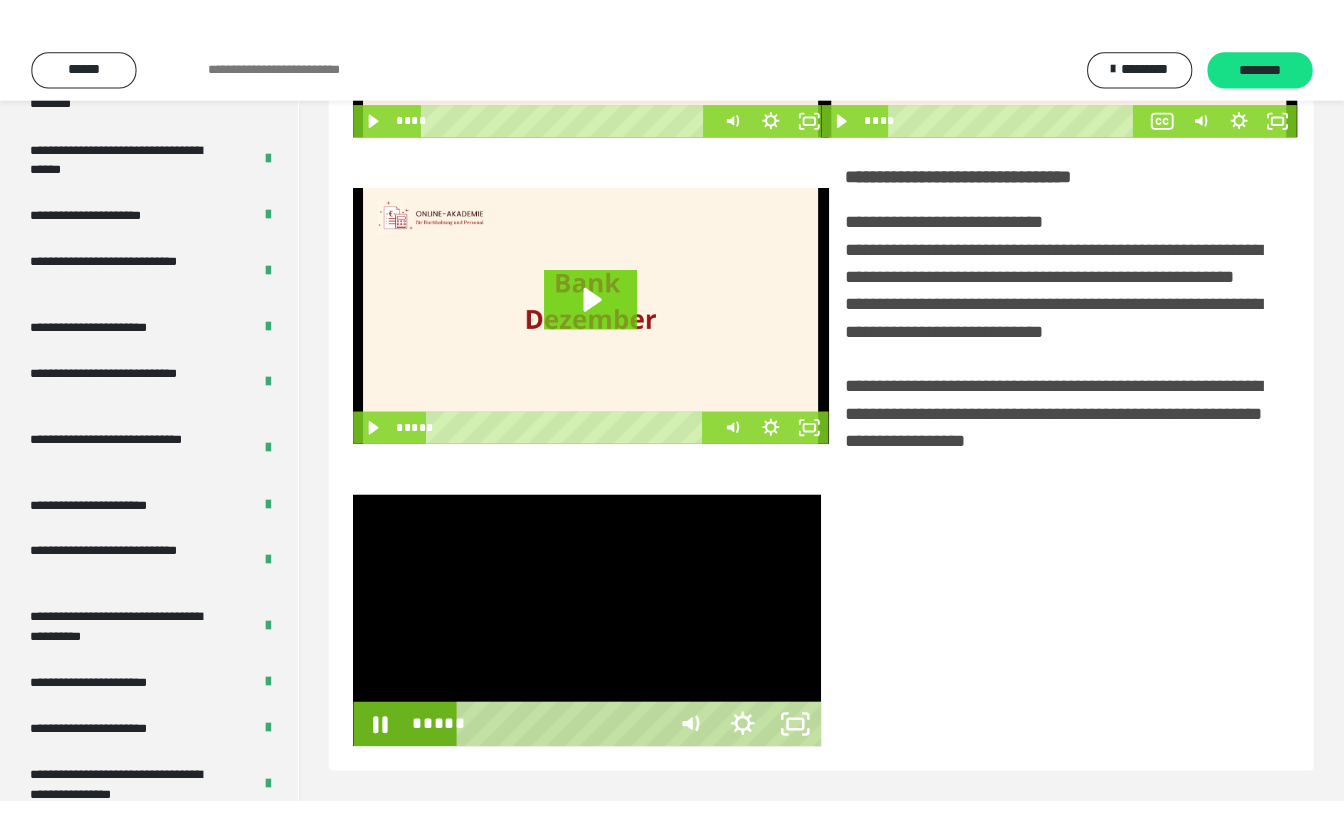scroll, scrollTop: 291, scrollLeft: 0, axis: vertical 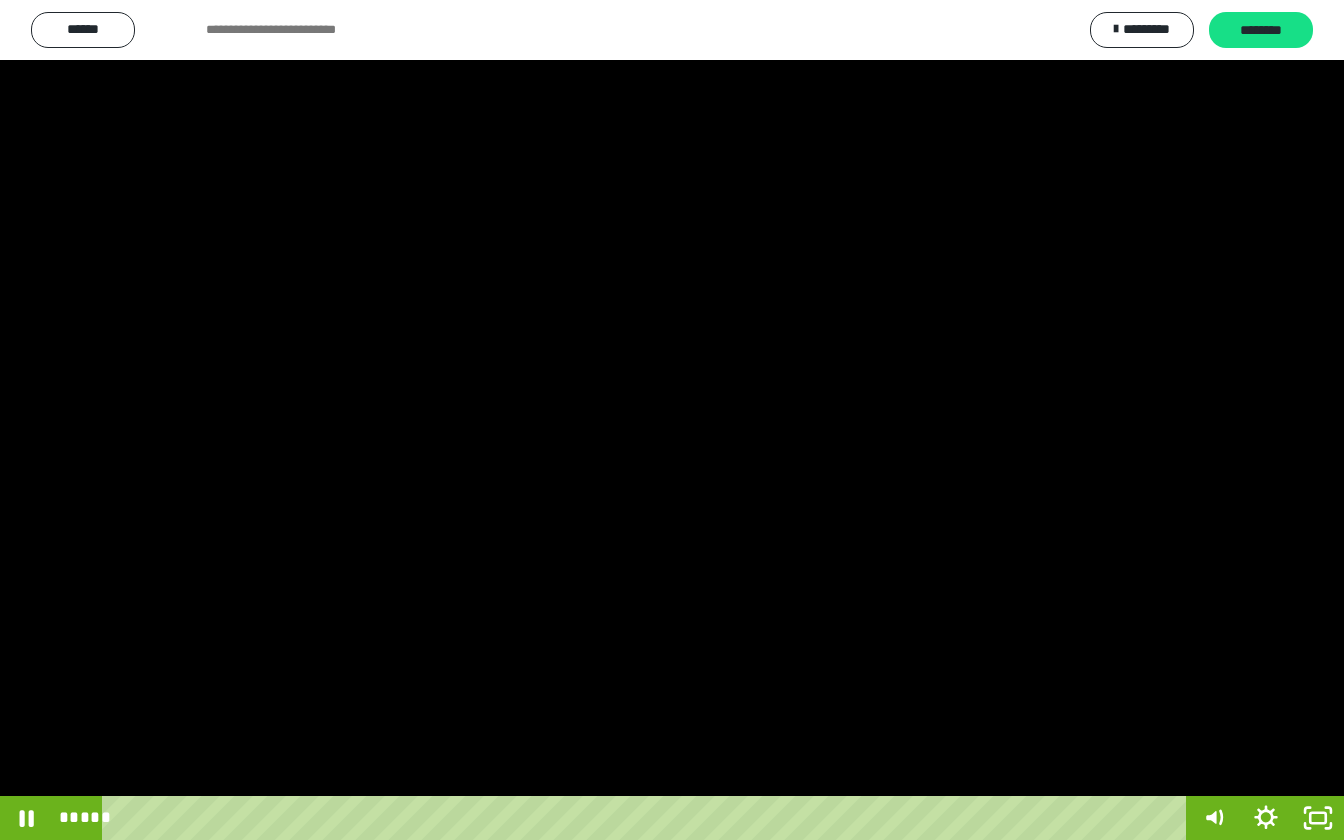 click at bounding box center (672, 420) 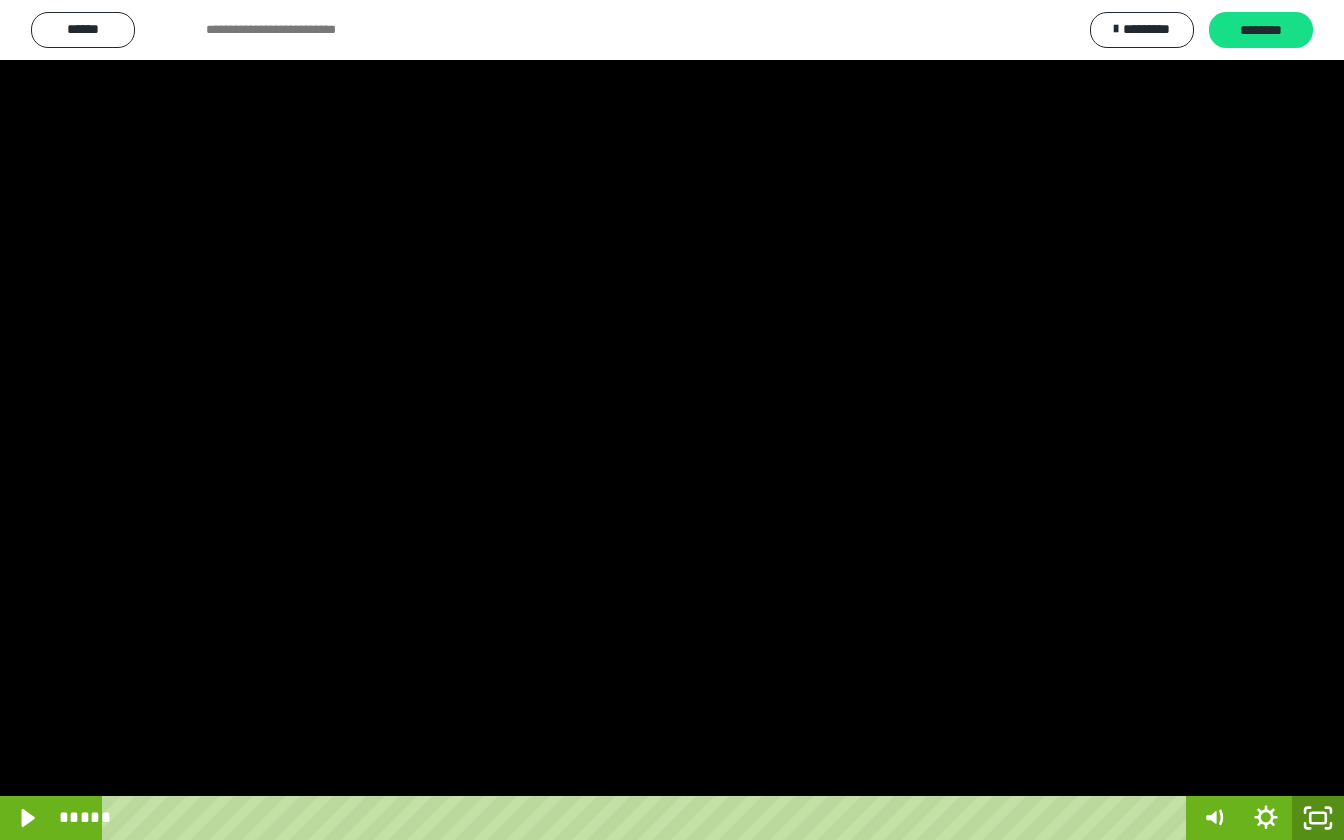 click 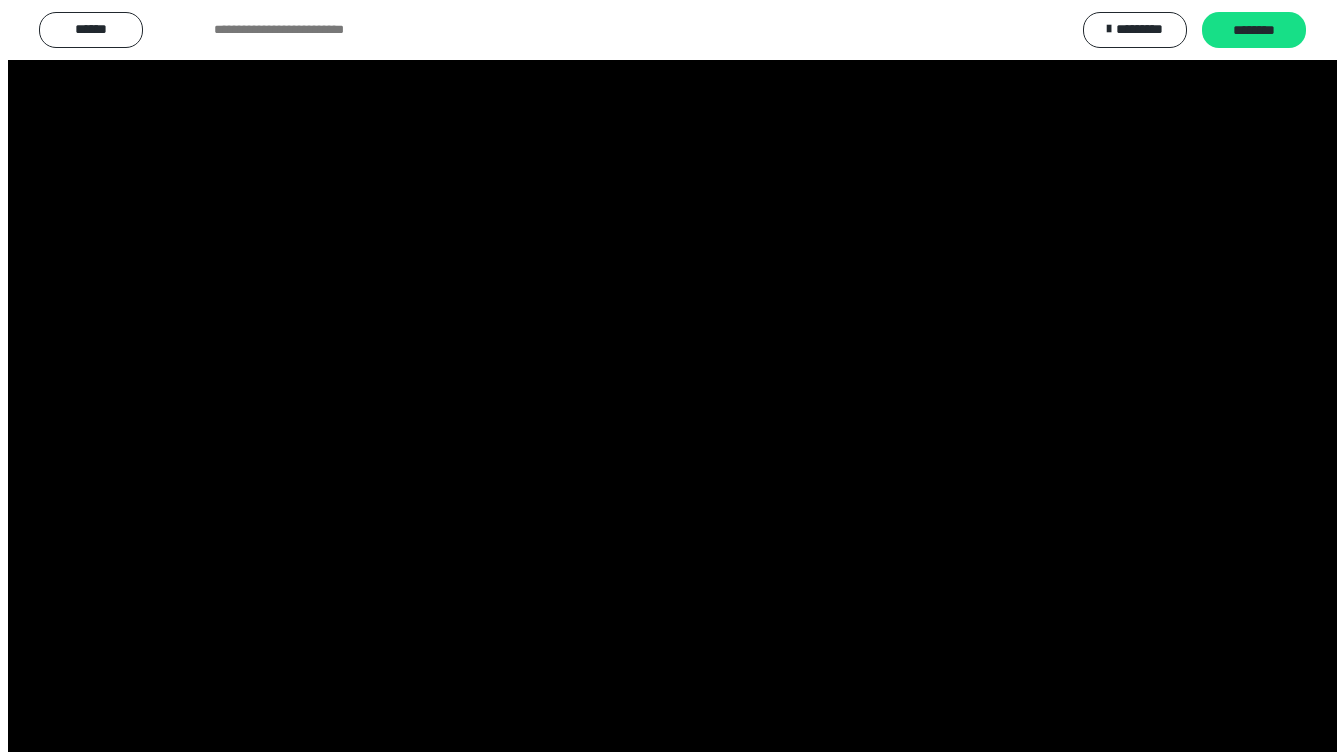 scroll, scrollTop: 3807, scrollLeft: 0, axis: vertical 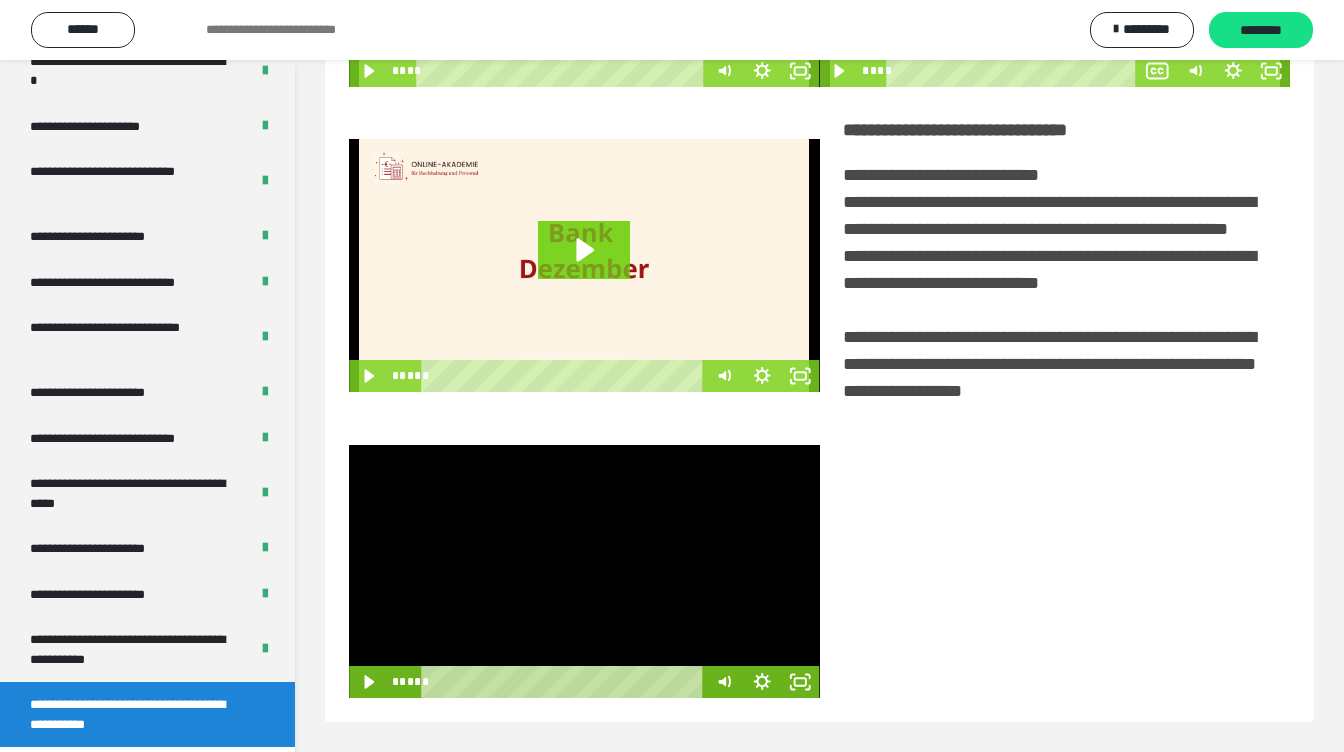 click at bounding box center (584, 571) 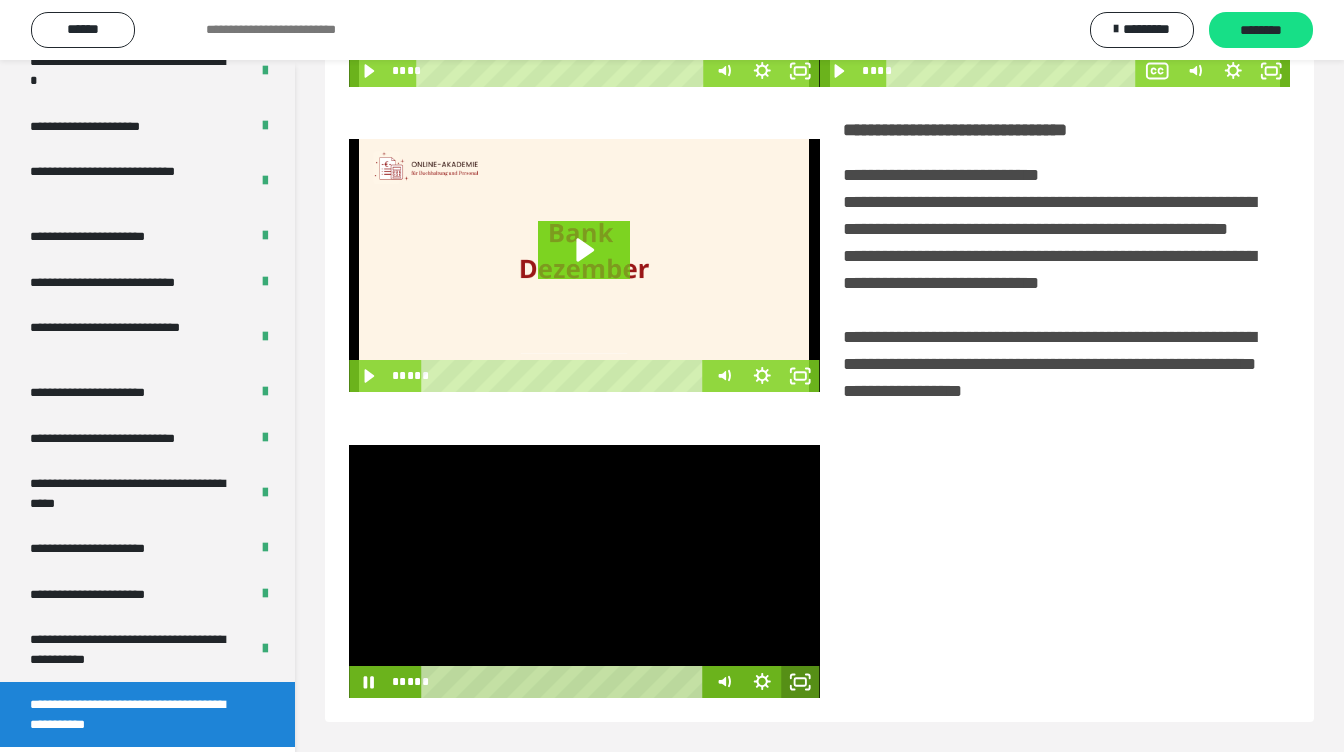 click 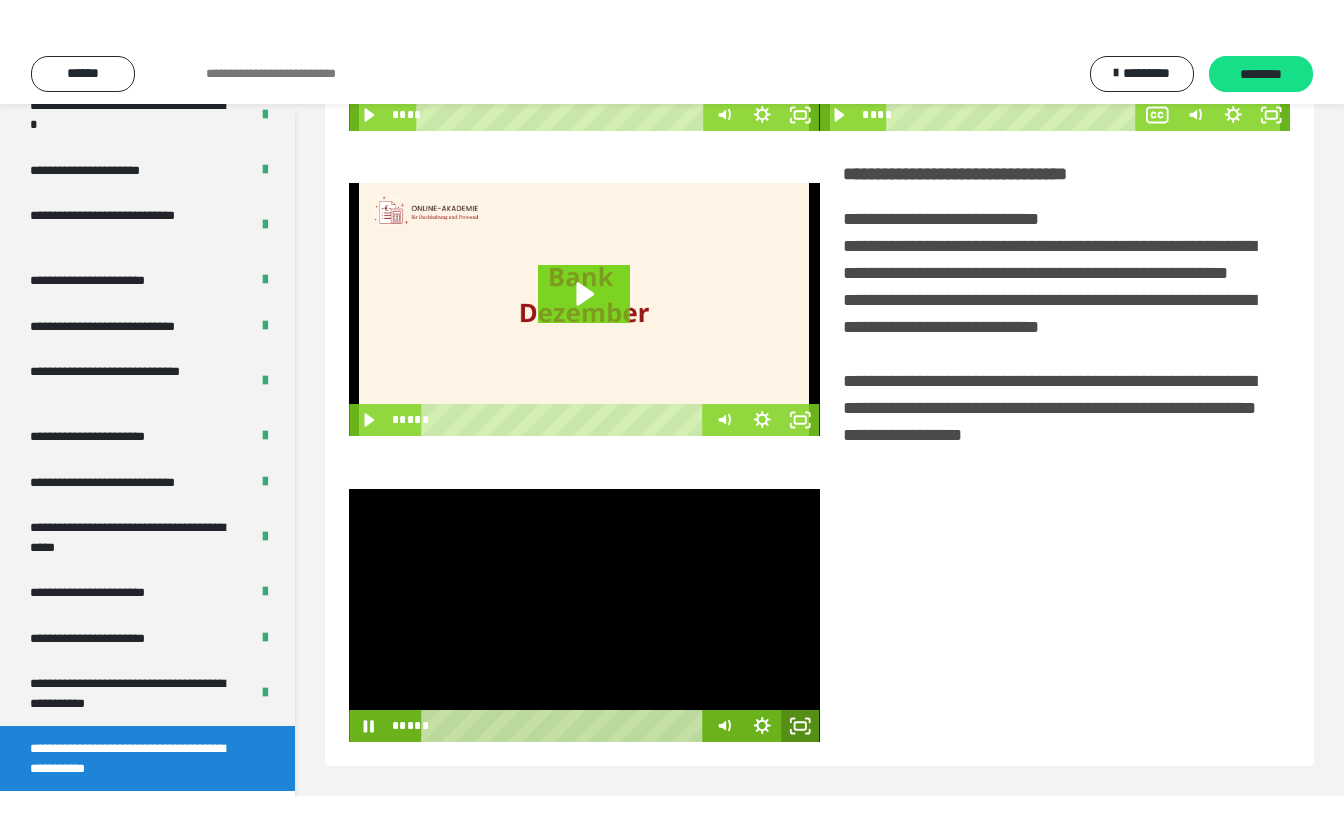 scroll, scrollTop: 300, scrollLeft: 0, axis: vertical 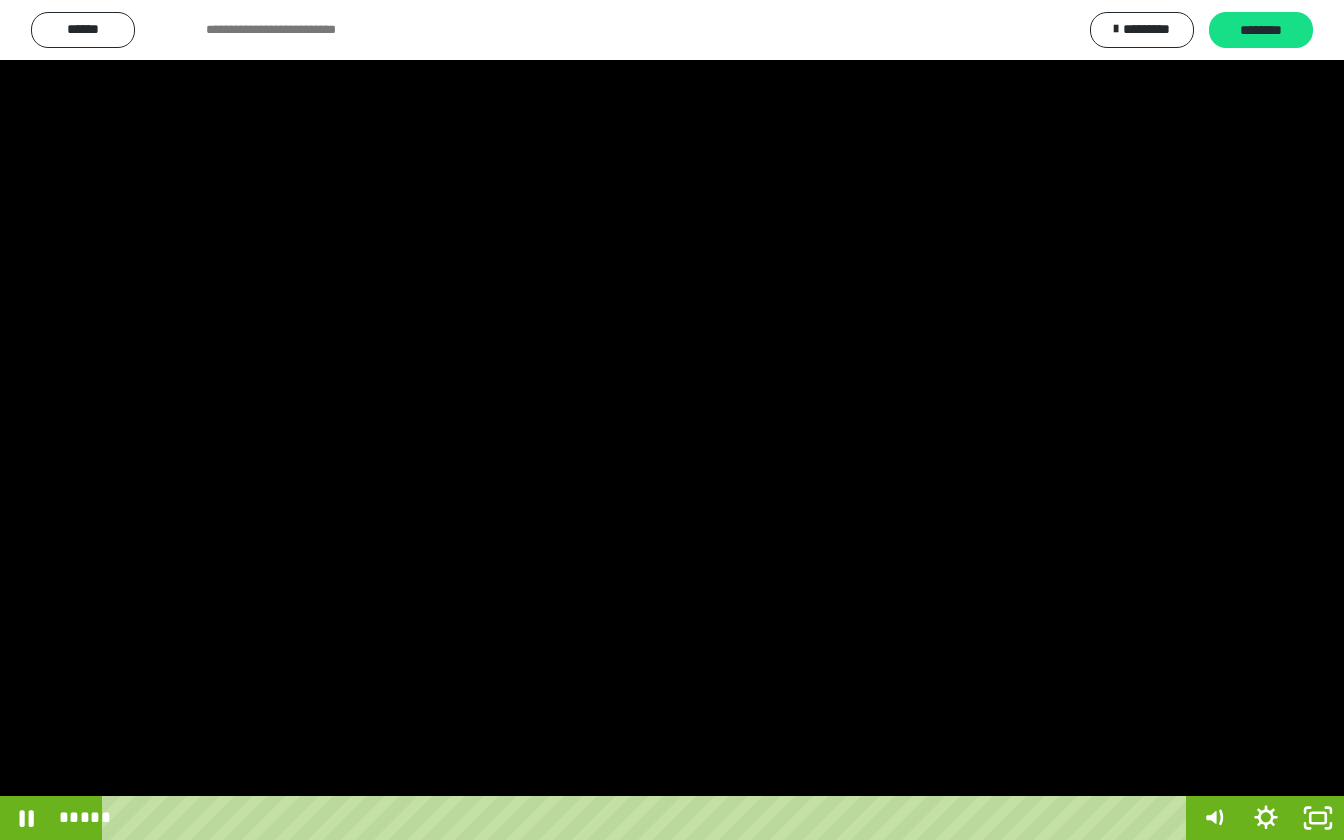 click at bounding box center (672, 420) 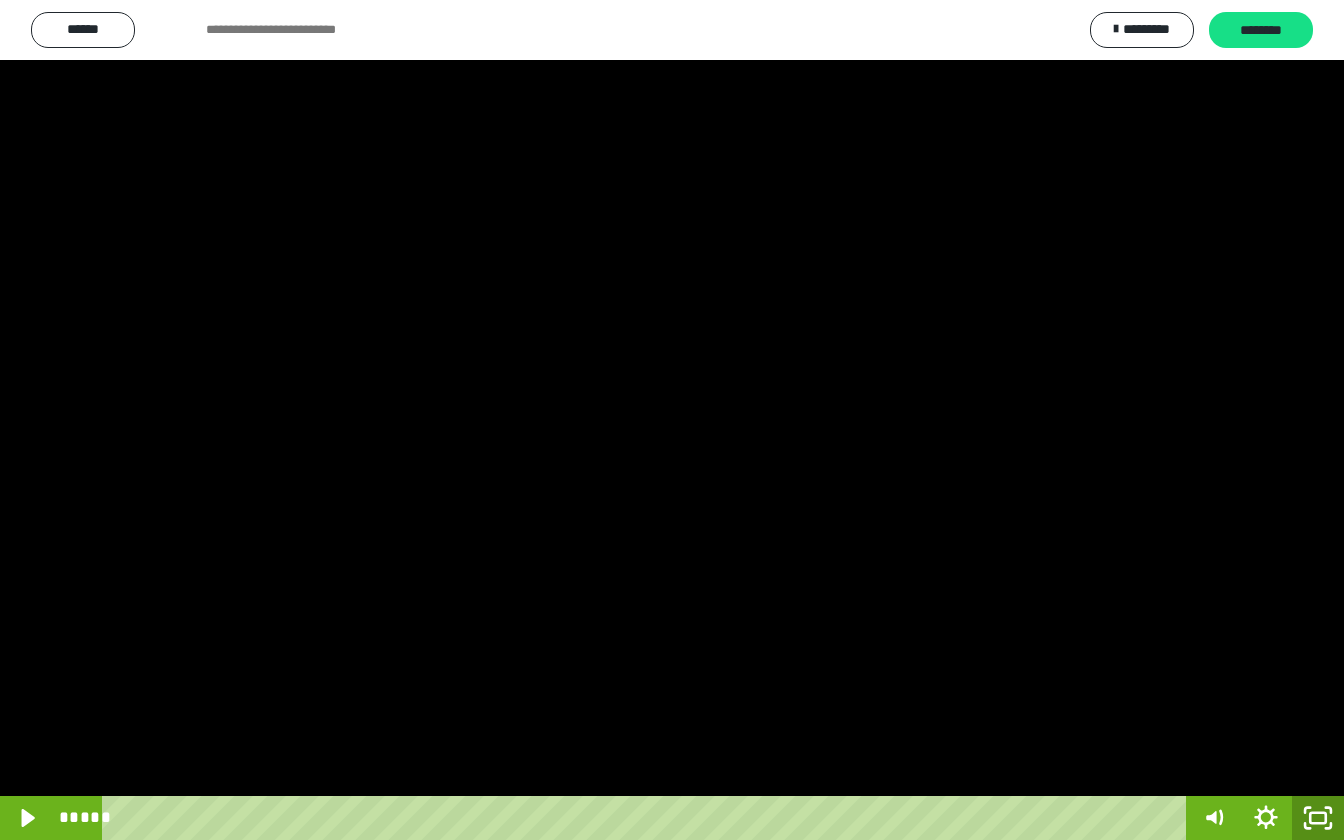 click 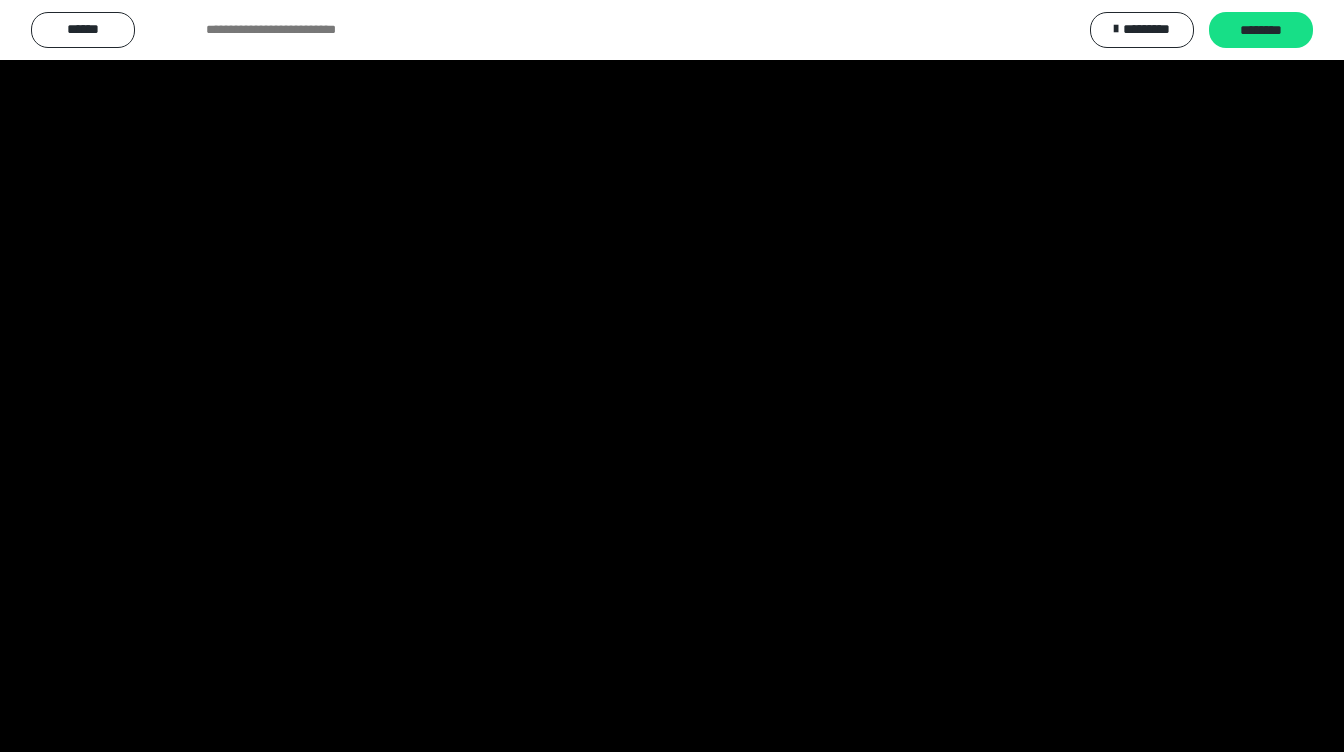 scroll, scrollTop: 3612, scrollLeft: 0, axis: vertical 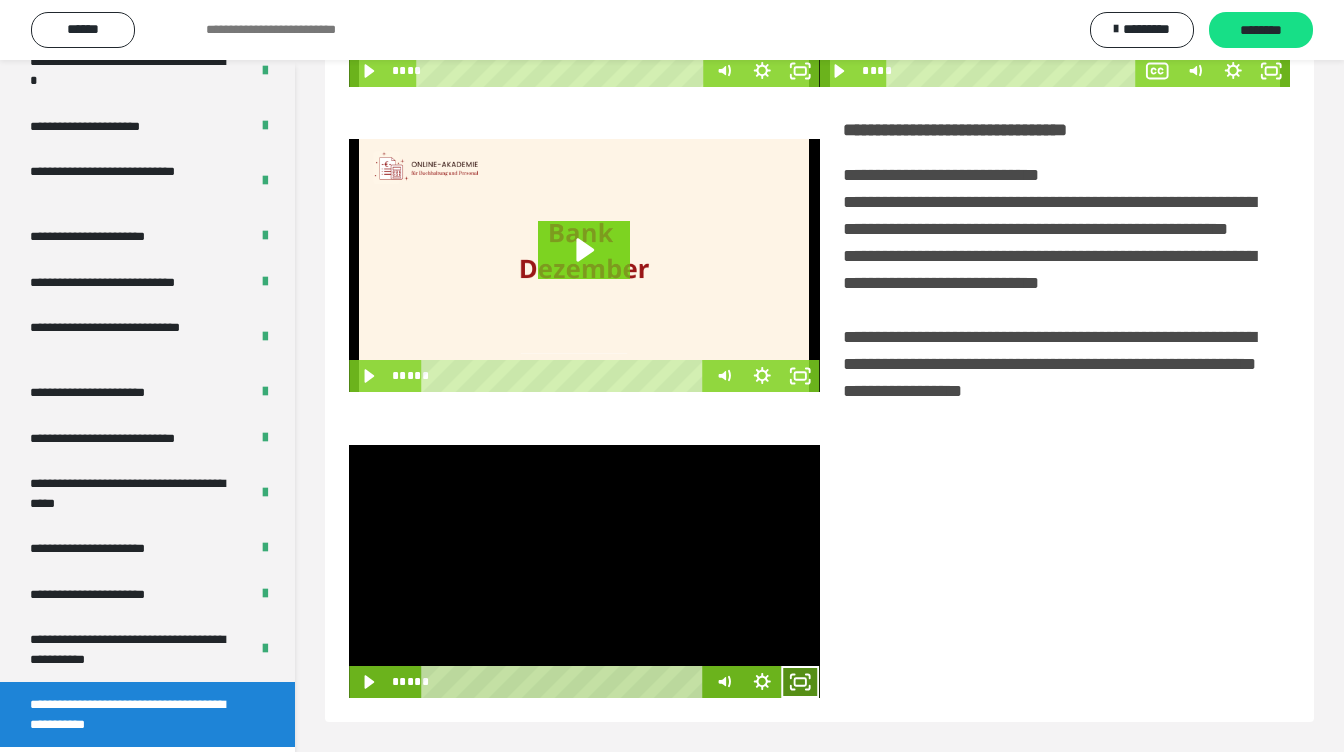 click 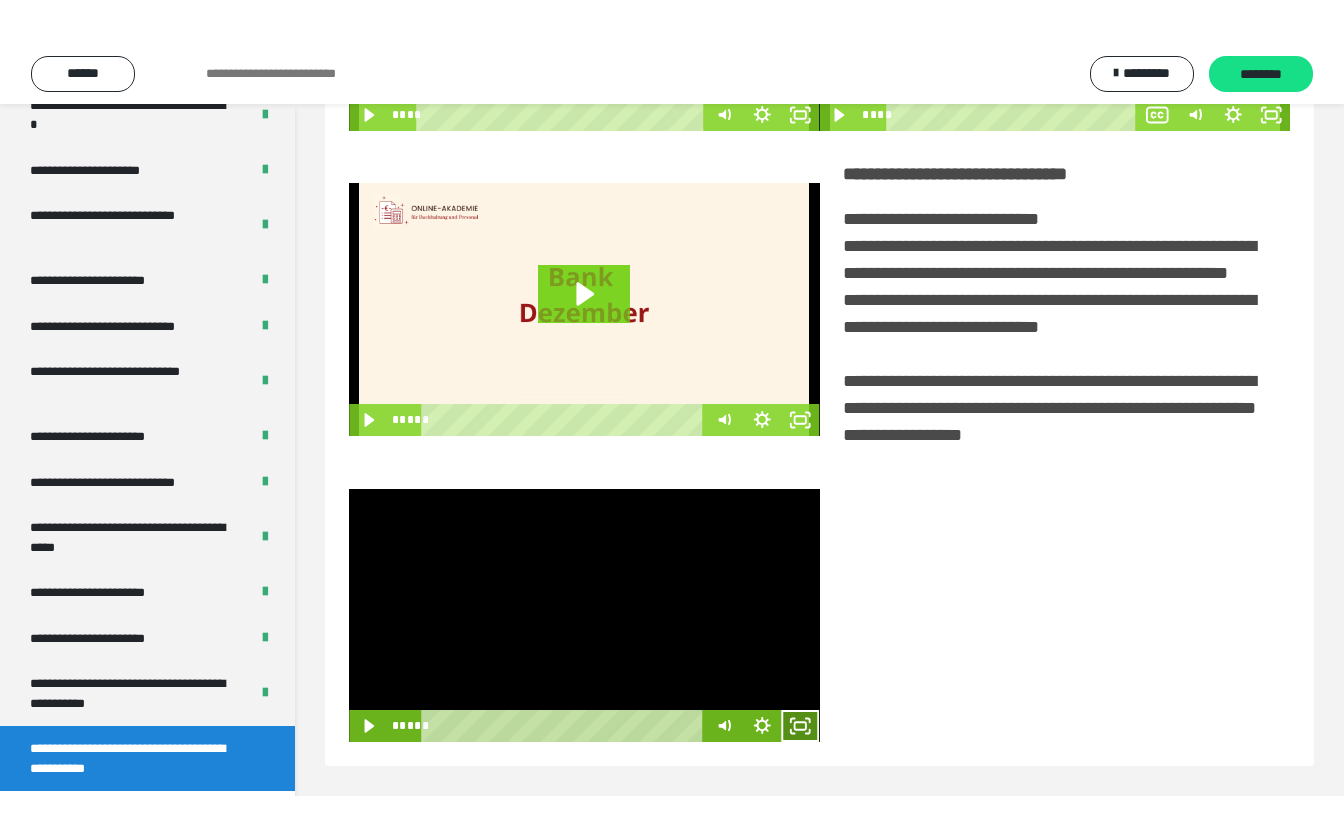 scroll, scrollTop: 300, scrollLeft: 0, axis: vertical 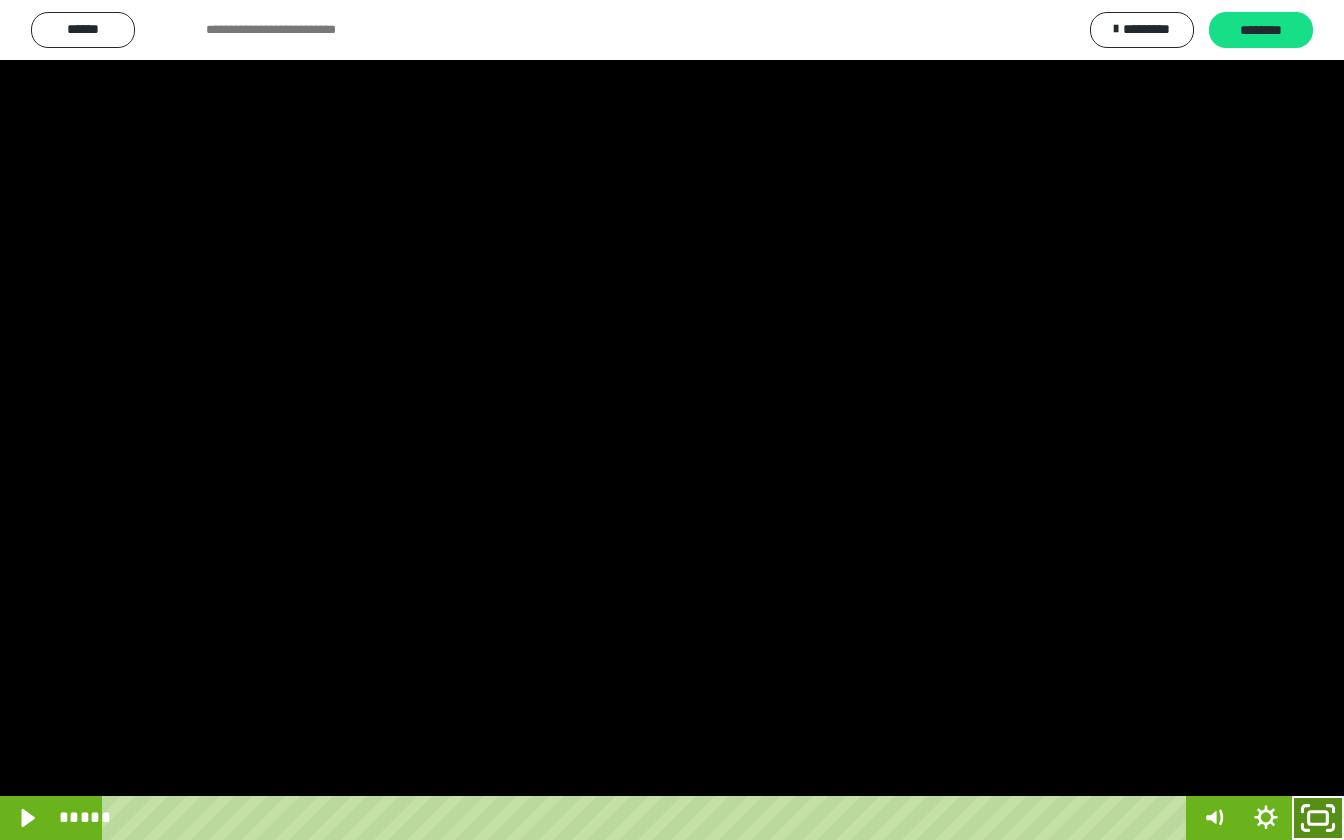 click 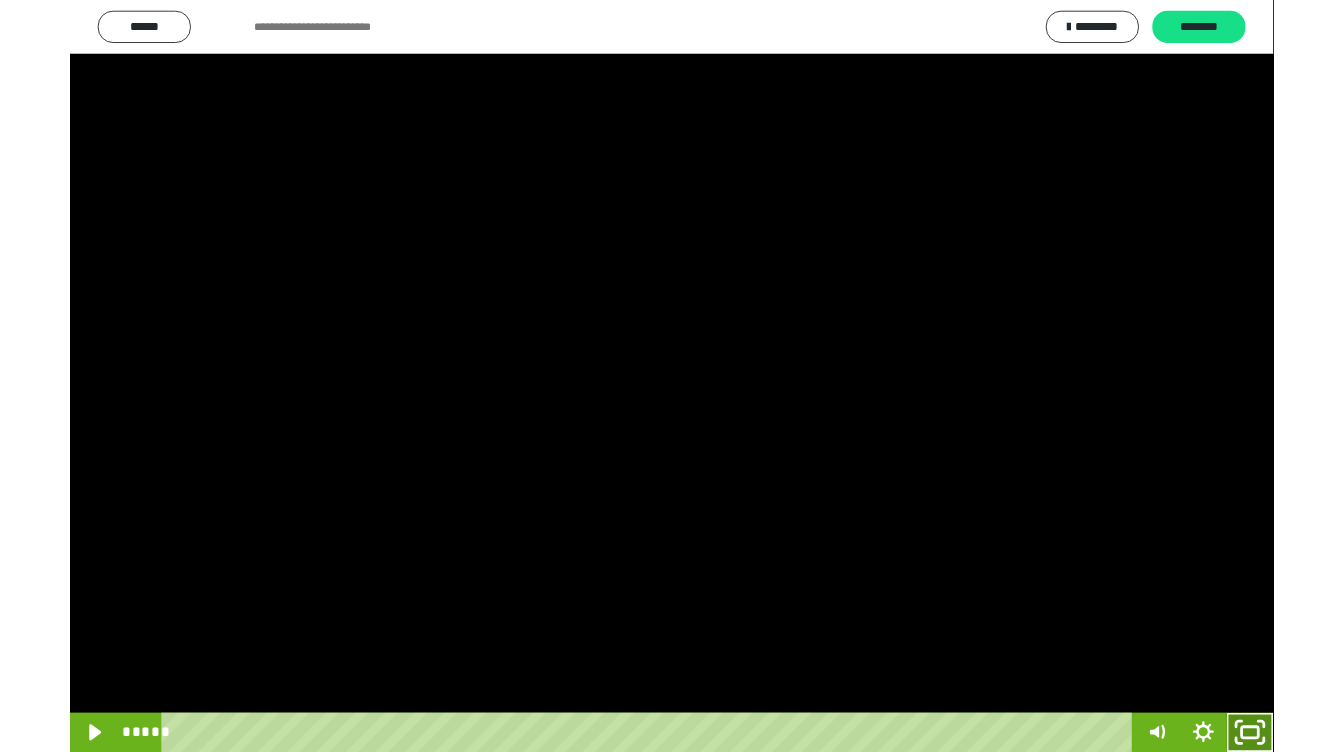 scroll, scrollTop: 3612, scrollLeft: 0, axis: vertical 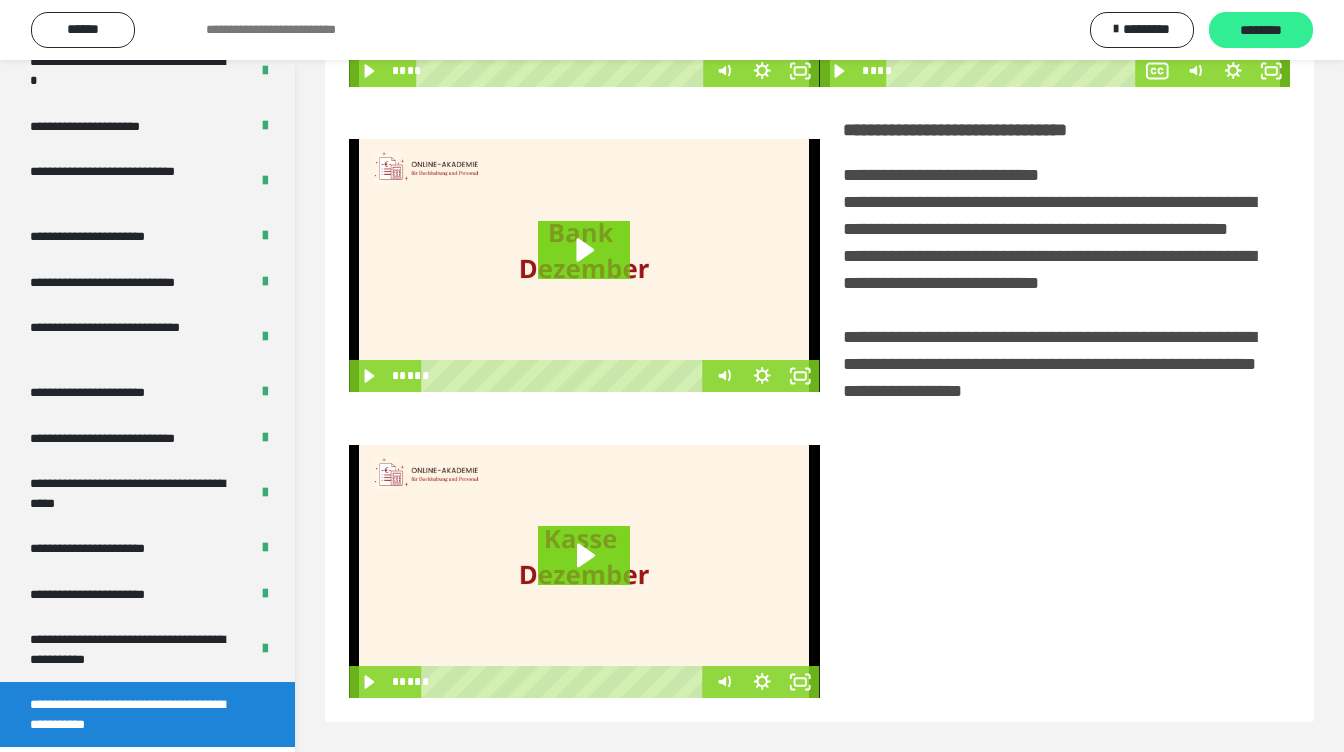 click on "********" at bounding box center [1261, 31] 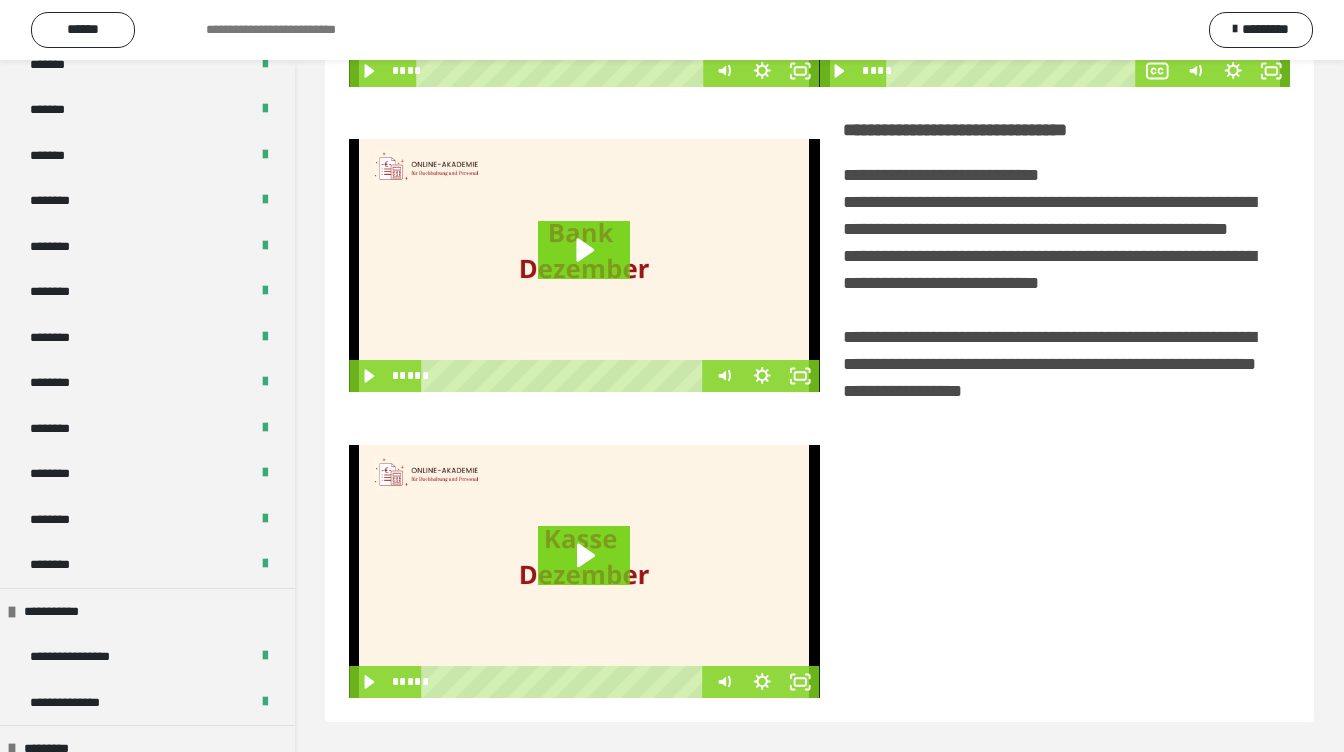 scroll, scrollTop: 0, scrollLeft: 0, axis: both 